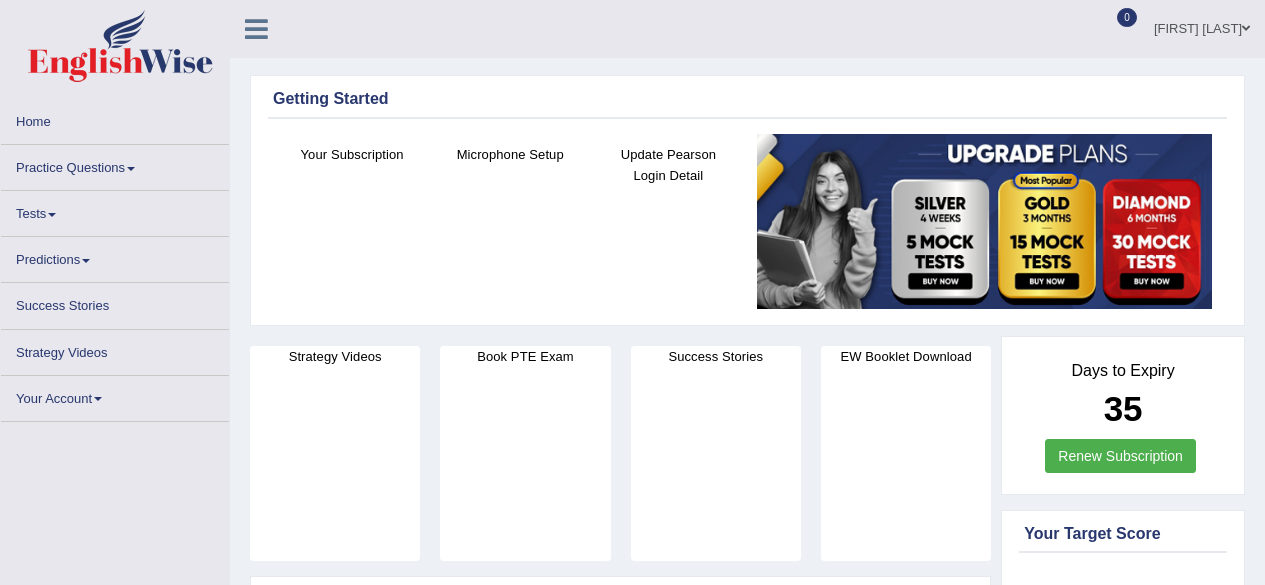 scroll, scrollTop: 0, scrollLeft: 0, axis: both 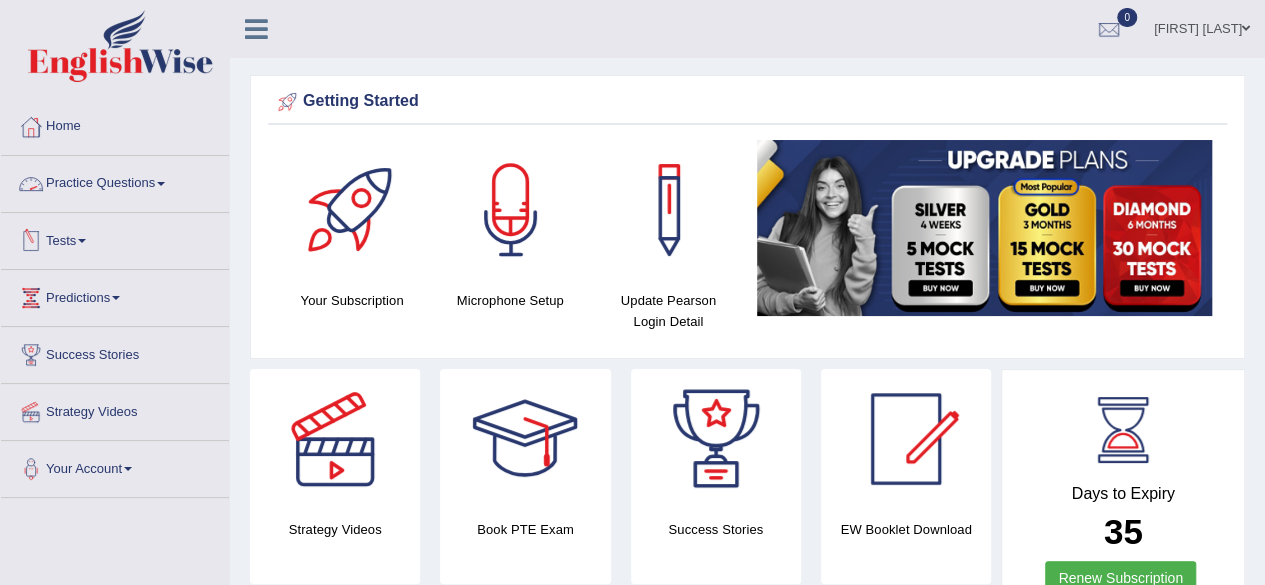 click on "Practice Questions" at bounding box center [115, 181] 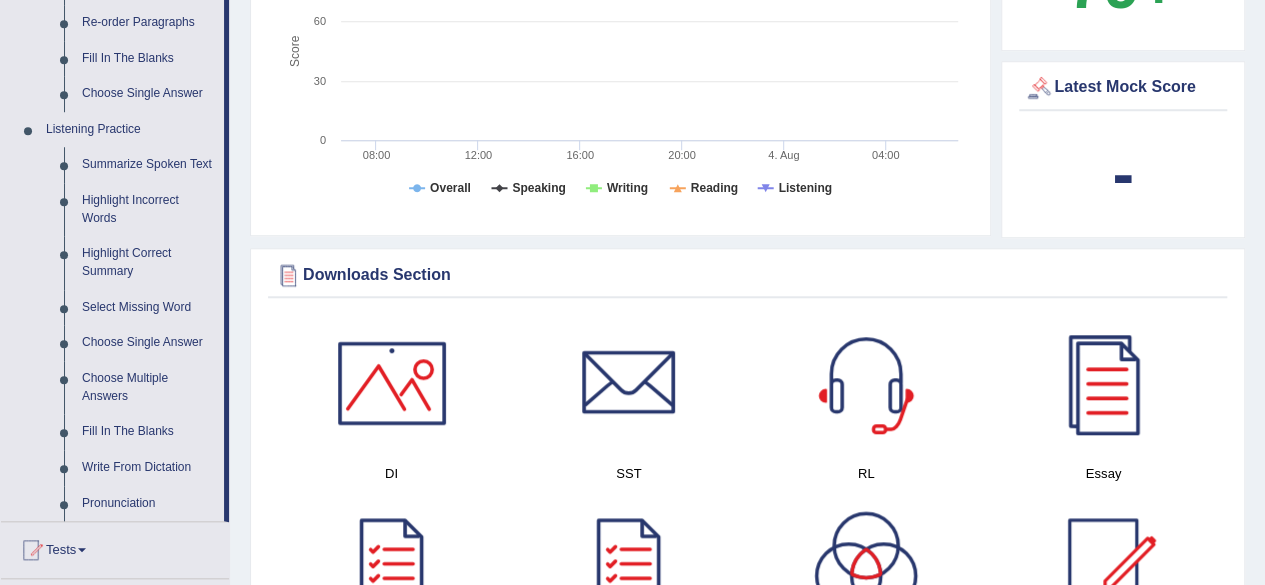 scroll, scrollTop: 755, scrollLeft: 0, axis: vertical 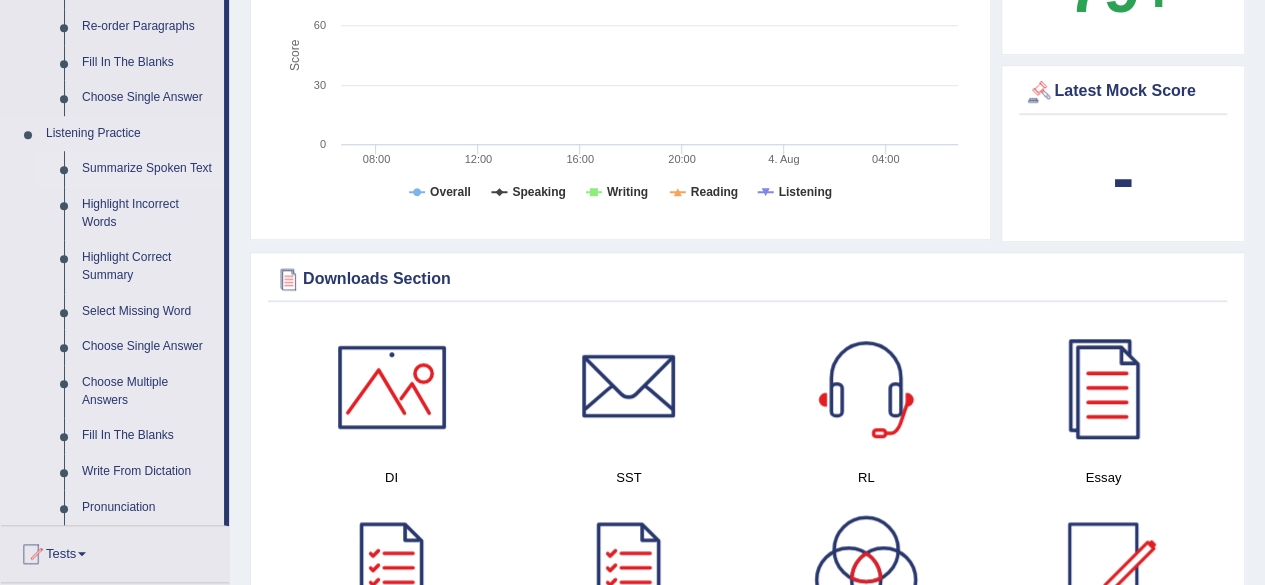 click on "Summarize Spoken Text" at bounding box center [148, 169] 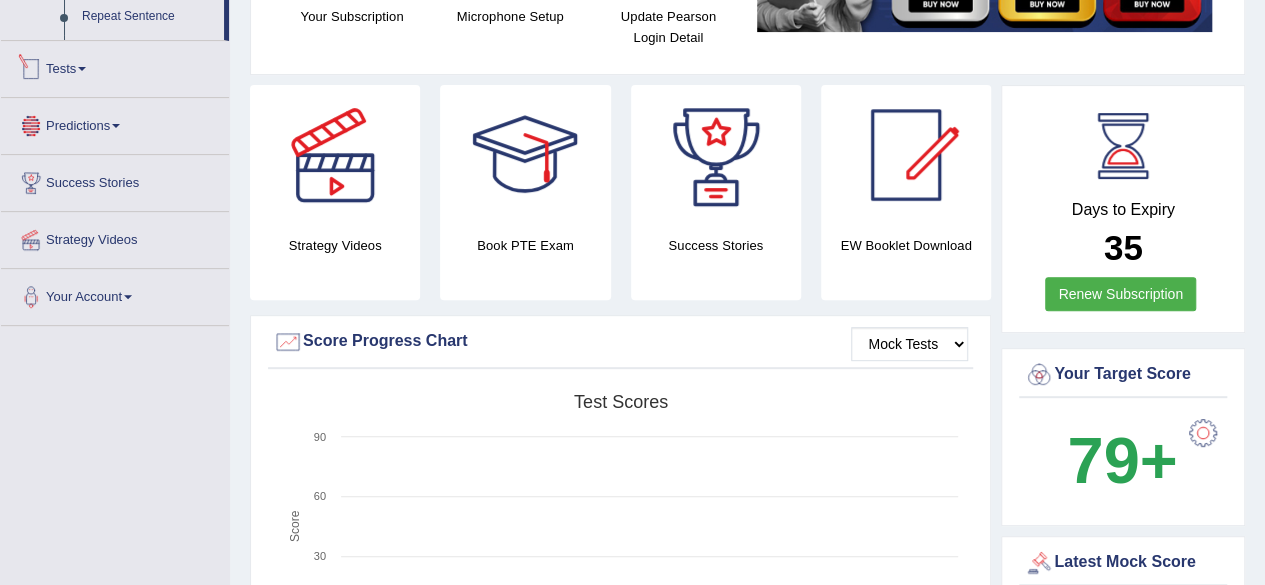 scroll, scrollTop: 346, scrollLeft: 0, axis: vertical 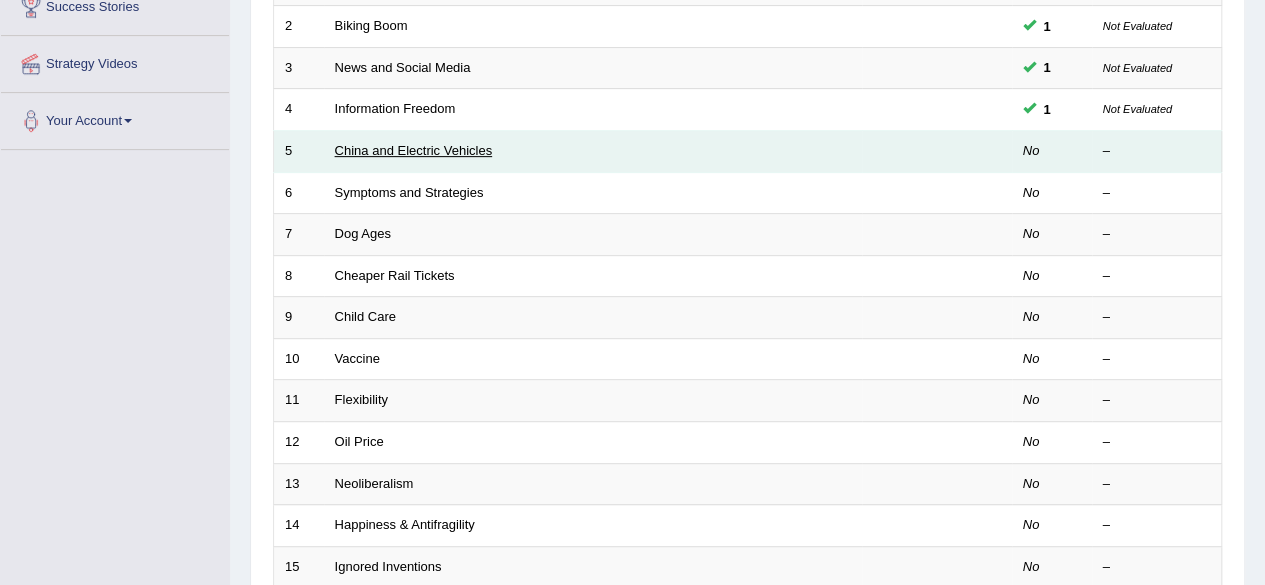 click on "China and Electric Vehicles" at bounding box center [414, 150] 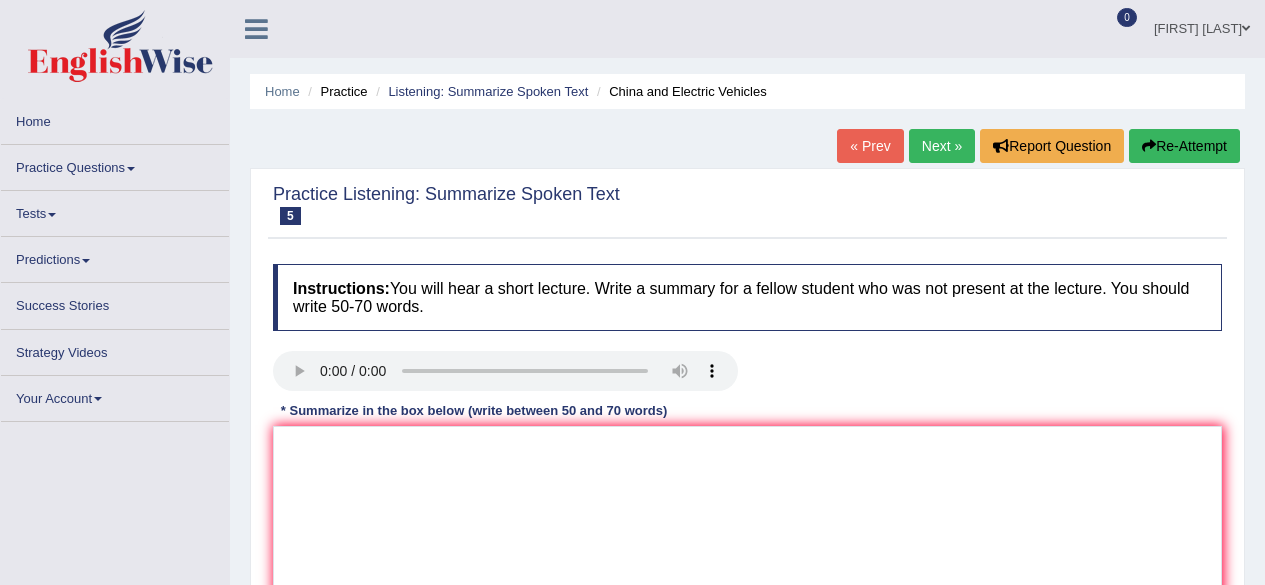 scroll, scrollTop: 0, scrollLeft: 0, axis: both 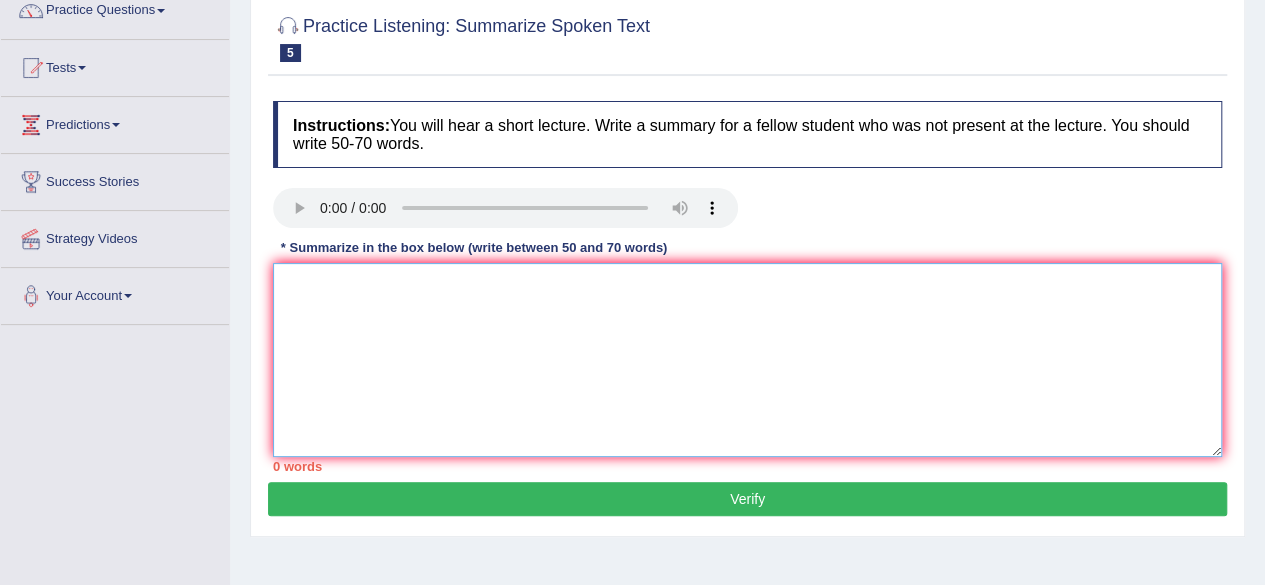 click at bounding box center (747, 360) 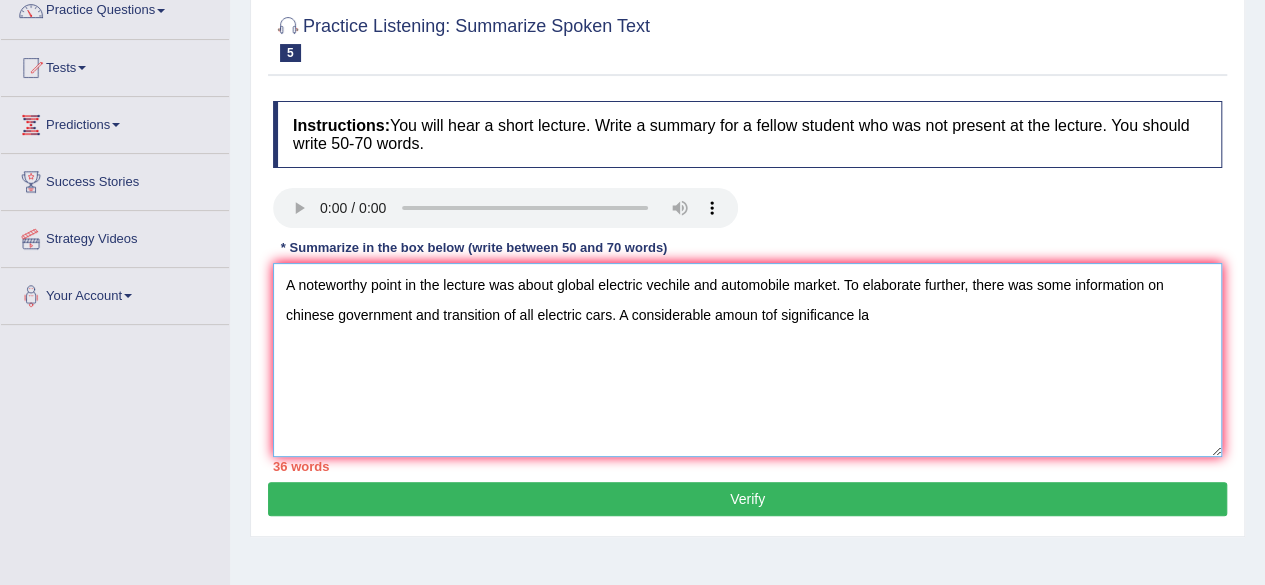 click on "A noteworthy point in the lecture was about global electric vechile and automobile market. To elaborate further, there was some information on chinese government and transition of all electric cars. A considerable amoun tof significance la" at bounding box center (747, 360) 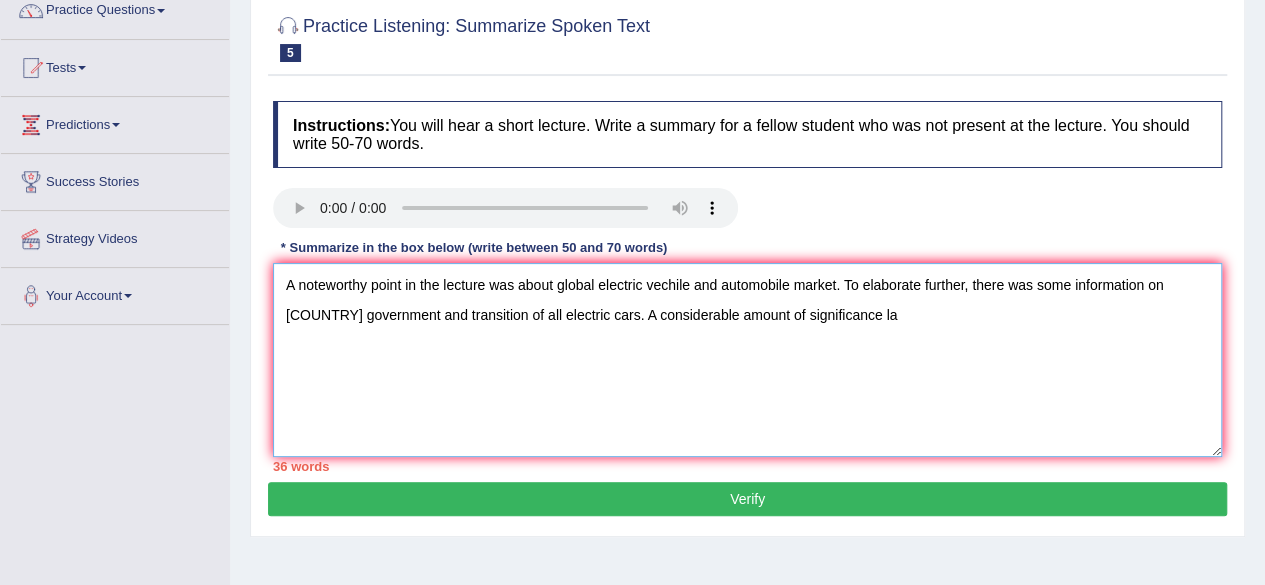 click on "A noteworthy point in the lecture was about global electric vechile and automobile market. To elaborate further, there was some information on chinese government and transition of all electric cars. A considerable amount of significance la" at bounding box center (747, 360) 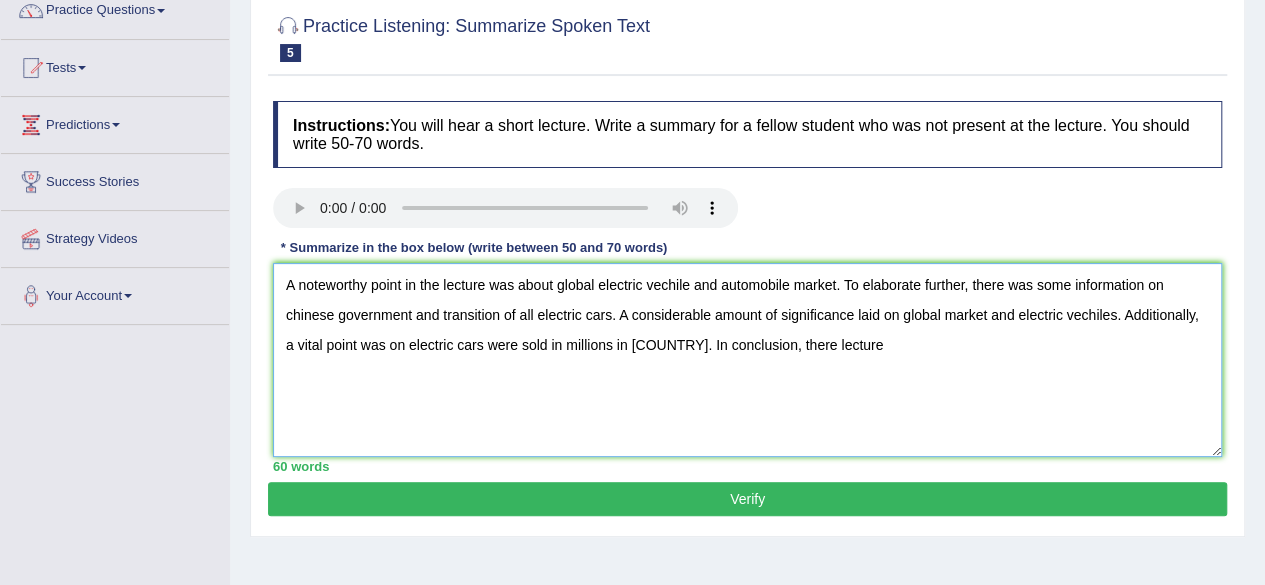 click on "A noteworthy point in the lecture was about global electric vechile and automobile market. To elaborate further, there was some information on chinese government and transition of all electric cars. A considerable amount of significance laid on global market and electric vechiles. Additionally, a vital point was on electric cars were sold in millions in china. In conclusion, there lecture" at bounding box center (747, 360) 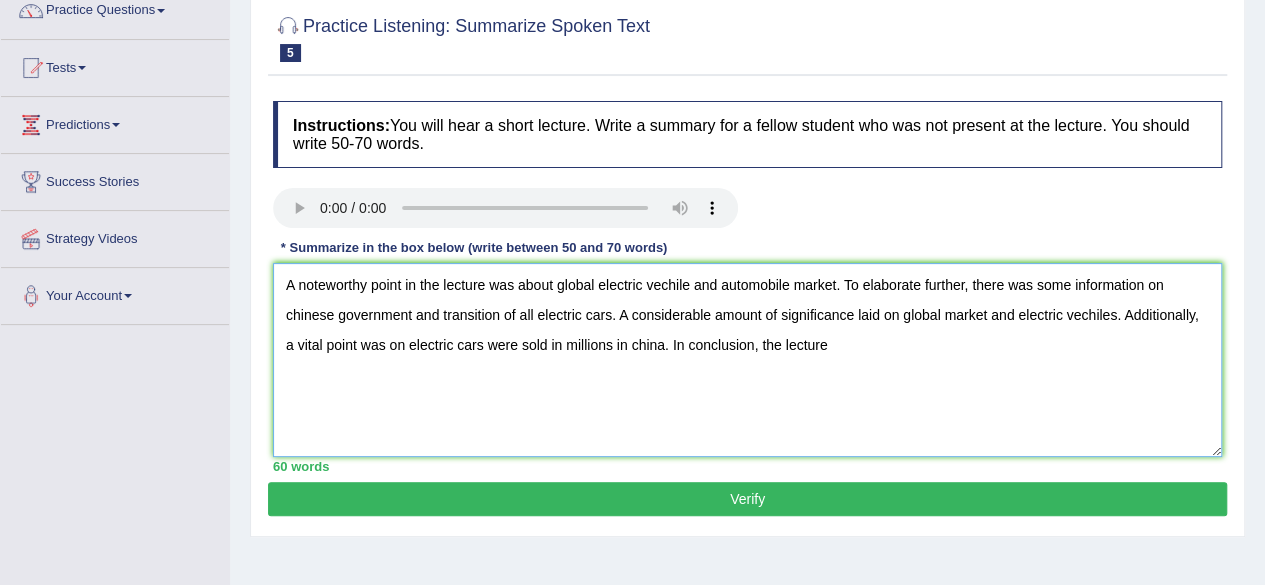 click on "A noteworthy point in the lecture was about global electric vechile and automobile market. To elaborate further, there was some information on chinese government and transition of all electric cars. A considerable amount of significance laid on global market and electric vechiles. Additionally, a vital point was on electric cars were sold in millions in china. In conclusion, the lecture" at bounding box center [747, 360] 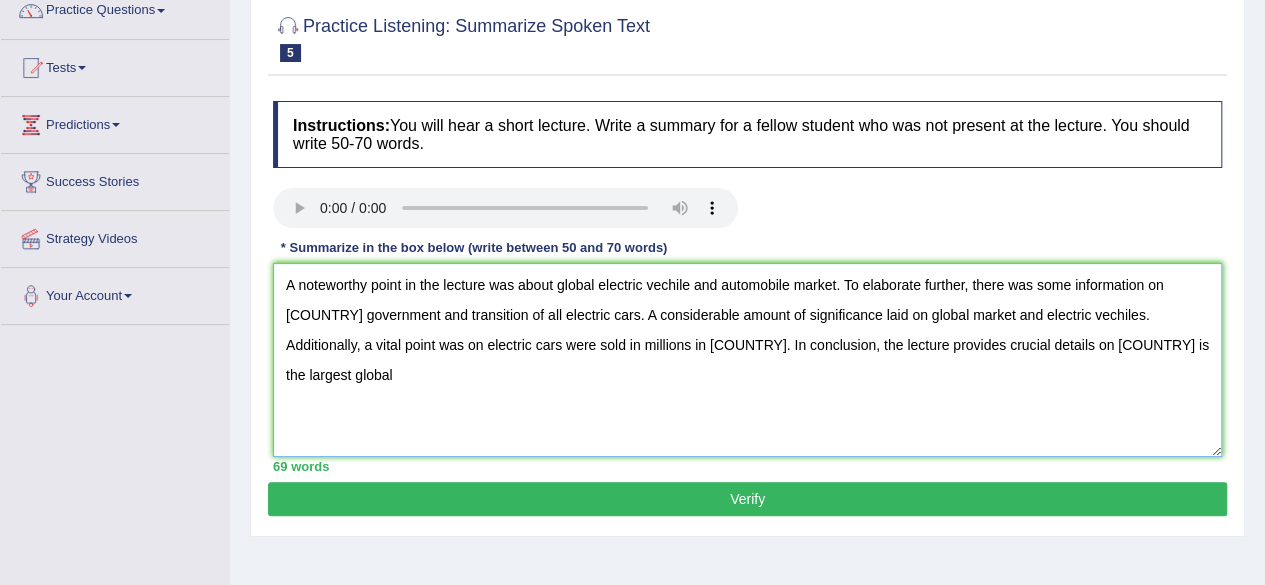 drag, startPoint x: 1062, startPoint y: 345, endPoint x: 1002, endPoint y: 341, distance: 60.133186 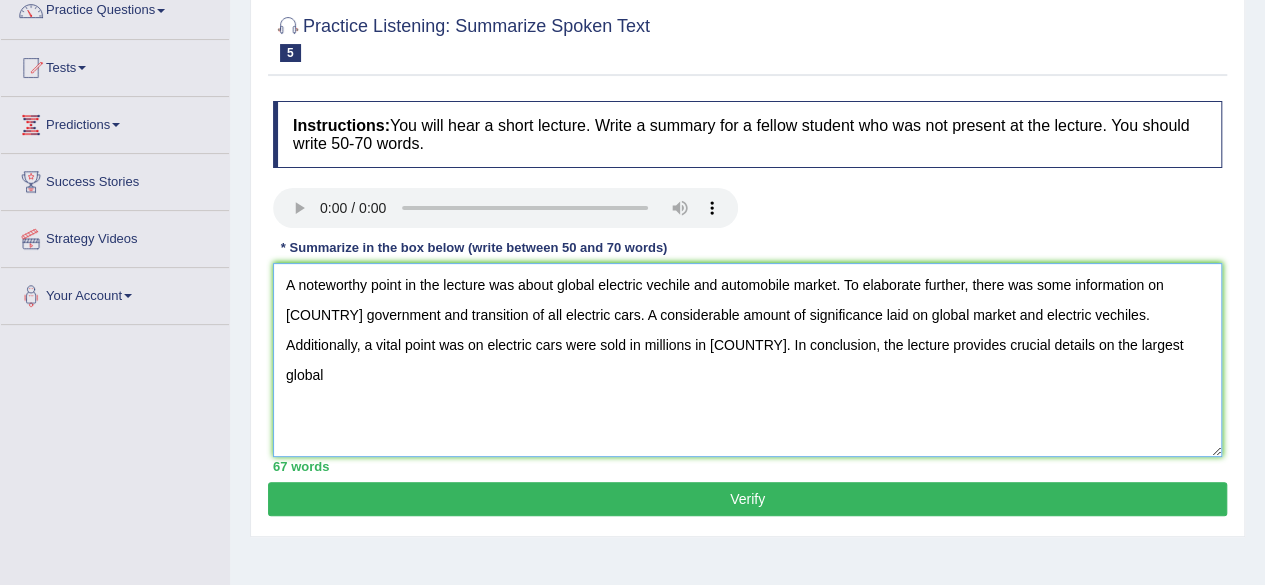 click on "A noteworthy point in the lecture was about global electric vechile and automobile market. To elaborate further, there was some information on chinese government and transition of all electric cars. A considerable amount of significance laid on global market and electric vechiles. Additionally, a vital point was on electric cars were sold in millions in china. In conclusion, the lecture provides crucial details on the largest global" at bounding box center [747, 360] 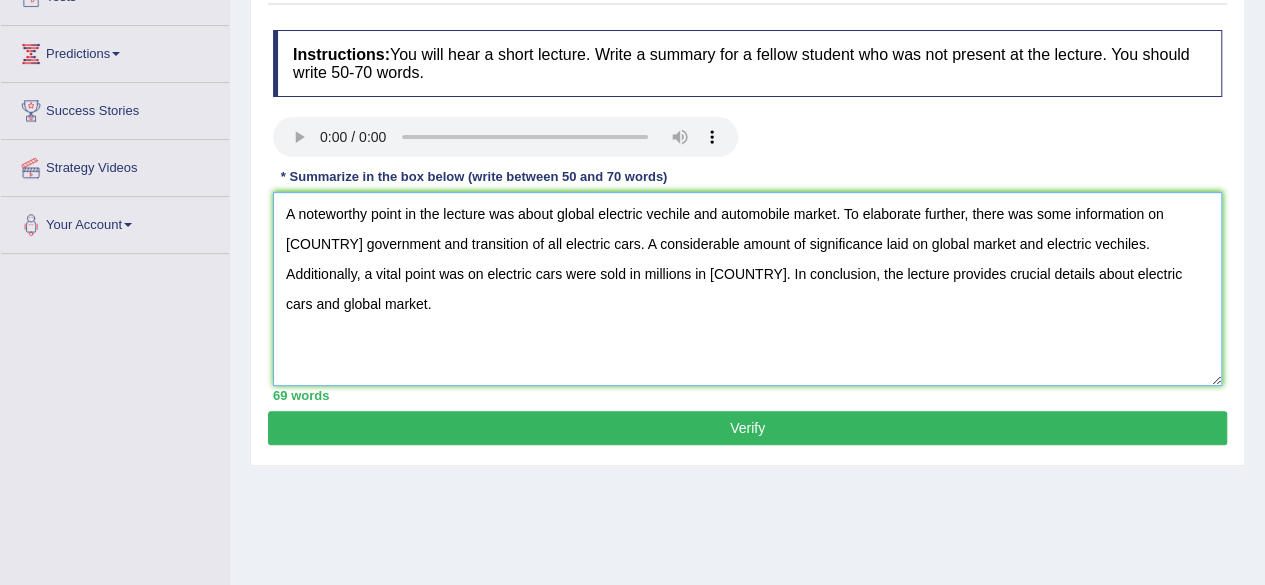 scroll, scrollTop: 247, scrollLeft: 0, axis: vertical 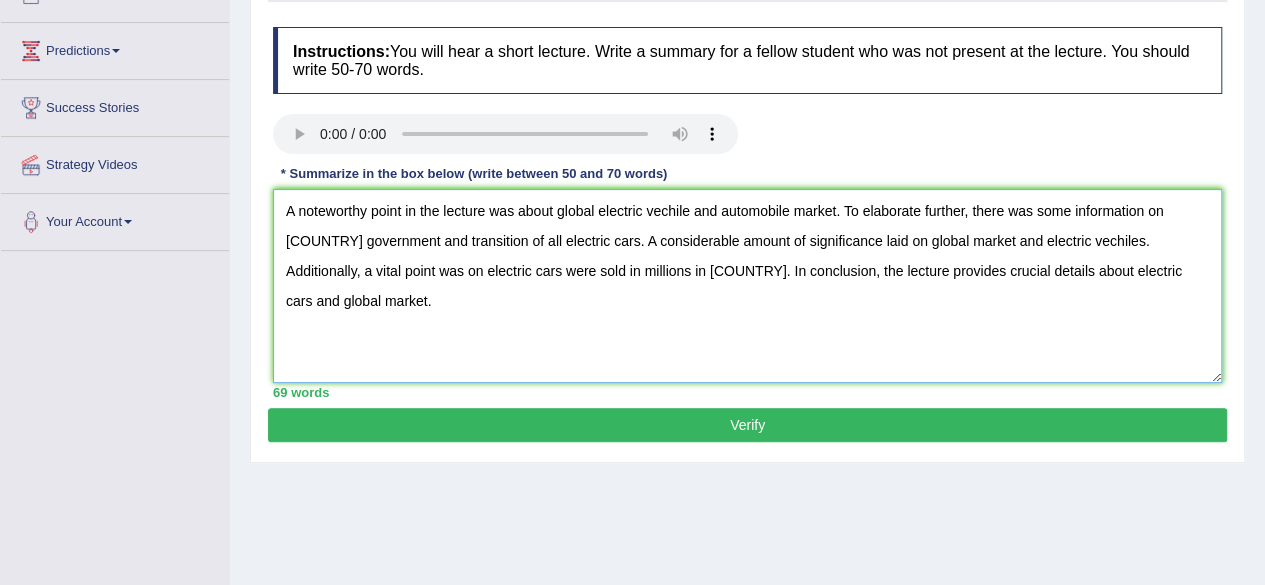 type on "A noteworthy point in the lecture was about global electric vechile and automobile market. To elaborate further, there was some information on chinese government and transition of all electric cars. A considerable amount of significance laid on global market and electric vechiles. Additionally, a vital point was on electric cars were sold in millions in china. In conclusion, the lecture provides crucial details about electric cars and global market." 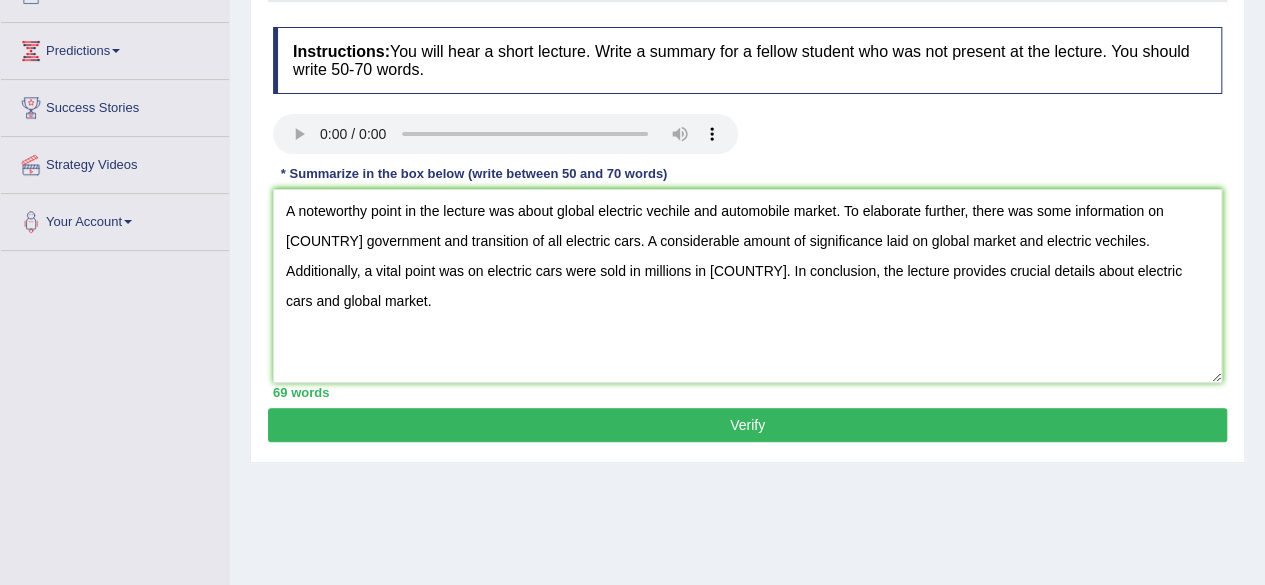 click on "Verify" at bounding box center (747, 425) 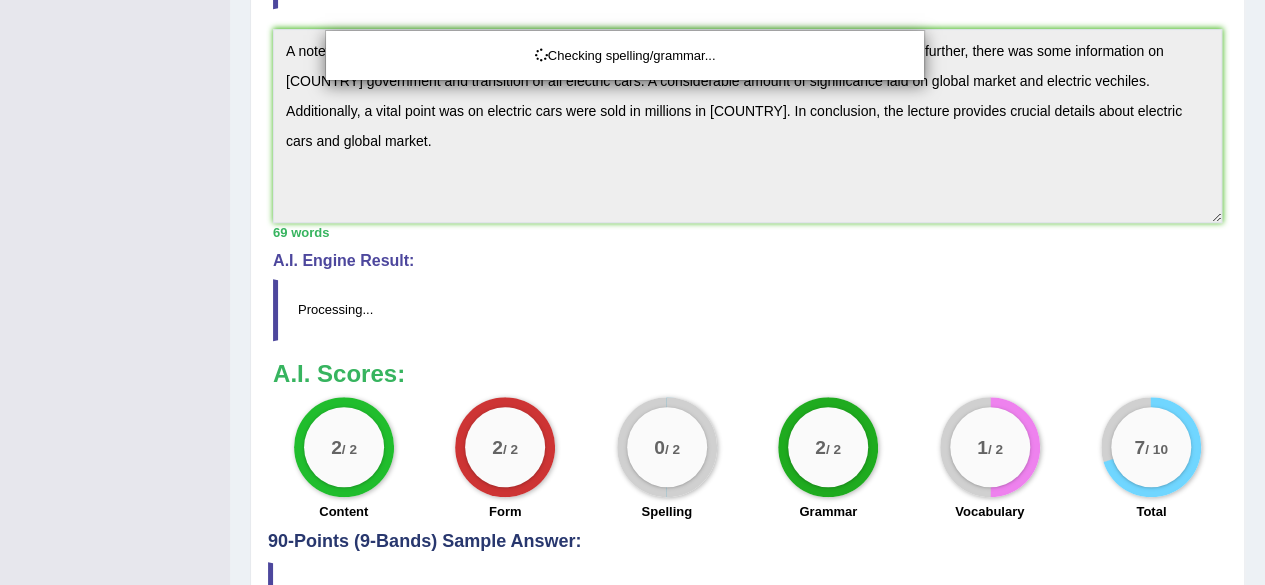 scroll, scrollTop: 586, scrollLeft: 0, axis: vertical 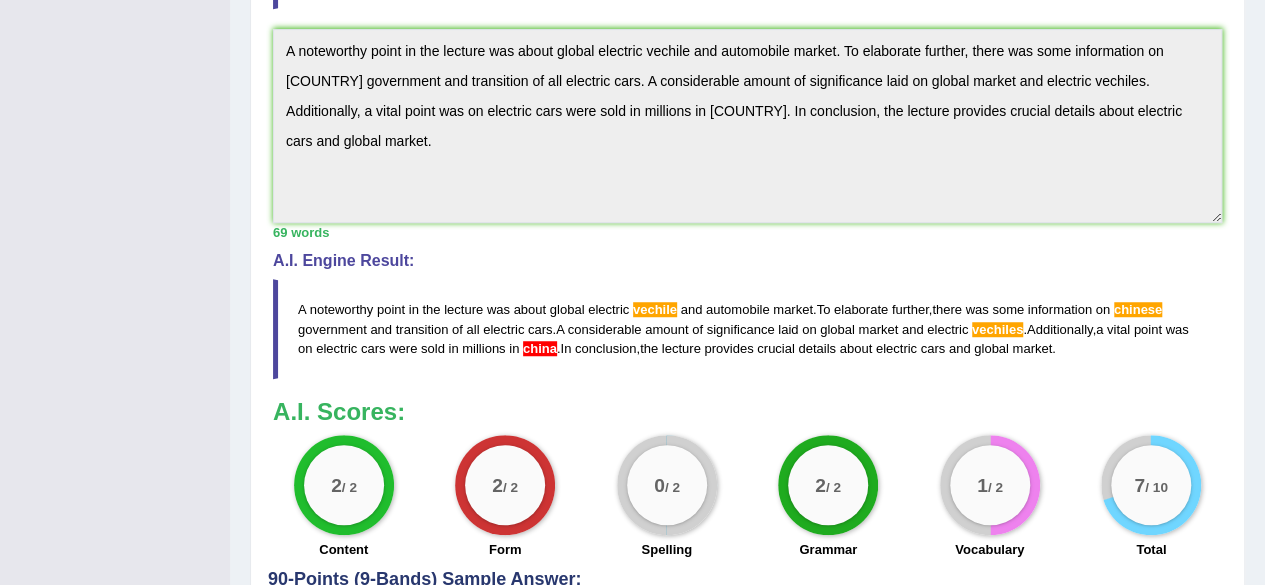 click on "1  / 2              Vocabulary" at bounding box center [989, 499] 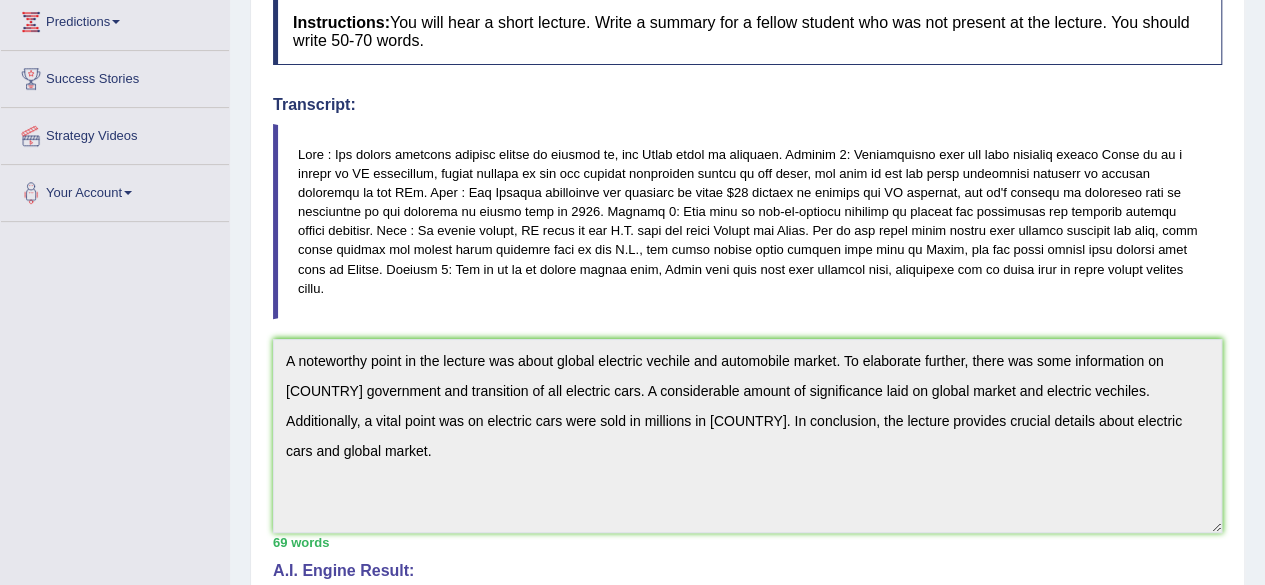 scroll, scrollTop: 126, scrollLeft: 0, axis: vertical 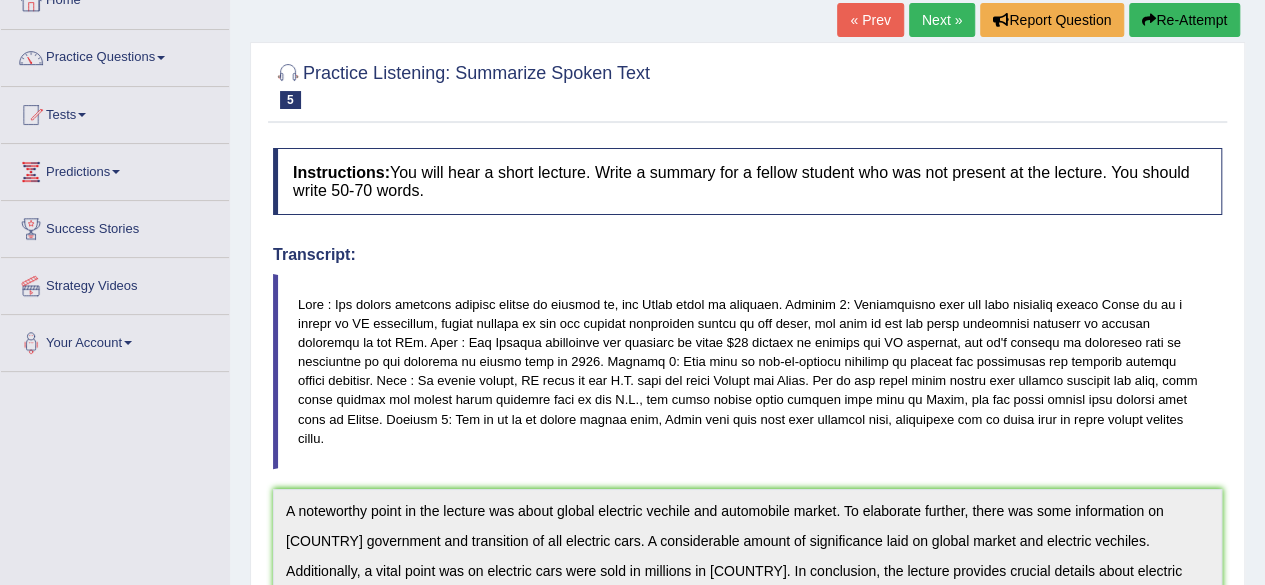 click on "Next »" at bounding box center [942, 20] 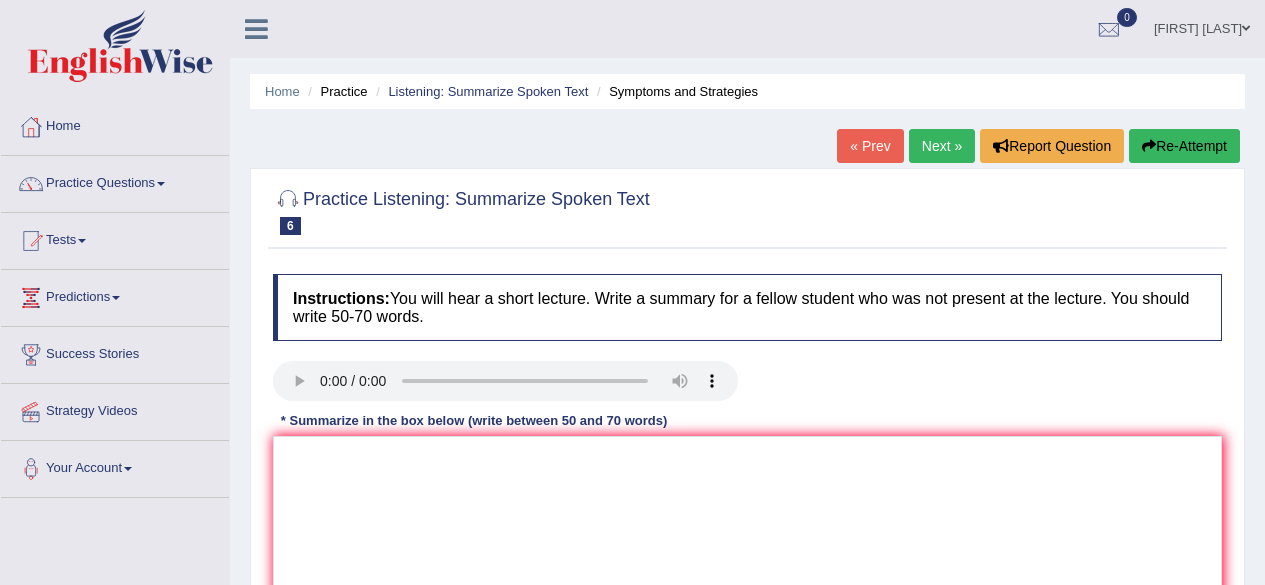 scroll, scrollTop: 0, scrollLeft: 0, axis: both 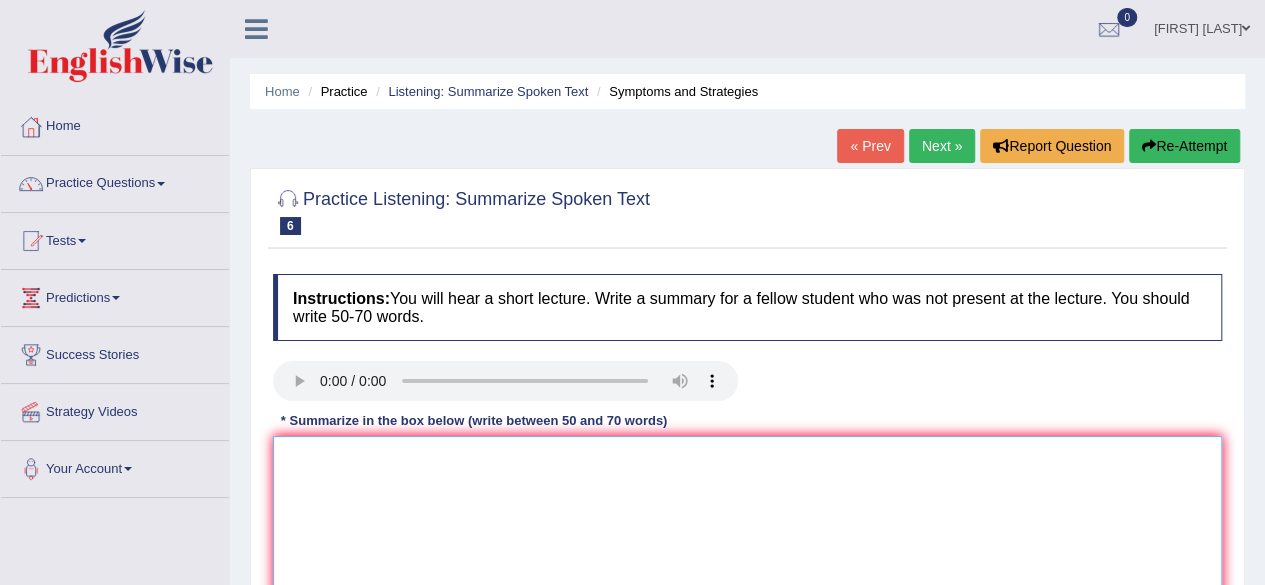 click at bounding box center [747, 533] 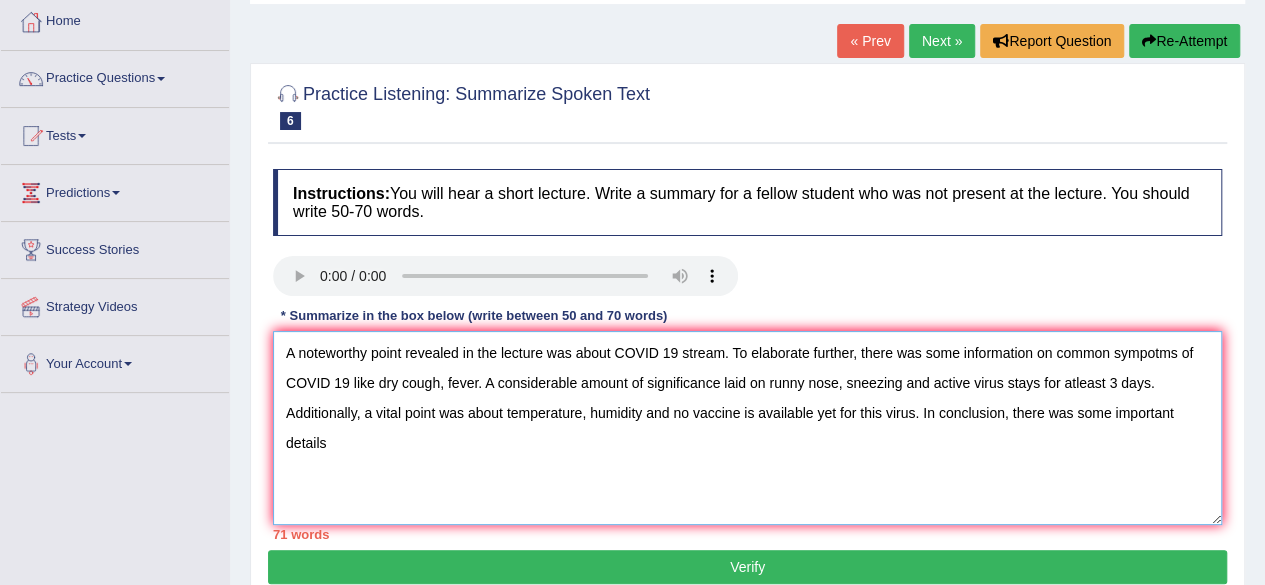 scroll, scrollTop: 106, scrollLeft: 0, axis: vertical 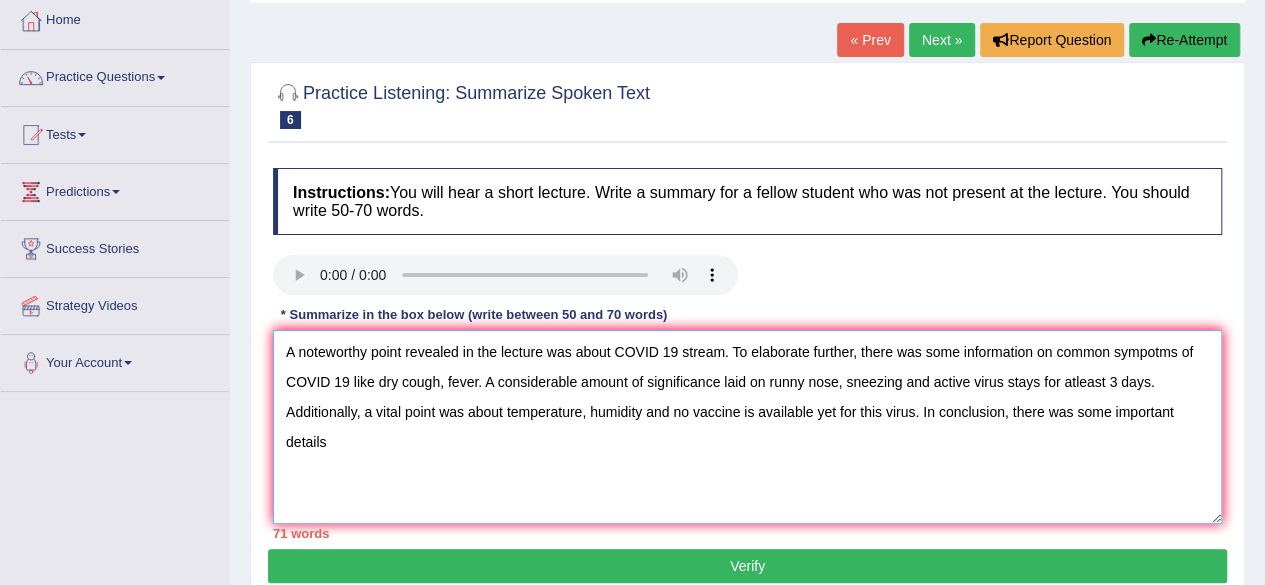 drag, startPoint x: 919, startPoint y: 413, endPoint x: 841, endPoint y: 409, distance: 78.10249 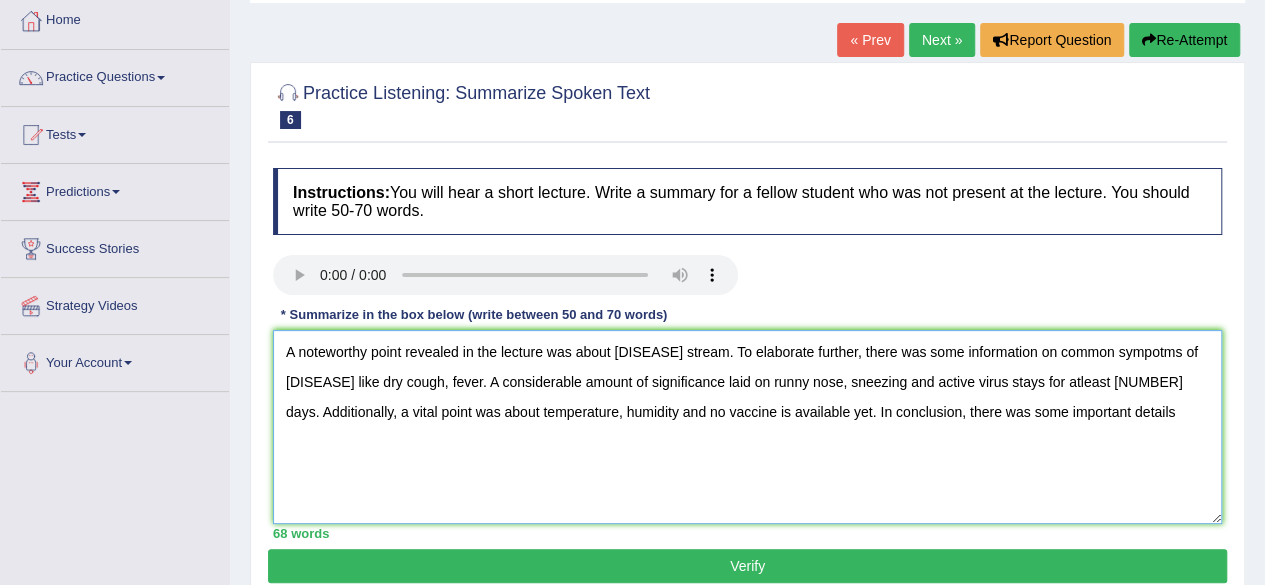 click on "A noteworthy point revealed in the lecture was about COVID 19 stream. To elaborate further, there was some information on common sympotms of COVID 19 like dry cough, fever. A considerable amount of significance laid on runny nose, sneezing and active virus stays for atleast 3 days. Additionally, a vital point was about temperature, humidity and no vaccine is available yet. In conclusion, there was some important details" at bounding box center [747, 427] 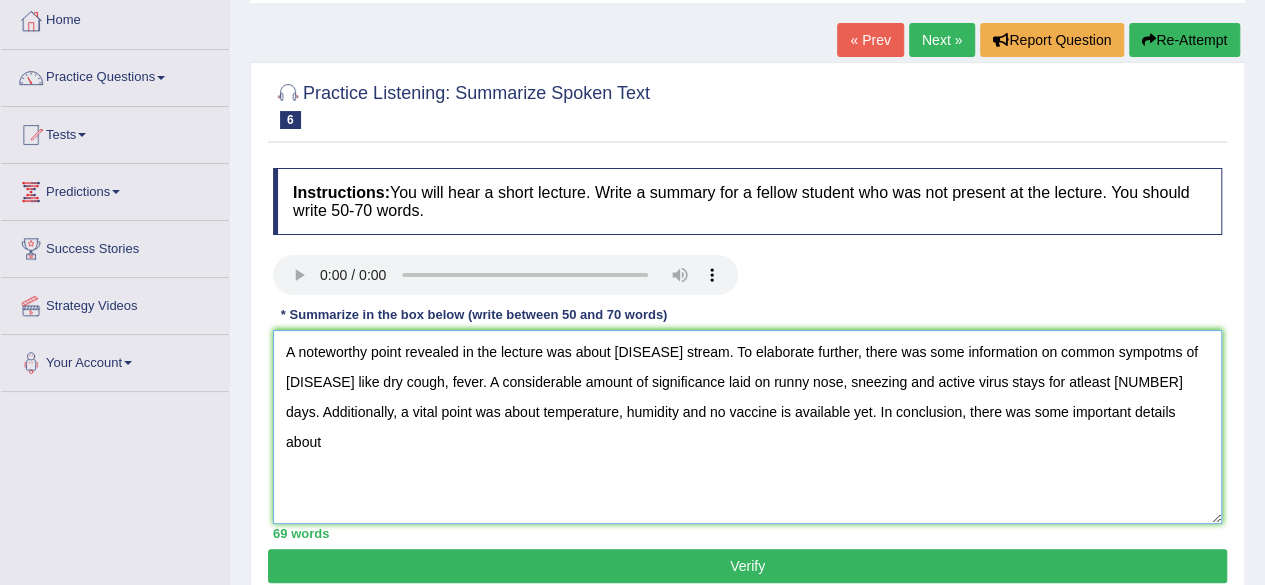 drag, startPoint x: 838, startPoint y: 413, endPoint x: 645, endPoint y: 403, distance: 193.2589 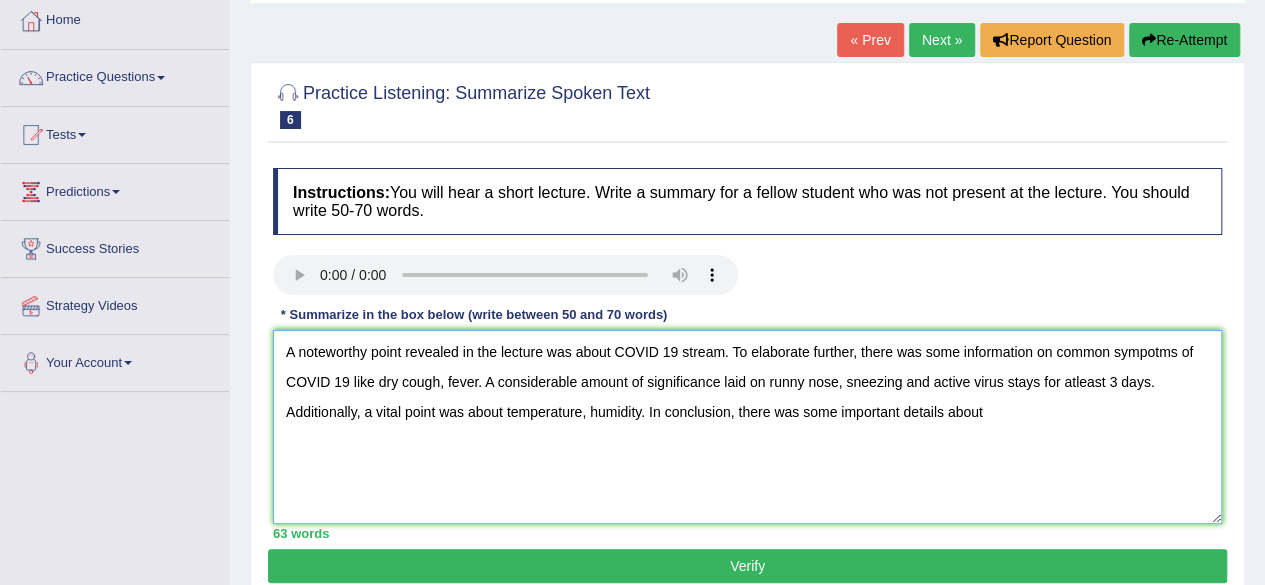 click on "A noteworthy point revealed in the lecture was about COVID 19 stream. To elaborate further, there was some information on common sympotms of COVID 19 like dry cough, fever. A considerable amount of significance laid on runny nose, sneezing and active virus stays for atleast 3 days. Additionally, a vital point was about temperature, humidity. In conclusion, there was some important details about" at bounding box center [747, 427] 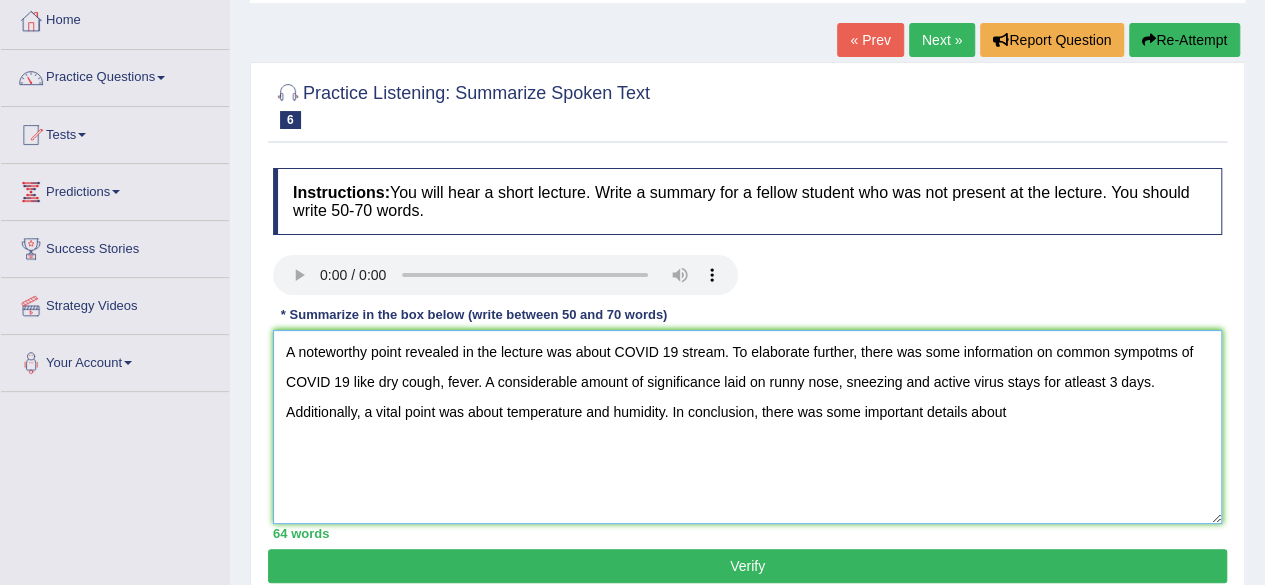 click on "A noteworthy point revealed in the lecture was about COVID 19 stream. To elaborate further, there was some information on common sympotms of COVID 19 like dry cough, fever. A considerable amount of significance laid on runny nose, sneezing and active virus stays for atleast 3 days. Additionally, a vital point was about temperature and humidity. In conclusion, there was some important details about" at bounding box center (747, 427) 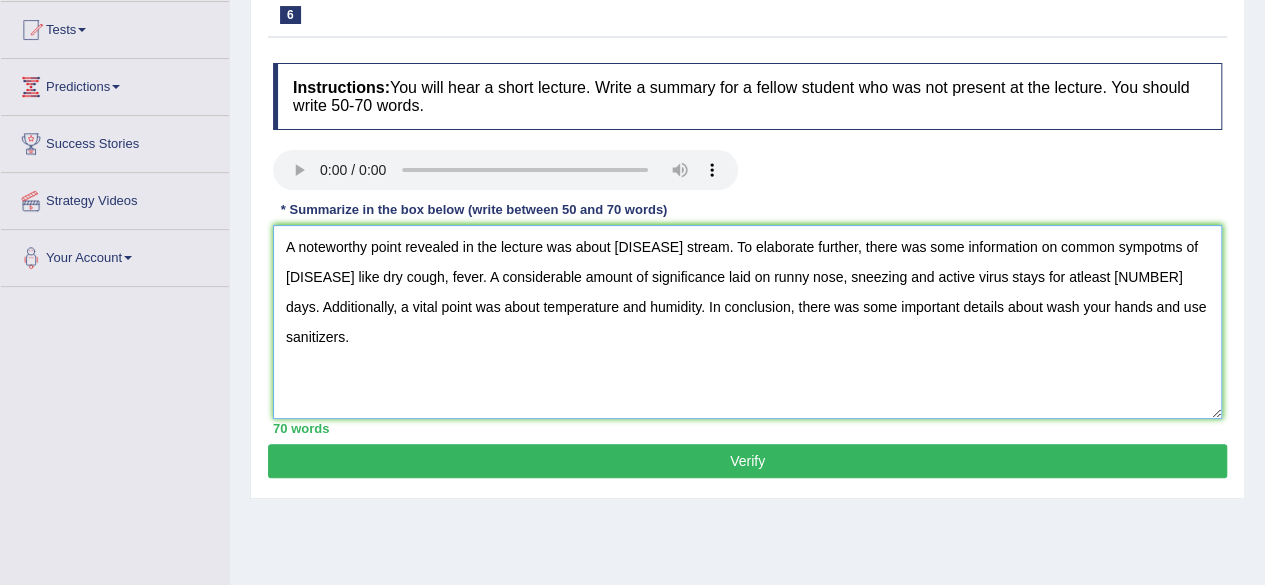scroll, scrollTop: 220, scrollLeft: 0, axis: vertical 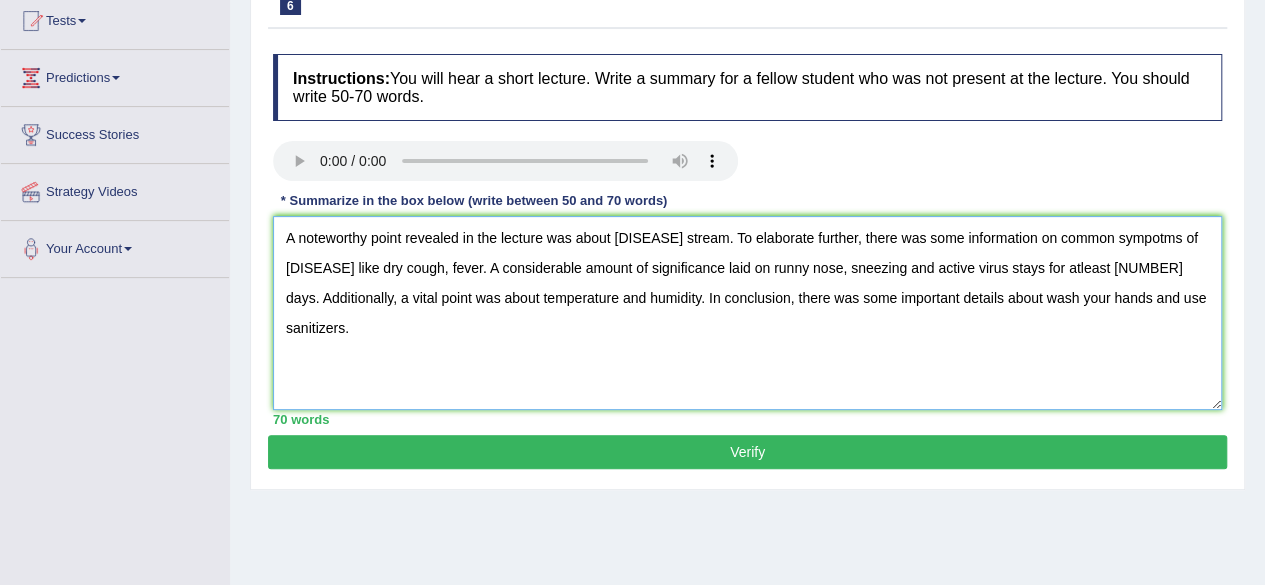 click on "A noteworthy point revealed in the lecture was about COVID 19 stream. To elaborate further, there was some information on common sympotms of COVID 19 like dry cough, fever. A considerable amount of significance laid on runny nose, sneezing and active virus stays for atleast 3 days. Additionally, a vital point was about temperature and humidity. In conclusion, there was some important details about wash your hands and use sanitizers." at bounding box center [747, 313] 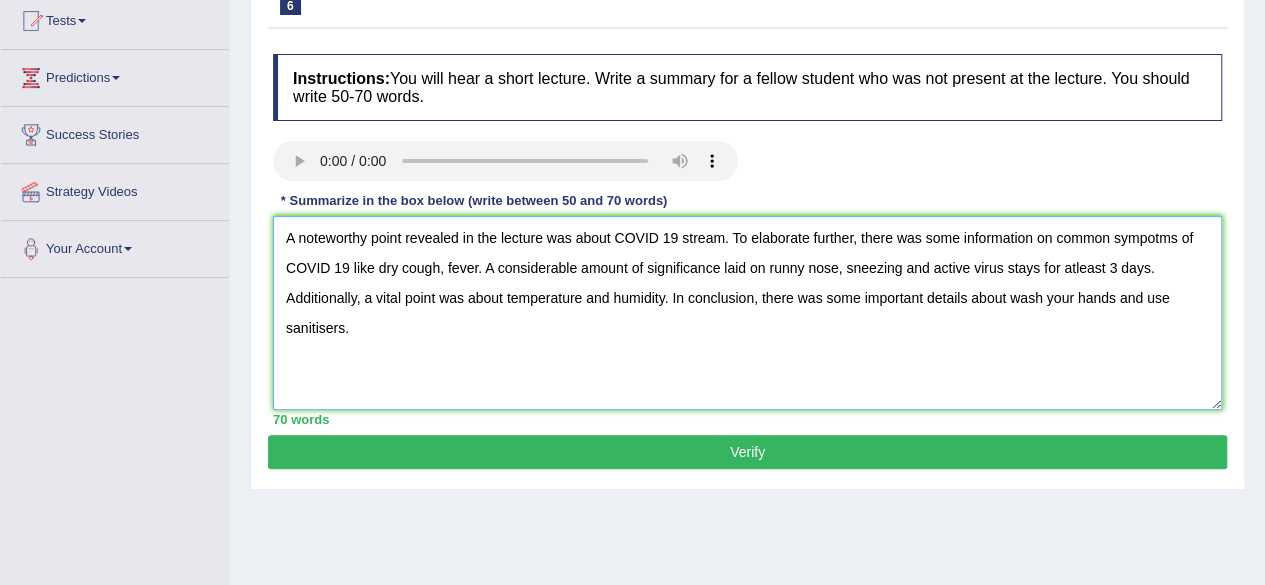 type on "A noteworthy point revealed in the lecture was about COVID 19 stream. To elaborate further, there was some information on common sympotms of COVID 19 like dry cough, fever. A considerable amount of significance laid on runny nose, sneezing and active virus stays for atleast 3 days. Additionally, a vital point was about temperature and humidity. In conclusion, there was some important details about wash your hands and use sanitisers." 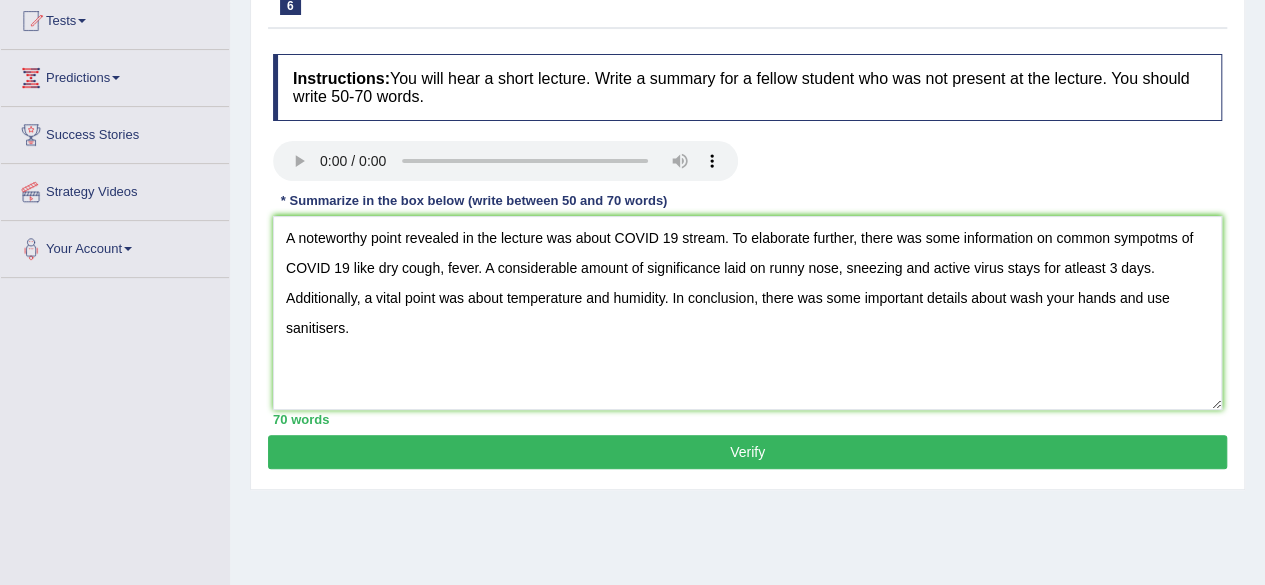 click on "Verify" at bounding box center (747, 452) 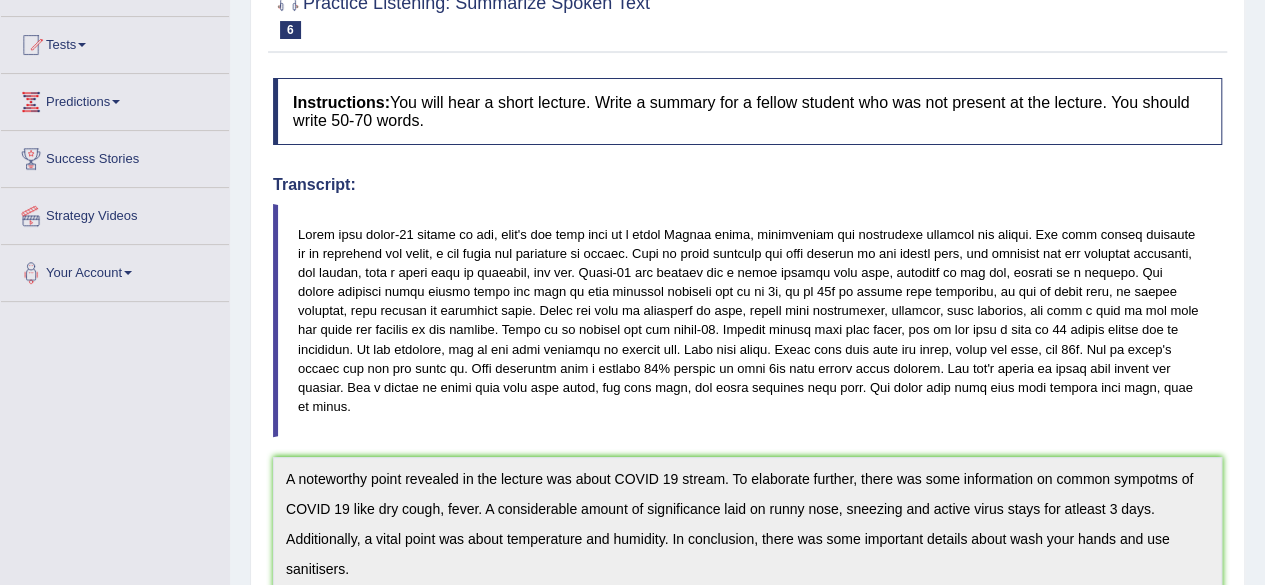 scroll, scrollTop: 0, scrollLeft: 0, axis: both 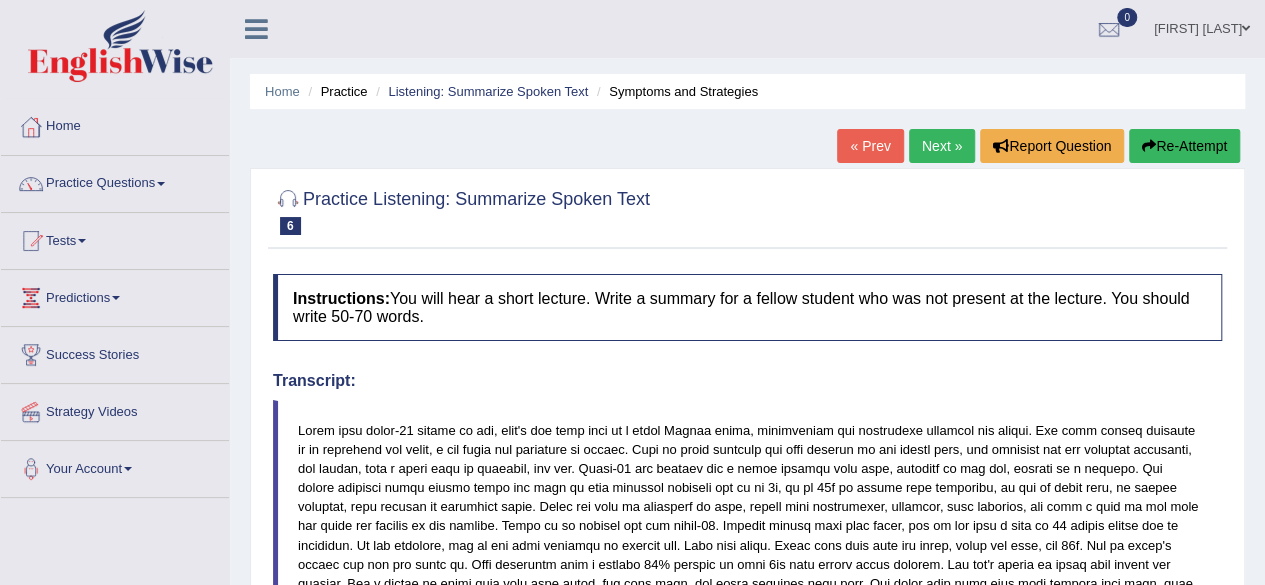 click on "Next »" at bounding box center (942, 146) 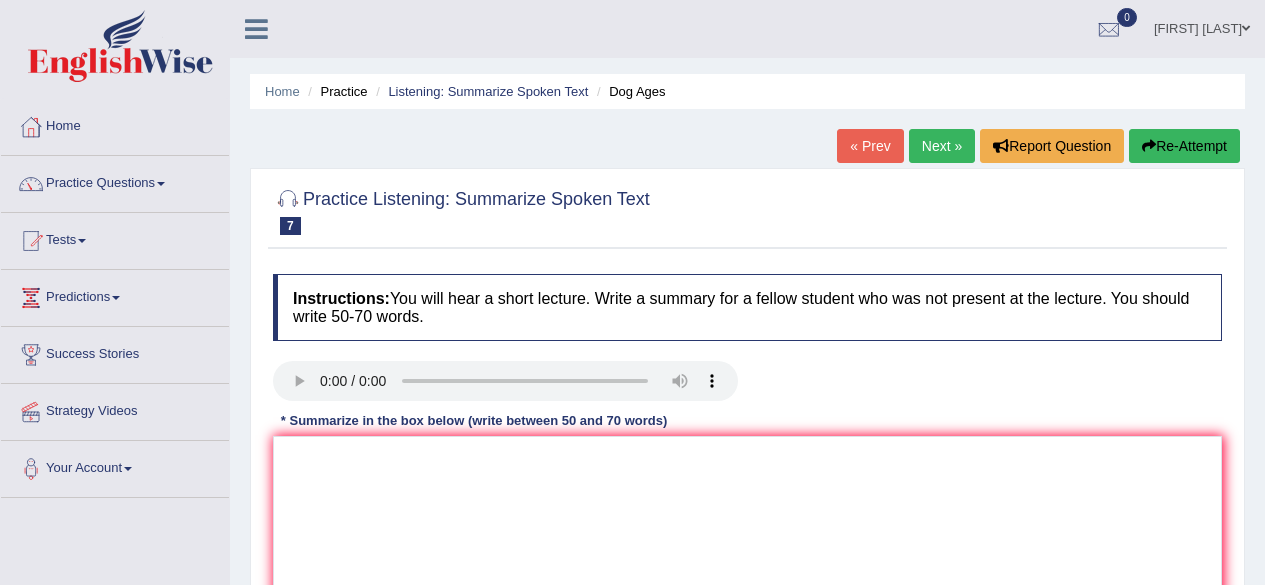 scroll, scrollTop: 0, scrollLeft: 0, axis: both 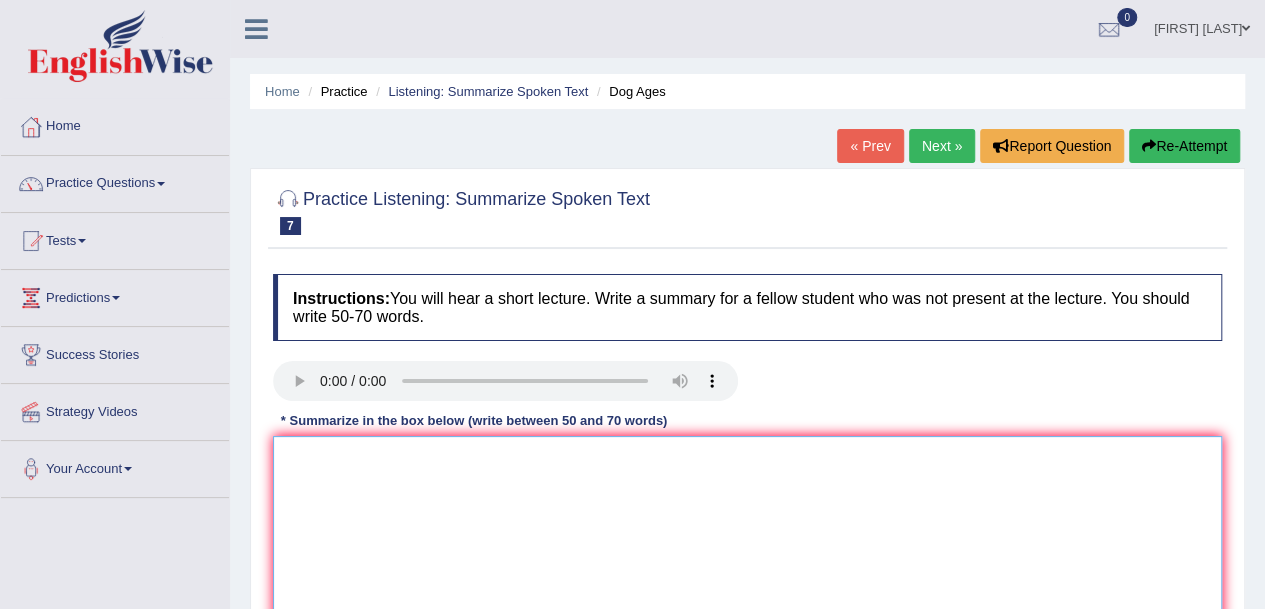 drag, startPoint x: 345, startPoint y: 470, endPoint x: 307, endPoint y: 497, distance: 46.615448 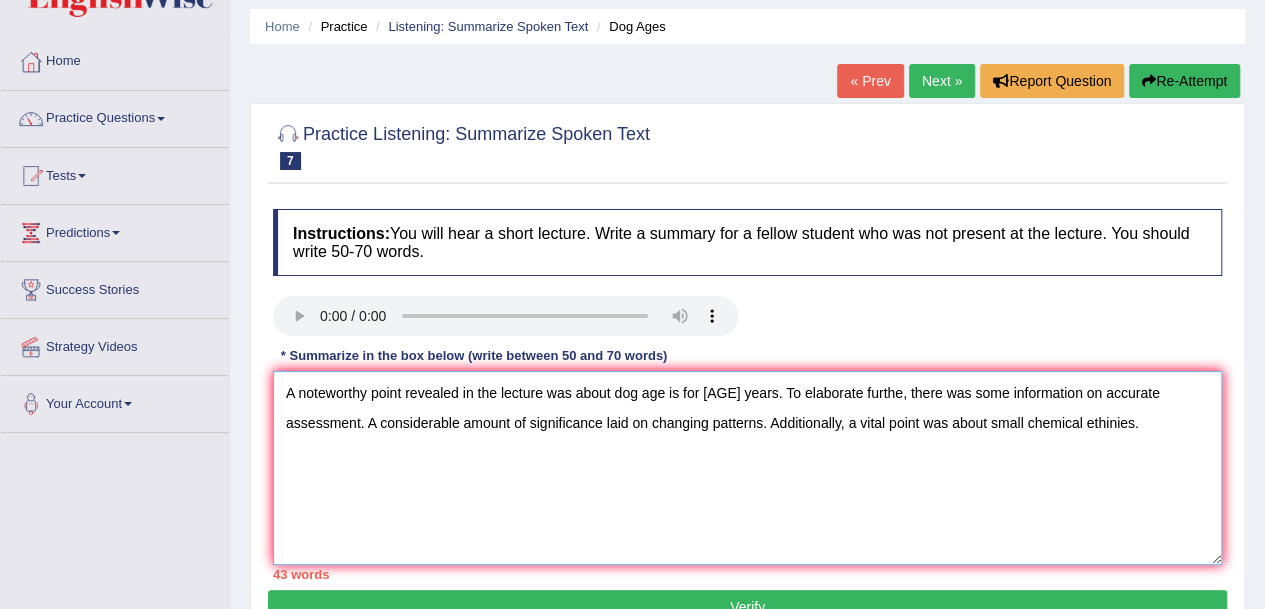 scroll, scrollTop: 61, scrollLeft: 0, axis: vertical 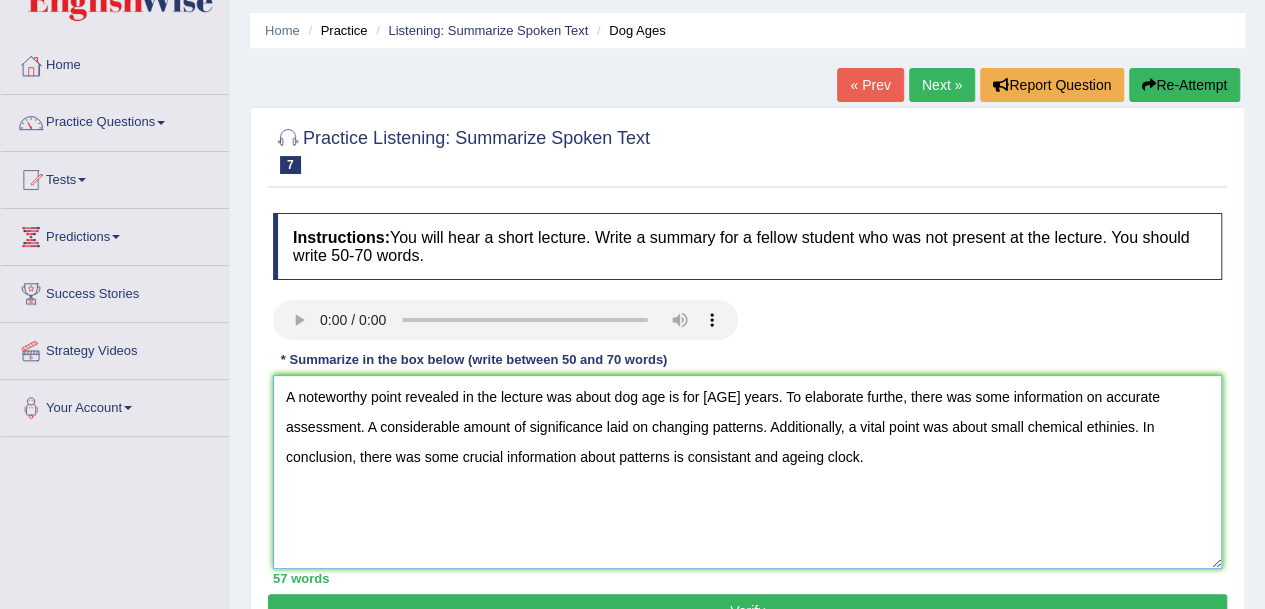 click on "A noteworthy point revealed in the lecture was about dog age is for 7 years. To elaborate furthe, there was some information on accurate assessment. A considerable amount of significance laid on changing patterns. Additionally, a vital point was about small chemical ethinies. In conclusion, there was some crucial information about patterns is consistant and ageing clock." at bounding box center [747, 472] 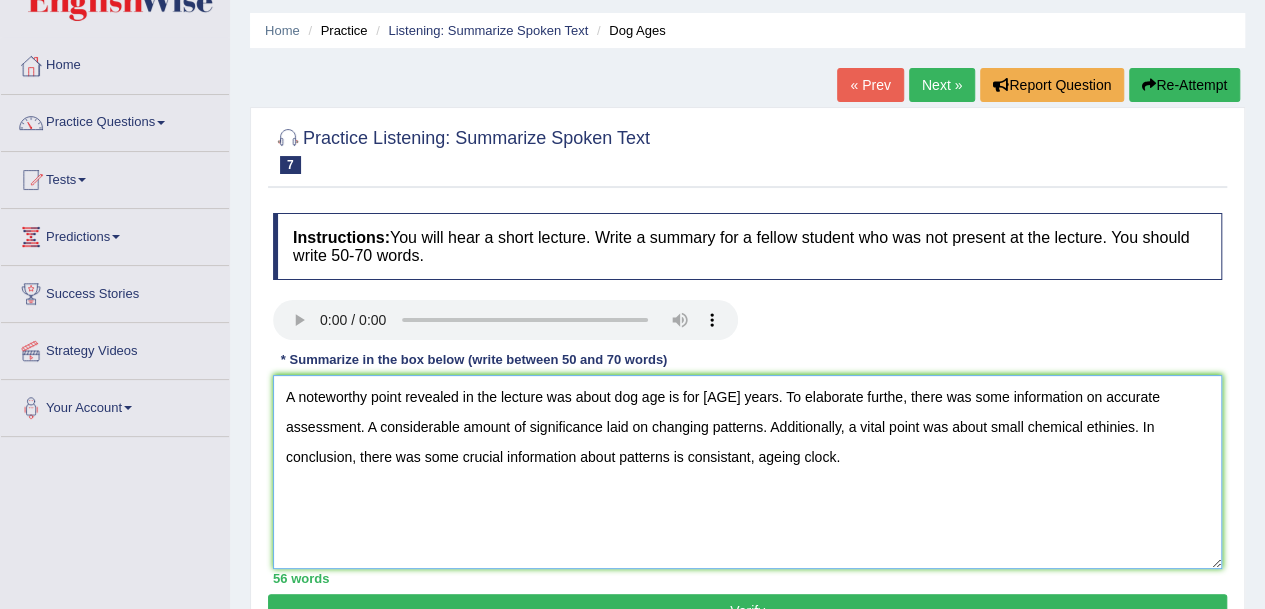 click on "A noteworthy point revealed in the lecture was about dog age is for 7 years. To elaborate furthe, there was some information on accurate assessment. A considerable amount of significance laid on changing patterns. Additionally, a vital point was about small chemical ethinies. In conclusion, there was some crucial information about patterns is consistant, ageing clock." at bounding box center (747, 472) 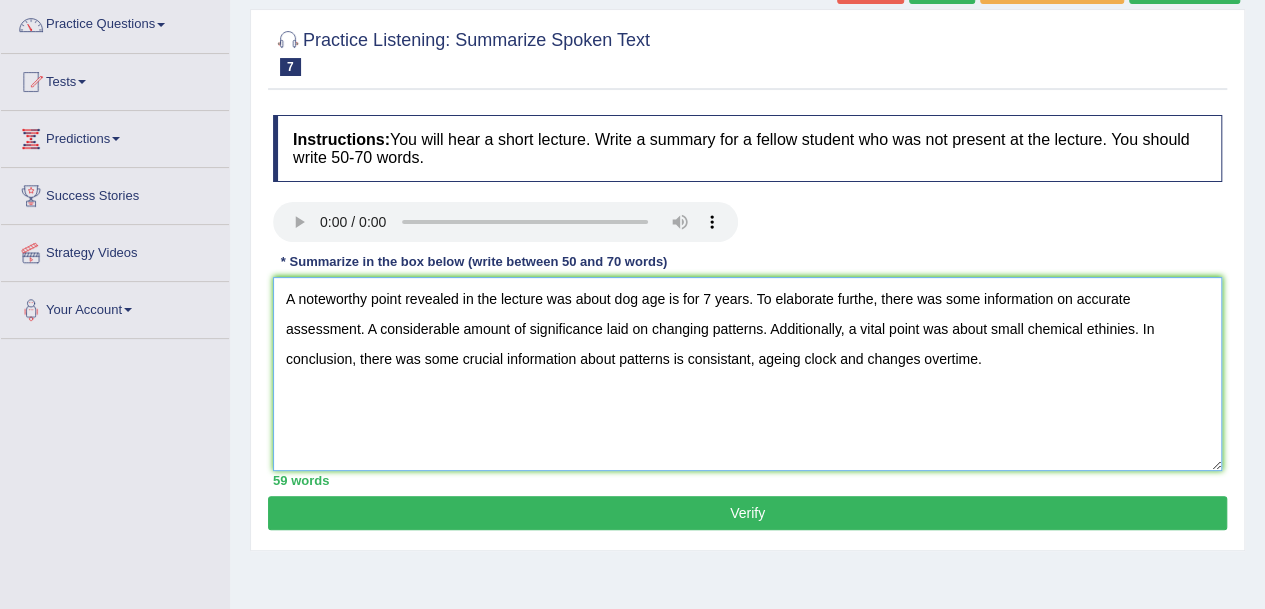 scroll, scrollTop: 165, scrollLeft: 0, axis: vertical 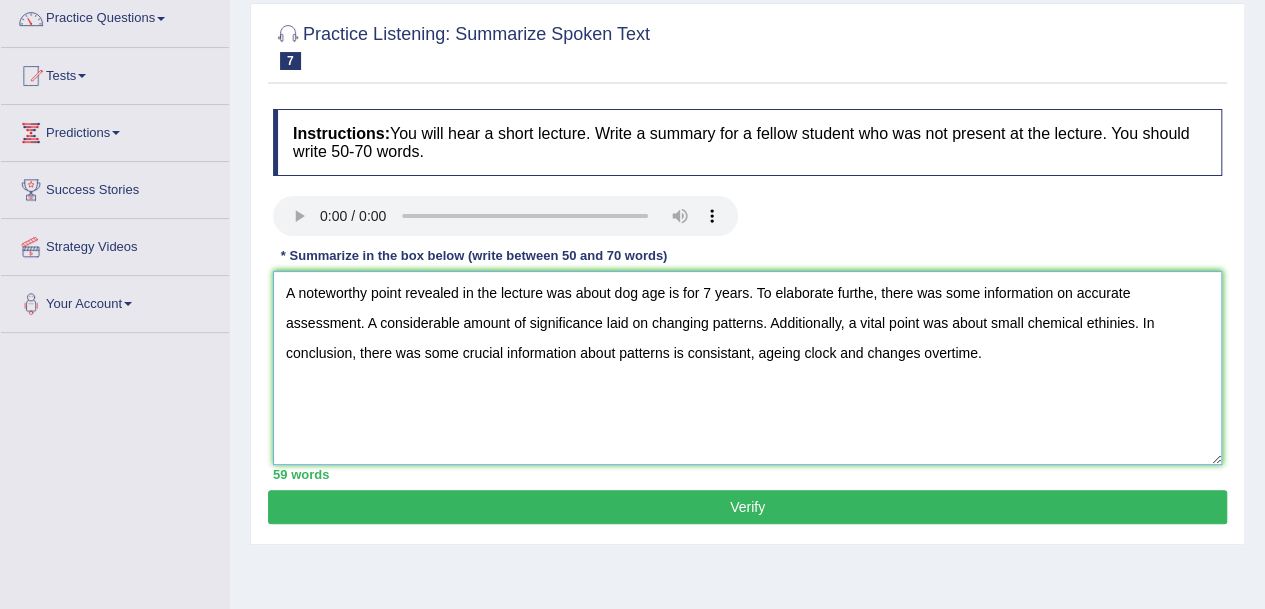 type on "A noteworthy point revealed in the lecture was about dog age is for 7 years. To elaborate furthe, there was some information on accurate assessment. A considerable amount of significance laid on changing patterns. Additionally, a vital point was about small chemical ethinies. In conclusion, there was some crucial information about patterns is consistant, ageing clock and changes overtime." 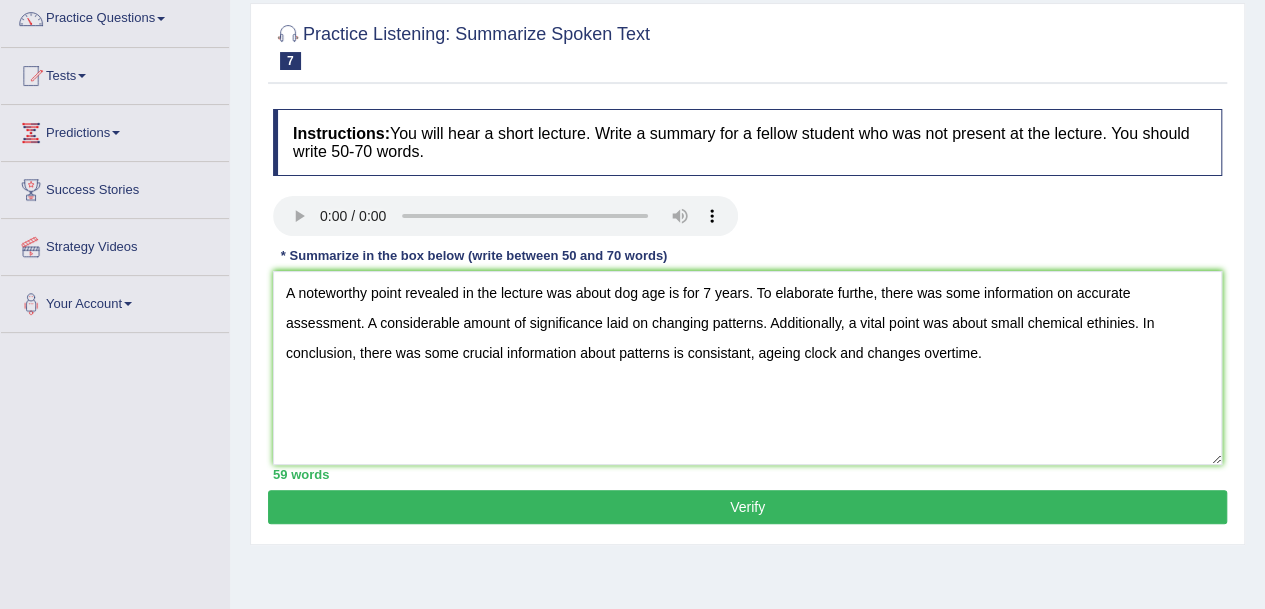 click on "Verify" at bounding box center (747, 507) 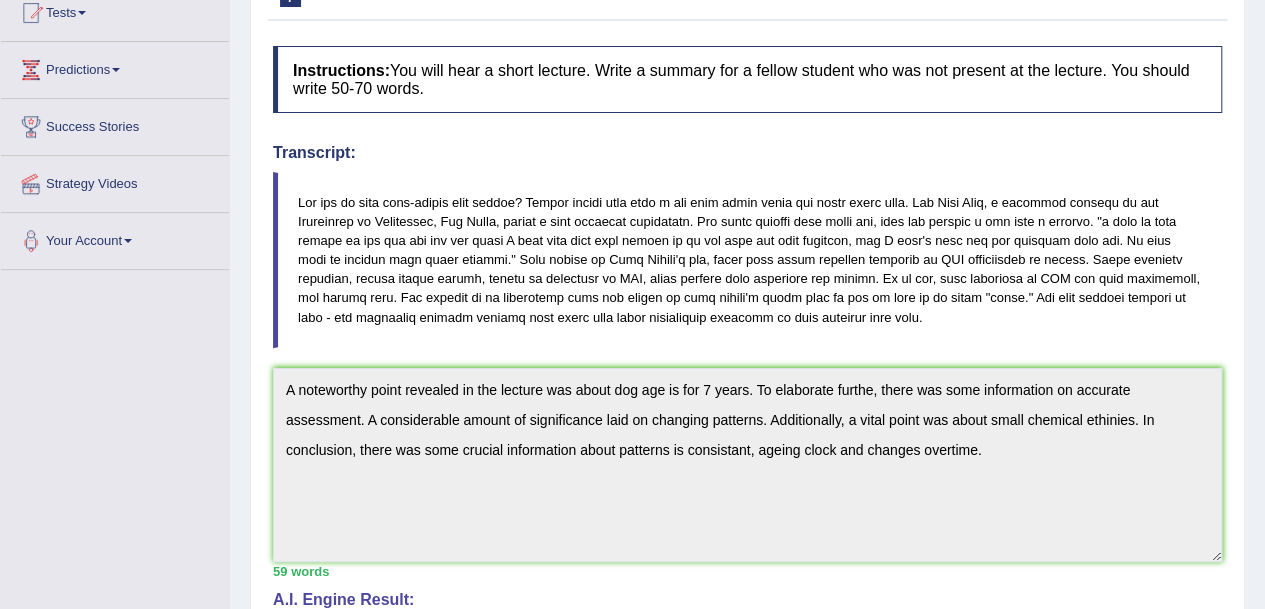 scroll, scrollTop: 0, scrollLeft: 0, axis: both 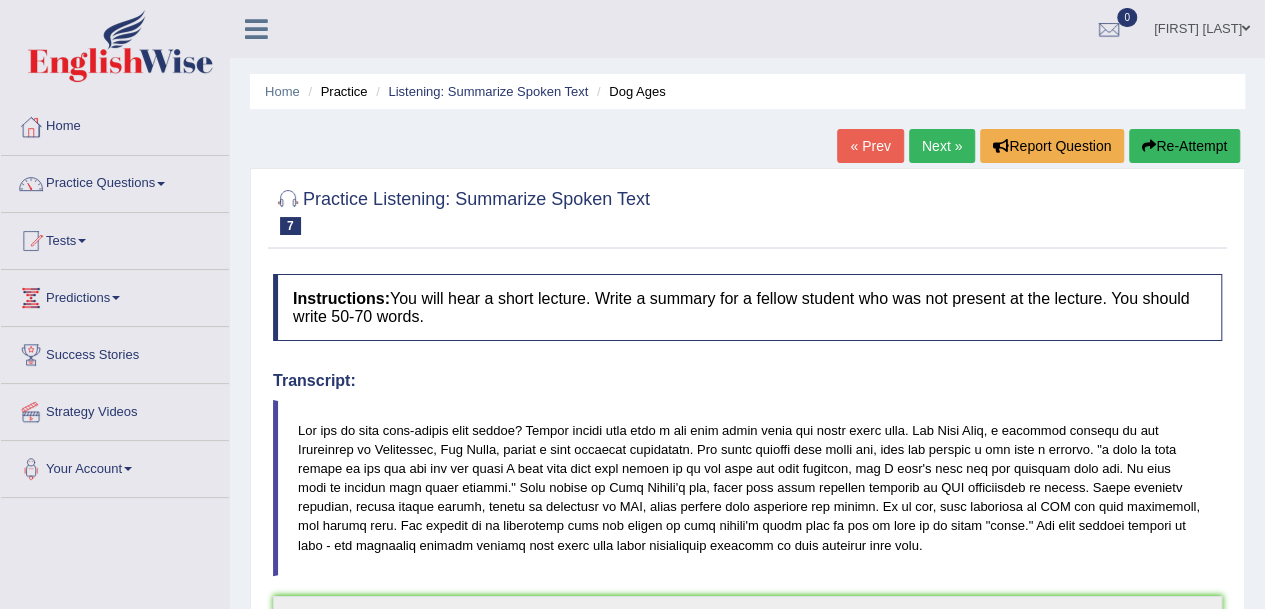 click on "Next »" at bounding box center (942, 146) 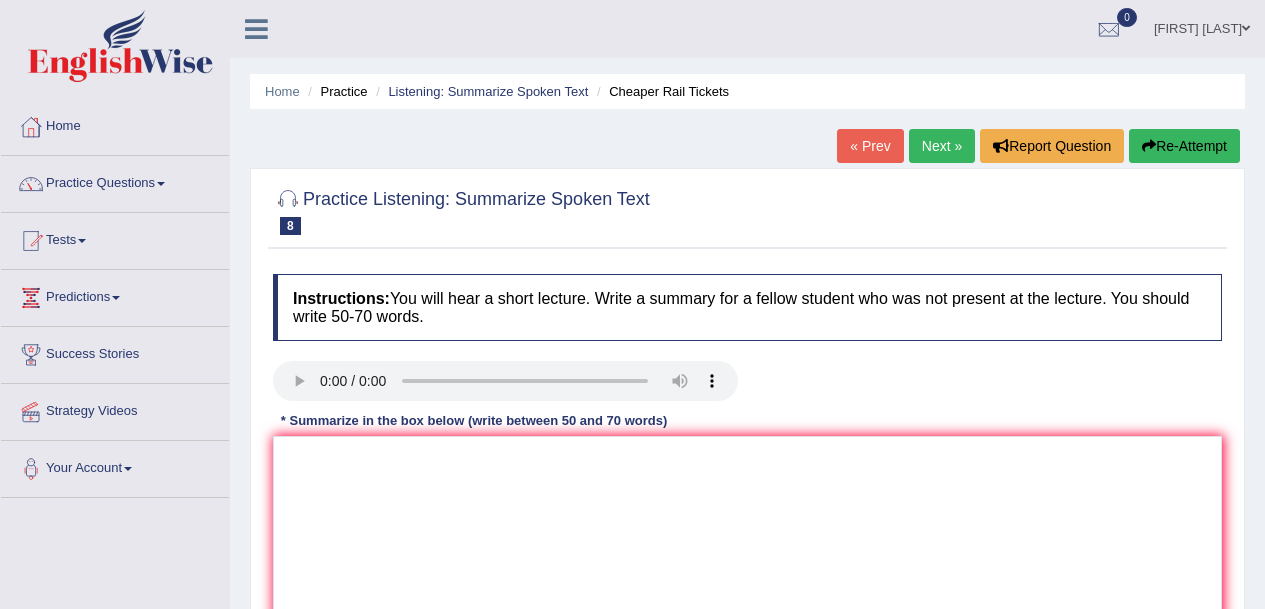 scroll, scrollTop: 0, scrollLeft: 0, axis: both 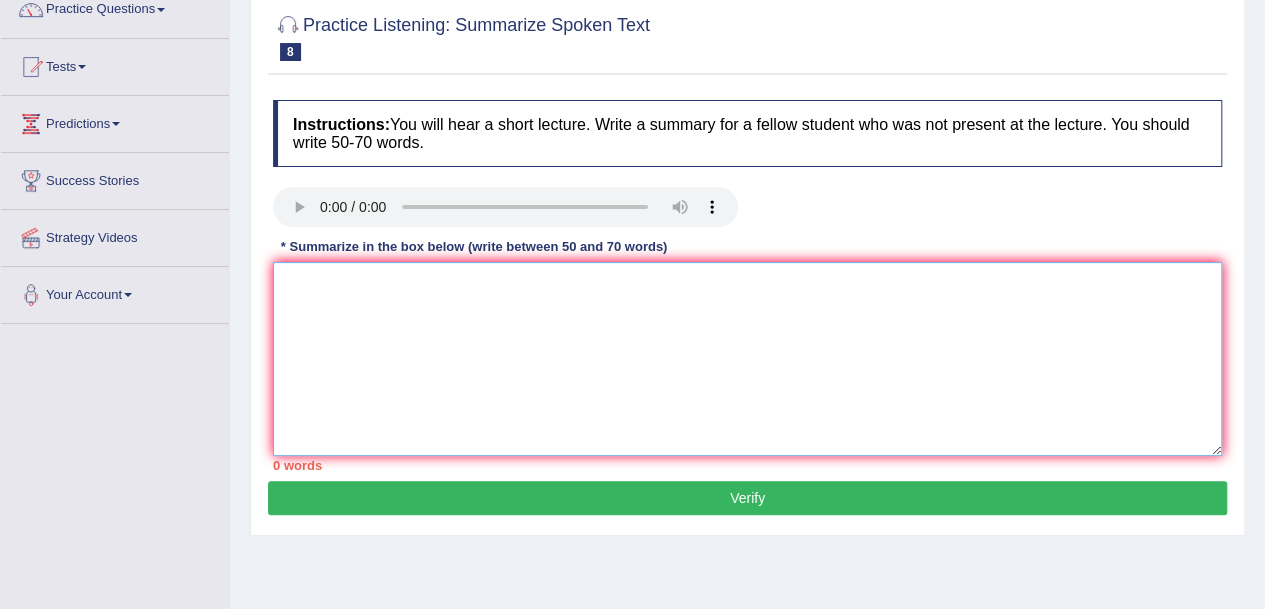 click at bounding box center [747, 359] 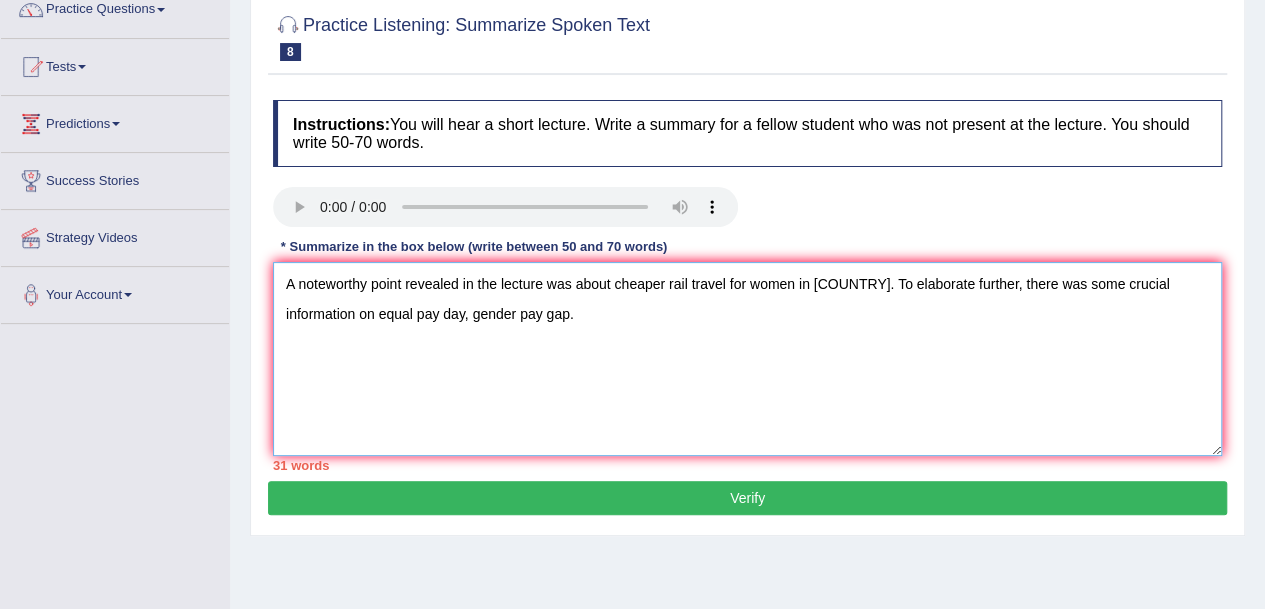 click on "A noteworthy point revealed in the lecture was about cheaper rail travel for women in [COUNTRY]. To elaborate further, there was some crucial information on equal pay day, gender pay gap." at bounding box center (747, 359) 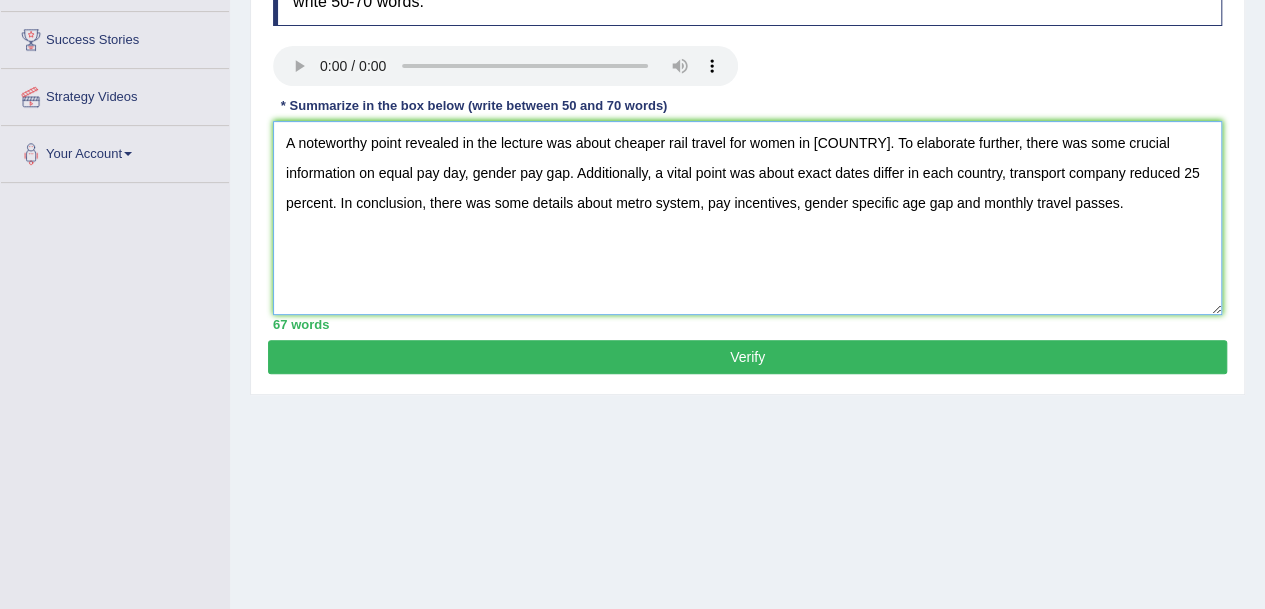 scroll, scrollTop: 316, scrollLeft: 0, axis: vertical 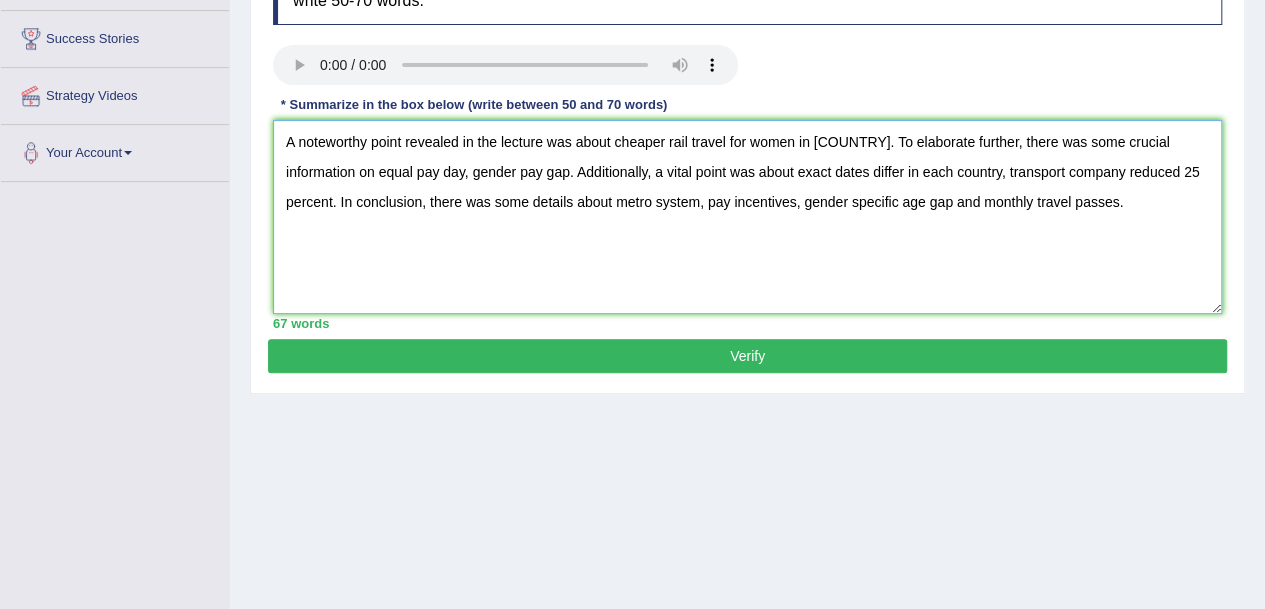 type on "A noteworthy point revealed in the lecture was about cheaper rail travel for women in [COUNTRY]. To elaborate further, there was some crucial information on equal pay day, gender pay gap. Additionally, a vital point was about exact dates differ in each country, transport company reduced 25 percent. In conclusion, there was some details about metro system, pay incentives, gender specific age gap and monthly travel passes." 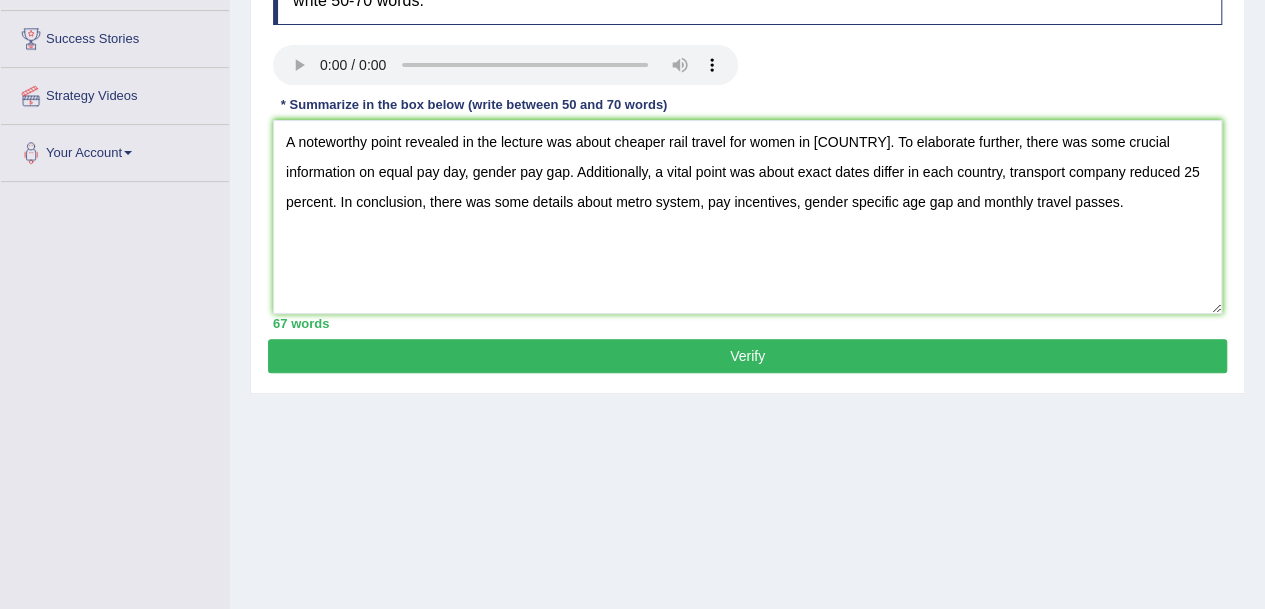 click on "Verify" at bounding box center [747, 356] 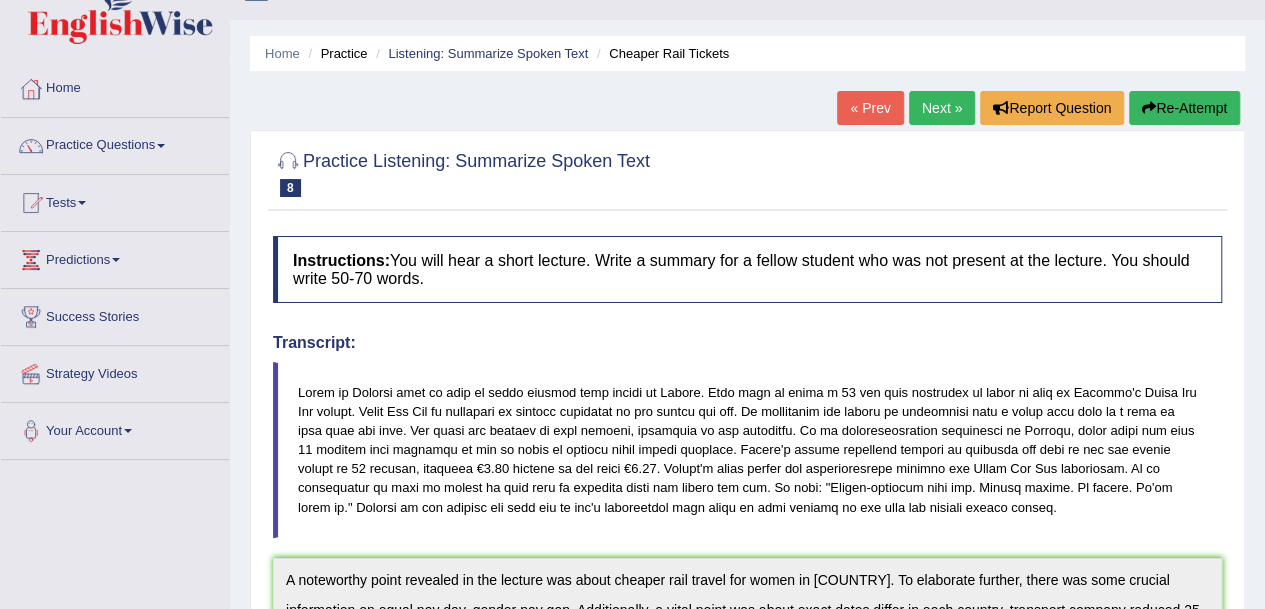 scroll, scrollTop: 0, scrollLeft: 0, axis: both 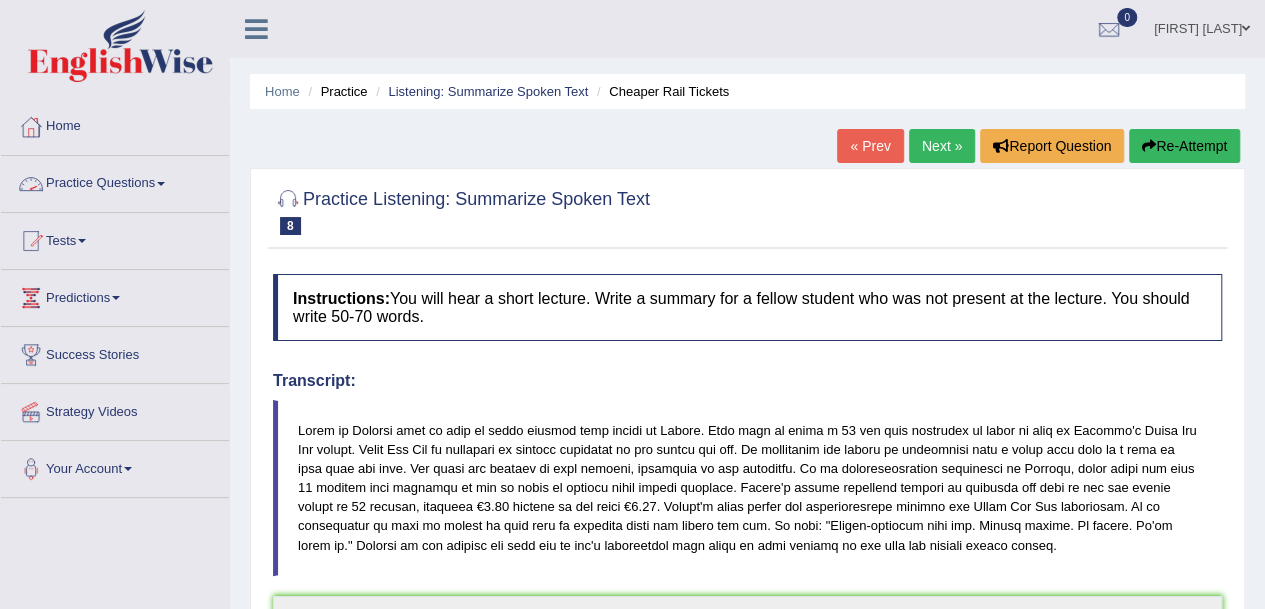 click on "Practice Questions" at bounding box center [115, 181] 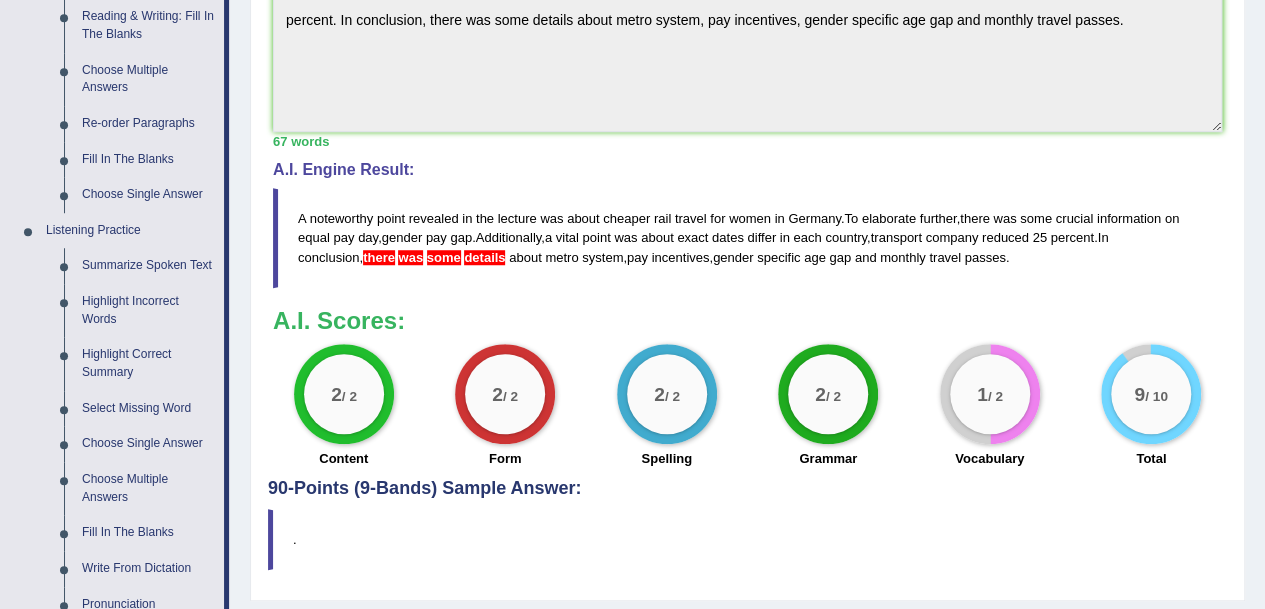 scroll, scrollTop: 659, scrollLeft: 0, axis: vertical 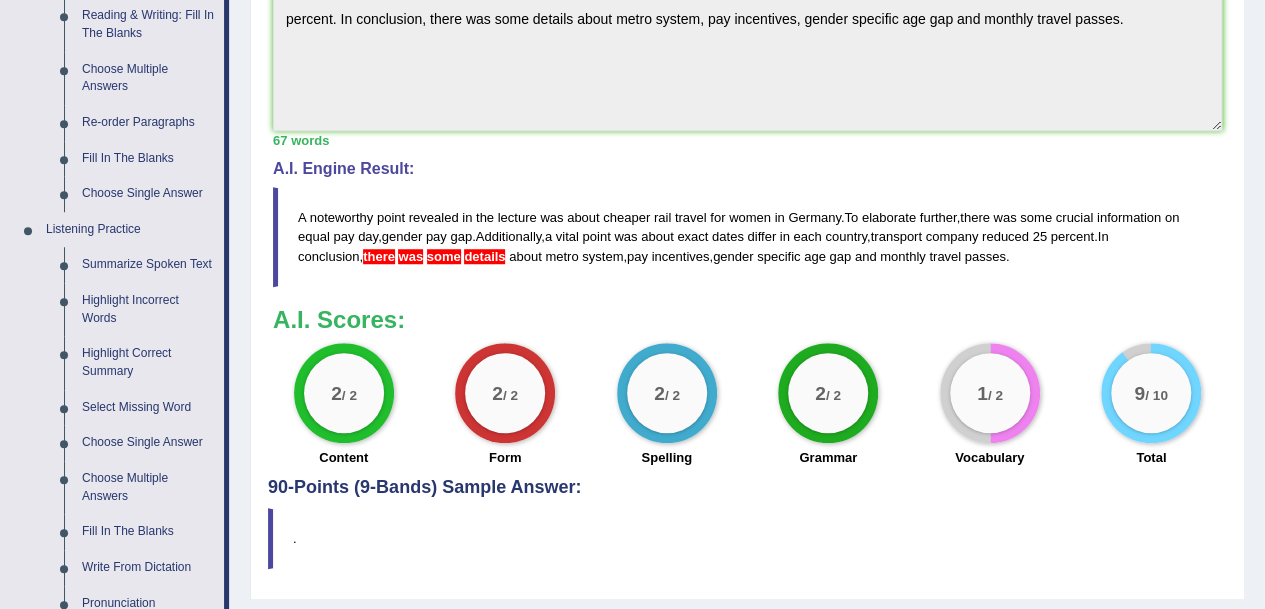 click on "Highlight Correct Summary" at bounding box center (148, 362) 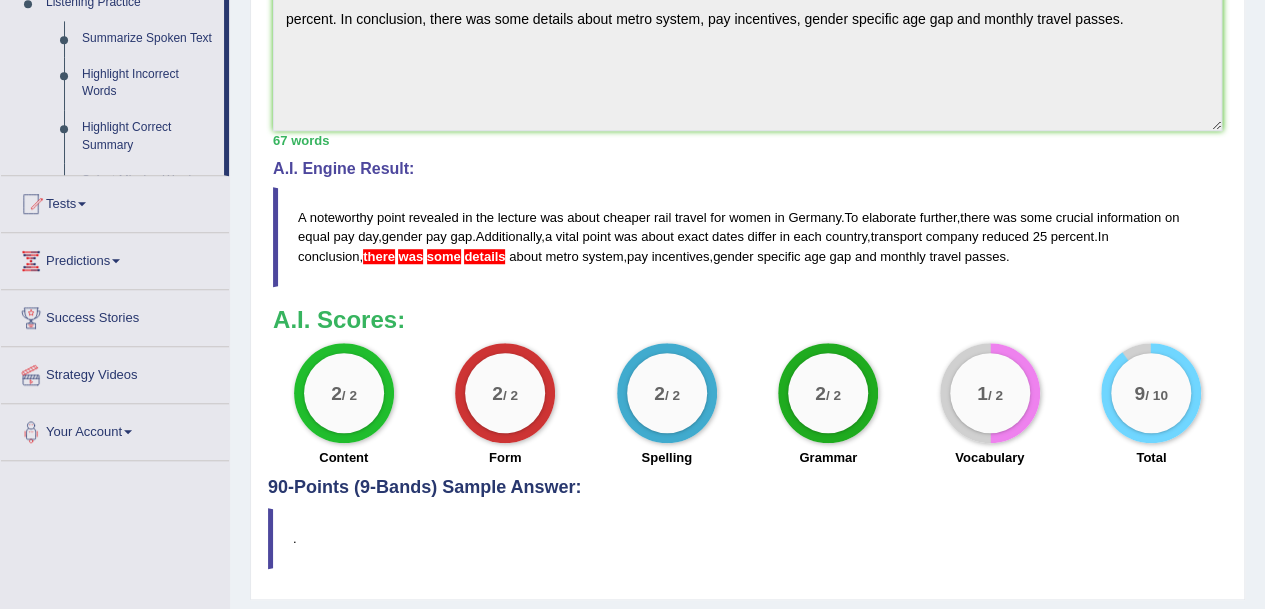 scroll, scrollTop: 264, scrollLeft: 0, axis: vertical 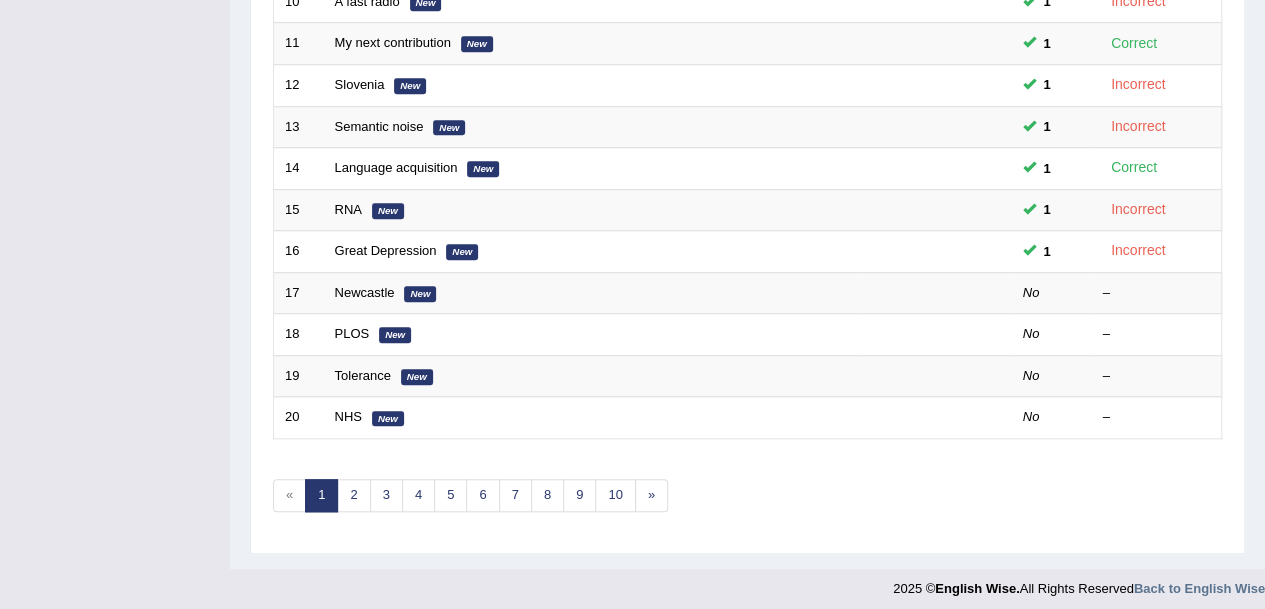 click on "Newcastle" at bounding box center (365, 292) 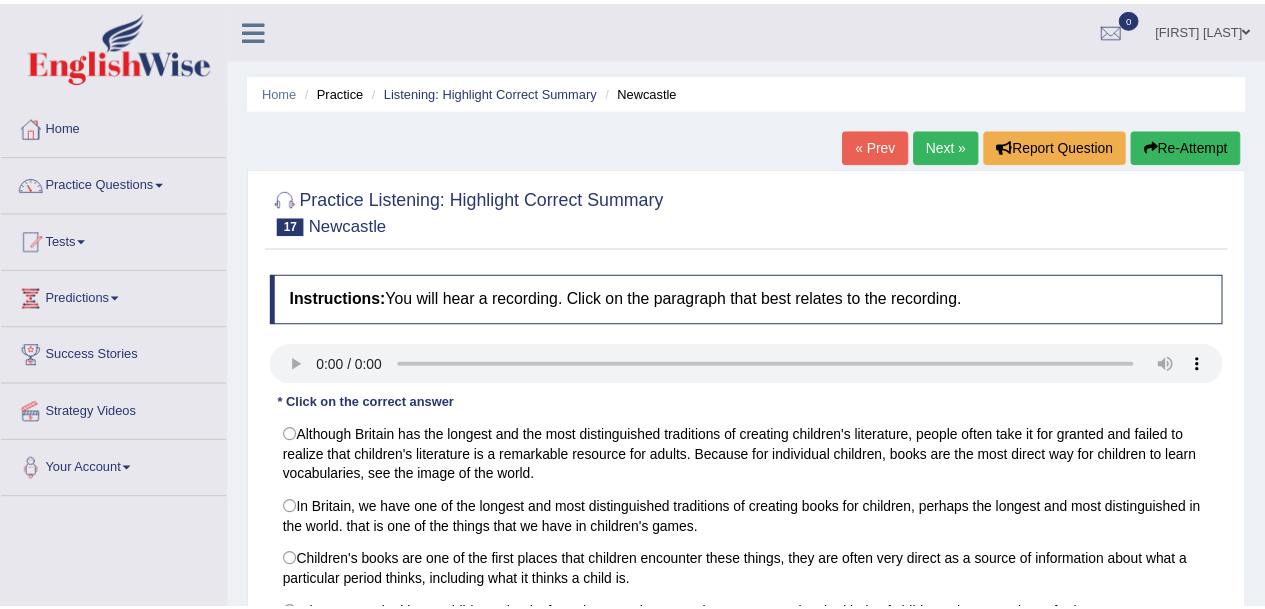 scroll, scrollTop: 0, scrollLeft: 0, axis: both 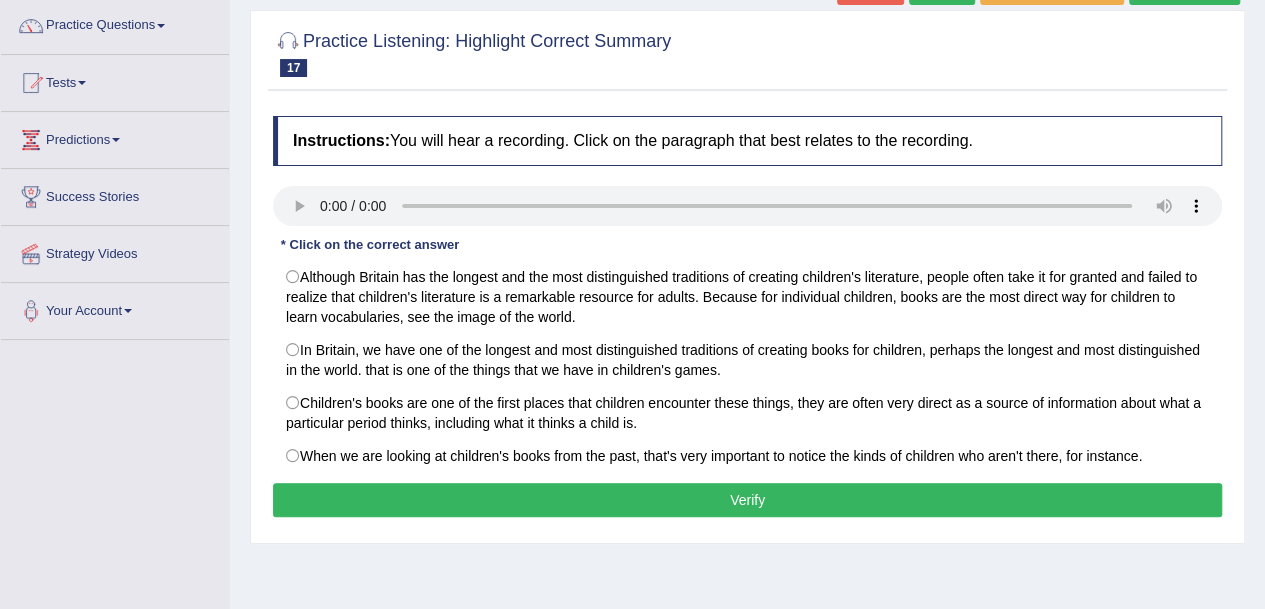 click on "Although Britain has the longest and the most distinguished traditions of creating children's literature, people often take it for granted and failed to realize that children's literature is a remarkable resource for adults. Because for individual children, books are the most direct way for children to learn vocabularies, see the image of the world." at bounding box center (747, 297) 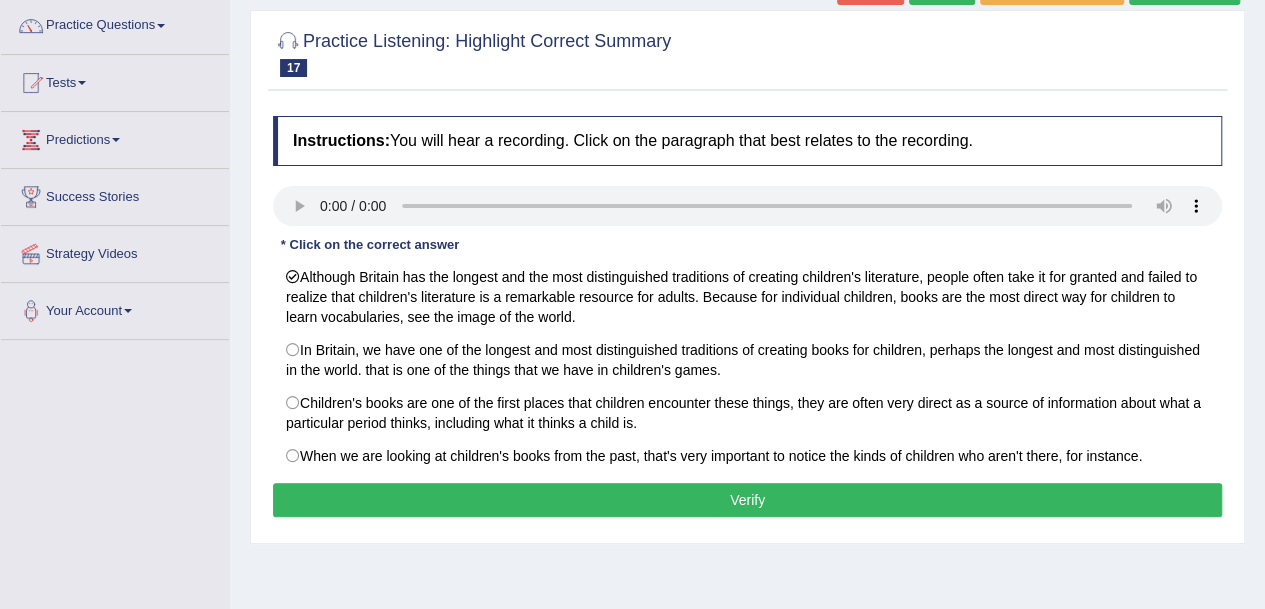 click on "Verify" at bounding box center (747, 500) 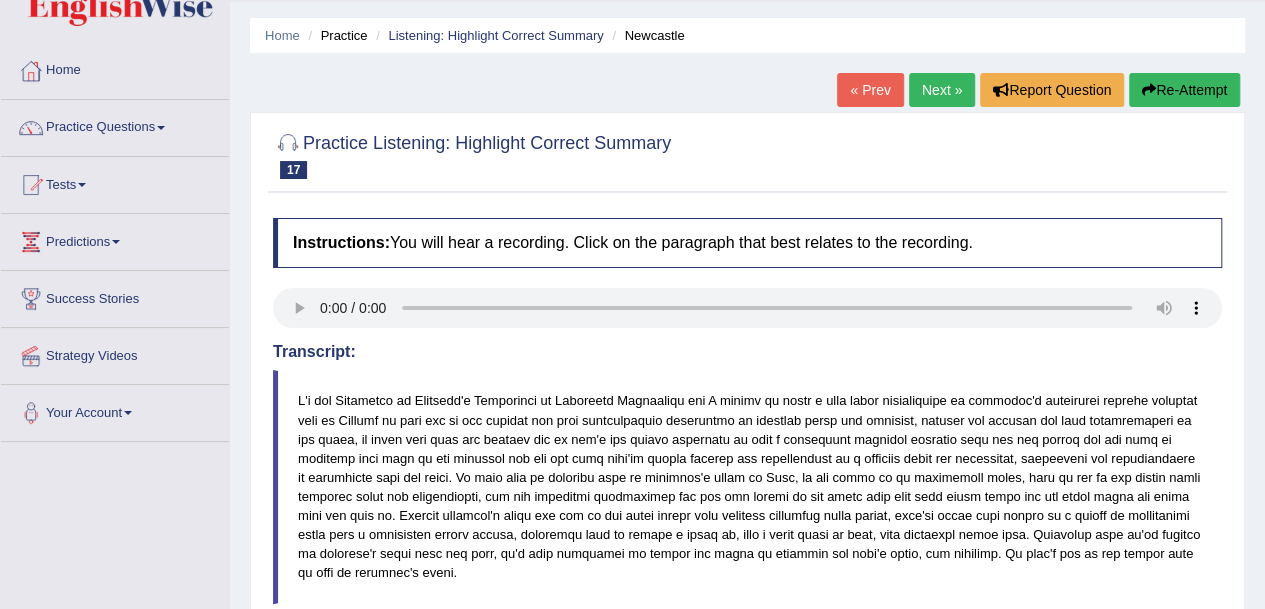 scroll, scrollTop: 29, scrollLeft: 0, axis: vertical 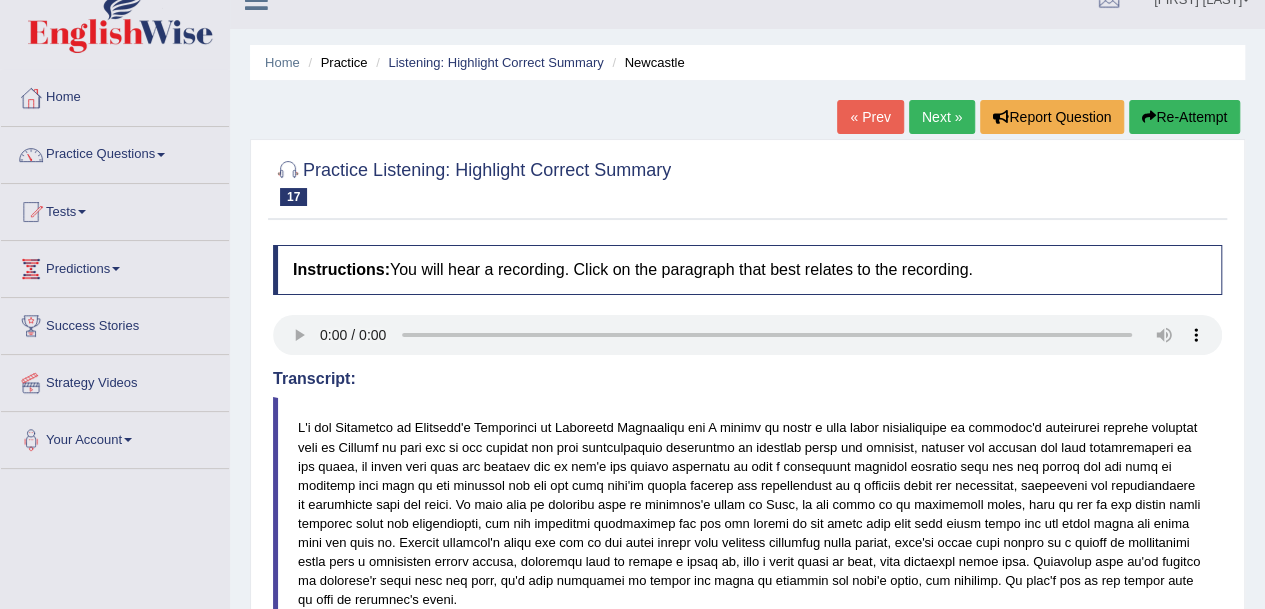 click on "Next »" at bounding box center [942, 117] 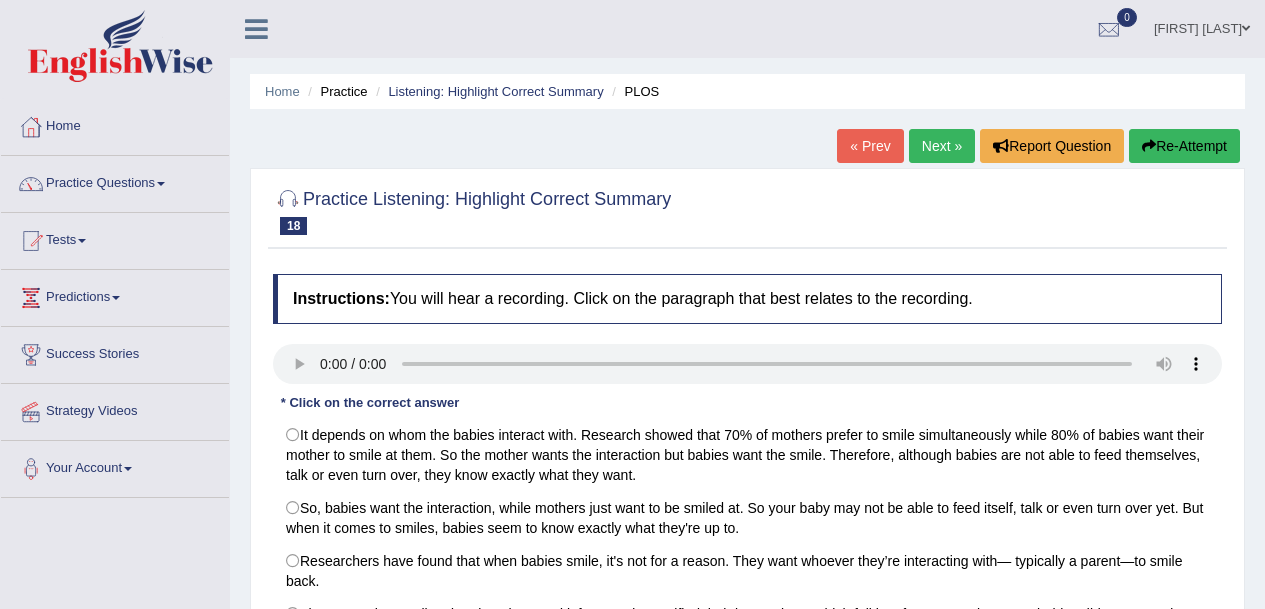 scroll, scrollTop: 0, scrollLeft: 0, axis: both 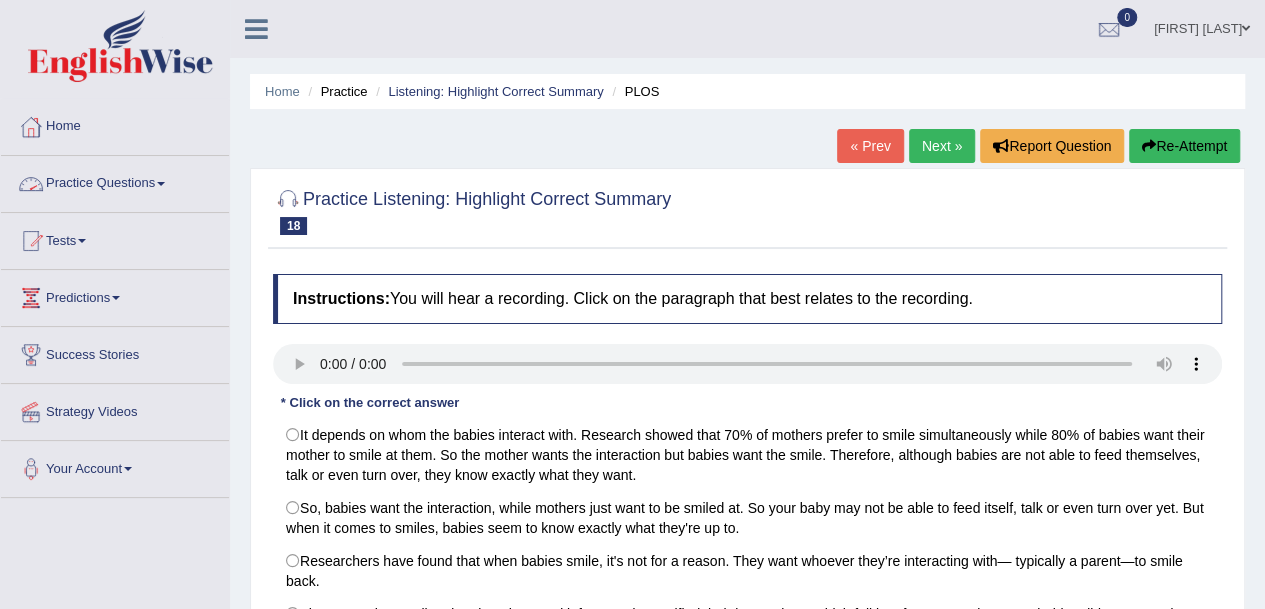 click on "Practice Questions" at bounding box center (115, 181) 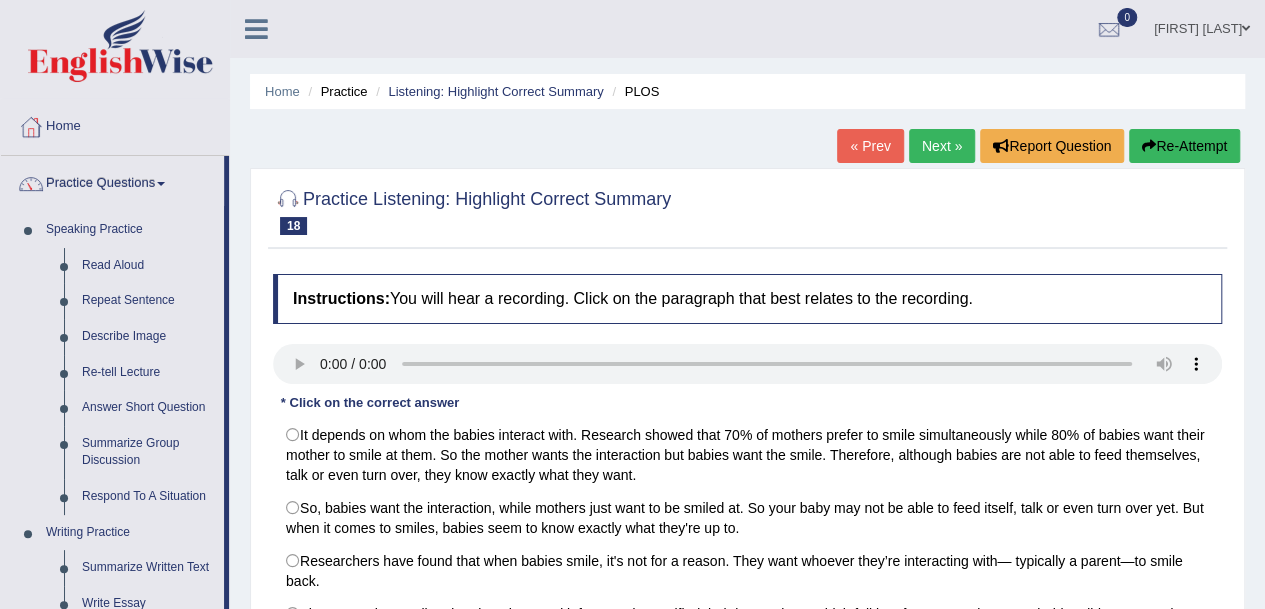 click on "Read Aloud" at bounding box center [148, 266] 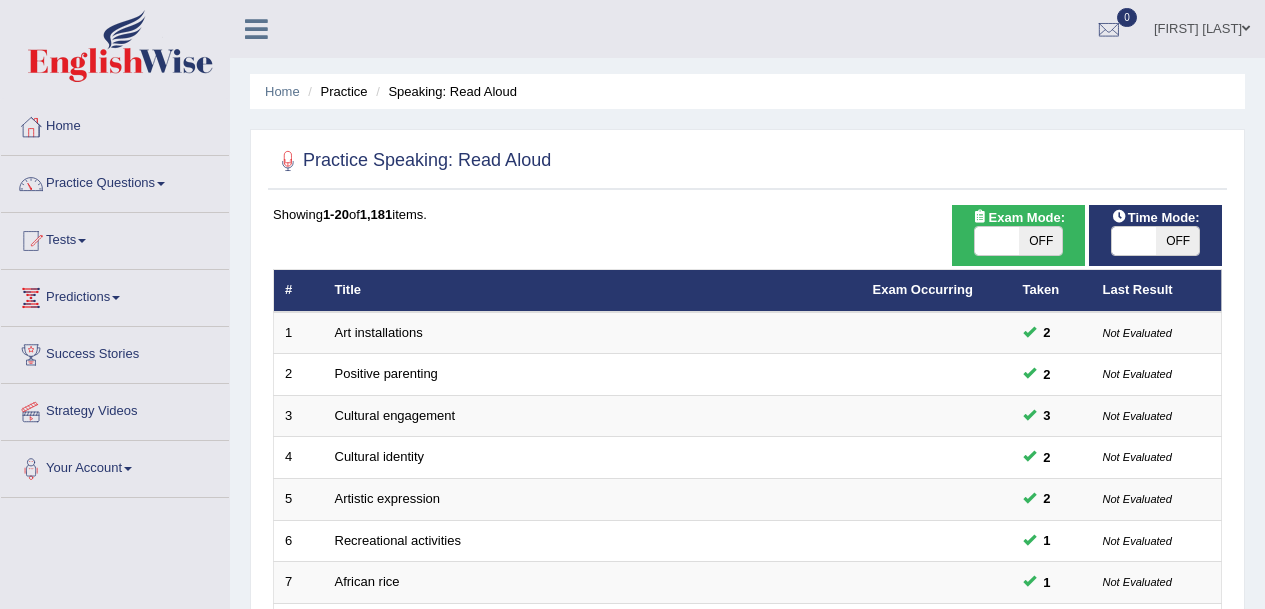 scroll, scrollTop: 0, scrollLeft: 0, axis: both 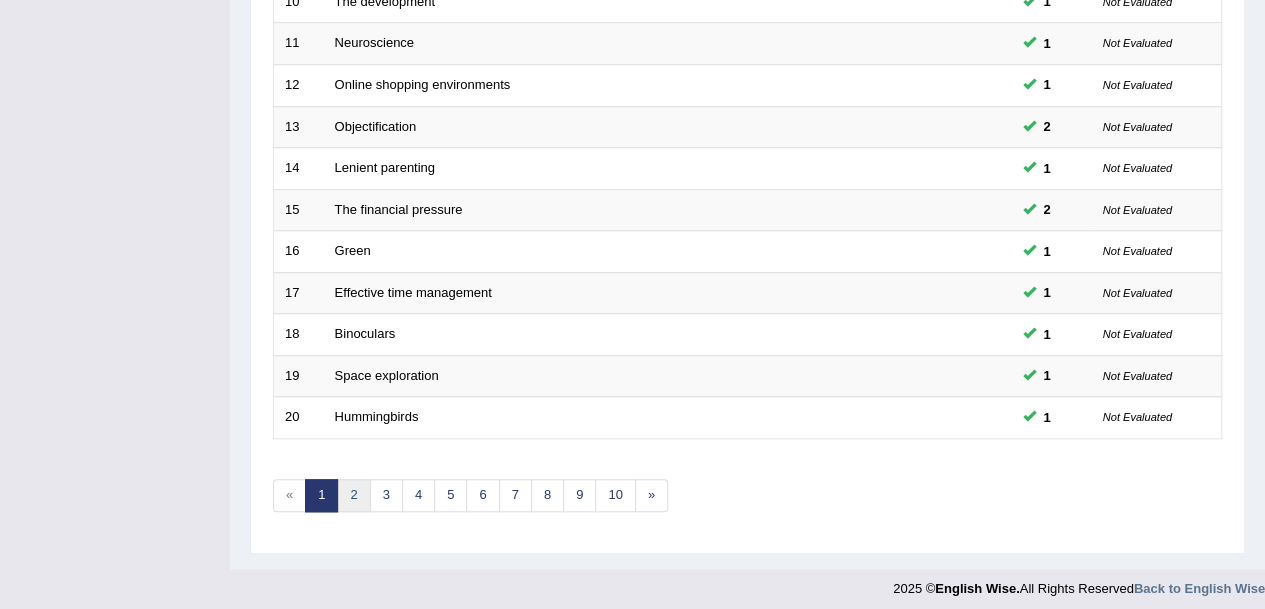 click on "2" at bounding box center [353, 495] 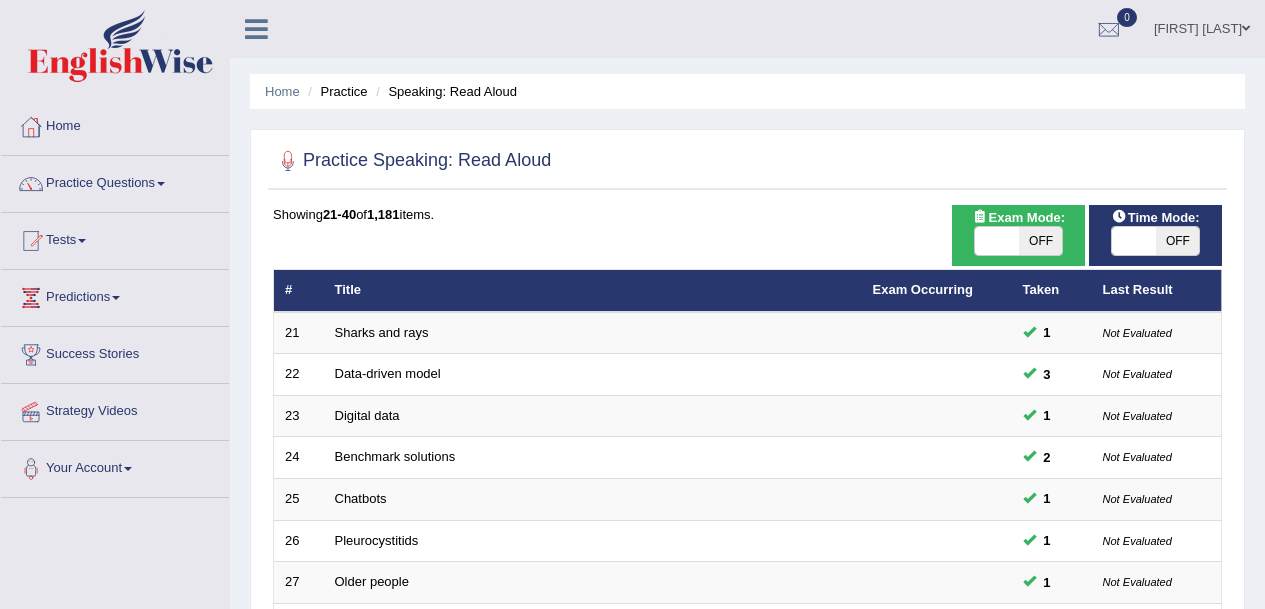 scroll, scrollTop: 0, scrollLeft: 0, axis: both 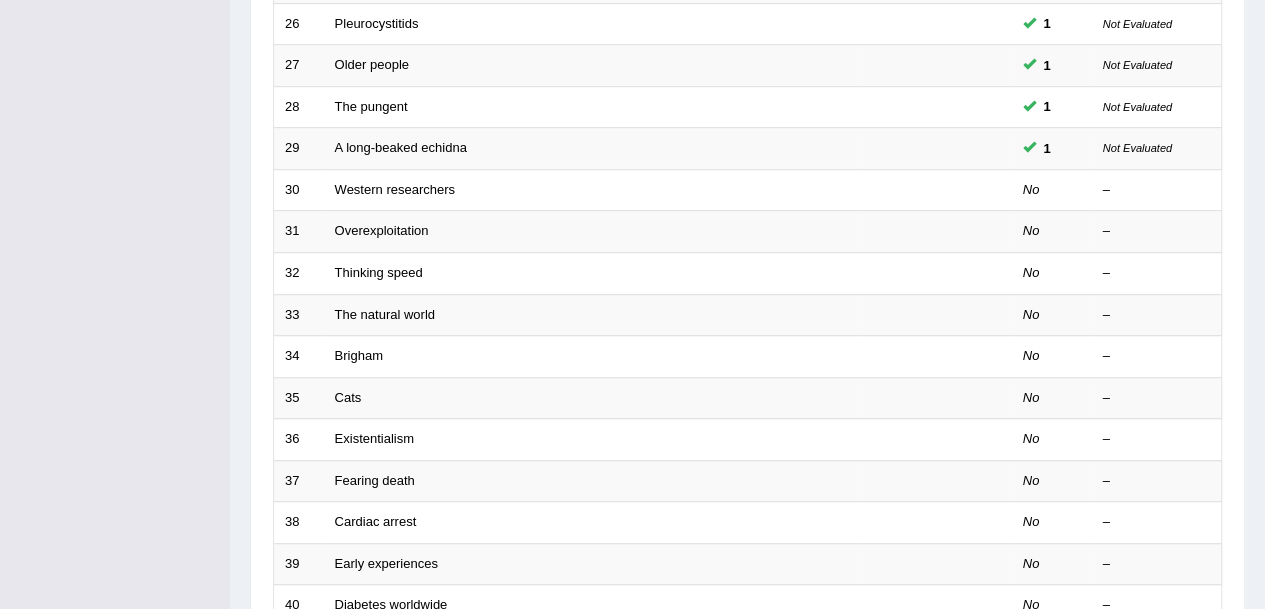 click on "Western researchers" at bounding box center (395, 189) 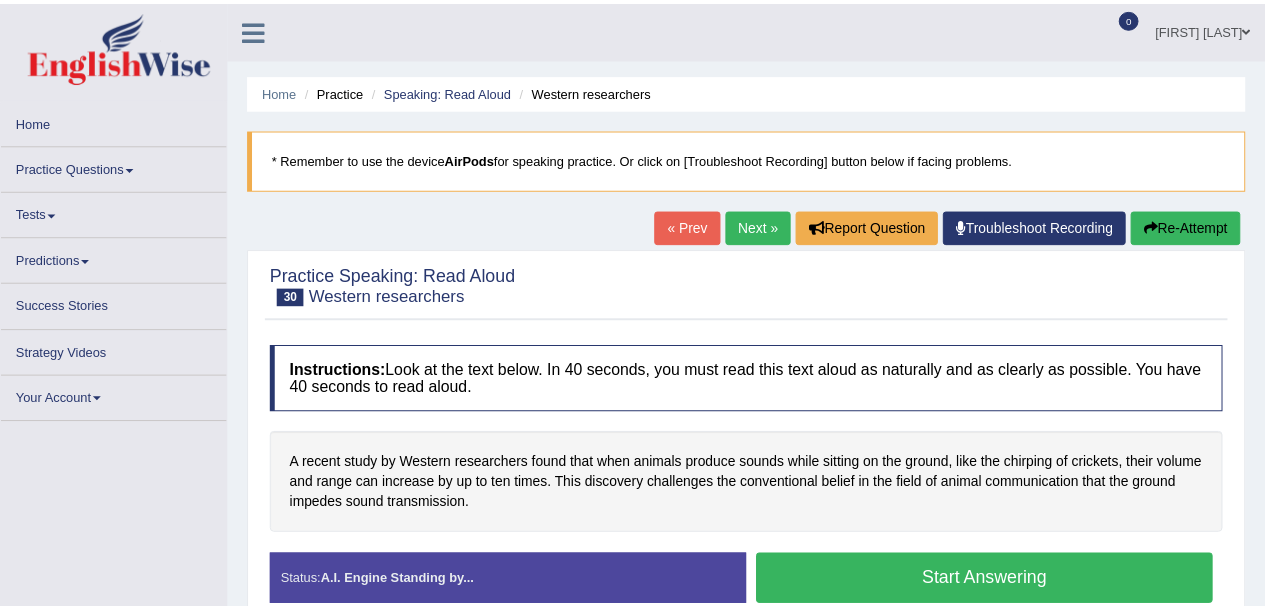 scroll, scrollTop: 0, scrollLeft: 0, axis: both 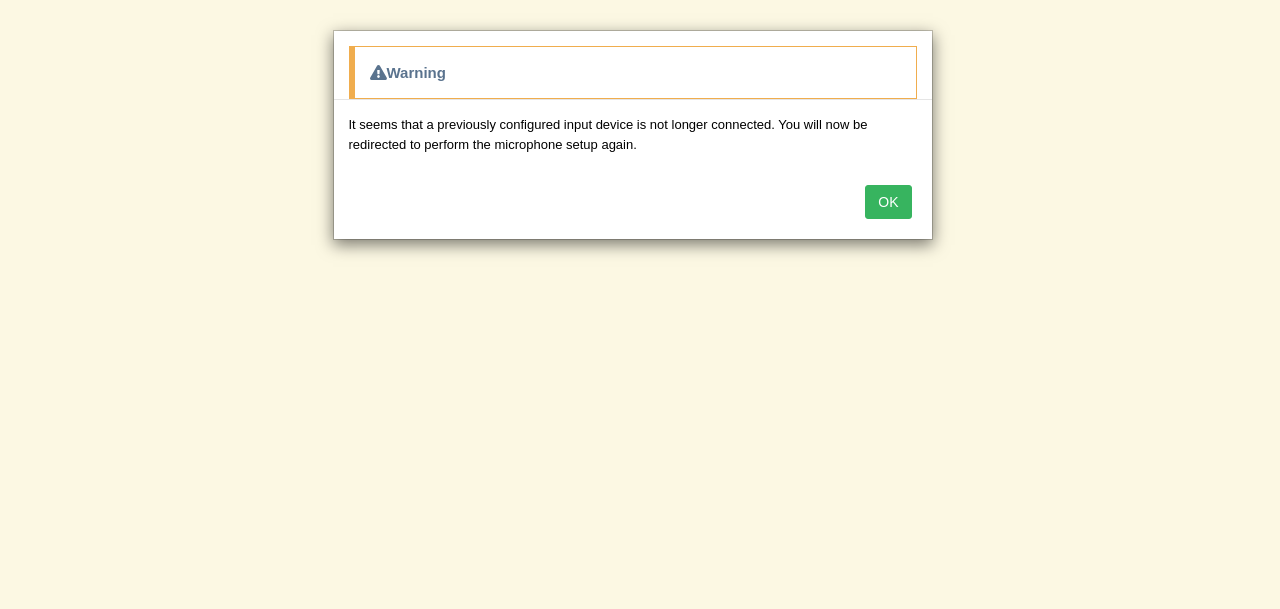click on "OK" at bounding box center (888, 202) 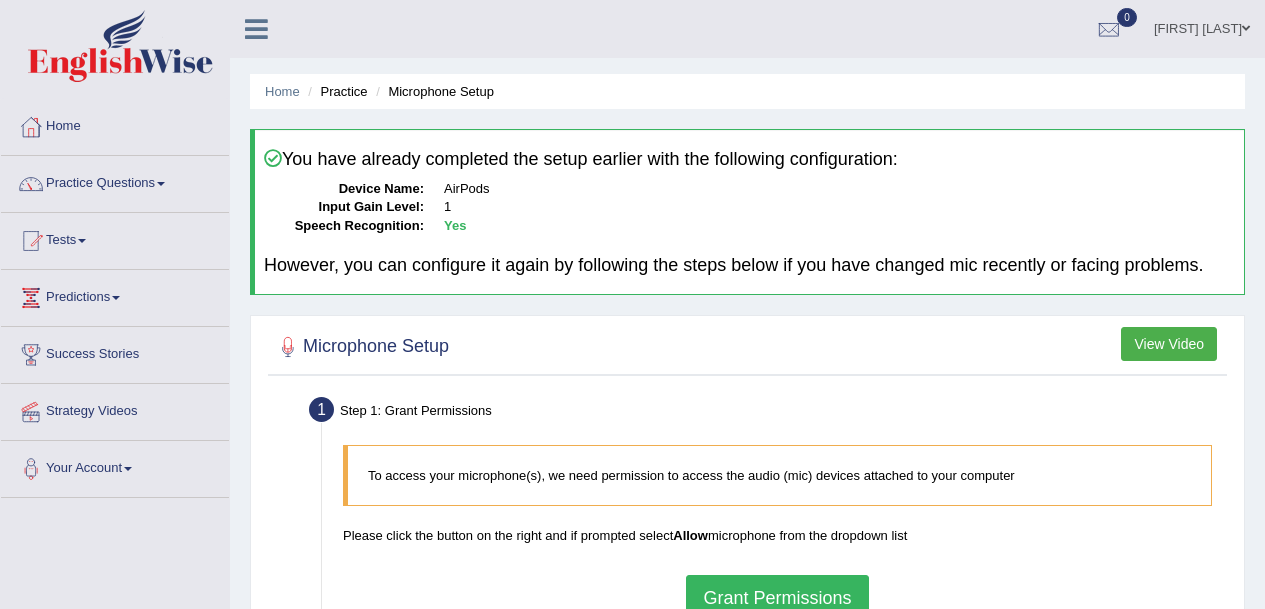scroll, scrollTop: 0, scrollLeft: 0, axis: both 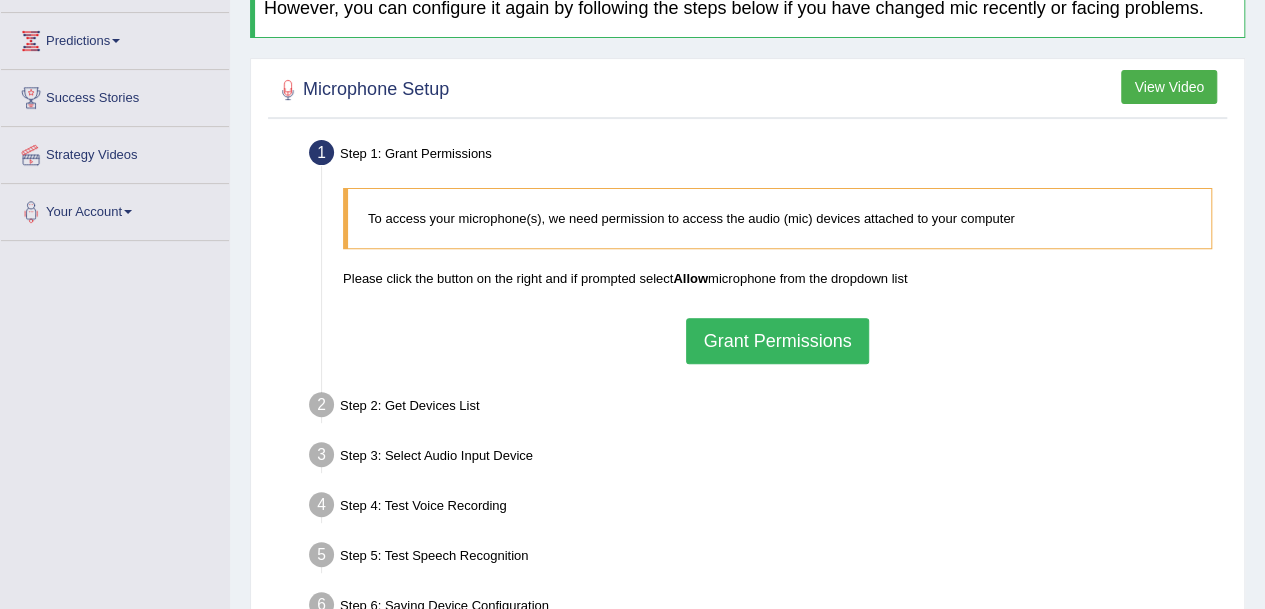 click on "Grant Permissions" at bounding box center [777, 341] 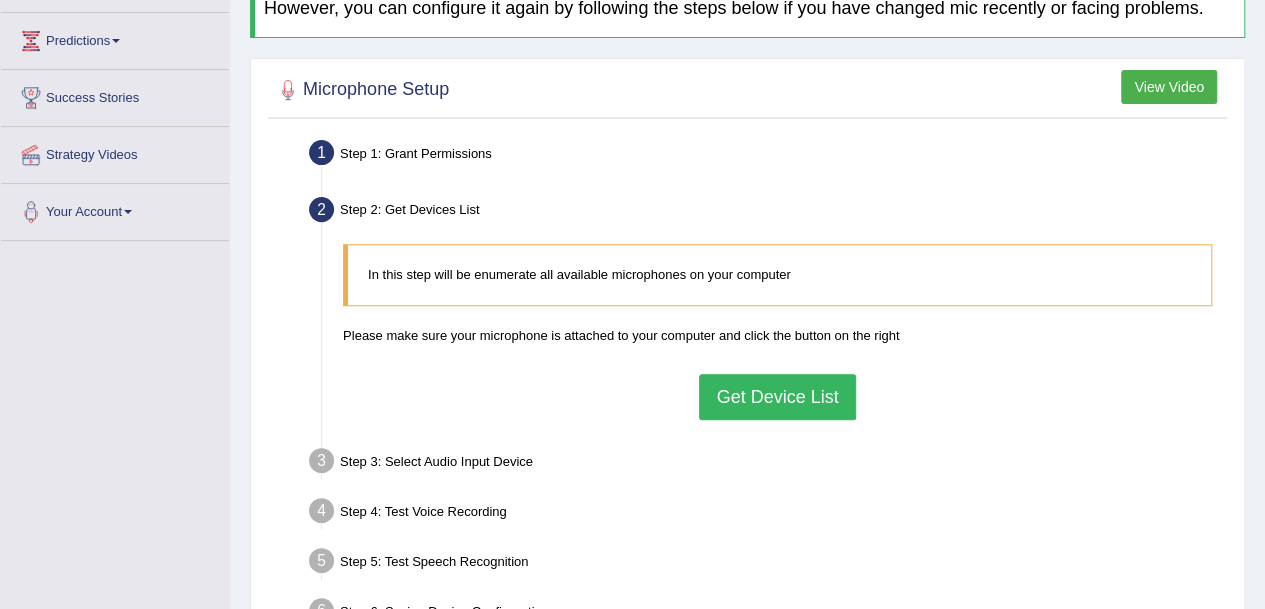 click on "Get Device List" at bounding box center [777, 397] 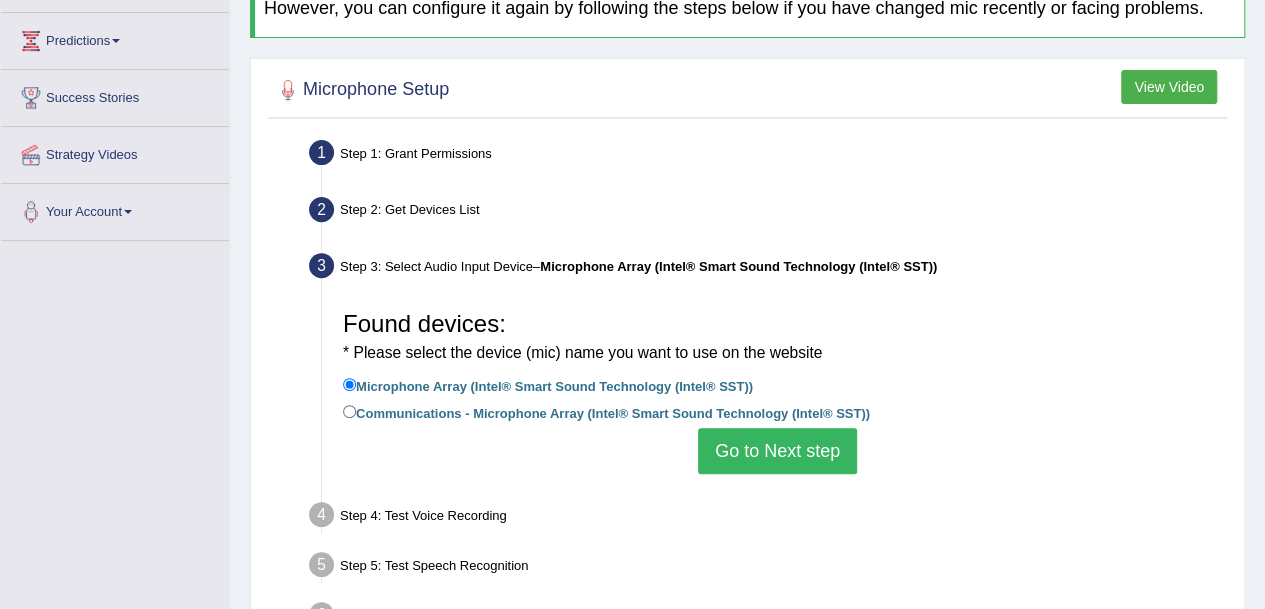 click on "Go to Next step" at bounding box center (777, 451) 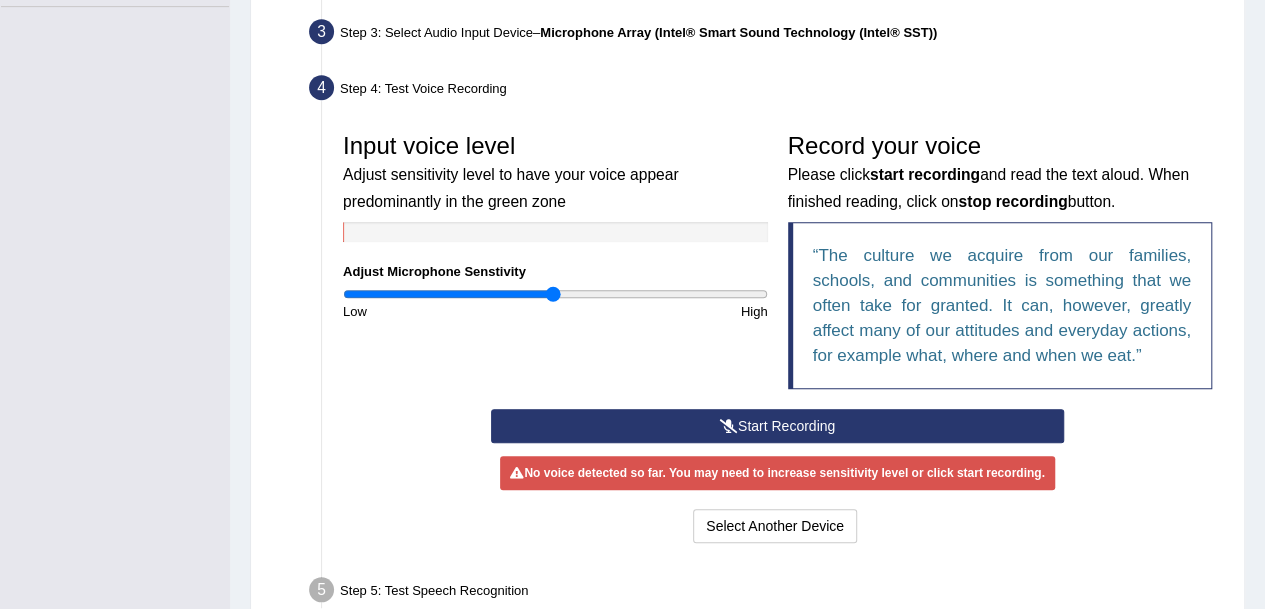 scroll, scrollTop: 492, scrollLeft: 0, axis: vertical 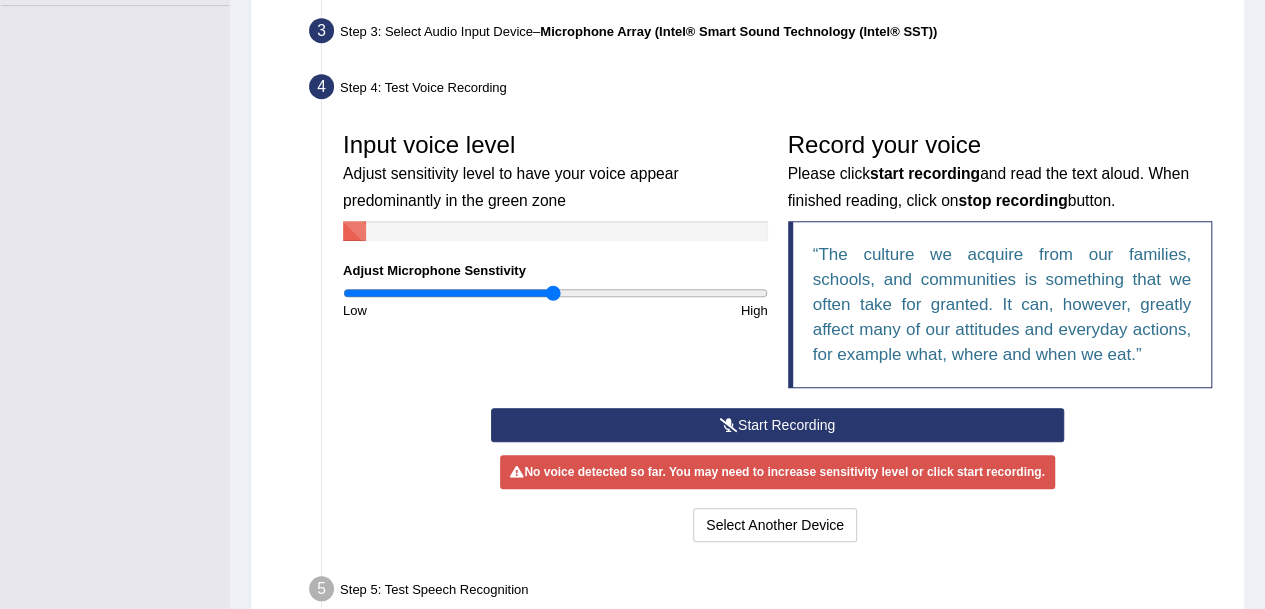 click on "Start Recording" at bounding box center (777, 425) 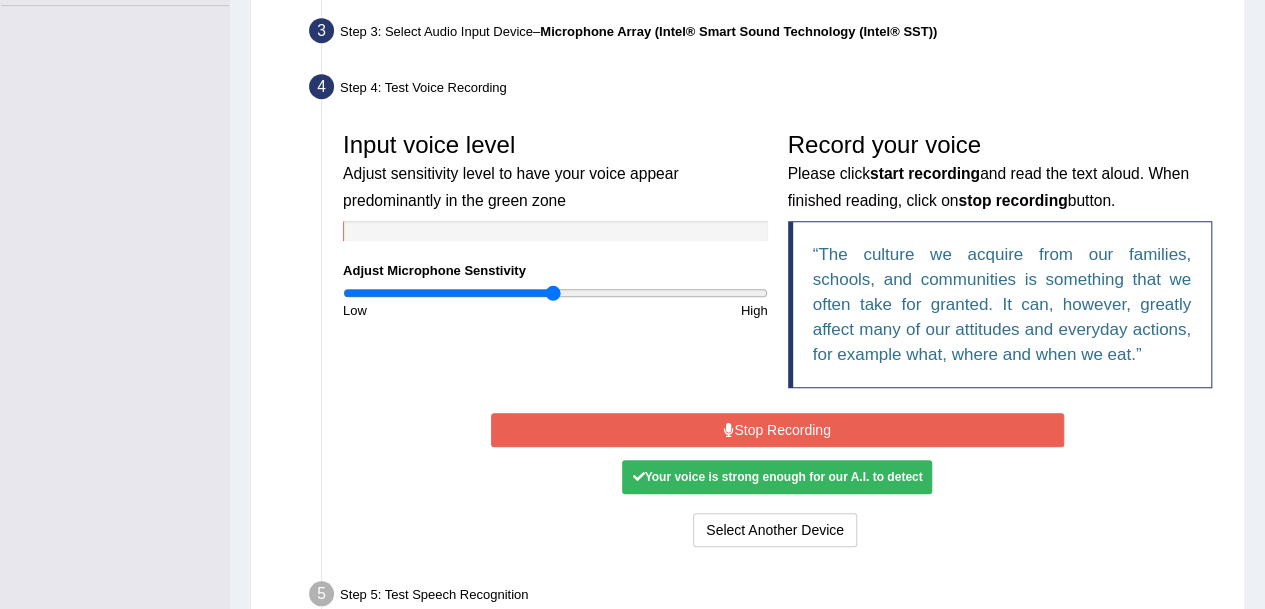 click on "Stop Recording" at bounding box center [777, 430] 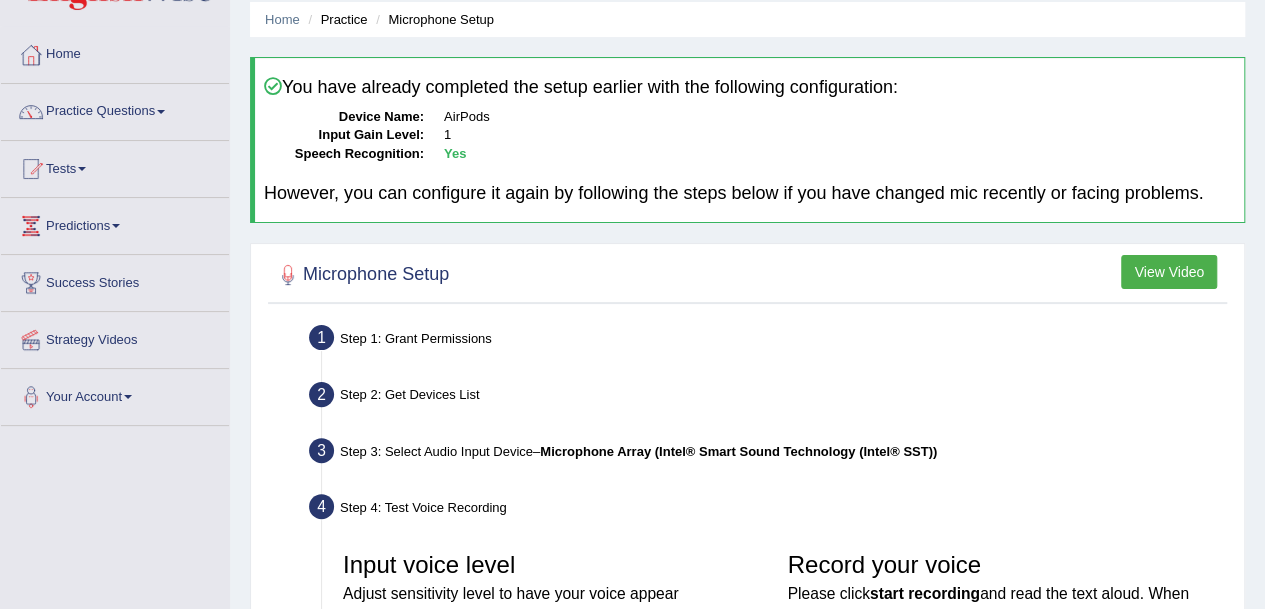 scroll, scrollTop: 0, scrollLeft: 0, axis: both 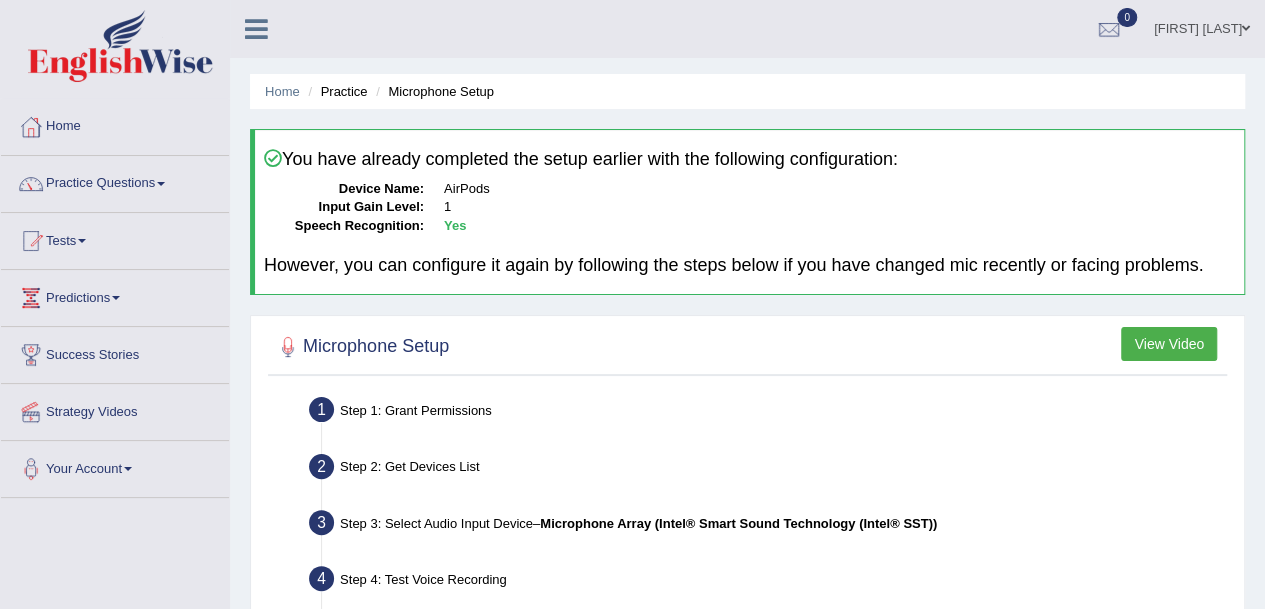 click on "Microphone Setup" at bounding box center (432, 91) 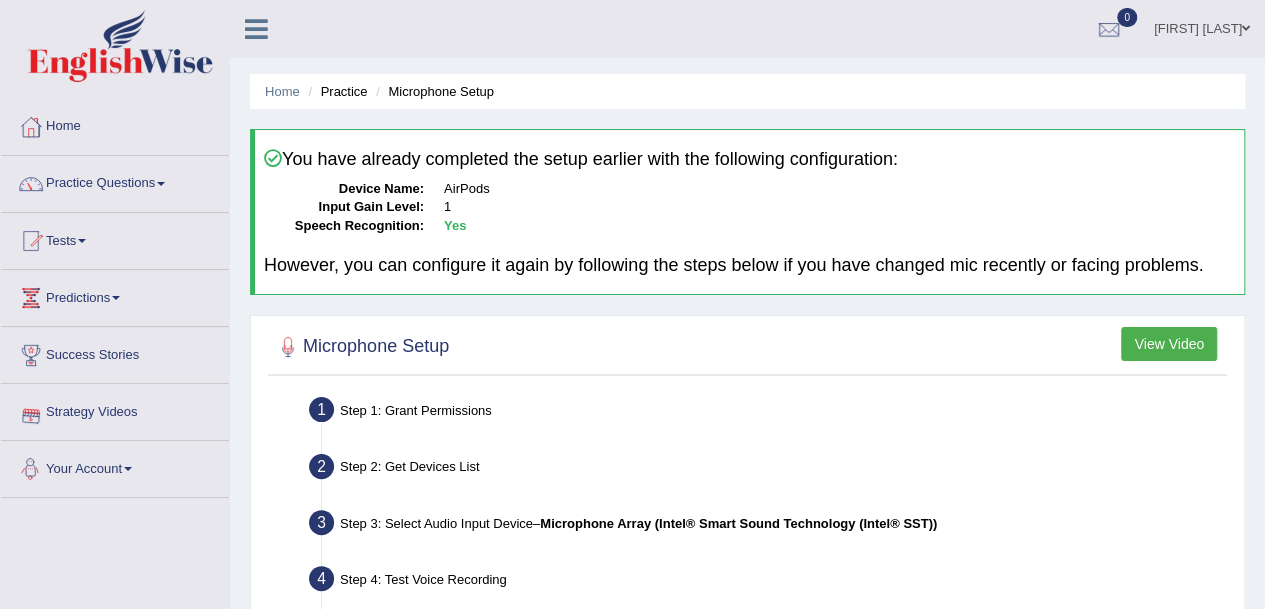 click on "Your Account" at bounding box center [115, 466] 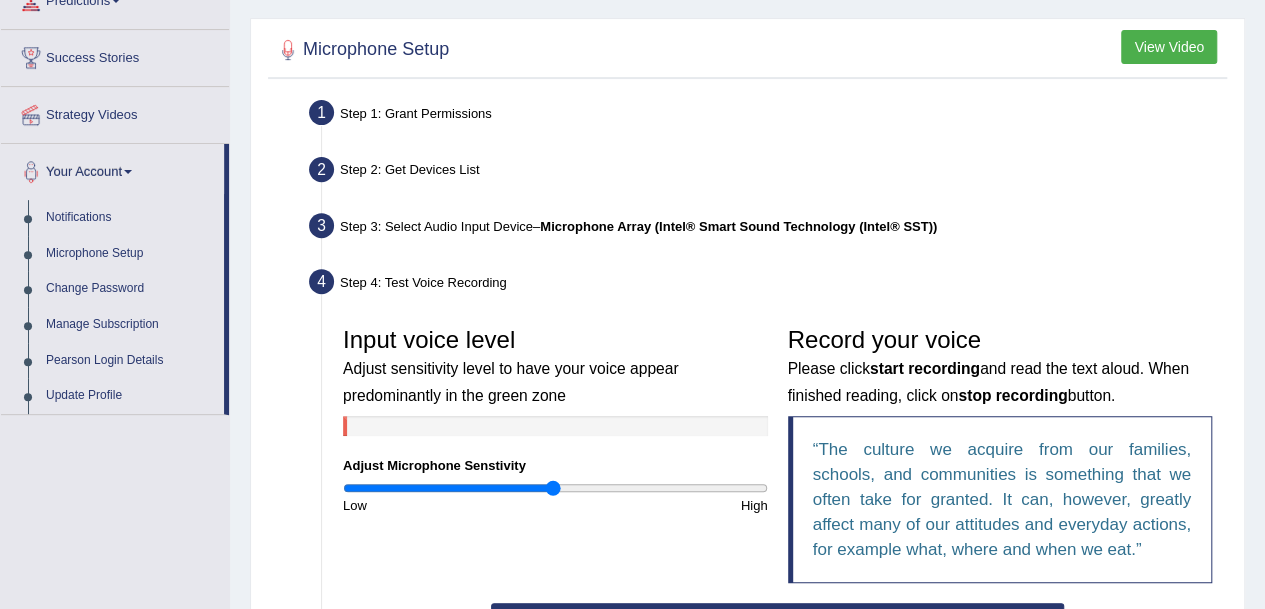 scroll, scrollTop: 298, scrollLeft: 0, axis: vertical 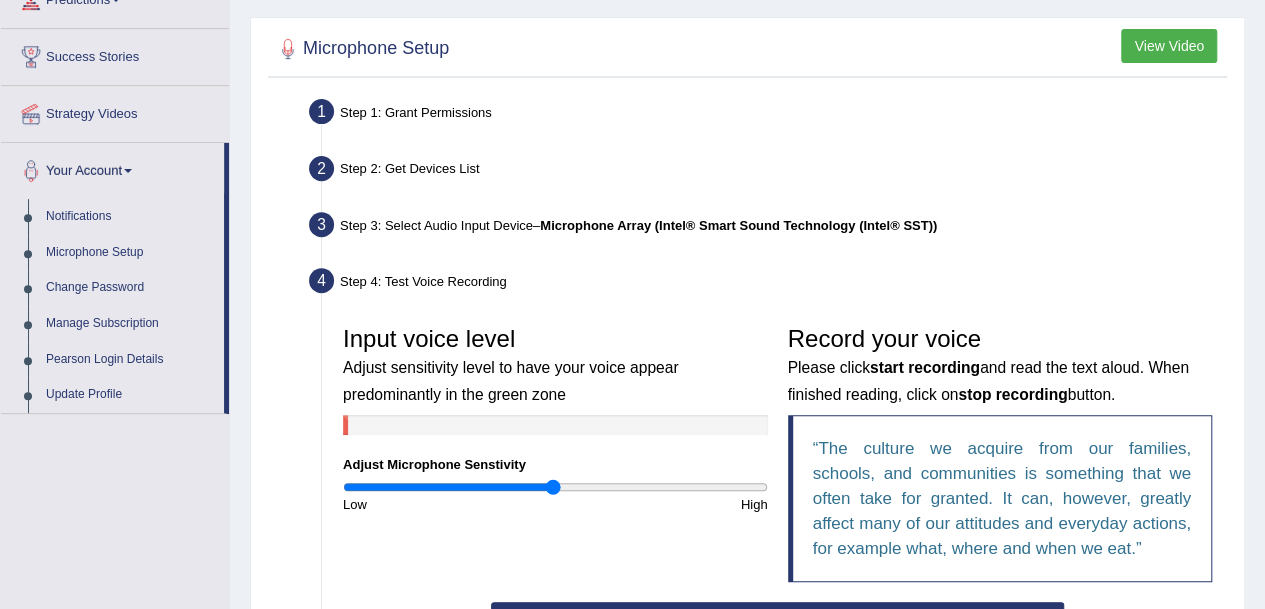 click on "Microphone Setup" at bounding box center (130, 253) 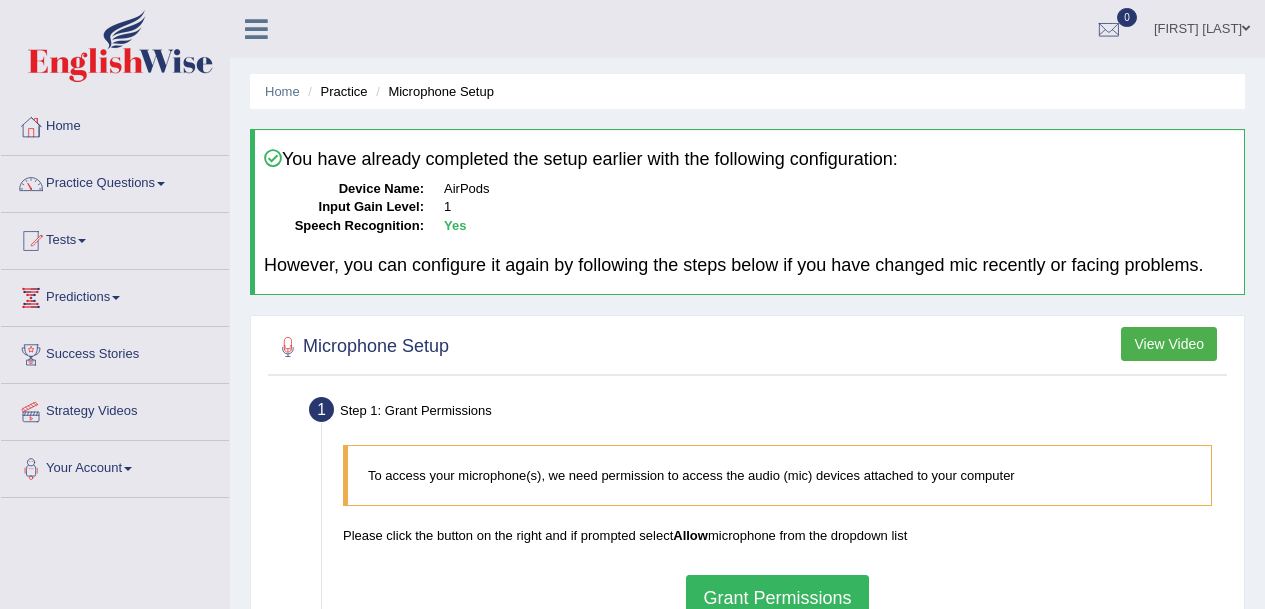 scroll, scrollTop: 0, scrollLeft: 0, axis: both 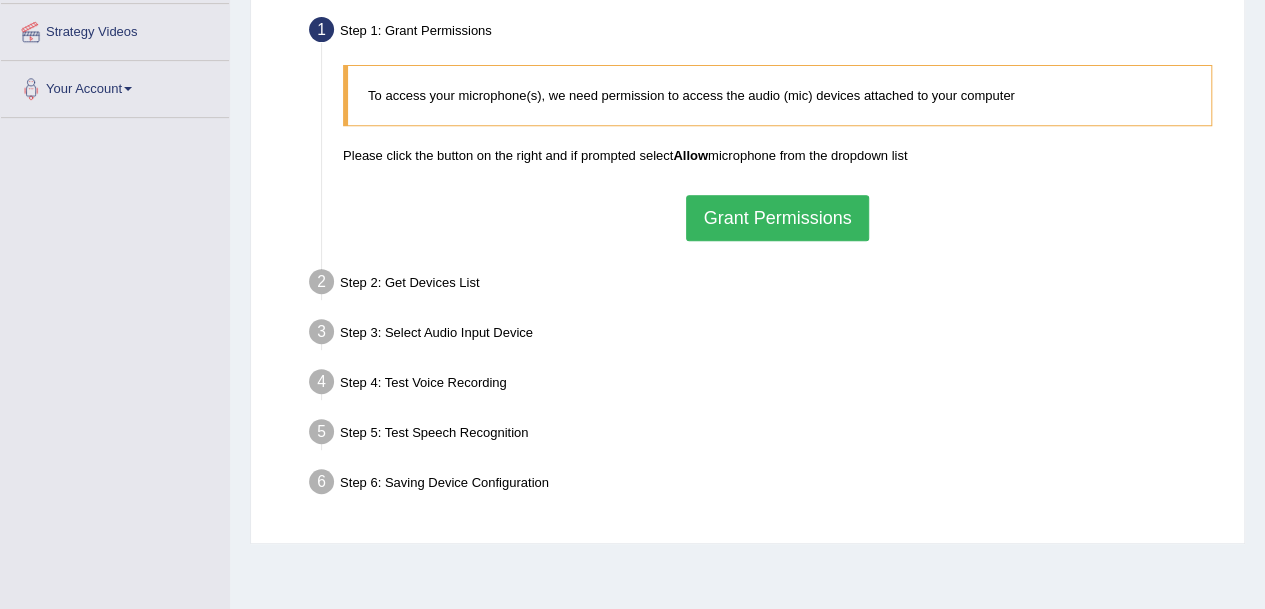 click on "Grant Permissions" at bounding box center (777, 218) 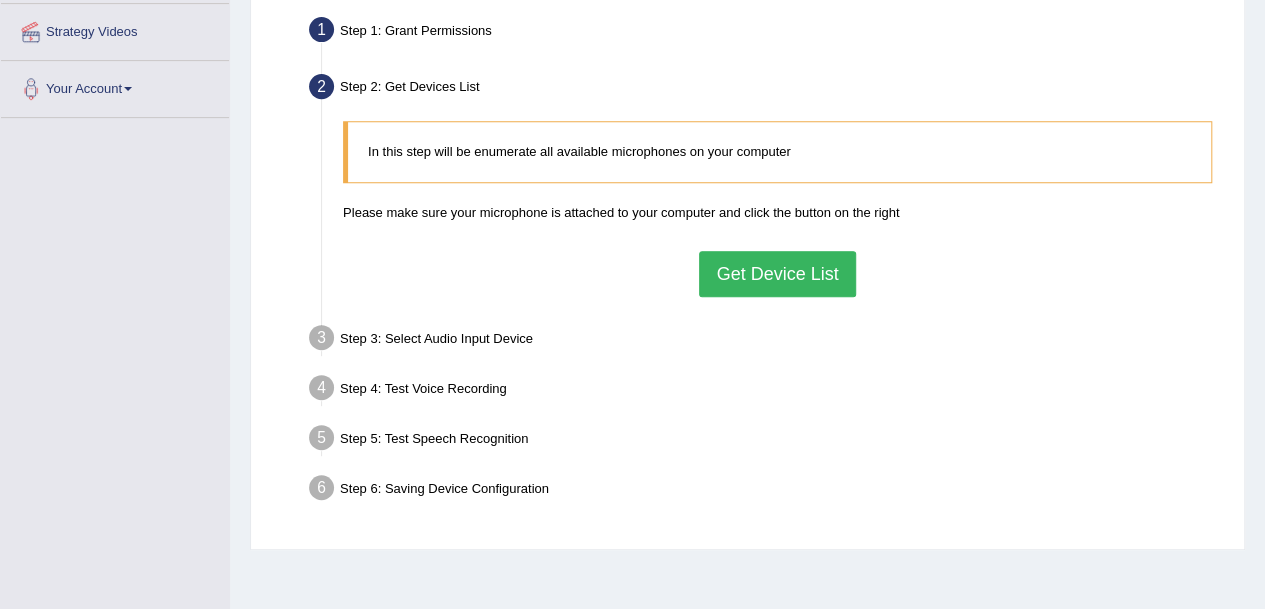 click on "Get Device List" at bounding box center [777, 274] 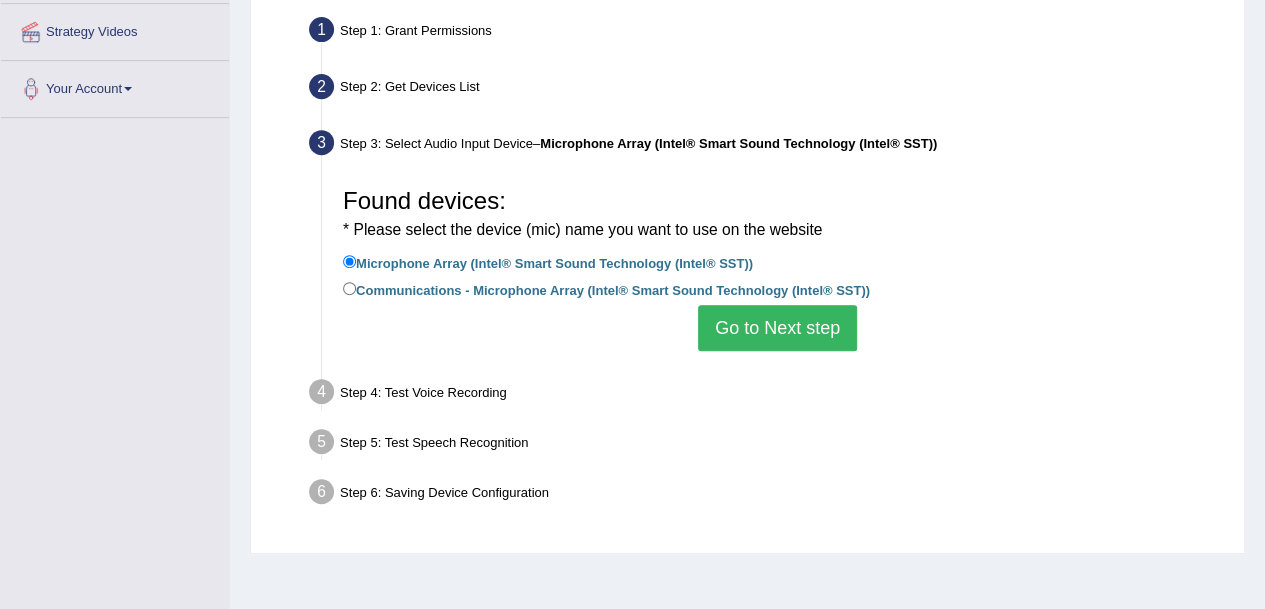 scroll, scrollTop: 440, scrollLeft: 0, axis: vertical 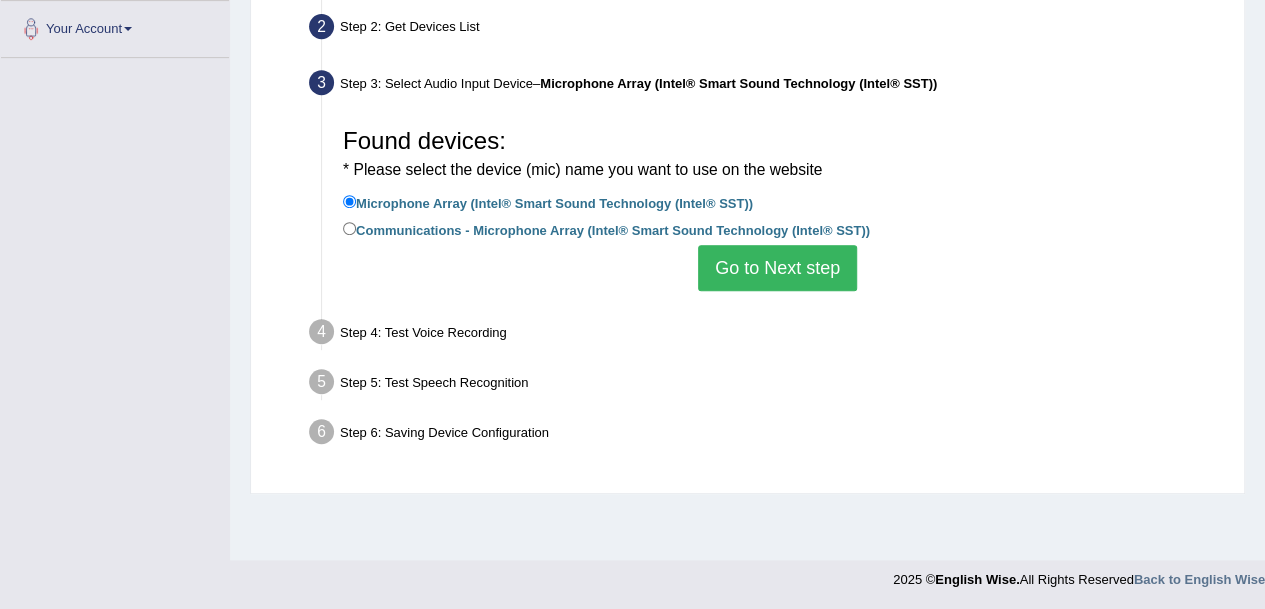 click on "Go to Next step" at bounding box center [777, 268] 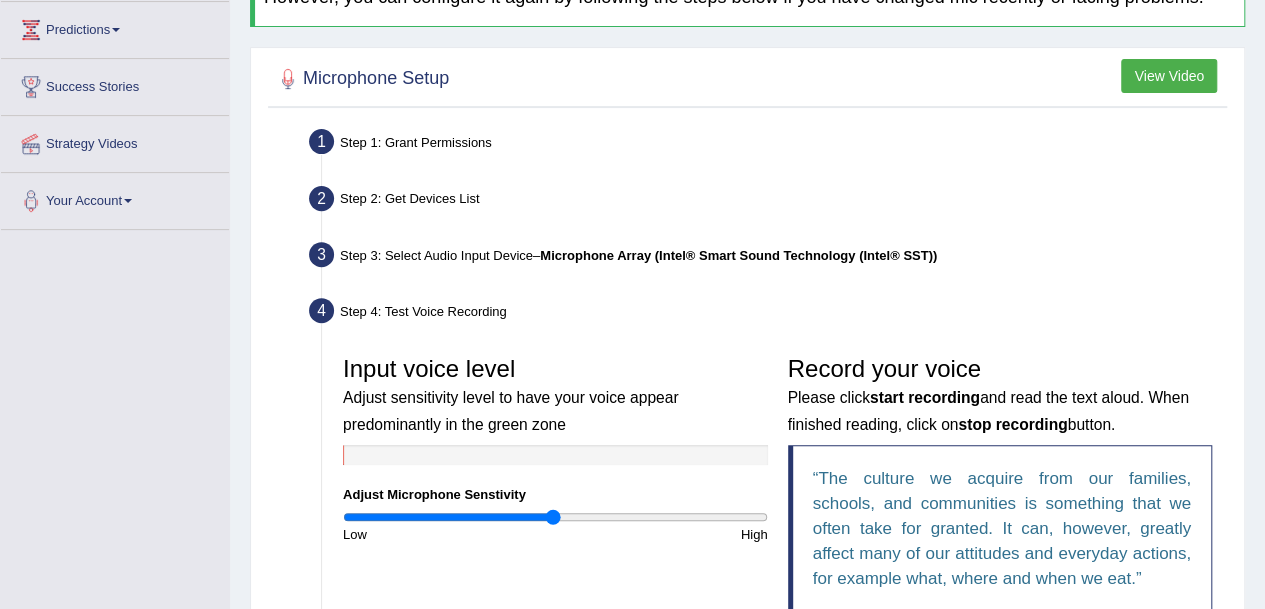 scroll, scrollTop: 644, scrollLeft: 0, axis: vertical 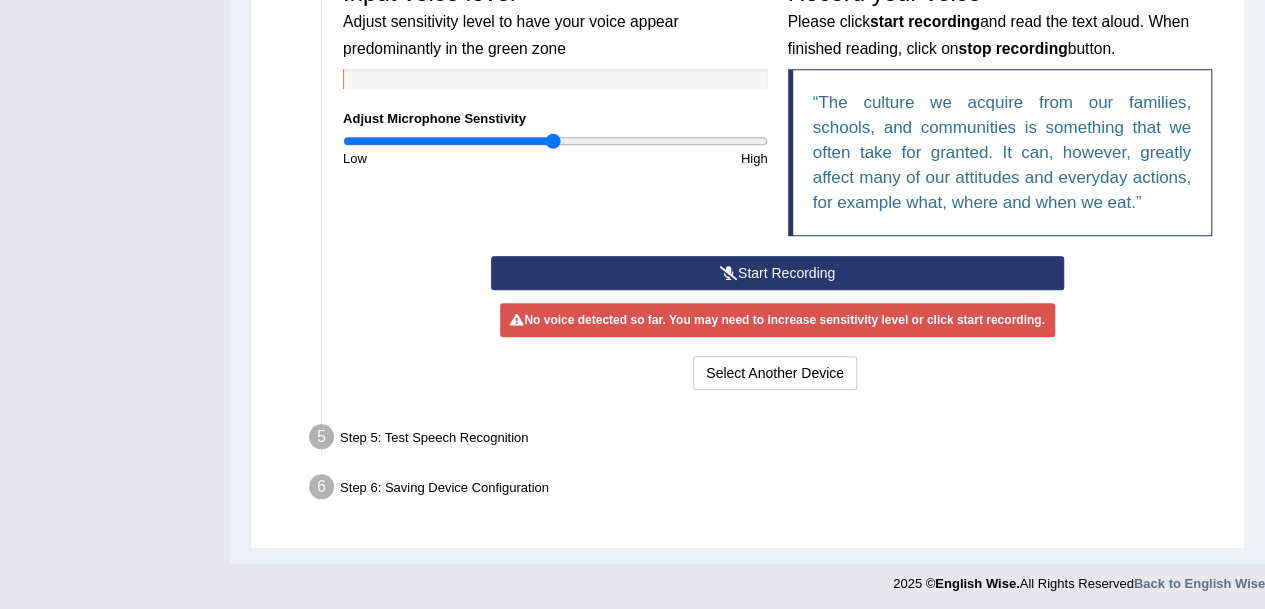 click on "Start Recording" at bounding box center (777, 273) 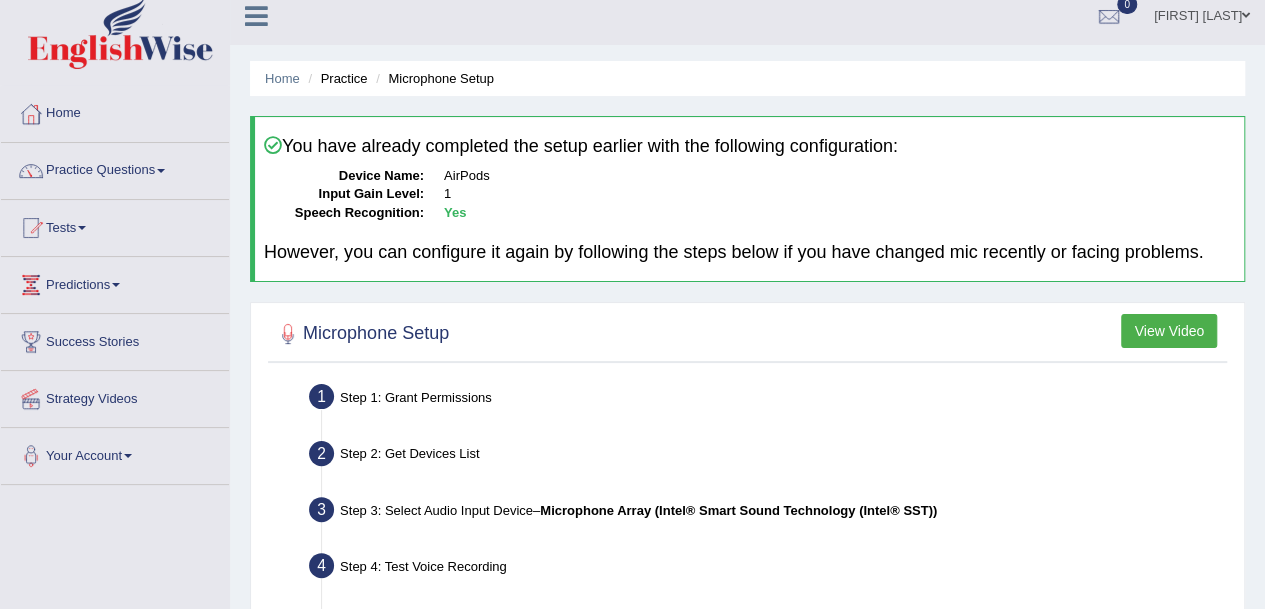 scroll, scrollTop: 14, scrollLeft: 0, axis: vertical 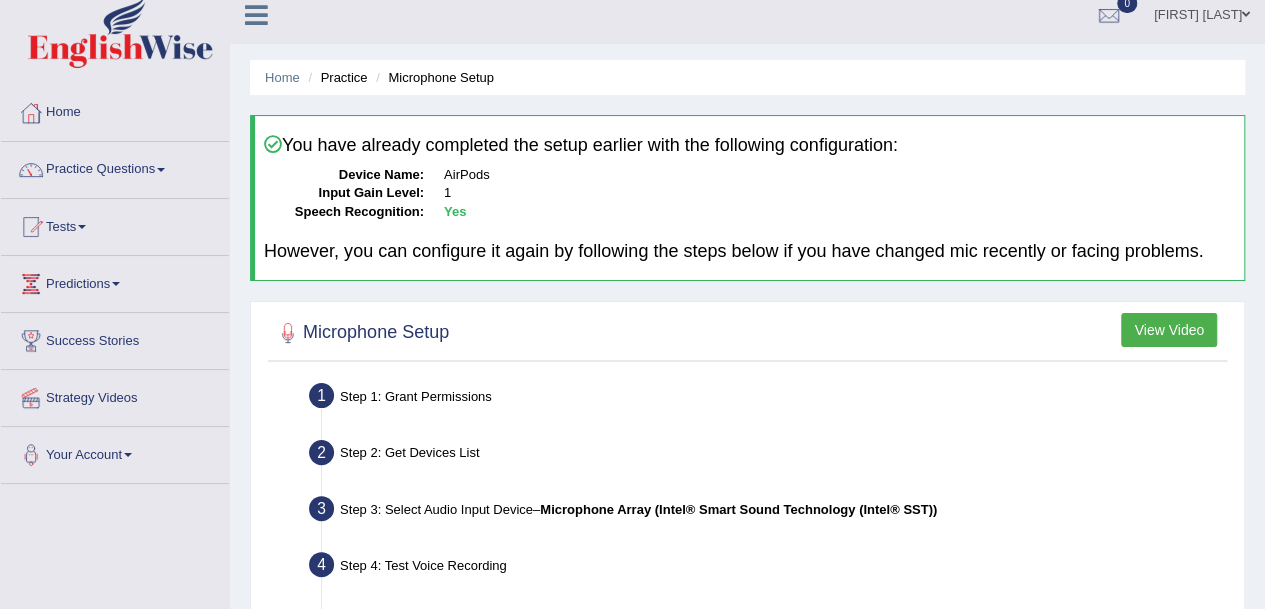 click on "Practice" at bounding box center [335, 77] 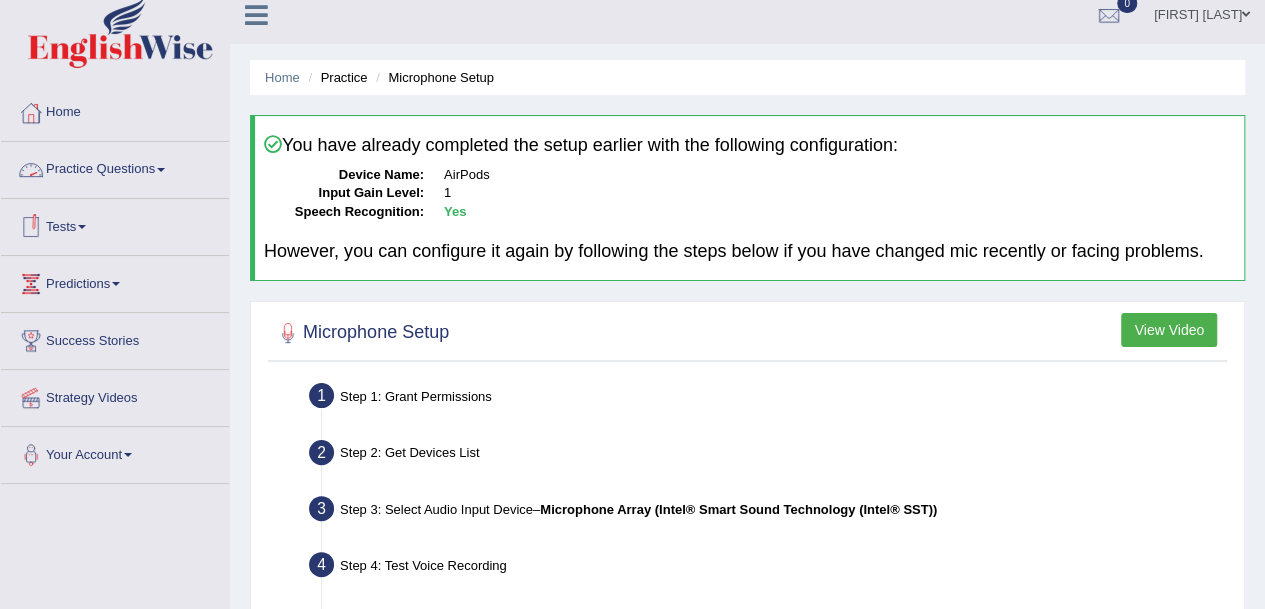 click on "Practice Questions" at bounding box center (115, 167) 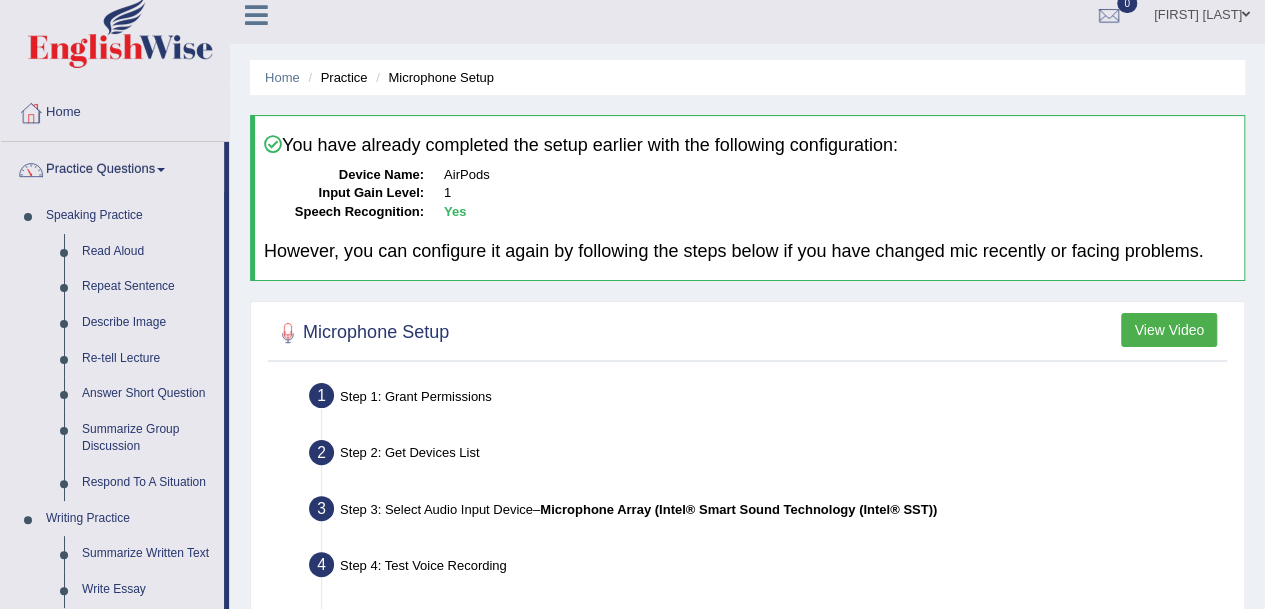 click on "Read Aloud" at bounding box center [148, 252] 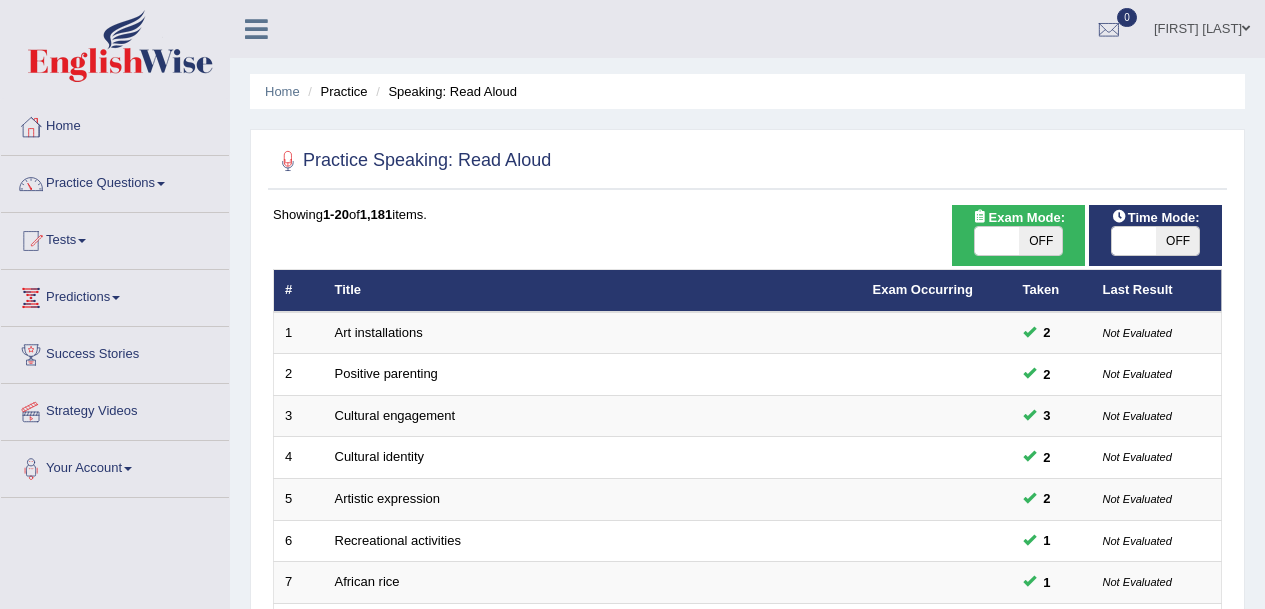 scroll, scrollTop: 232, scrollLeft: 0, axis: vertical 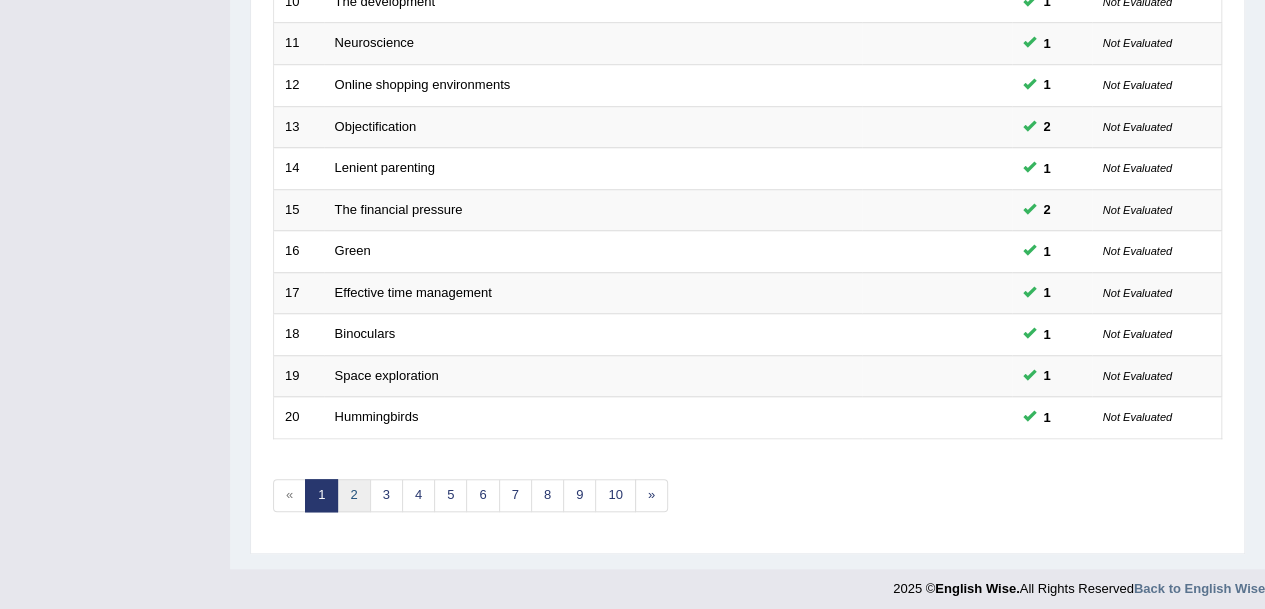 click on "2" at bounding box center [353, 495] 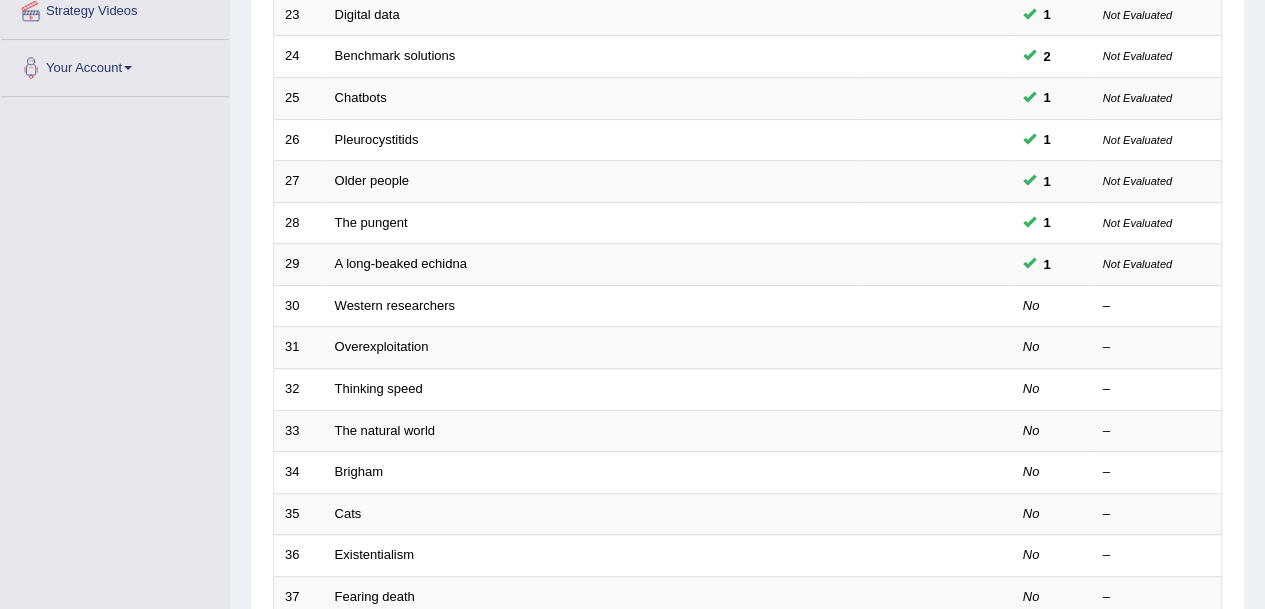 scroll, scrollTop: 0, scrollLeft: 0, axis: both 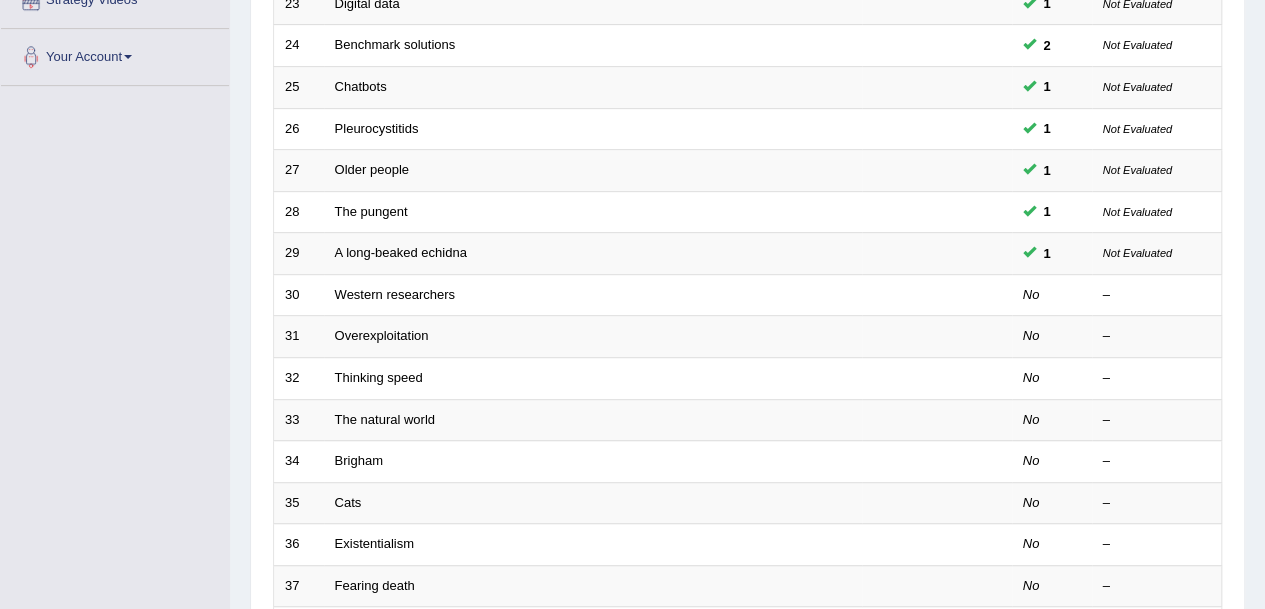 click on "Western researchers" at bounding box center [395, 294] 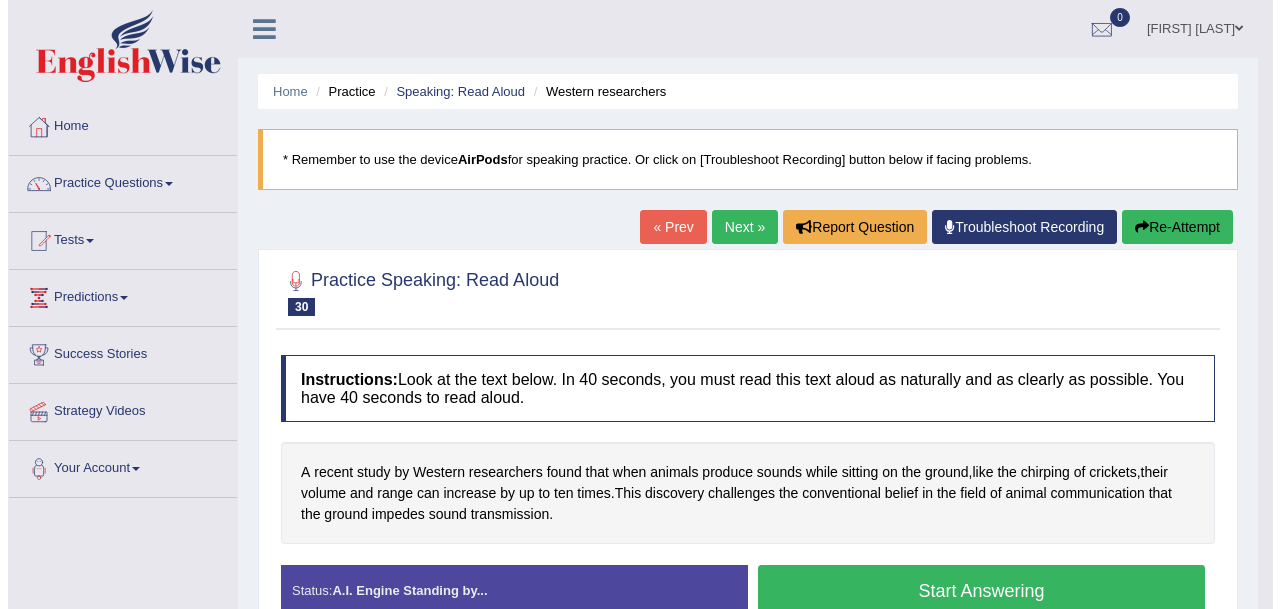 scroll, scrollTop: 0, scrollLeft: 0, axis: both 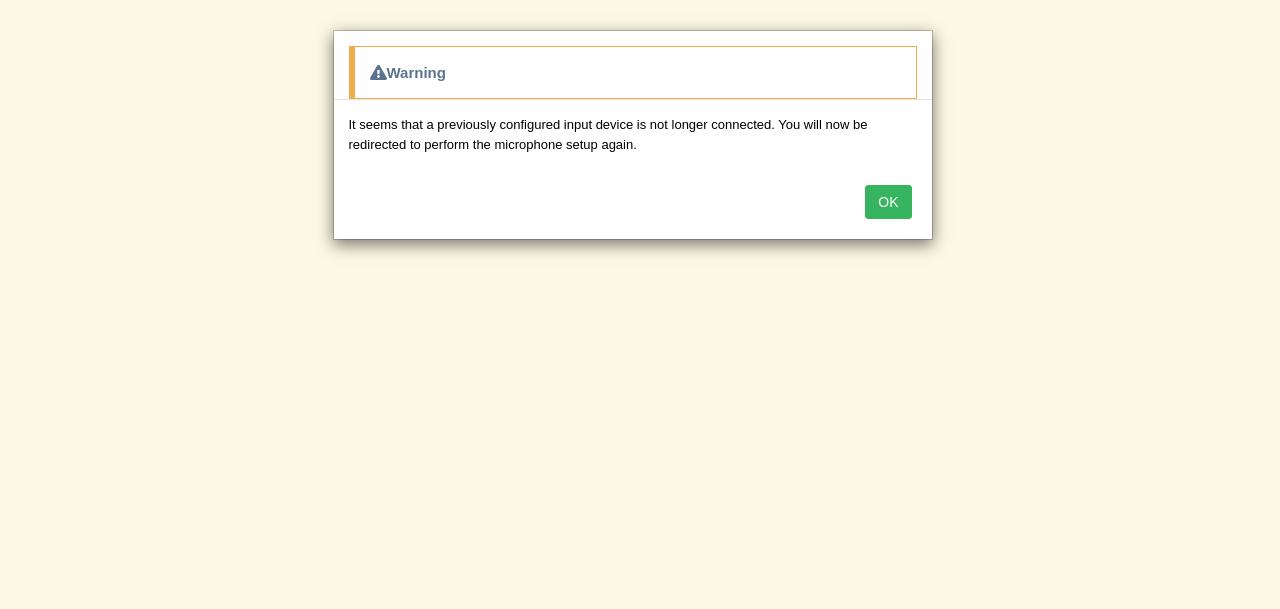 click on "OK" at bounding box center [888, 202] 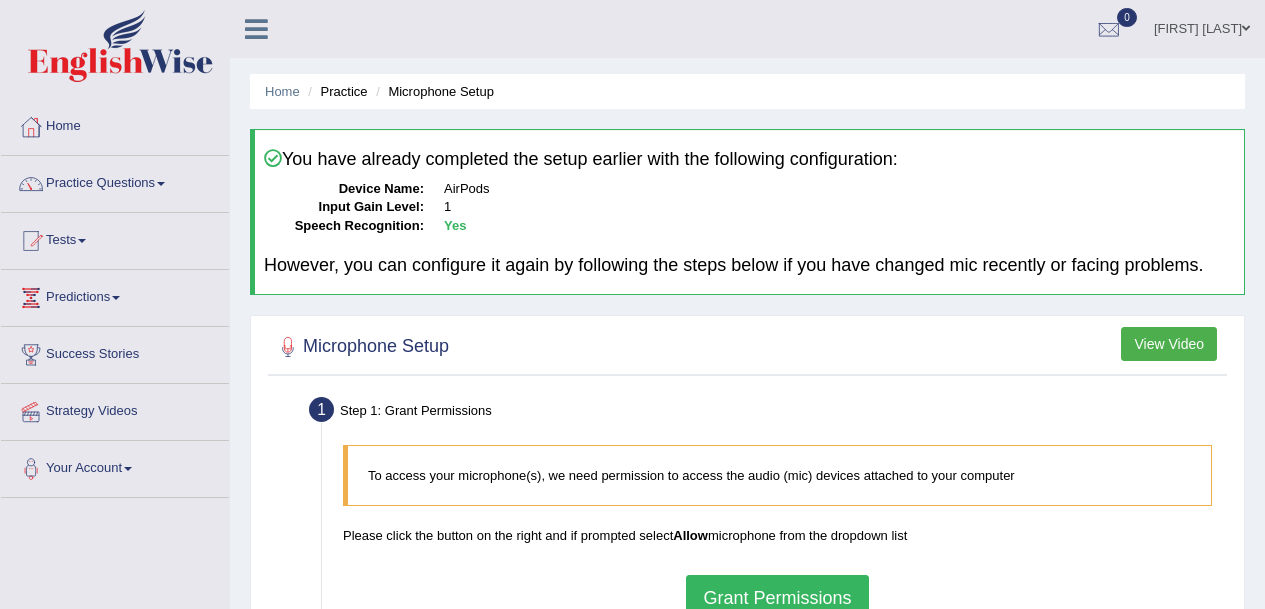 scroll, scrollTop: 0, scrollLeft: 0, axis: both 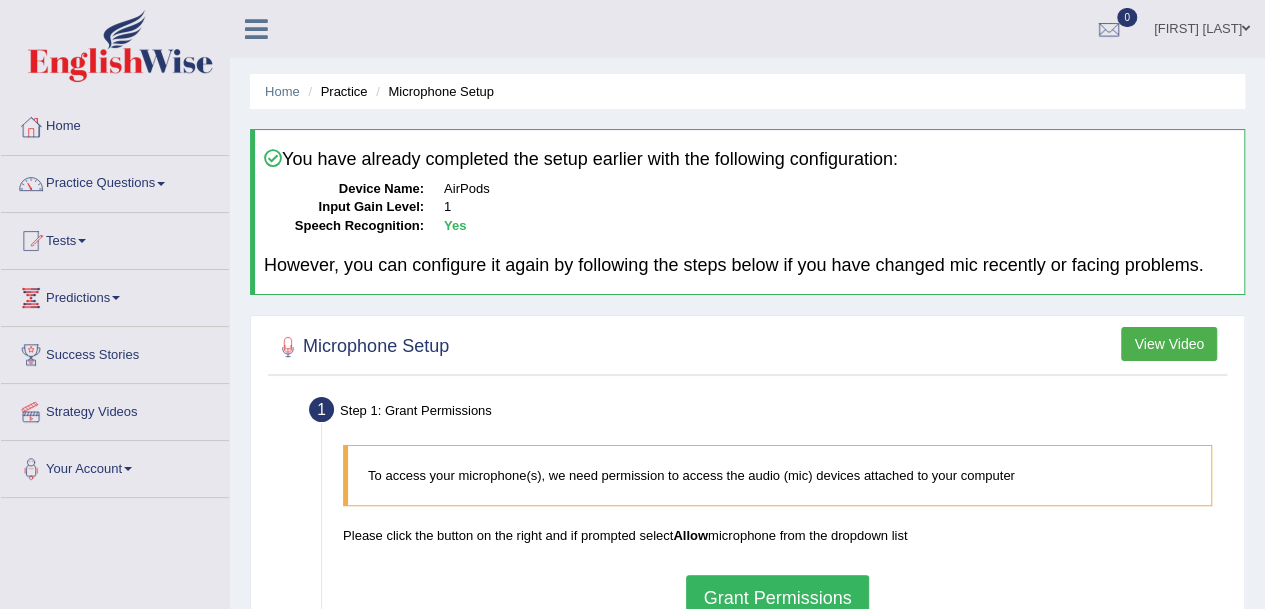 click on "View Video" at bounding box center [1169, 344] 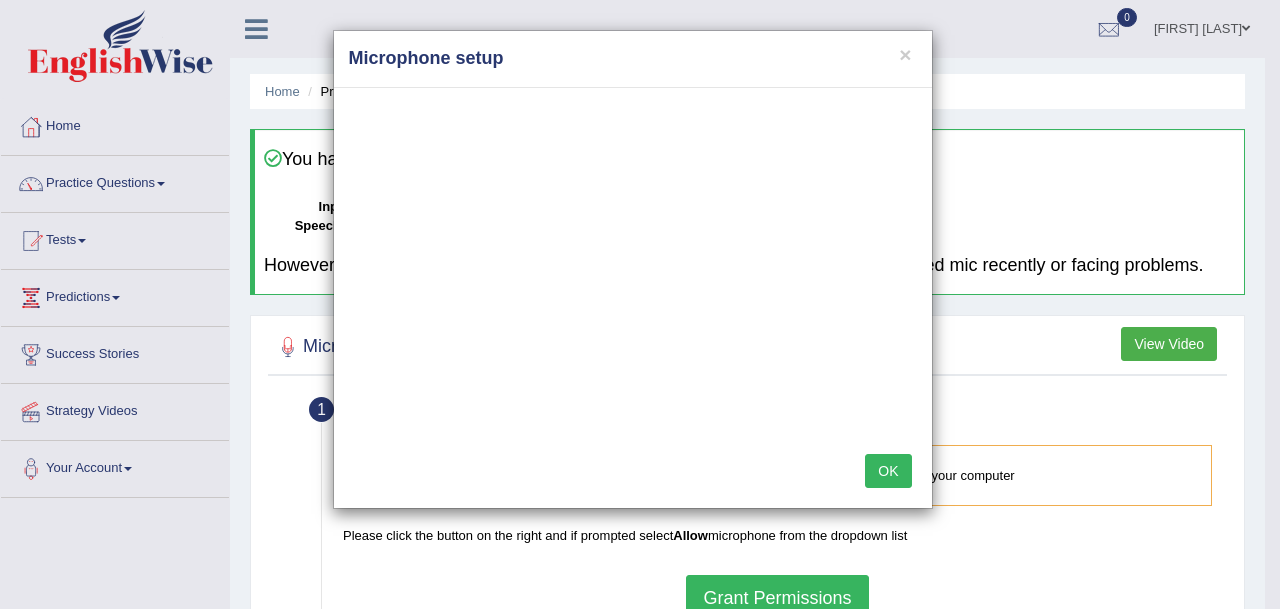 click on "OK" at bounding box center [888, 471] 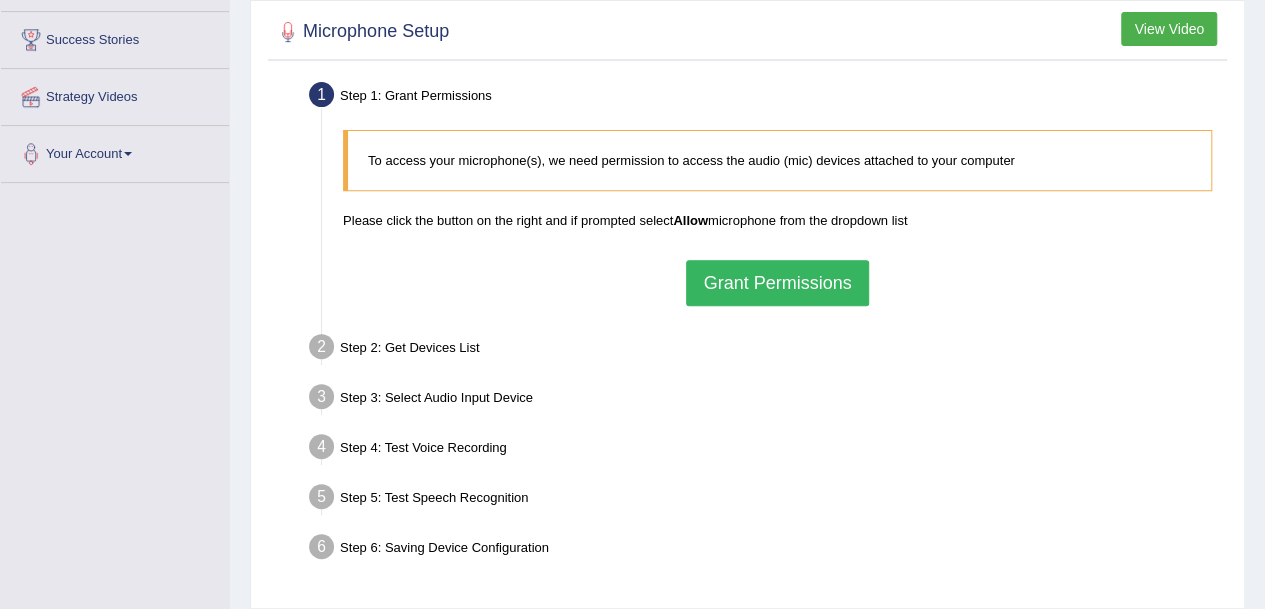 scroll, scrollTop: 316, scrollLeft: 0, axis: vertical 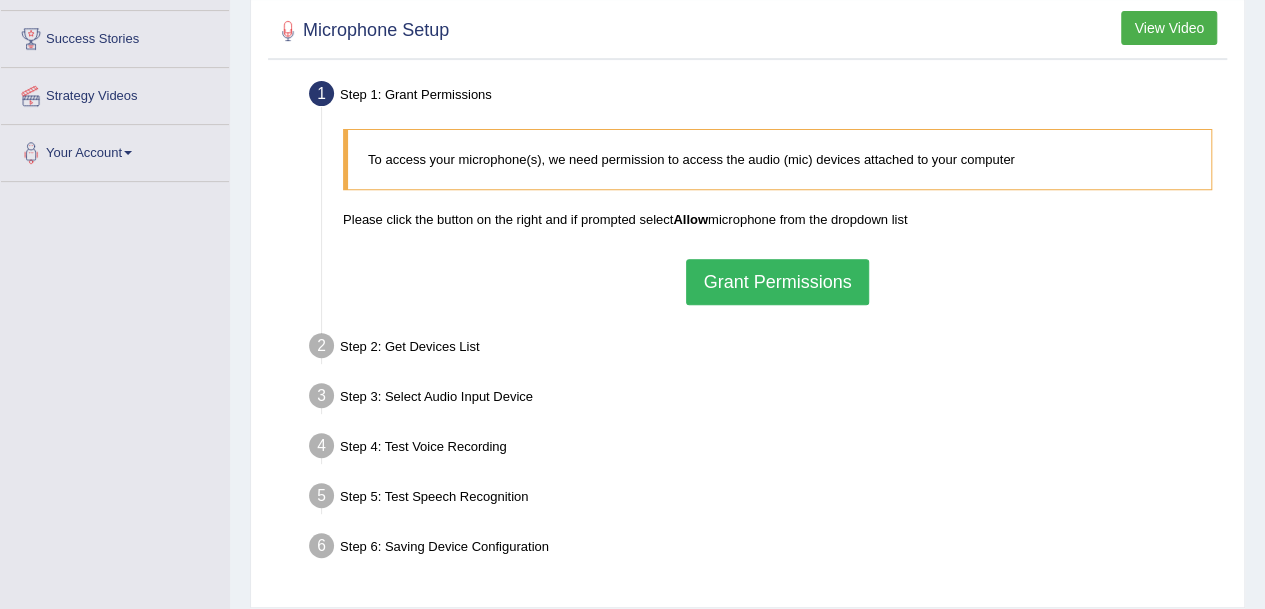 click on "Grant Permissions" at bounding box center [777, 282] 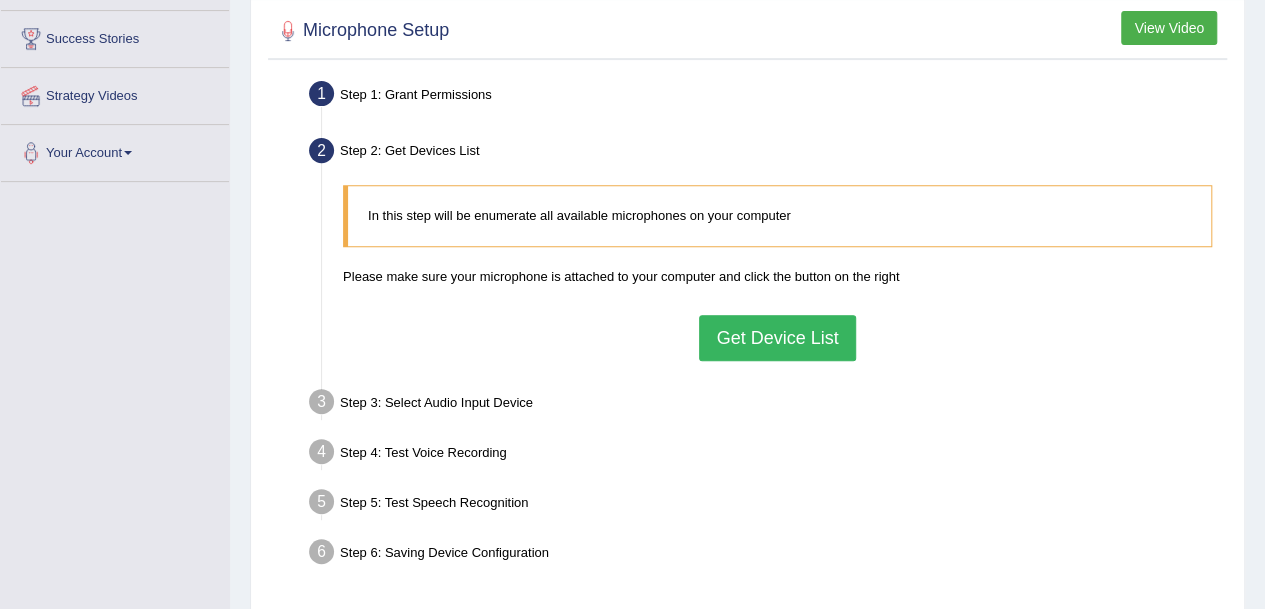 click on "Get Device List" at bounding box center [777, 338] 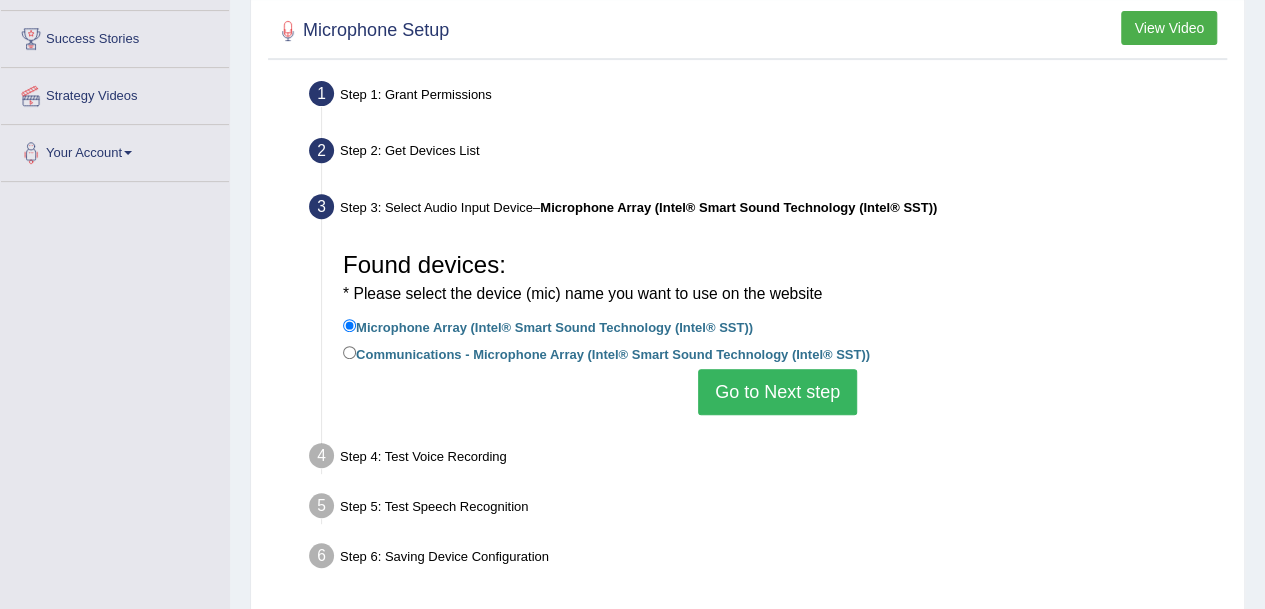 click on "Go to Next step" at bounding box center (777, 392) 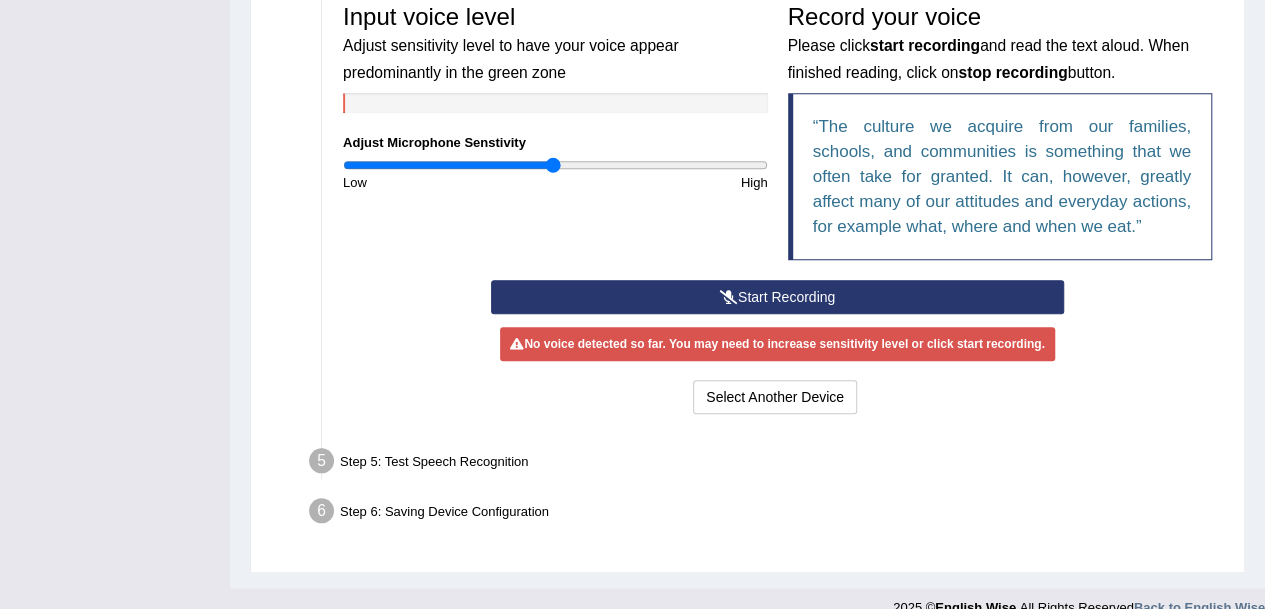 scroll, scrollTop: 644, scrollLeft: 0, axis: vertical 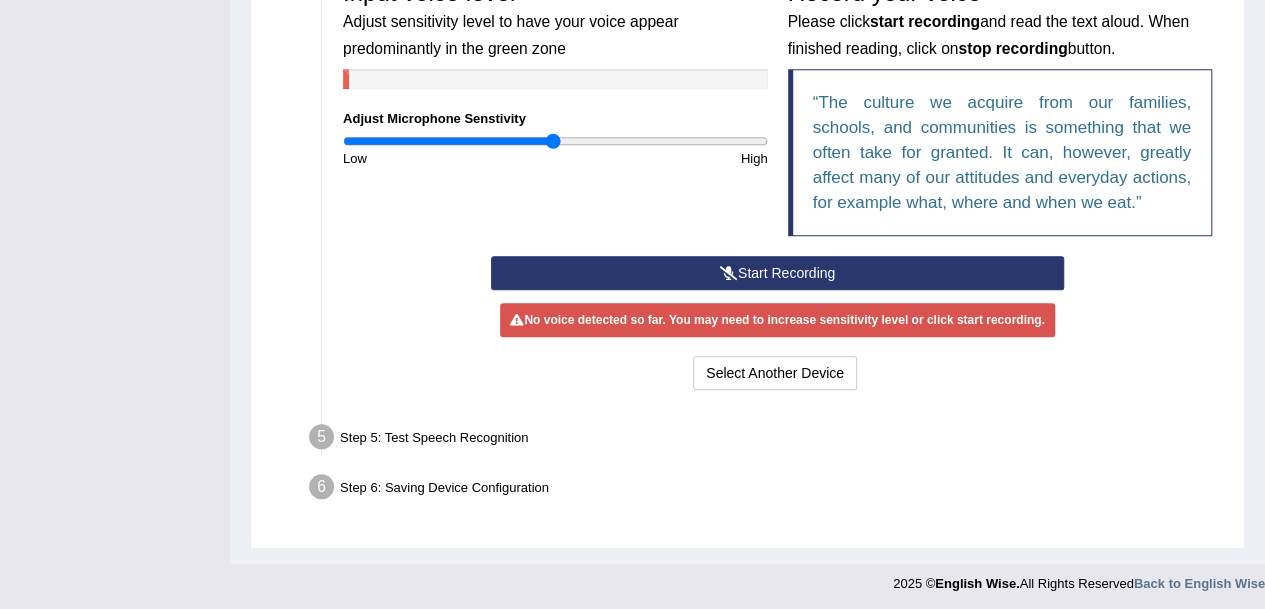 click on "Start Recording" at bounding box center [777, 273] 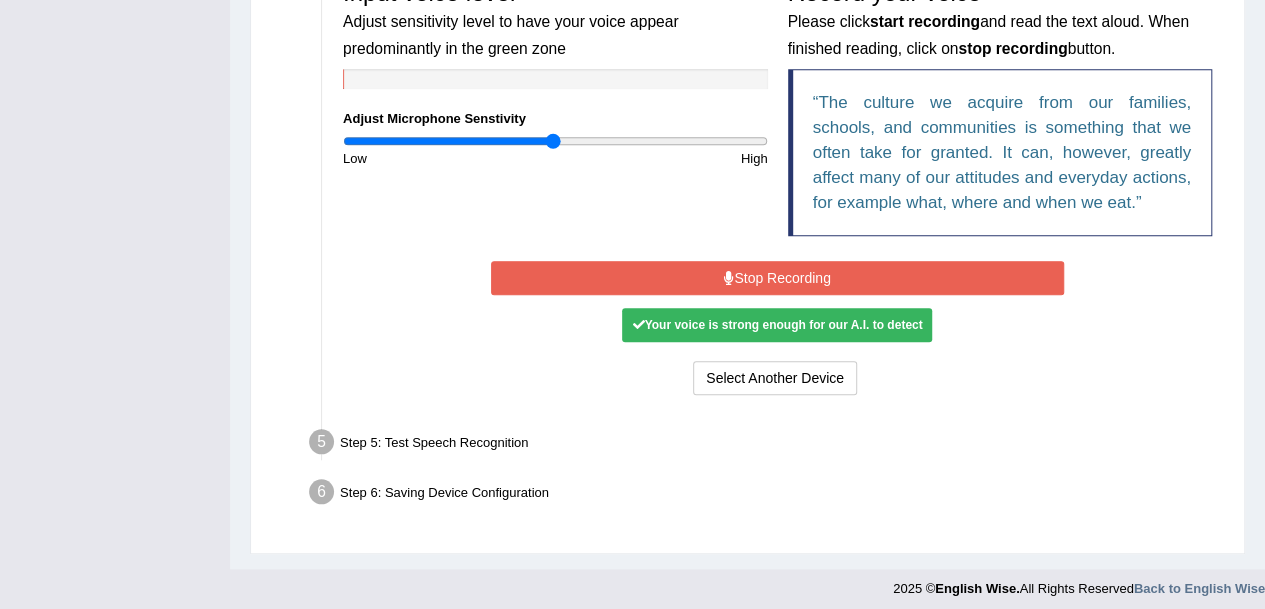 click on "Stop Recording" at bounding box center [777, 278] 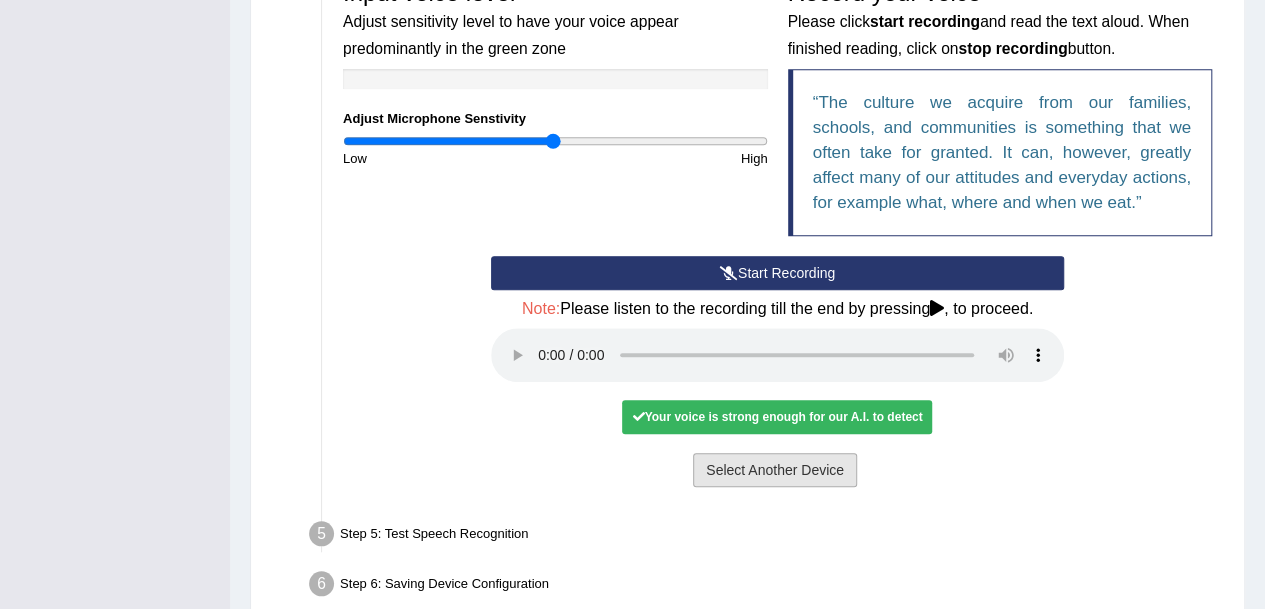 click on "Select Another Device" at bounding box center (775, 470) 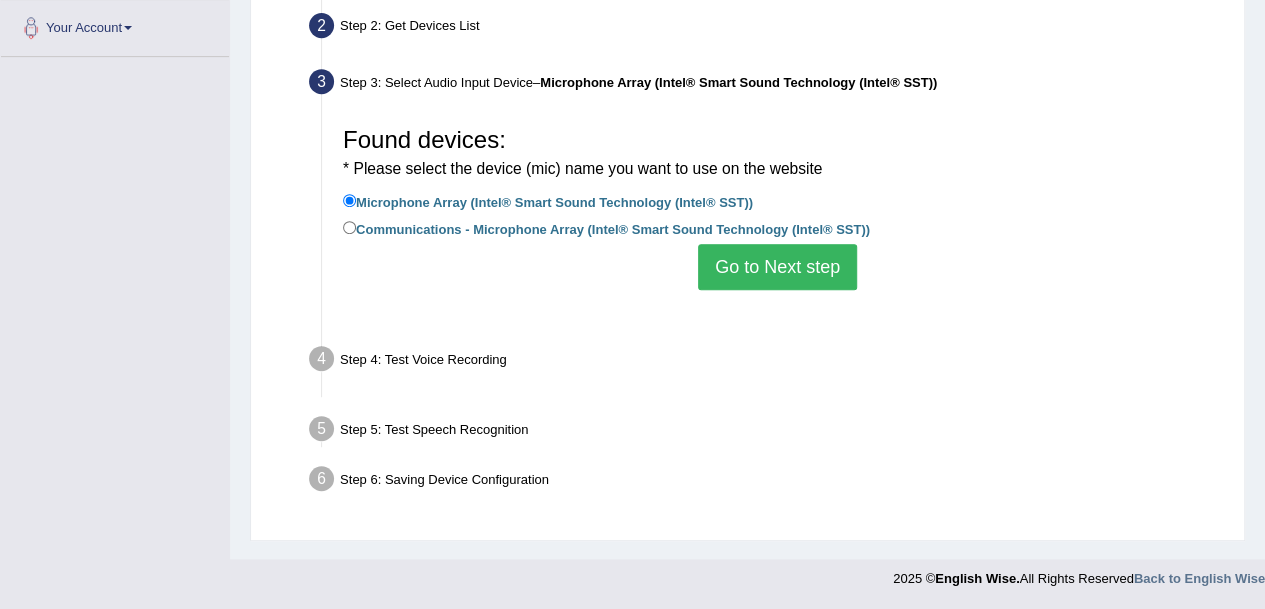 scroll, scrollTop: 440, scrollLeft: 0, axis: vertical 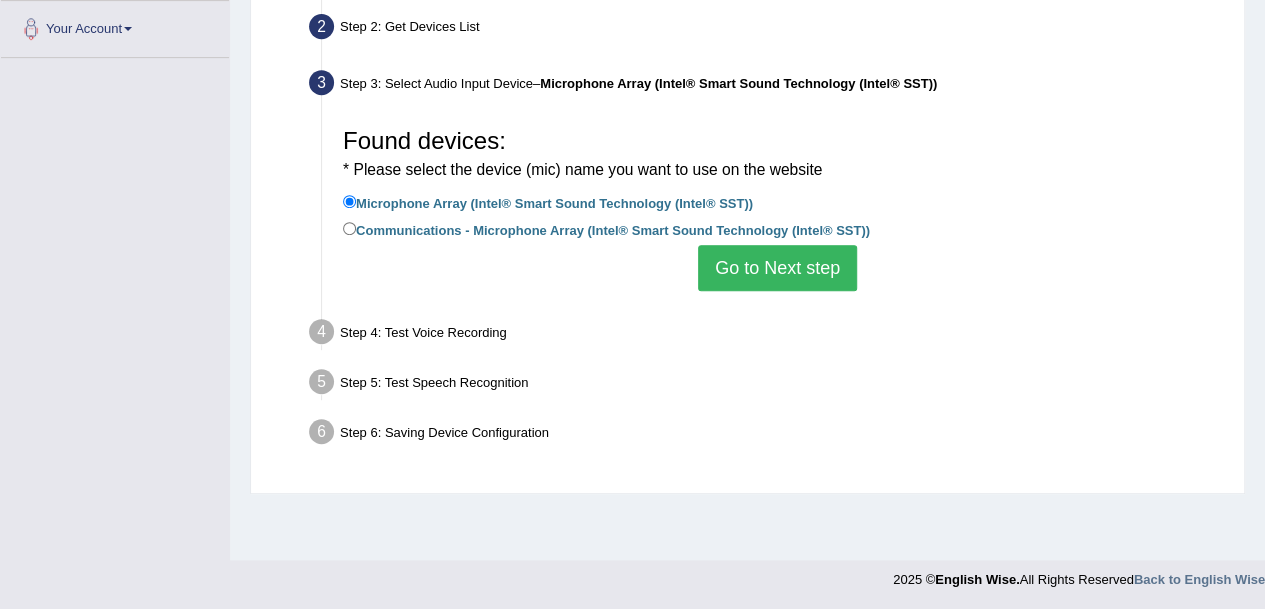 click on "Go to Next step" at bounding box center [777, 268] 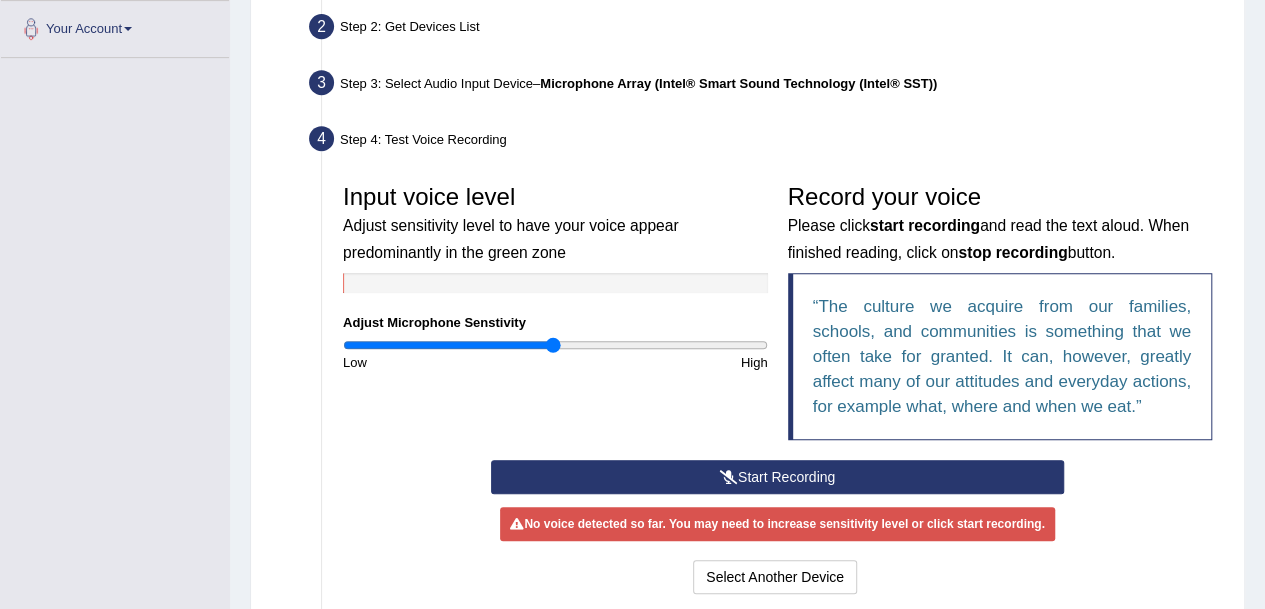 scroll, scrollTop: 644, scrollLeft: 0, axis: vertical 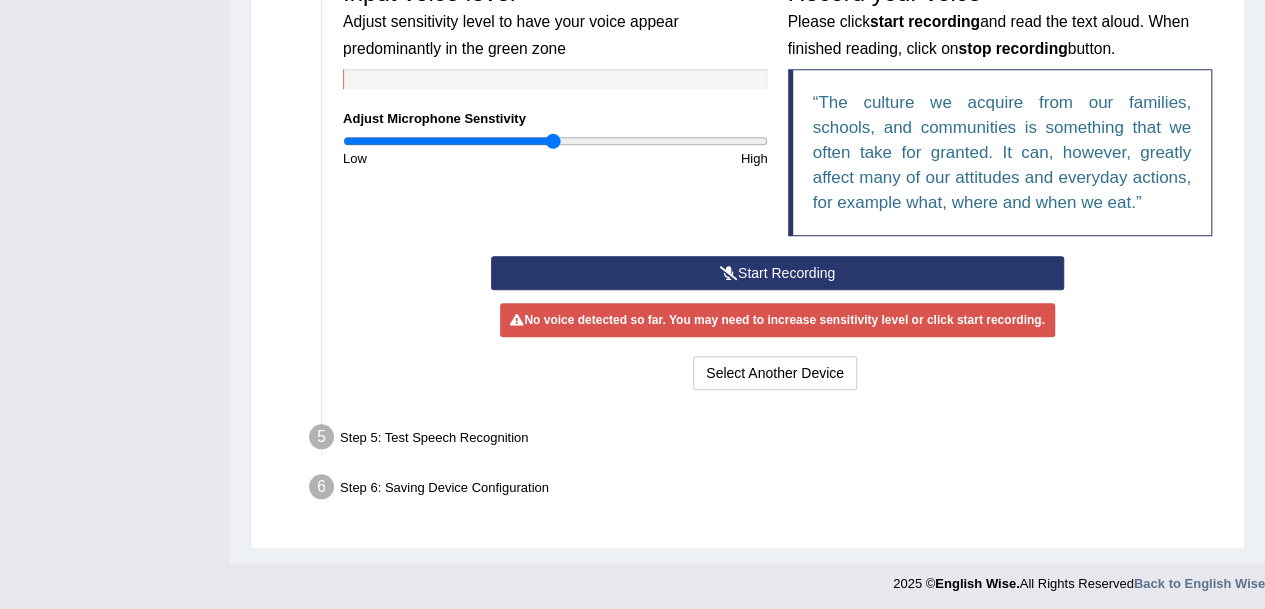 click on "Start Recording" at bounding box center [777, 273] 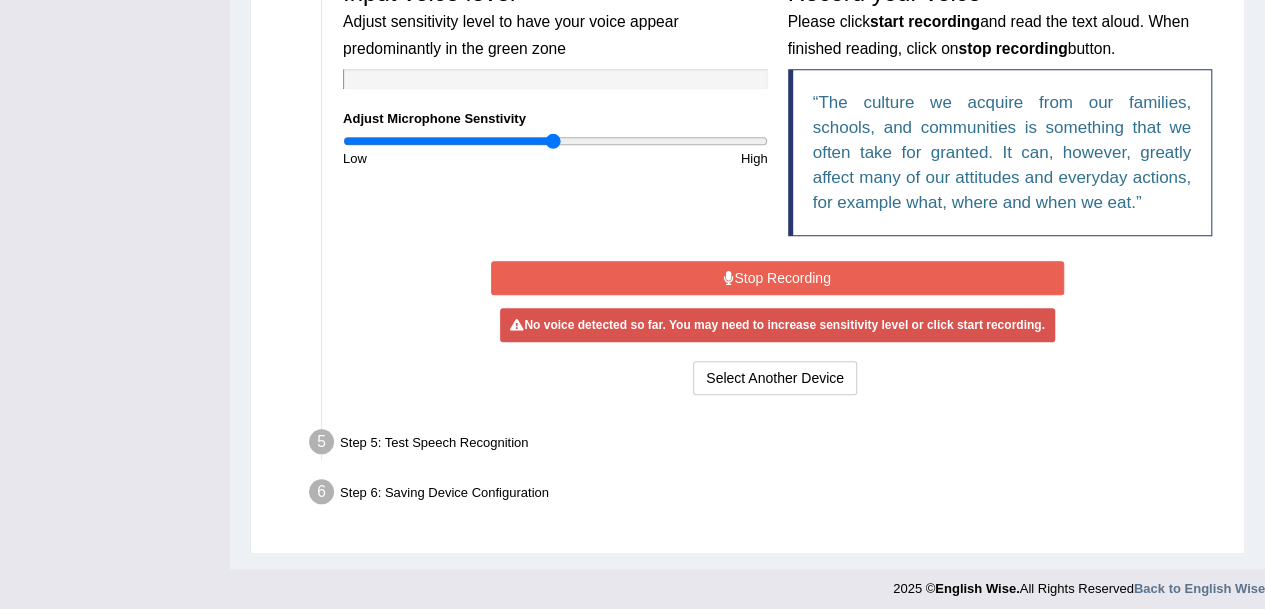 click on "Stop Recording" at bounding box center [777, 278] 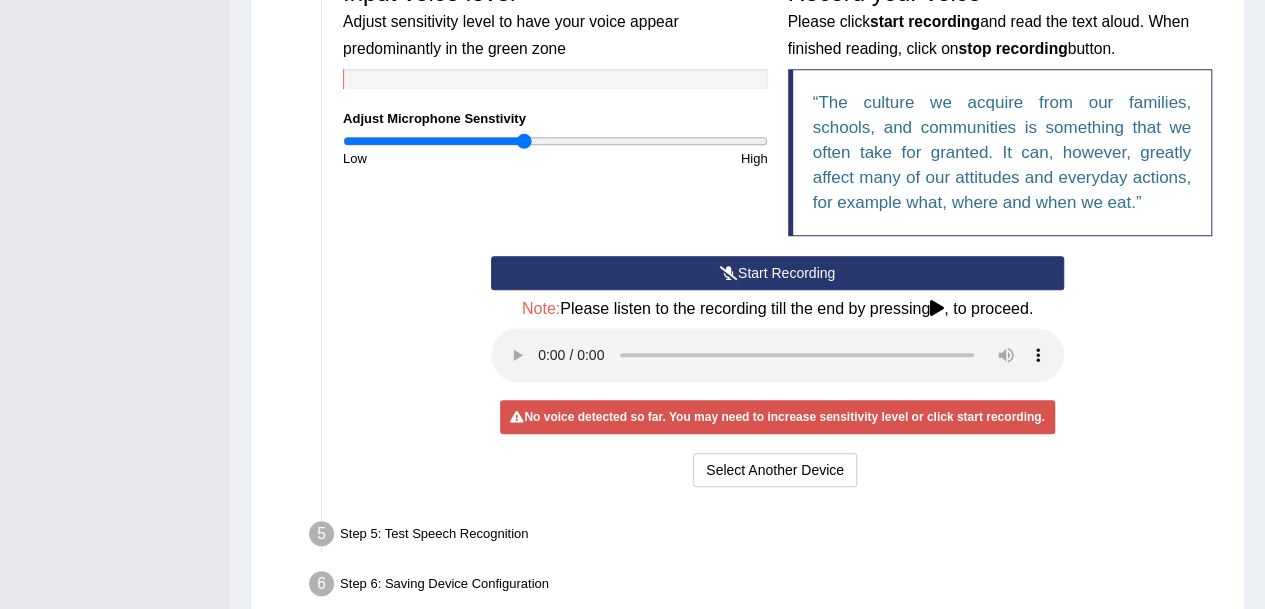 drag, startPoint x: 552, startPoint y: 139, endPoint x: 525, endPoint y: 139, distance: 27 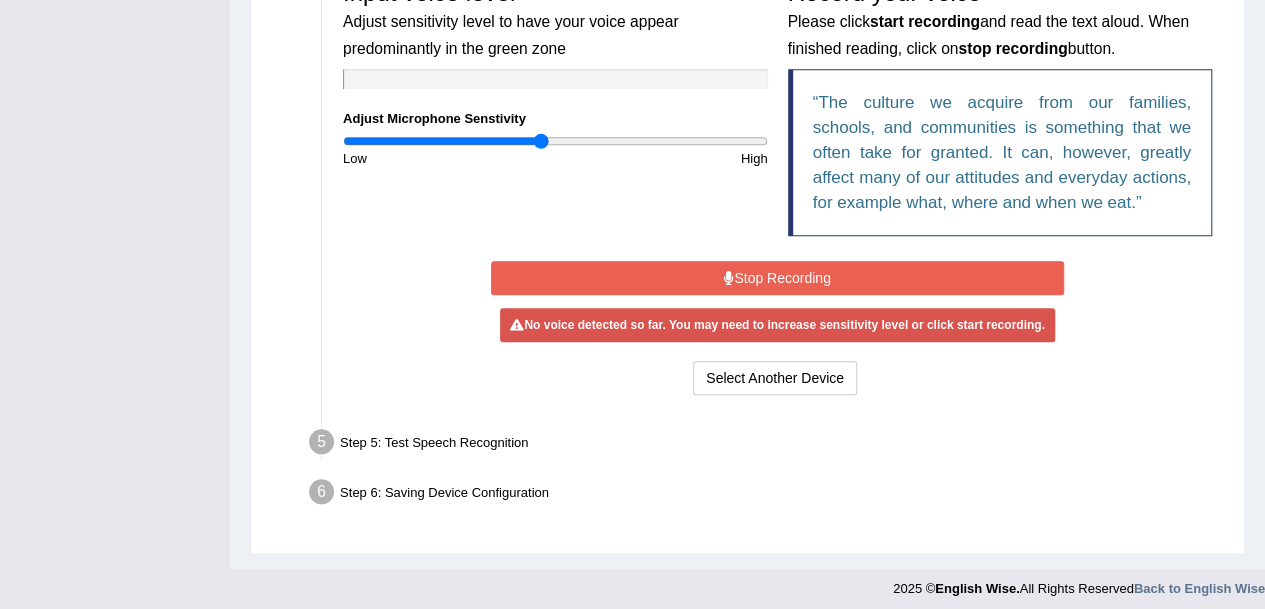 click at bounding box center [555, 141] 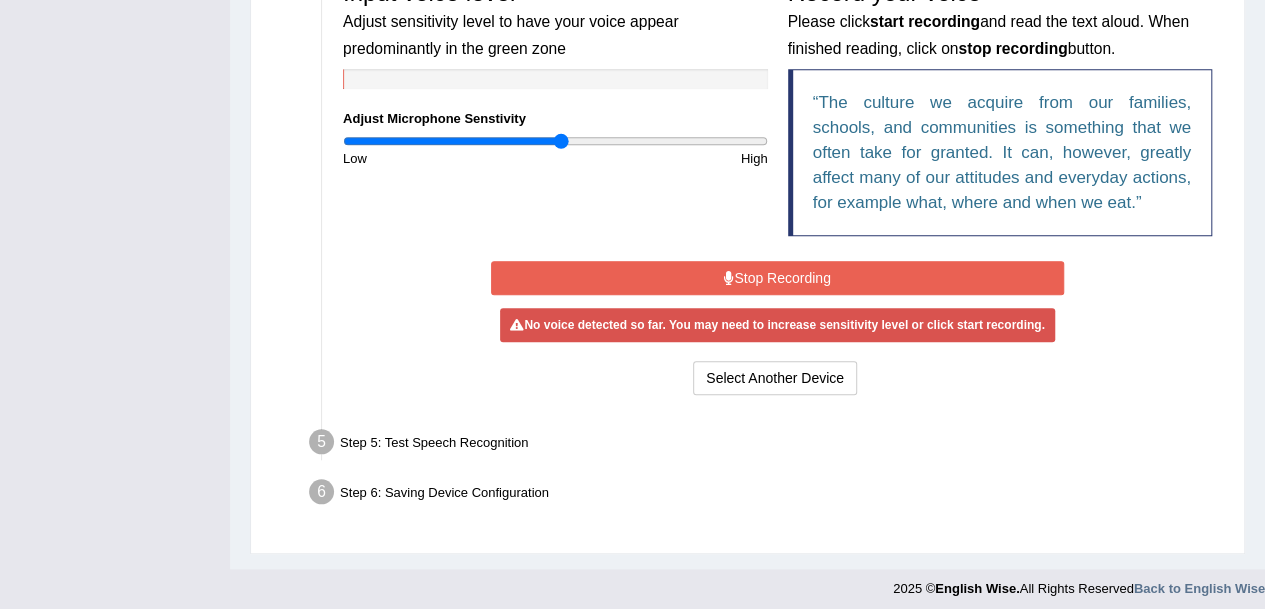 drag, startPoint x: 541, startPoint y: 140, endPoint x: 560, endPoint y: 136, distance: 19.416489 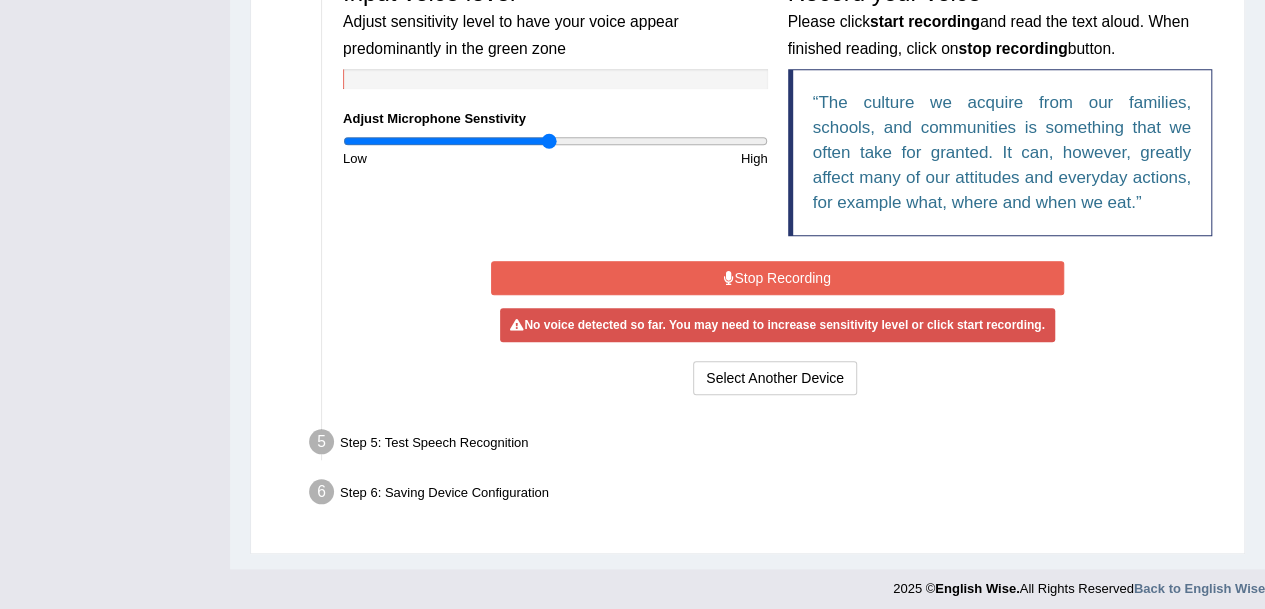 drag, startPoint x: 560, startPoint y: 140, endPoint x: 547, endPoint y: 141, distance: 13.038404 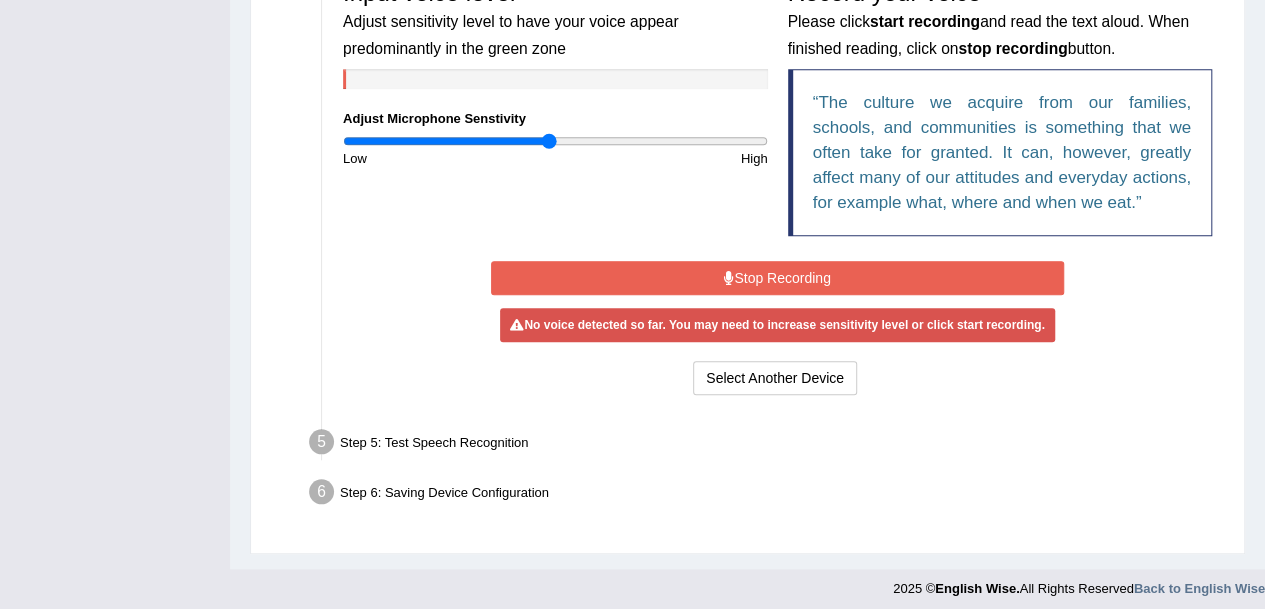 click at bounding box center [555, 141] 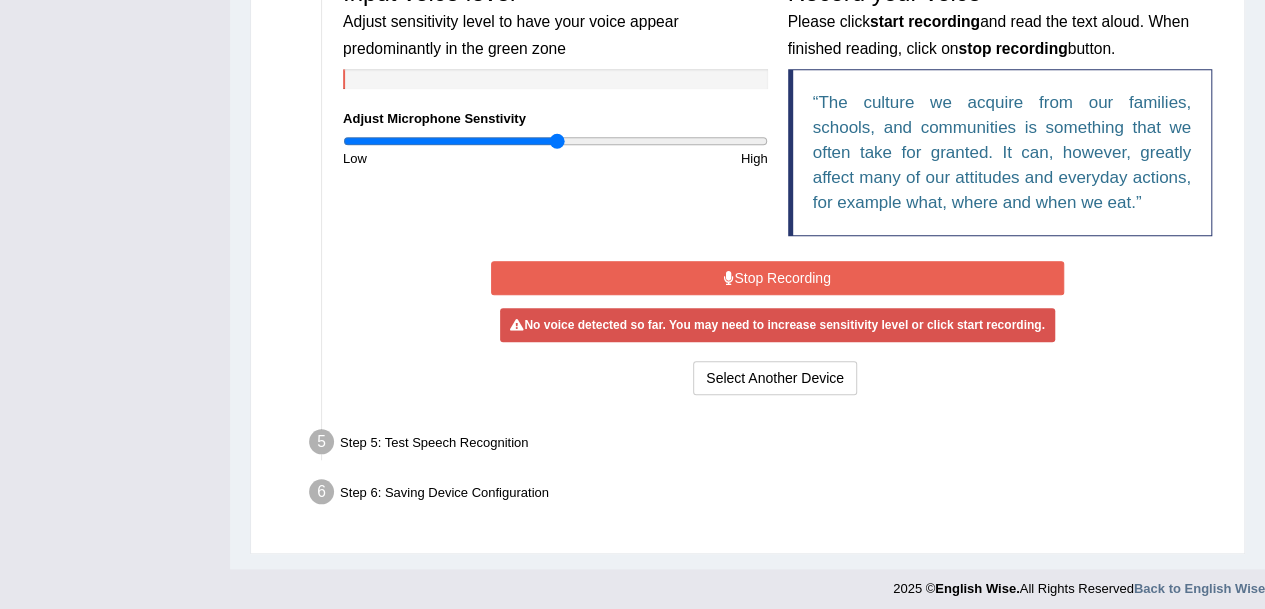 click at bounding box center (555, 141) 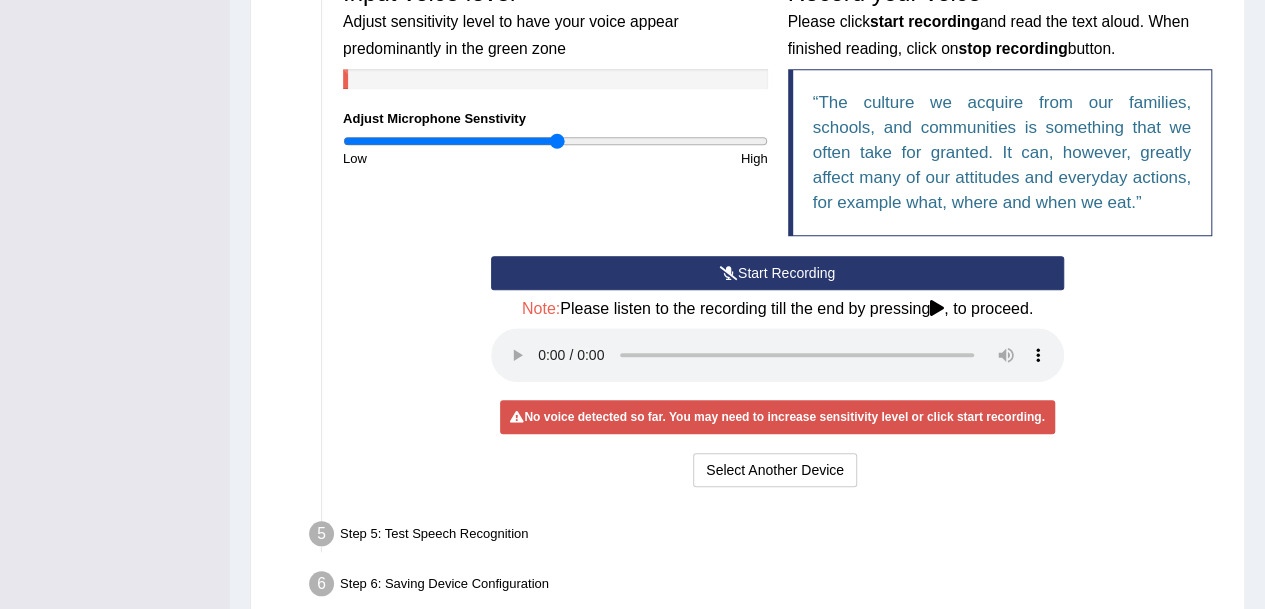 click on "Start Recording" at bounding box center (777, 273) 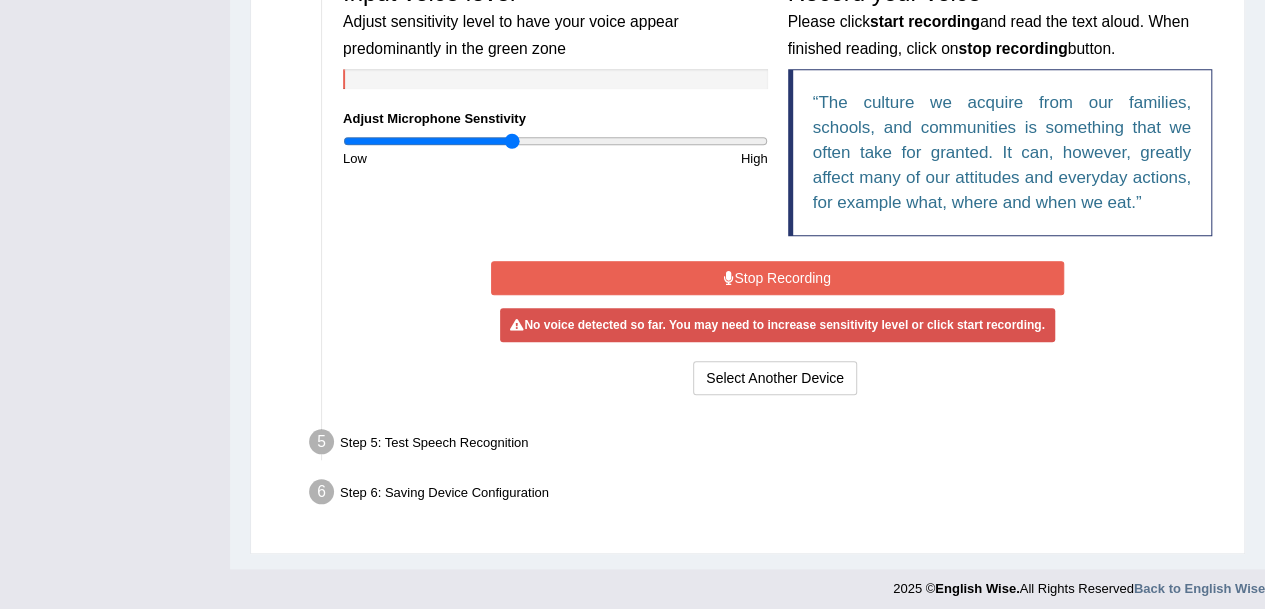 drag, startPoint x: 560, startPoint y: 138, endPoint x: 510, endPoint y: 136, distance: 50.039986 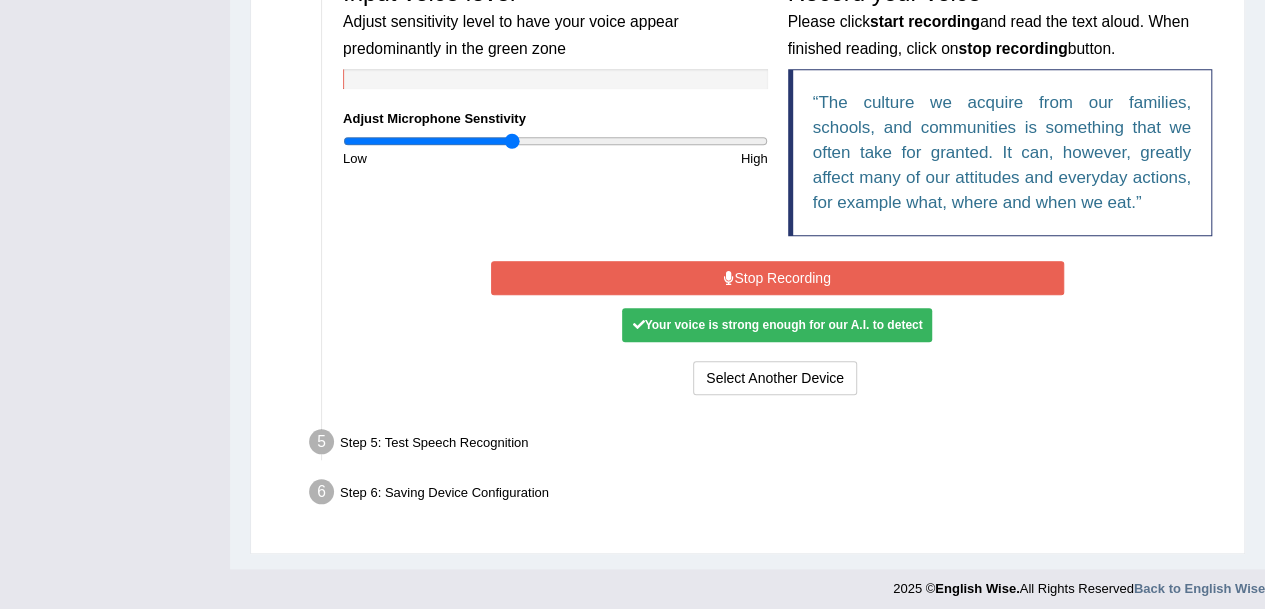 click on "Your voice is strong enough for our A.I. to detect" at bounding box center [777, 325] 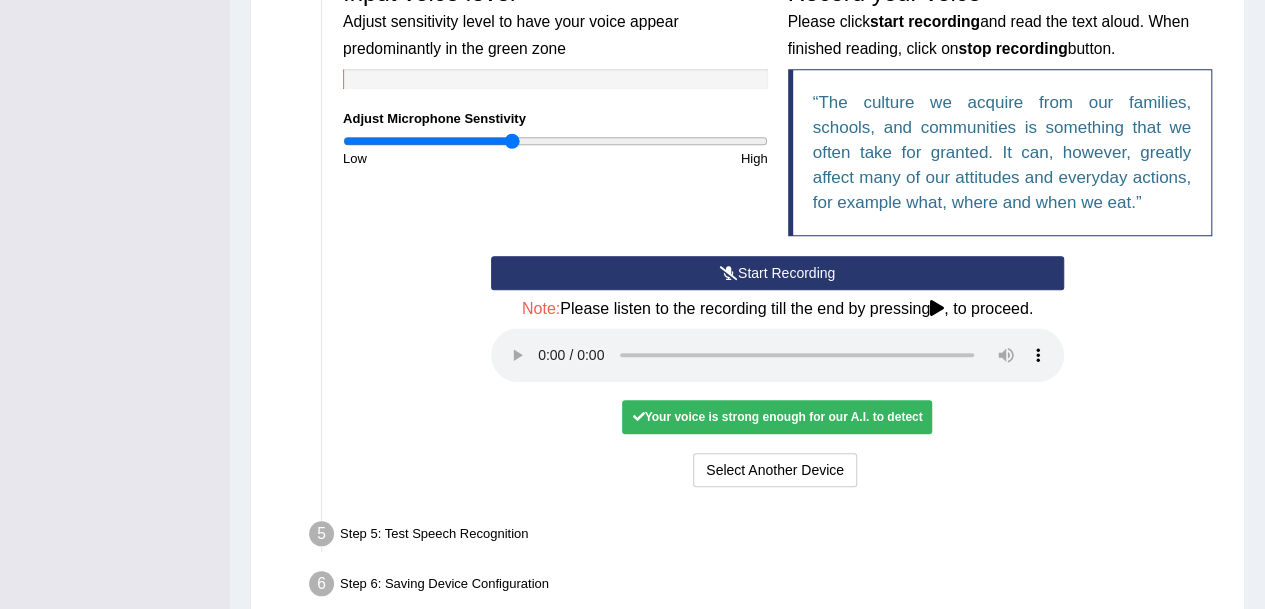 click on "Your voice is strong enough for our A.I. to detect" at bounding box center (777, 417) 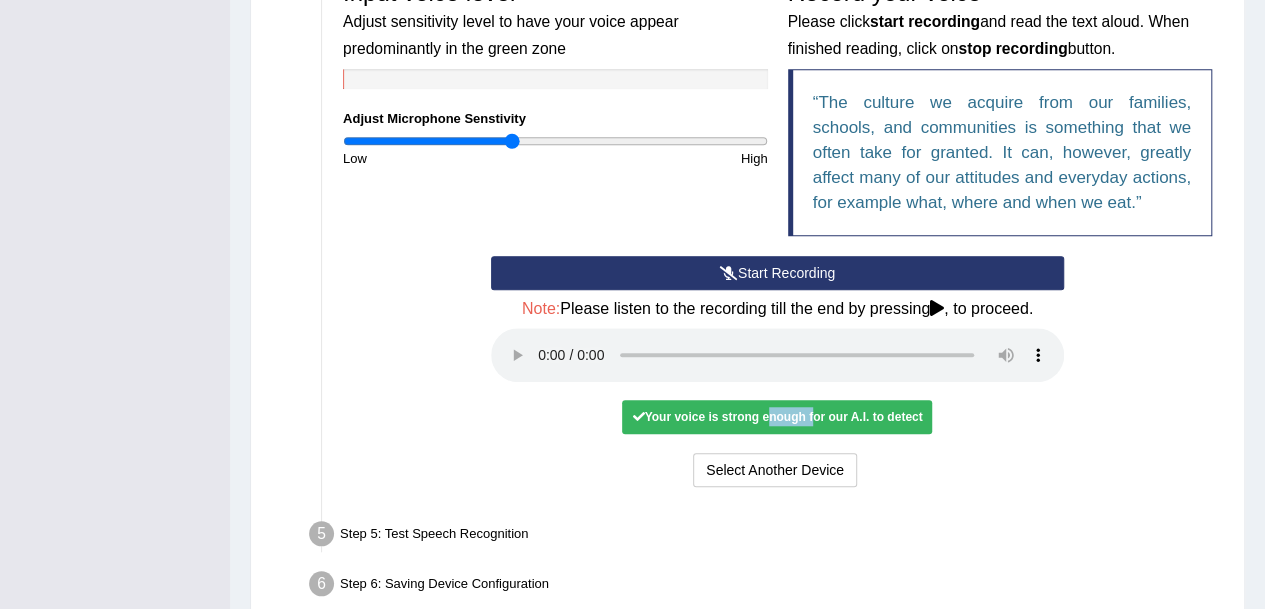 click on "Your voice is strong enough for our A.I. to detect" at bounding box center (777, 417) 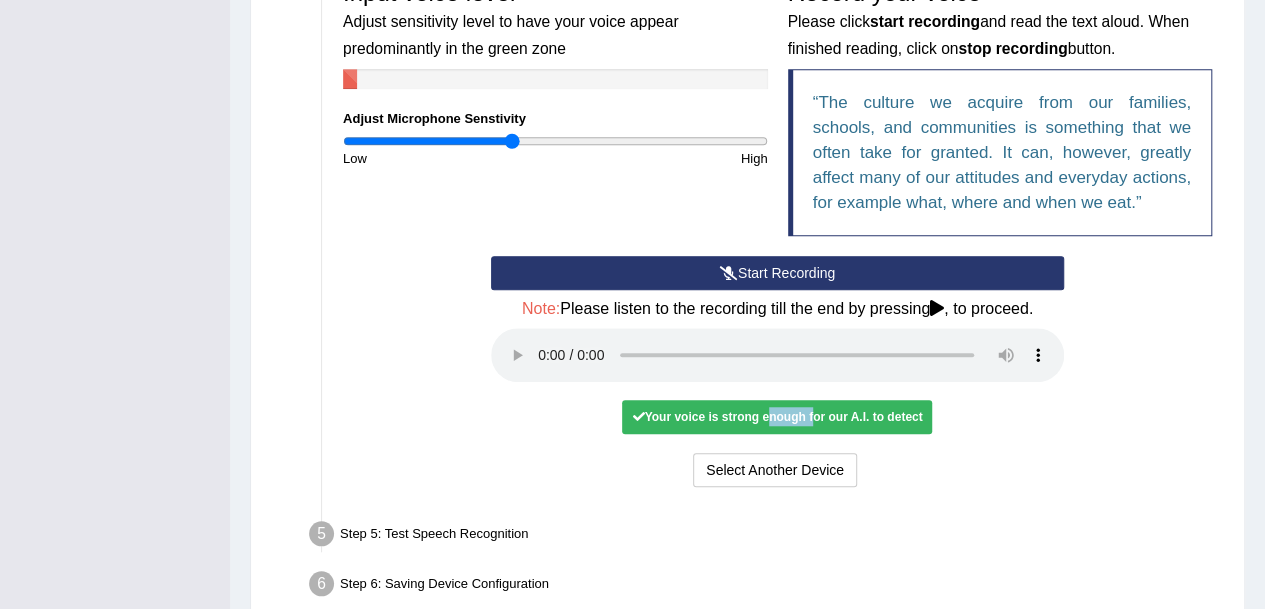 scroll, scrollTop: 741, scrollLeft: 0, axis: vertical 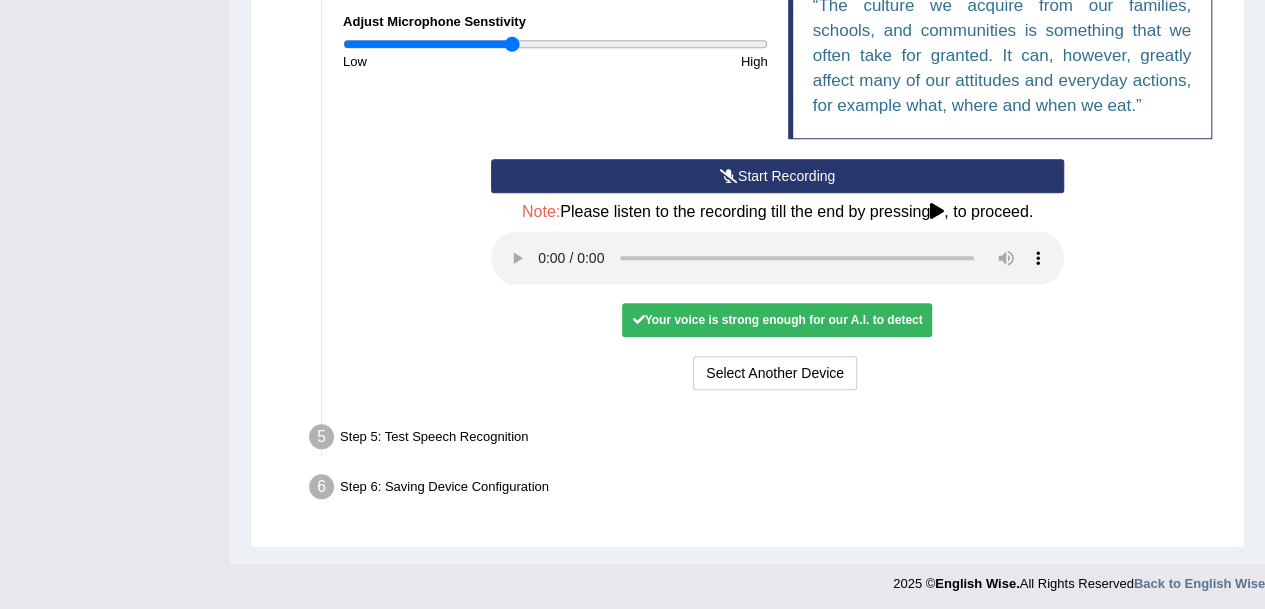 click on "Step 5: Test Speech Recognition" at bounding box center (767, 440) 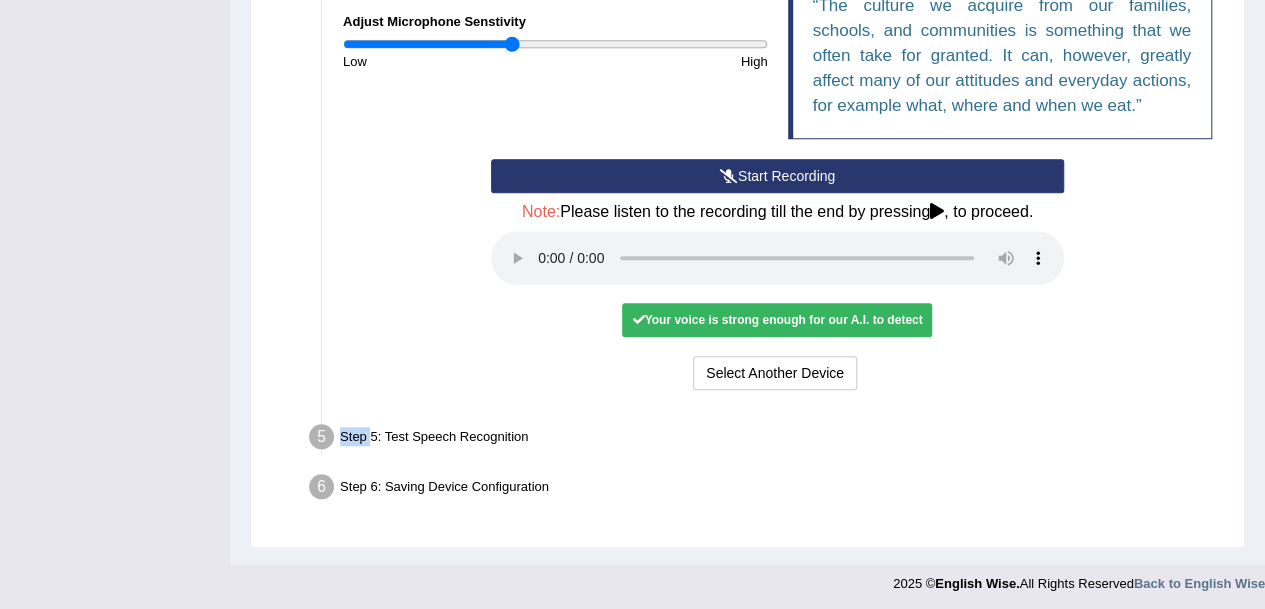 click on "Step 5: Test Speech Recognition   Text to read   The culture we acquire from our families, schools, and communities is something that we often take for granted. It can, however, greatly affect many of our attitudes and everyday actions, for example what, where and when we eat.   A.I. Speech Recognition    Start A.I. Engine    Stop A.I. Engine     Note:  Please listen to the recording till the end by pressing  , to proceed.     Spoken Text:     I will practice without this feature   Select Another Device   Speech is ok. Go to Last step" at bounding box center [767, 440] 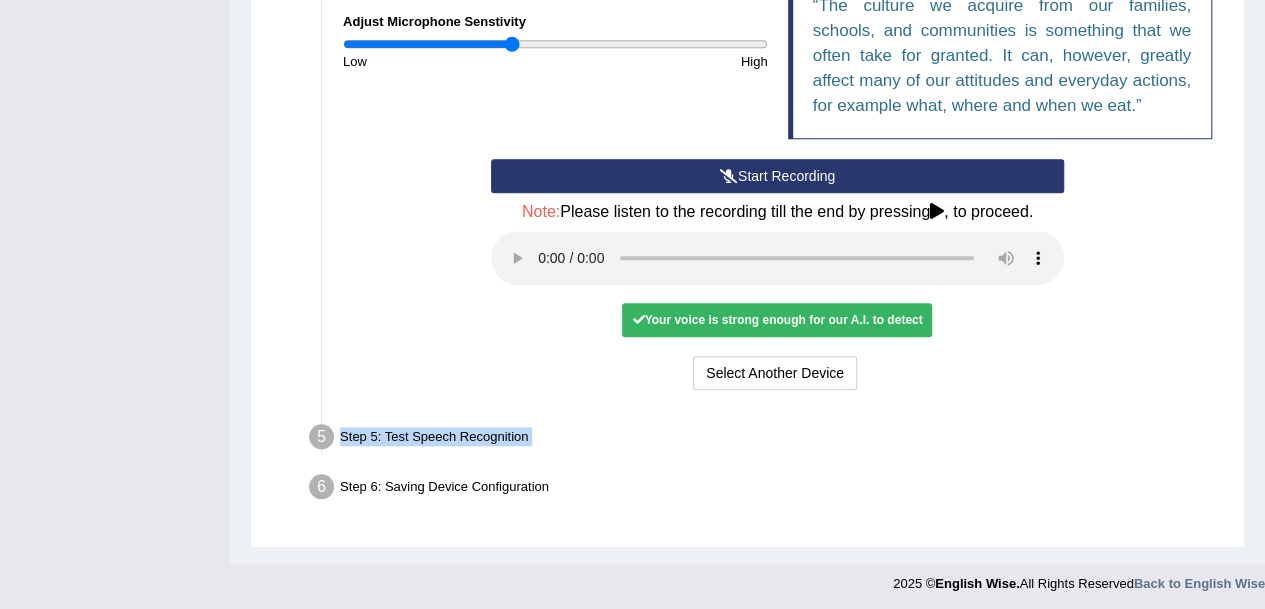 click on "Step 5: Test Speech Recognition   Text to read   The culture we acquire from our families, schools, and communities is something that we often take for granted. It can, however, greatly affect many of our attitudes and everyday actions, for example what, where and when we eat.   A.I. Speech Recognition    Start A.I. Engine    Stop A.I. Engine     Note:  Please listen to the recording till the end by pressing  , to proceed.     Spoken Text:     I will practice without this feature   Select Another Device   Speech is ok. Go to Last step" at bounding box center [767, 440] 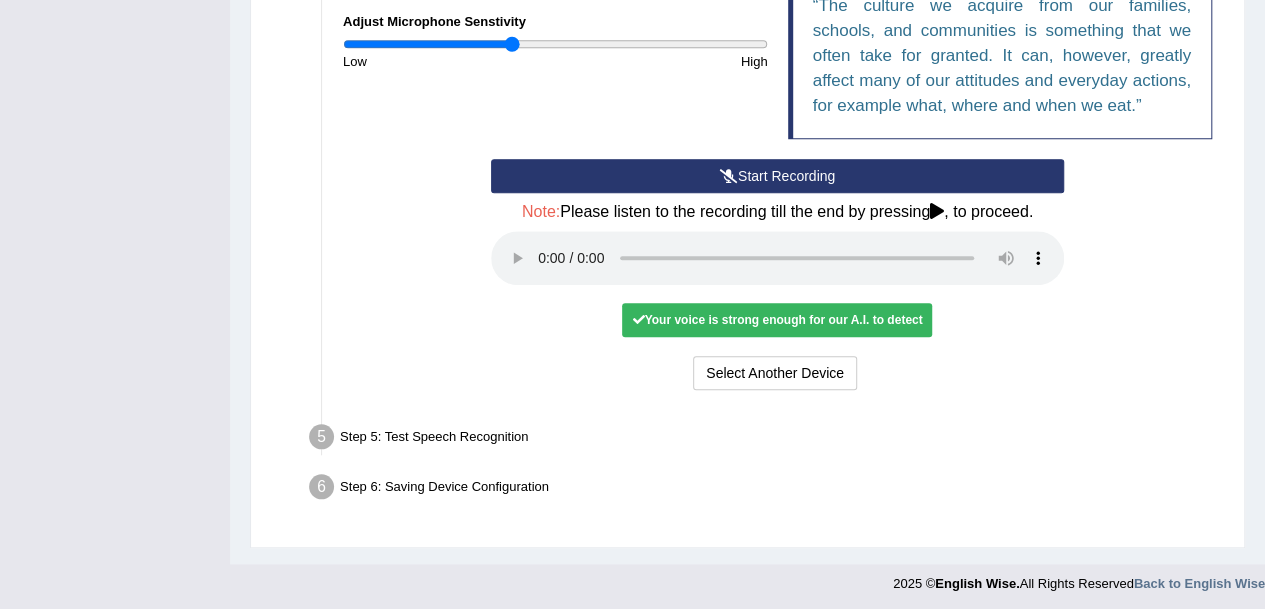 click on "Step 5: Test Speech Recognition   Text to read   The culture we acquire from our families, schools, and communities is something that we often take for granted. It can, however, greatly affect many of our attitudes and everyday actions, for example what, where and when we eat.   A.I. Speech Recognition    Start A.I. Engine    Stop A.I. Engine     Note:  Please listen to the recording till the end by pressing  , to proceed.     Spoken Text:     I will practice without this feature   Select Another Device   Speech is ok. Go to Last step" at bounding box center (767, 440) 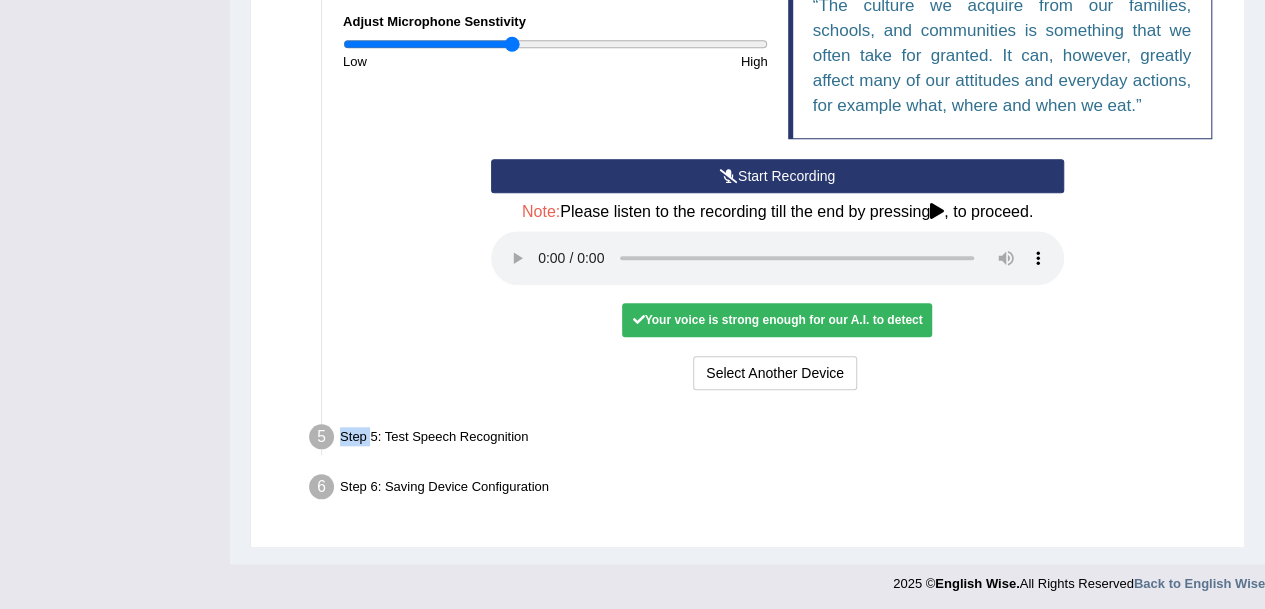 click on "Step 5: Test Speech Recognition   Text to read   The culture we acquire from our families, schools, and communities is something that we often take for granted. It can, however, greatly affect many of our attitudes and everyday actions, for example what, where and when we eat.   A.I. Speech Recognition    Start A.I. Engine    Stop A.I. Engine     Note:  Please listen to the recording till the end by pressing  , to proceed.     Spoken Text:     I will practice without this feature   Select Another Device   Speech is ok. Go to Last step" at bounding box center (767, 440) 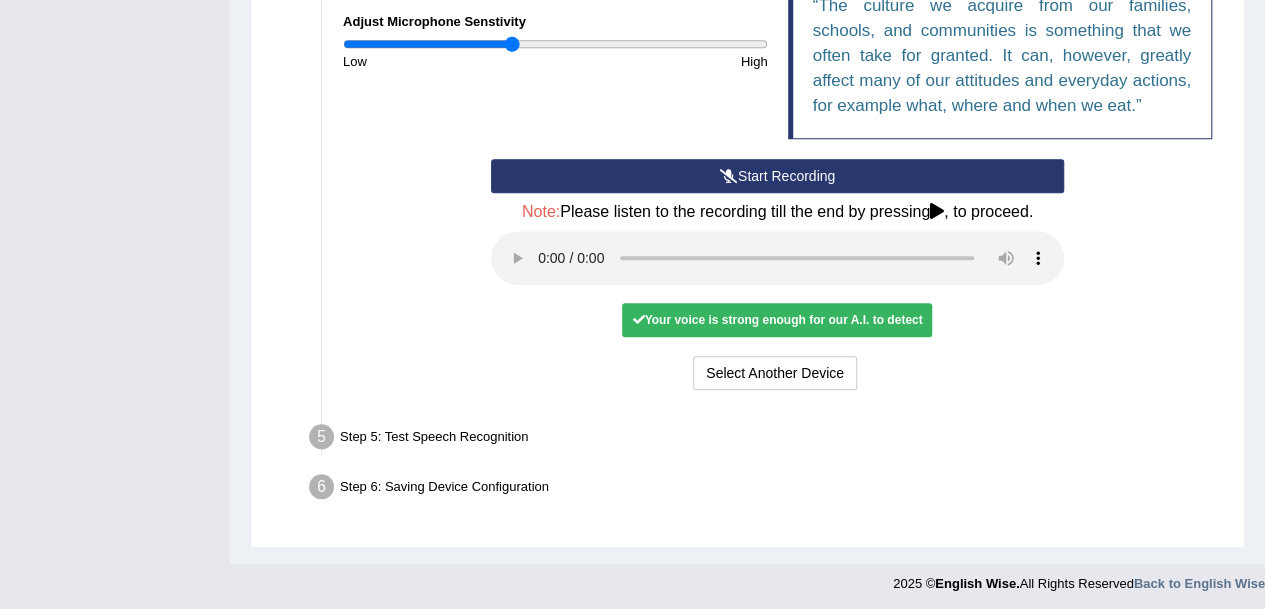 click on "Step 5: Test Speech Recognition" at bounding box center (767, 440) 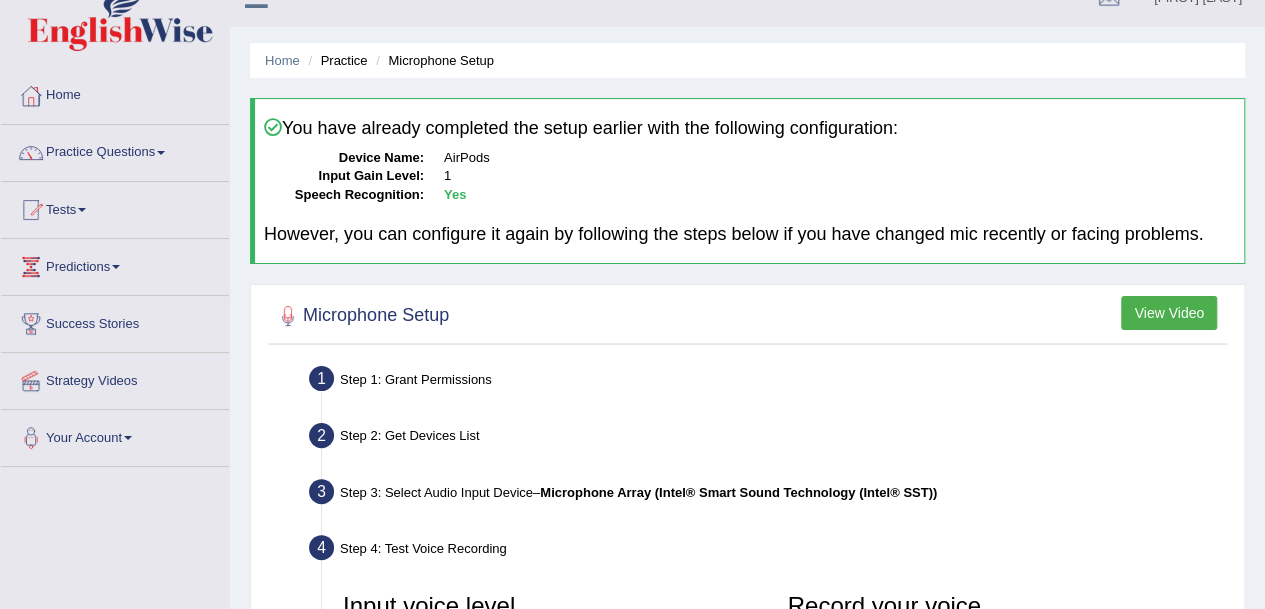 scroll, scrollTop: 0, scrollLeft: 0, axis: both 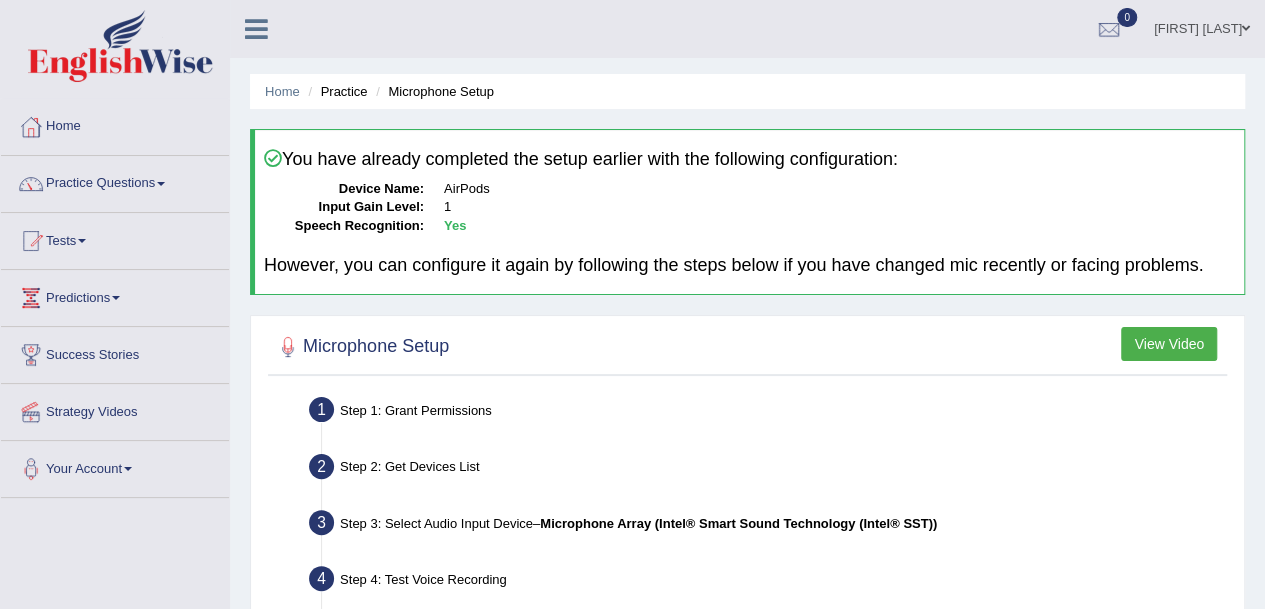 click on "Practice" at bounding box center (335, 91) 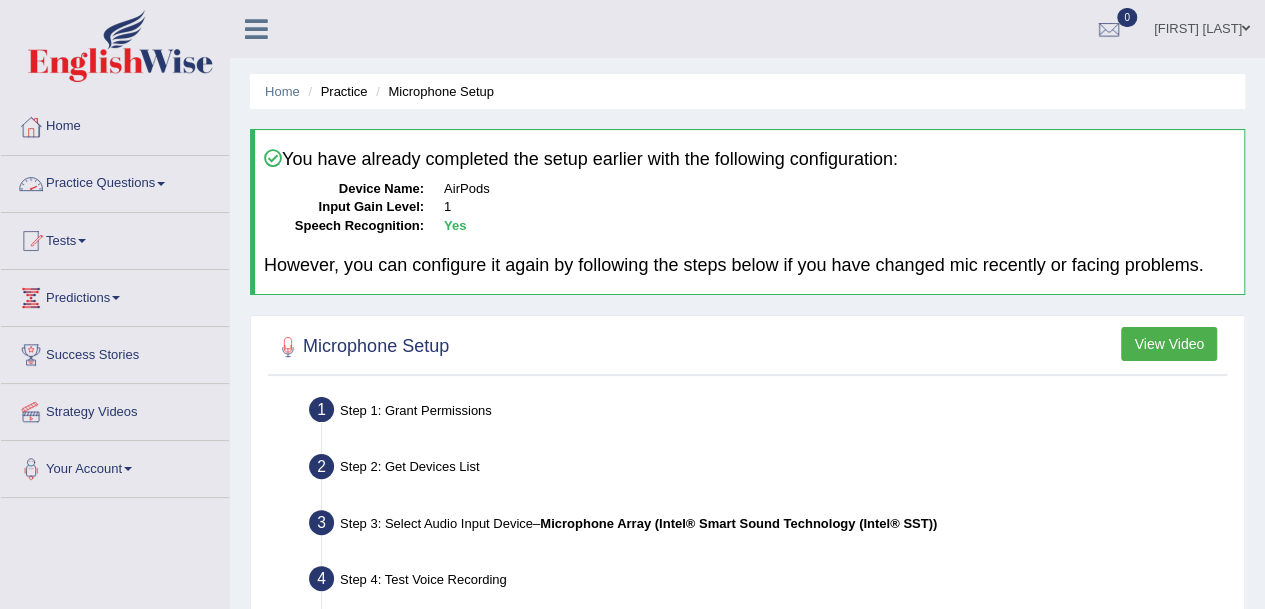 click on "Practice Questions" at bounding box center [115, 181] 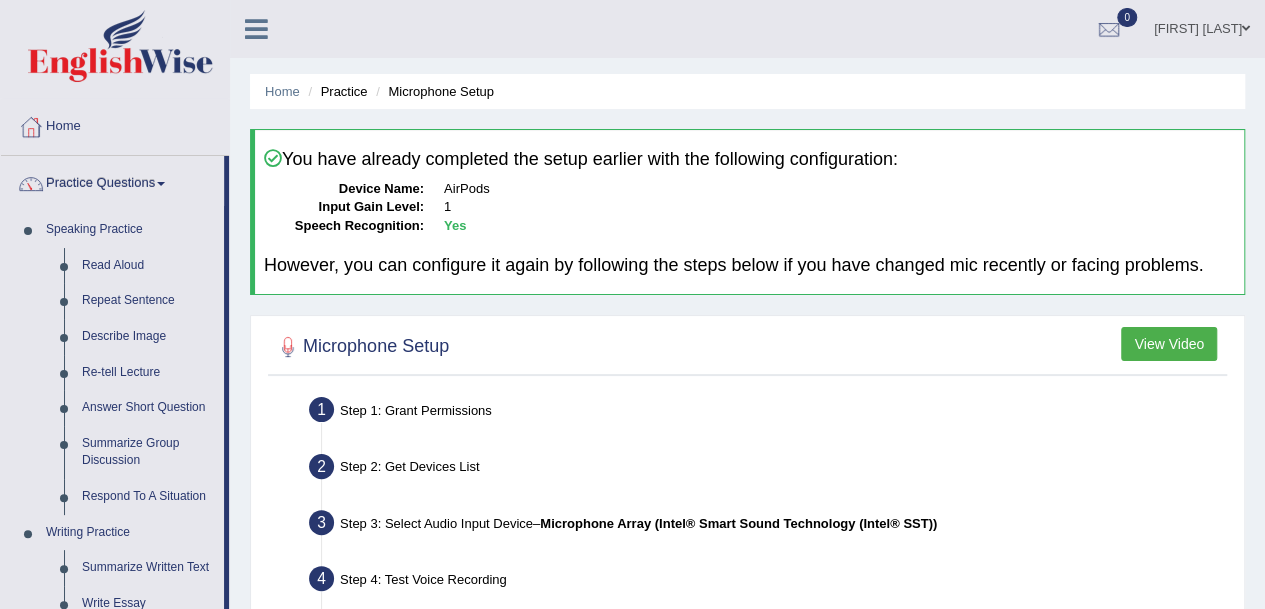 click on "Read Aloud" at bounding box center (148, 266) 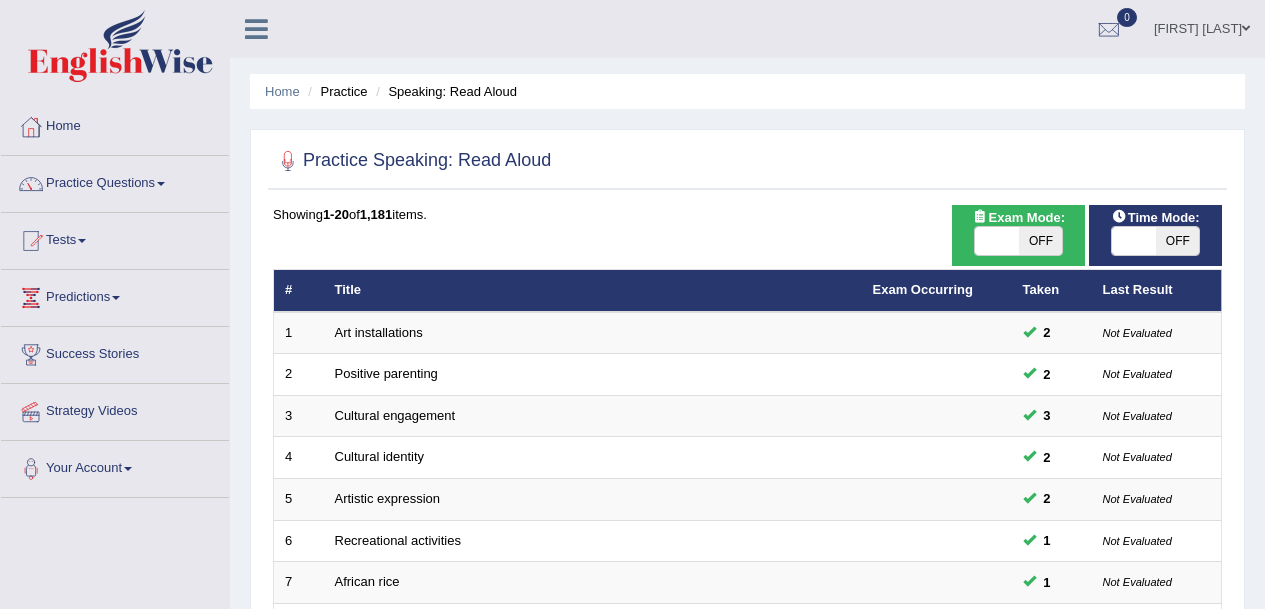 scroll, scrollTop: 0, scrollLeft: 0, axis: both 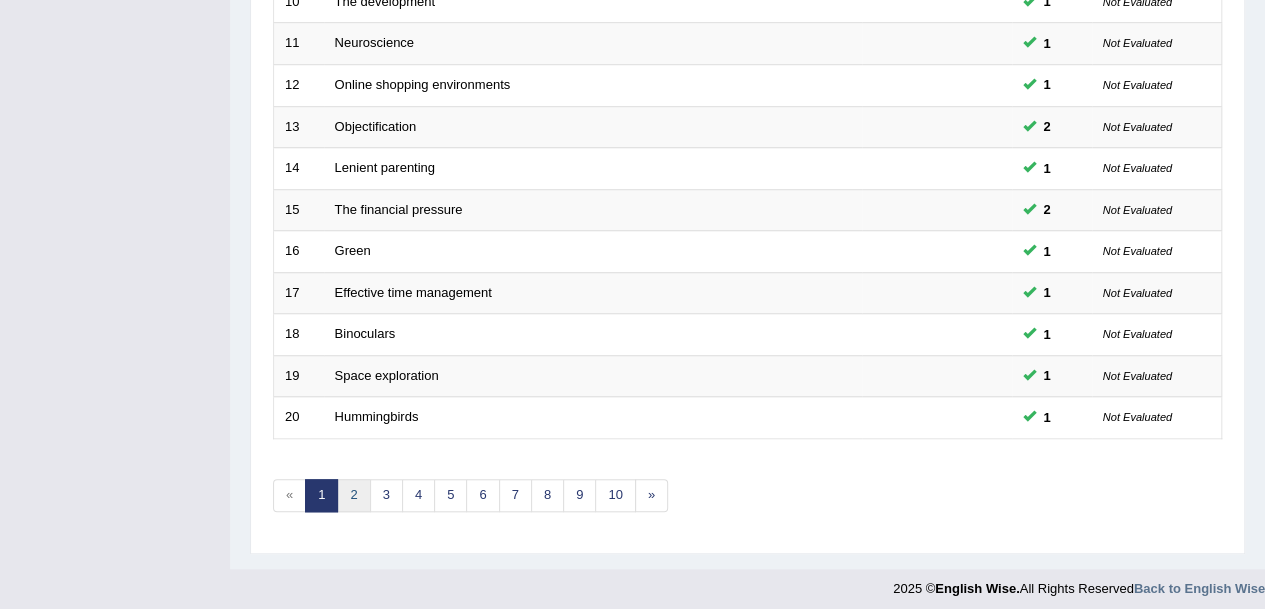 click on "2" at bounding box center [353, 495] 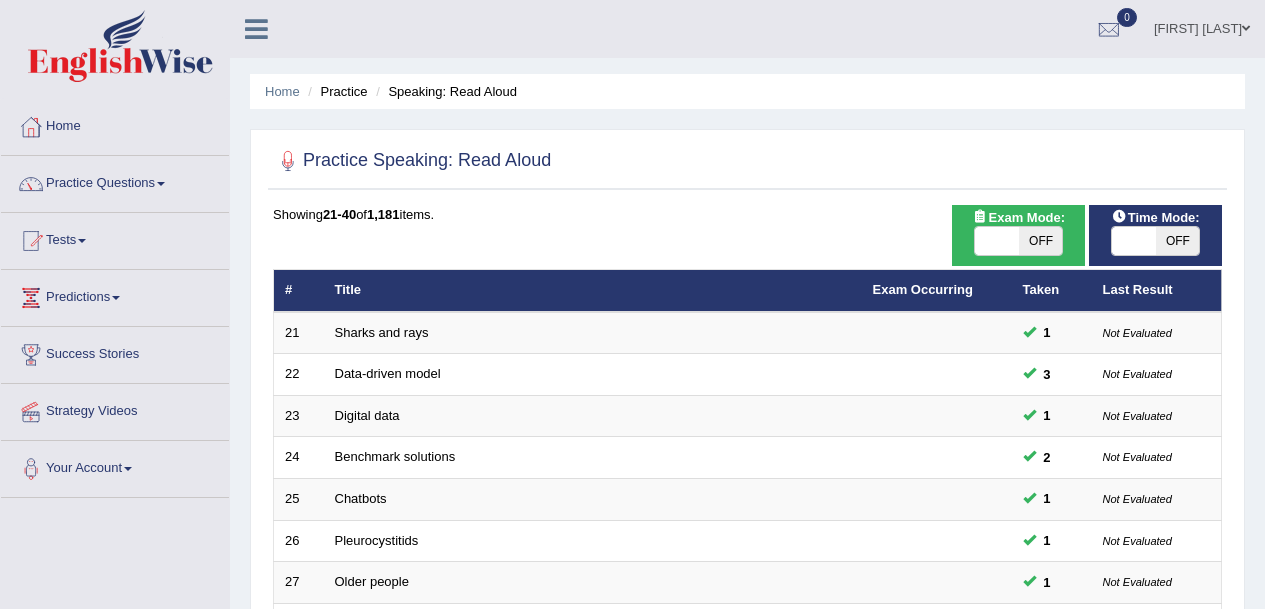 scroll, scrollTop: 392, scrollLeft: 0, axis: vertical 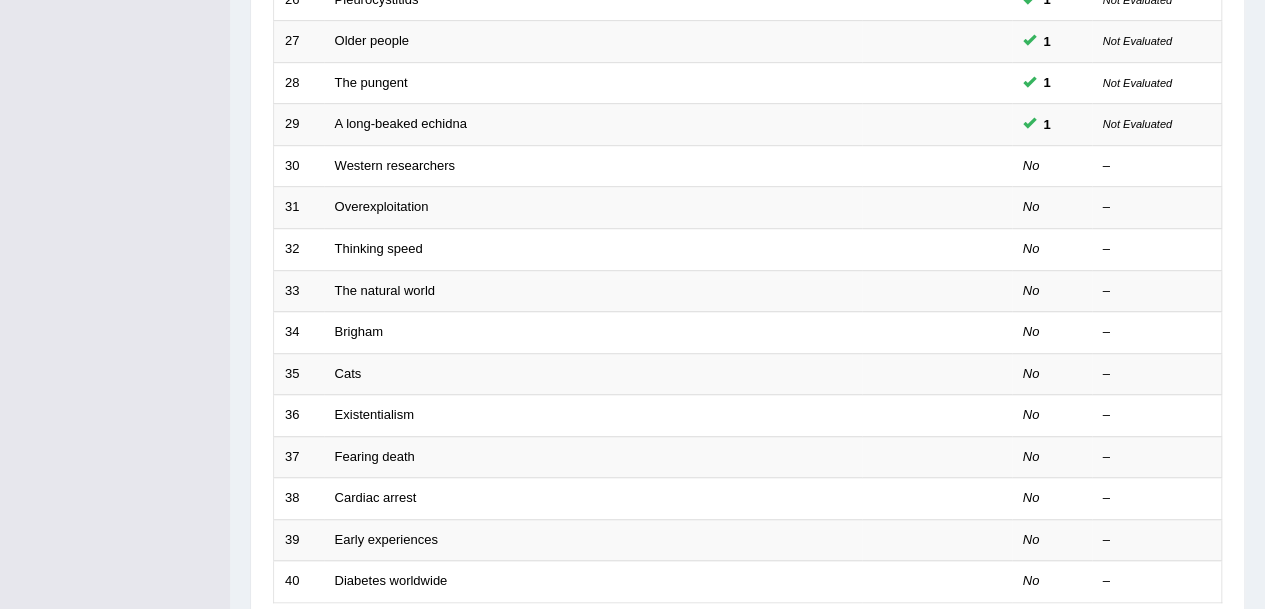 click on "Western researchers" at bounding box center (395, 165) 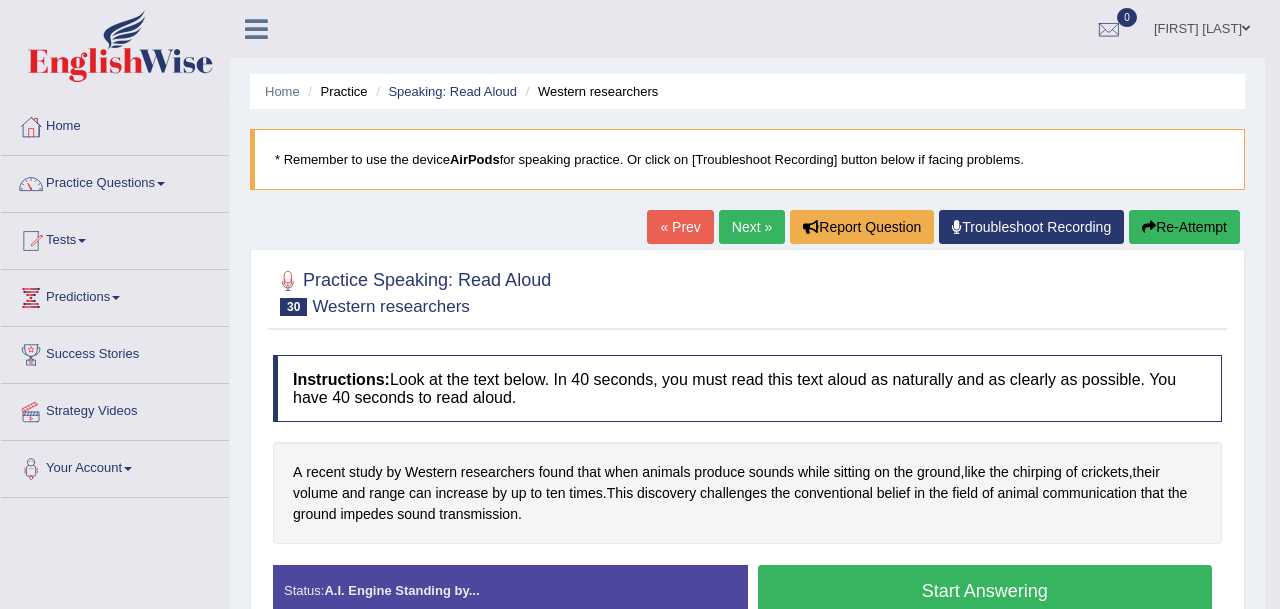 scroll, scrollTop: 0, scrollLeft: 0, axis: both 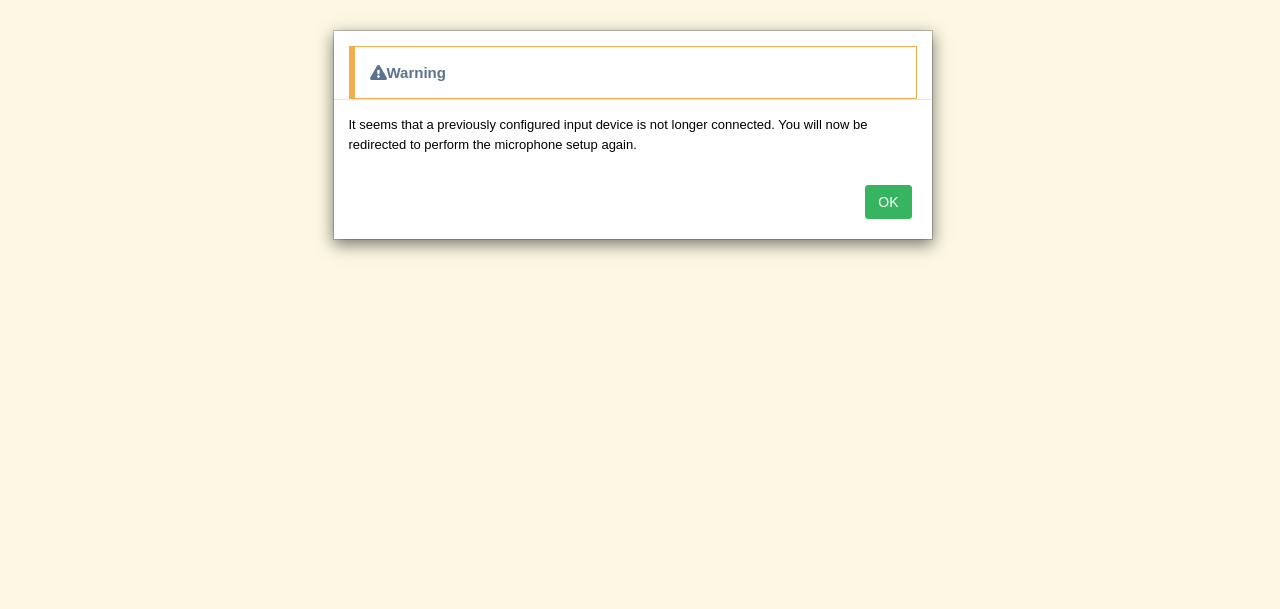 click on "OK" at bounding box center [888, 202] 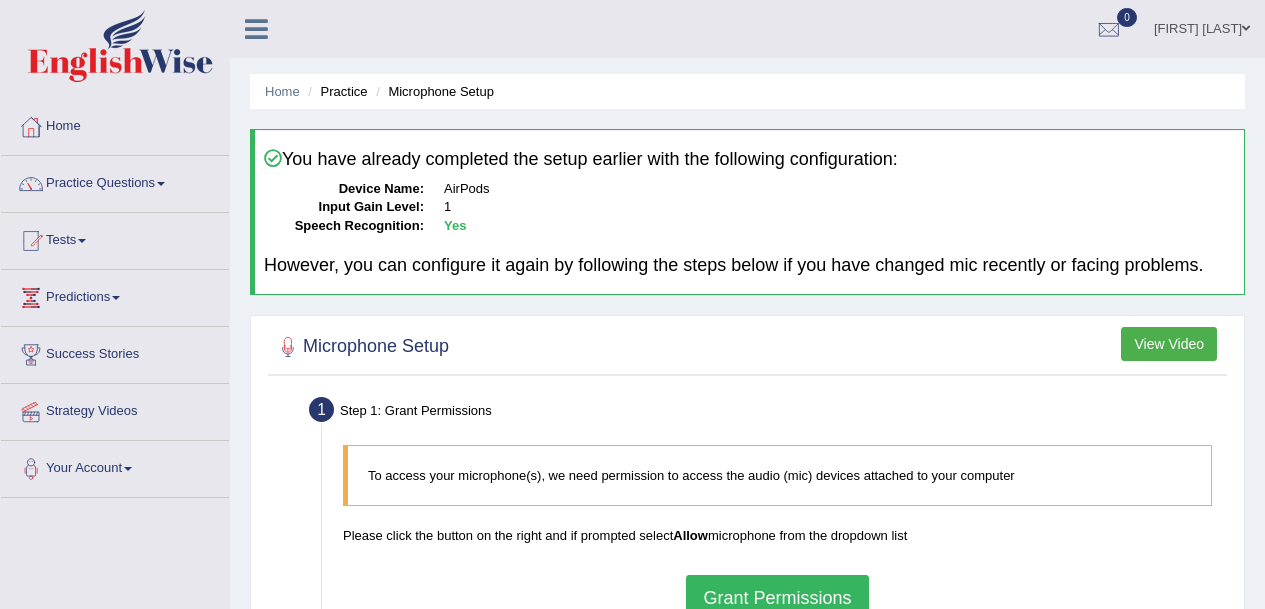 scroll, scrollTop: 0, scrollLeft: 0, axis: both 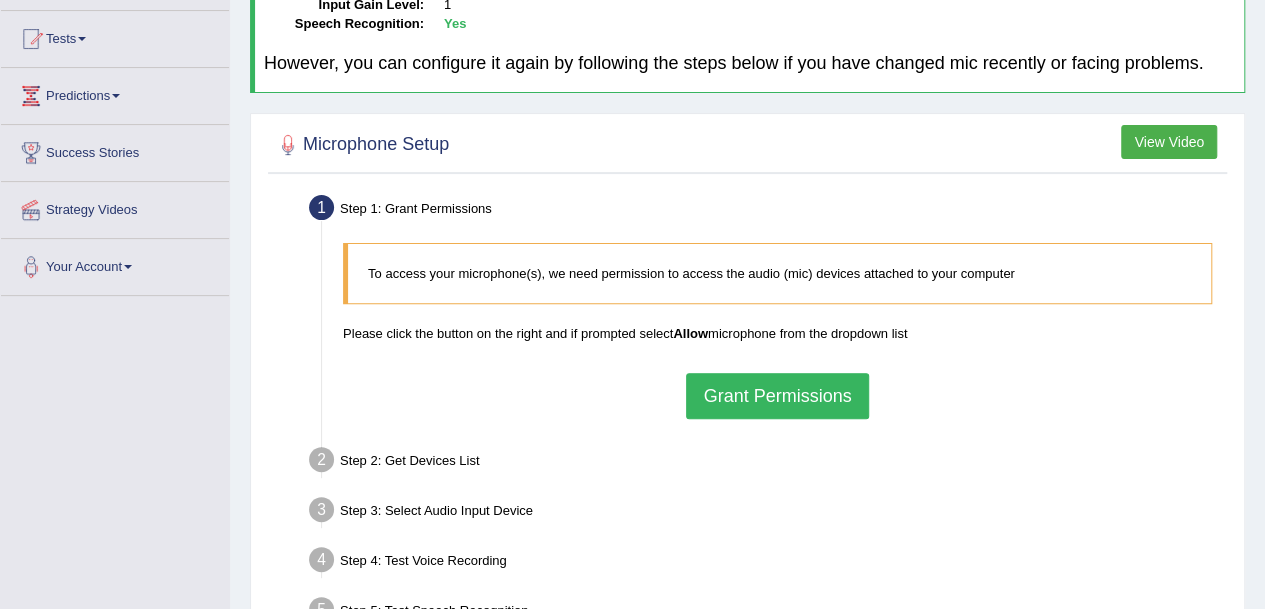 click on "Grant Permissions" at bounding box center [777, 396] 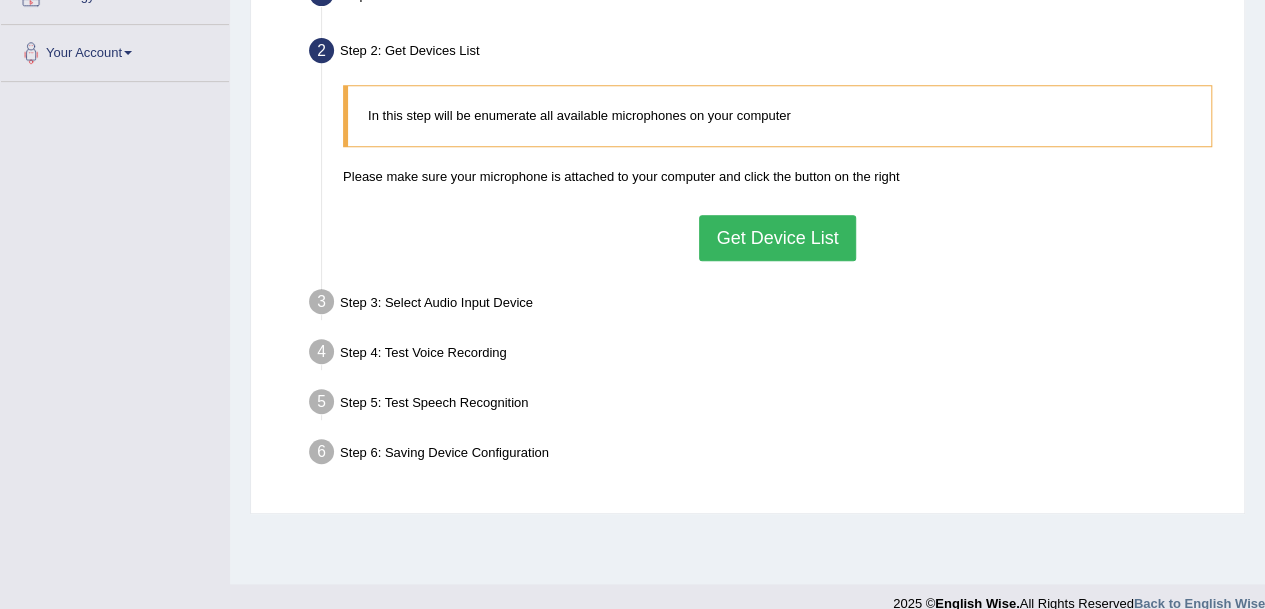 scroll, scrollTop: 420, scrollLeft: 0, axis: vertical 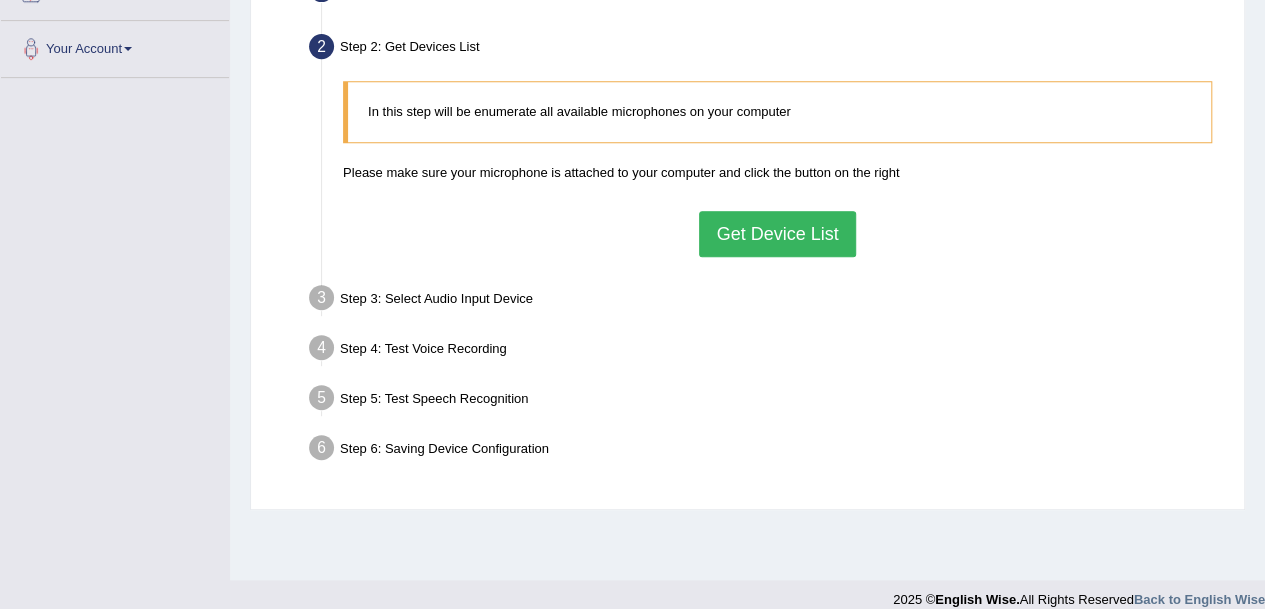 click on "Get Device List" at bounding box center [777, 234] 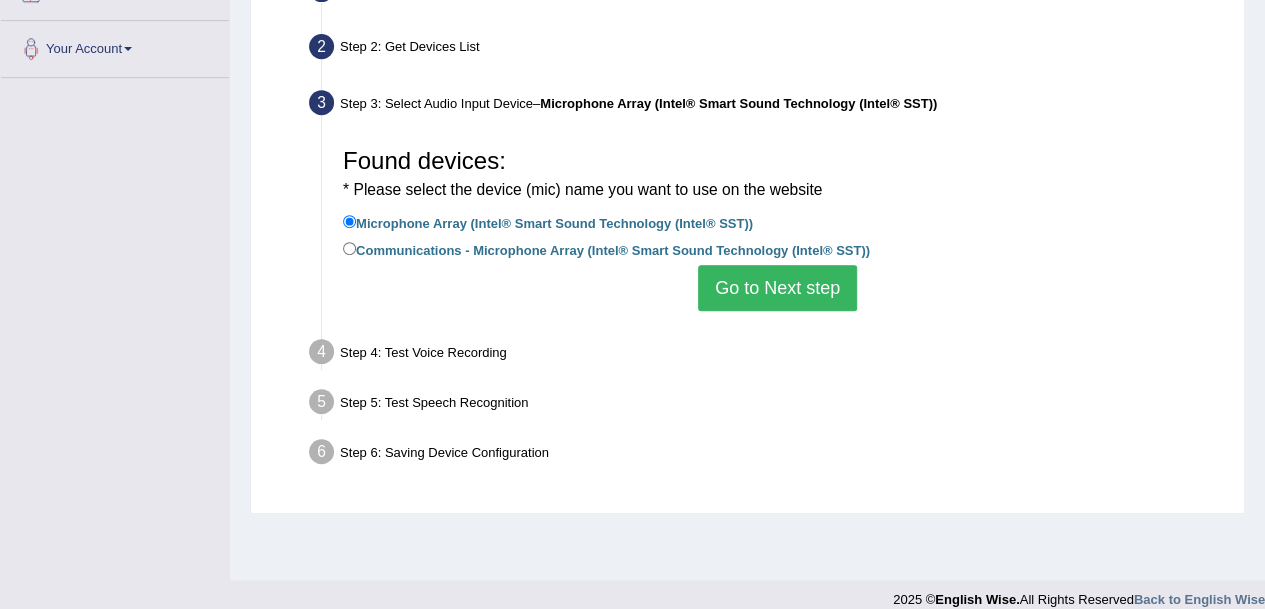 click on "Go to Next step" at bounding box center [777, 288] 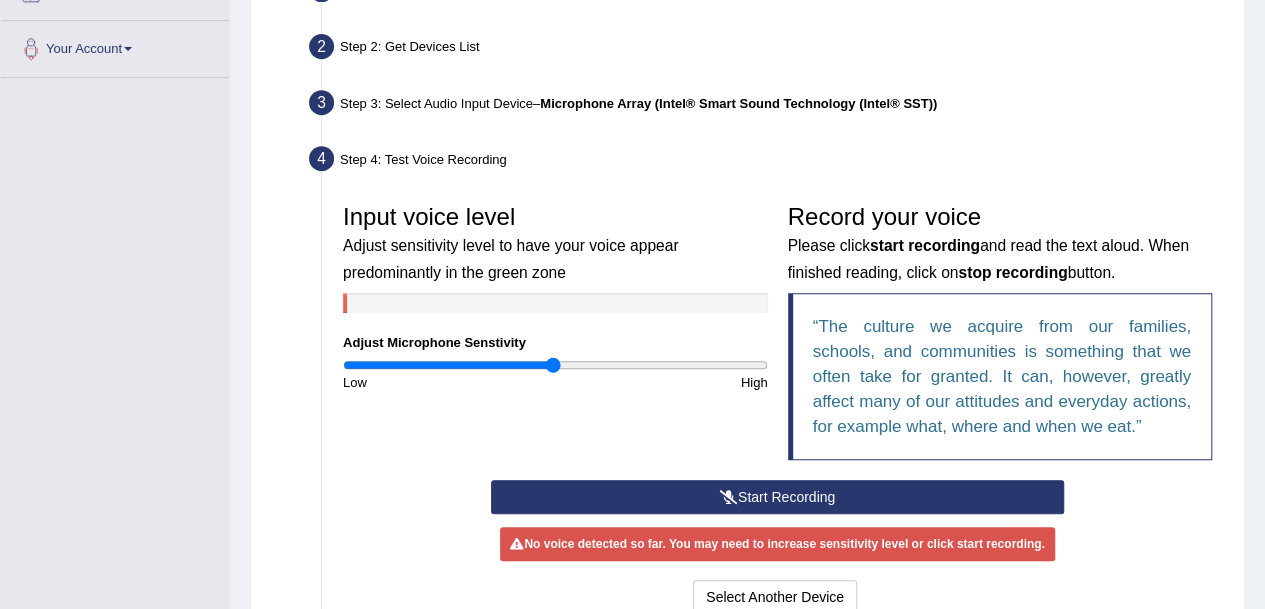 click on "Start Recording" at bounding box center (777, 497) 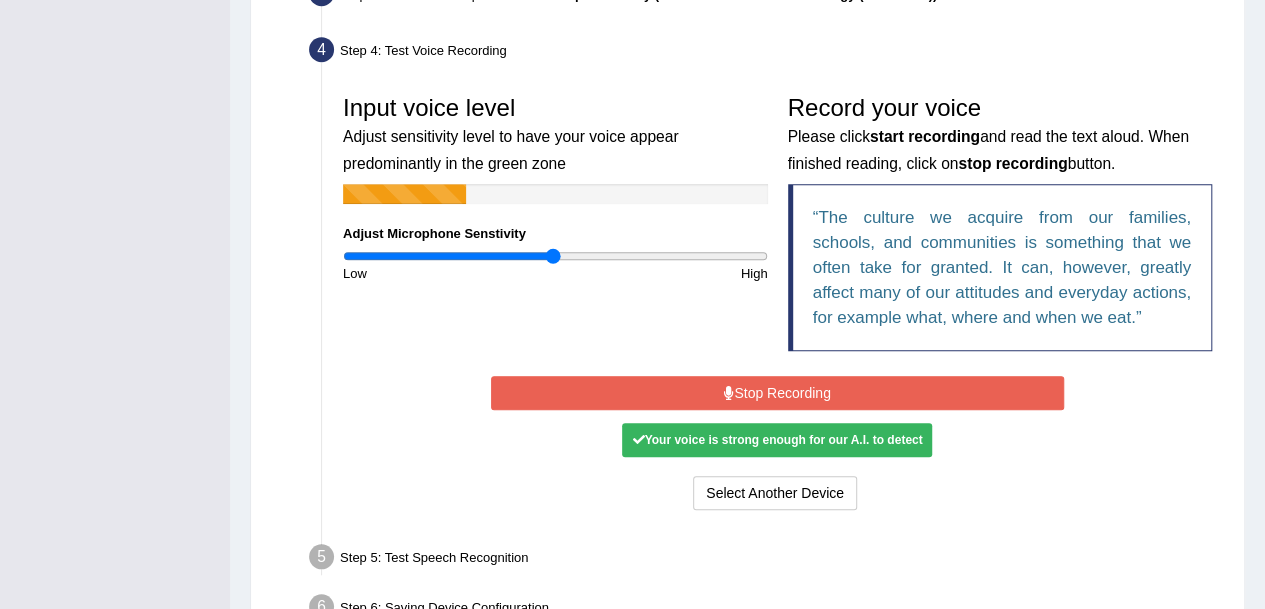 scroll, scrollTop: 530, scrollLeft: 0, axis: vertical 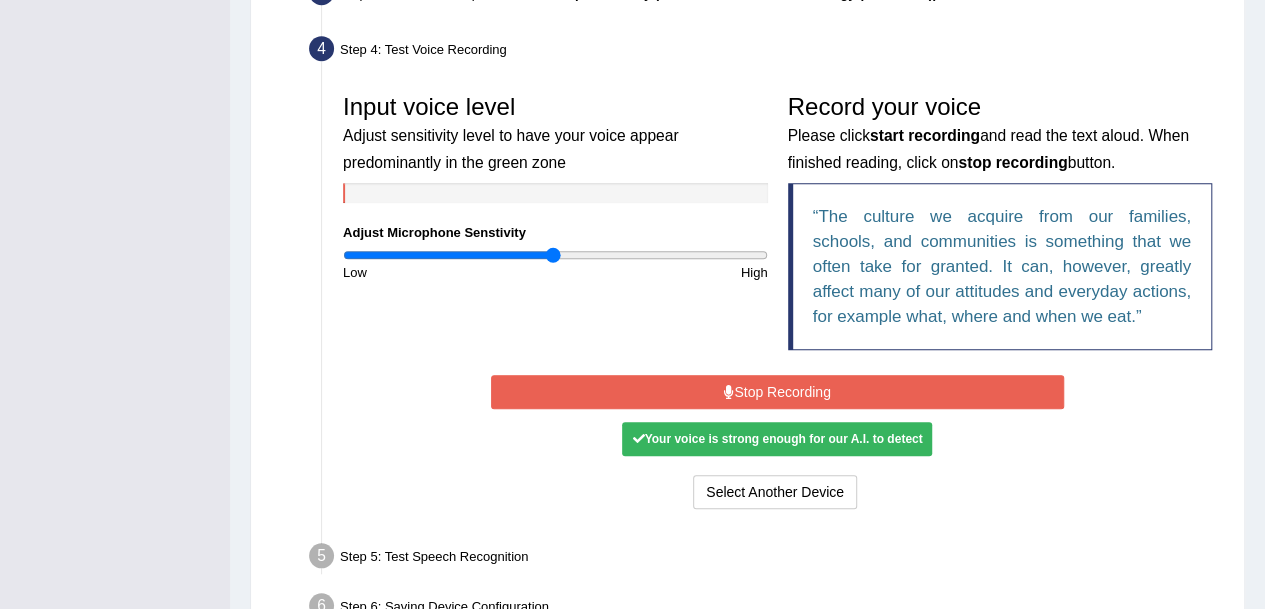 click on "Stop Recording" at bounding box center (777, 392) 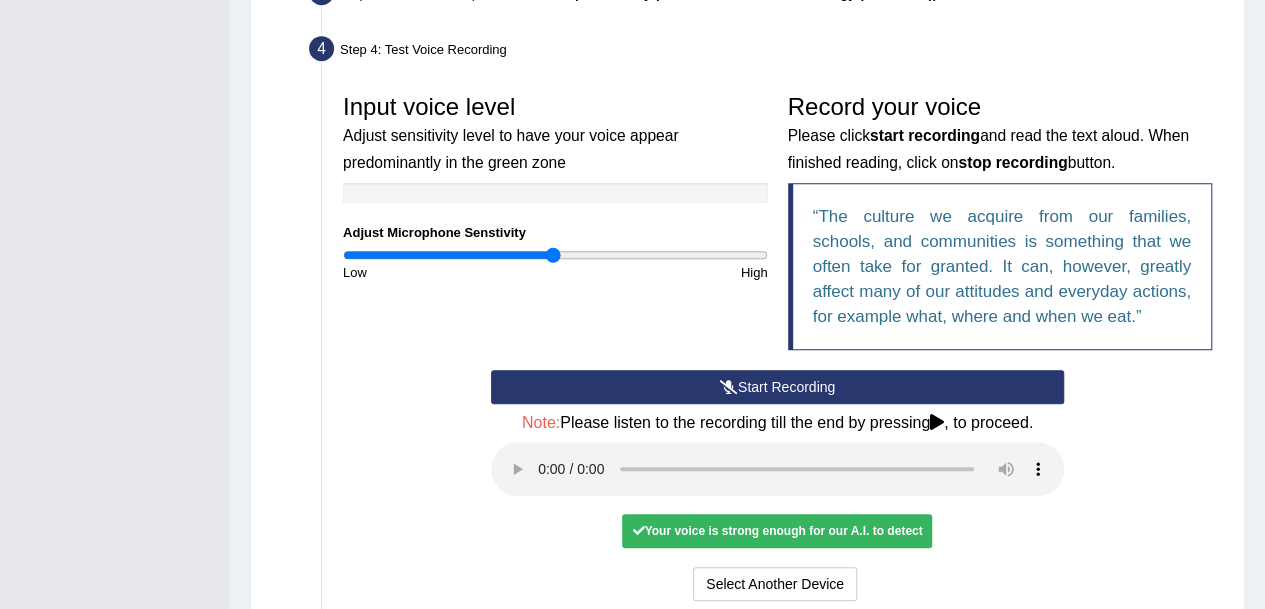 type 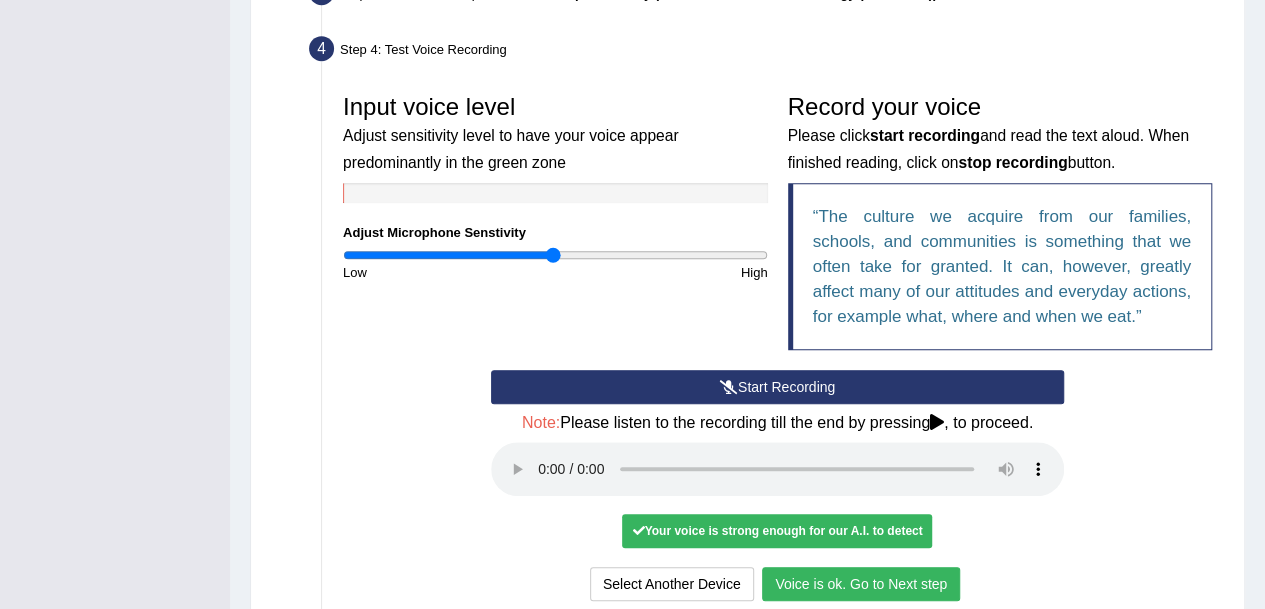 scroll, scrollTop: 665, scrollLeft: 0, axis: vertical 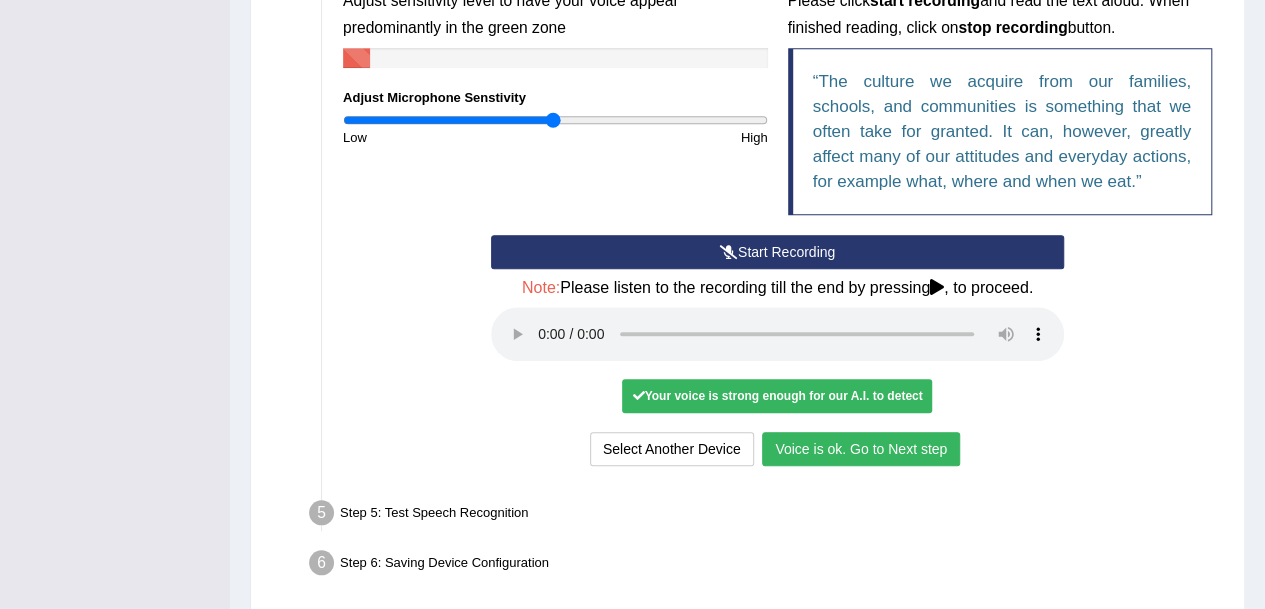 click on "Voice is ok. Go to Next step" at bounding box center (861, 449) 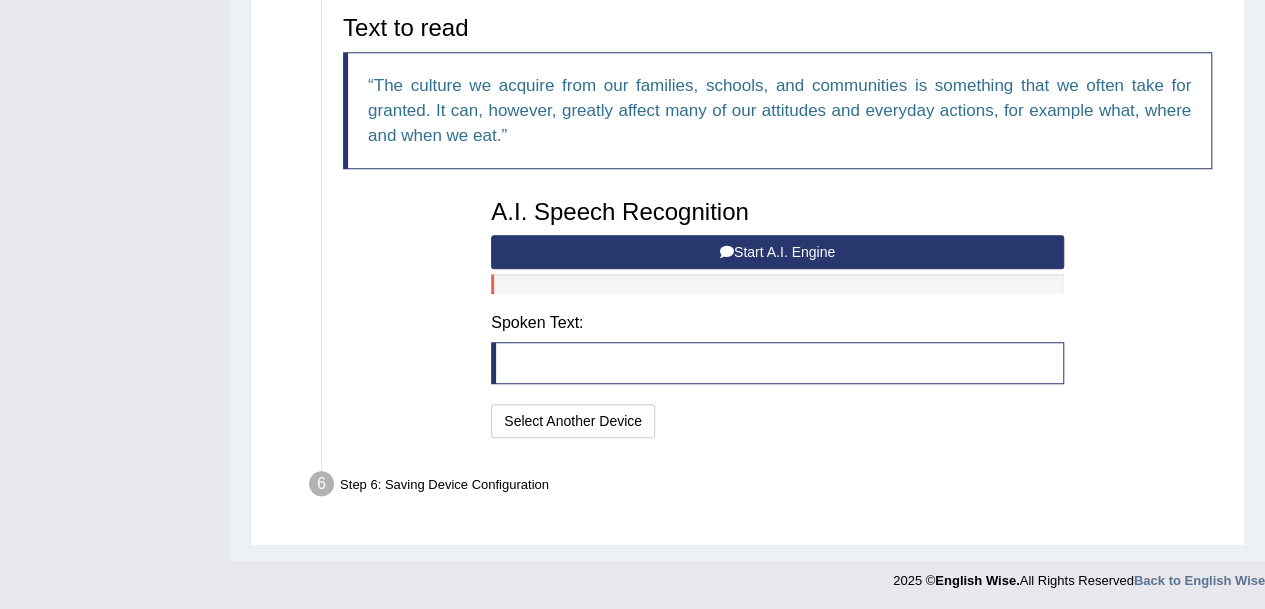 scroll, scrollTop: 662, scrollLeft: 0, axis: vertical 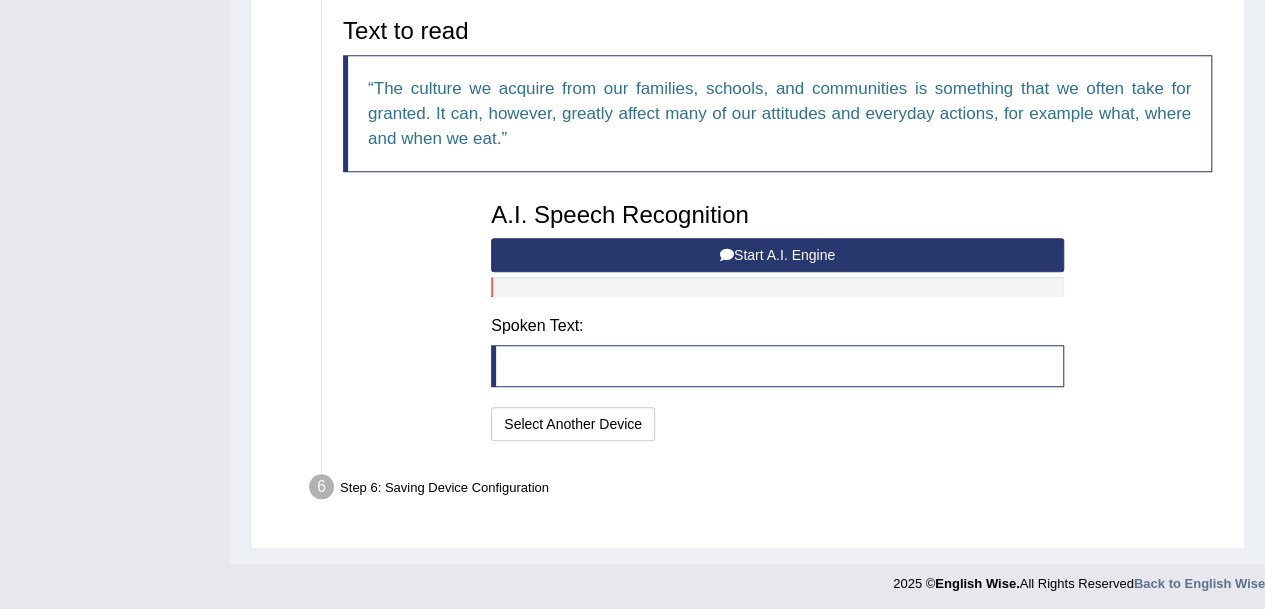 click on "Start A.I. Engine" at bounding box center [777, 255] 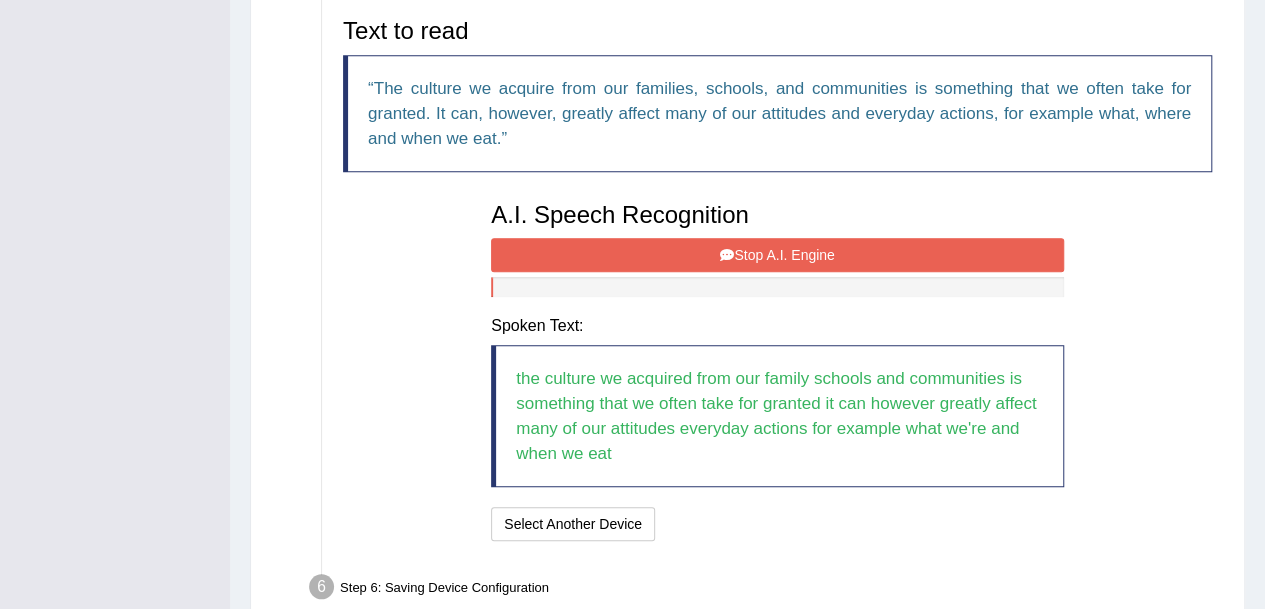 scroll, scrollTop: 762, scrollLeft: 0, axis: vertical 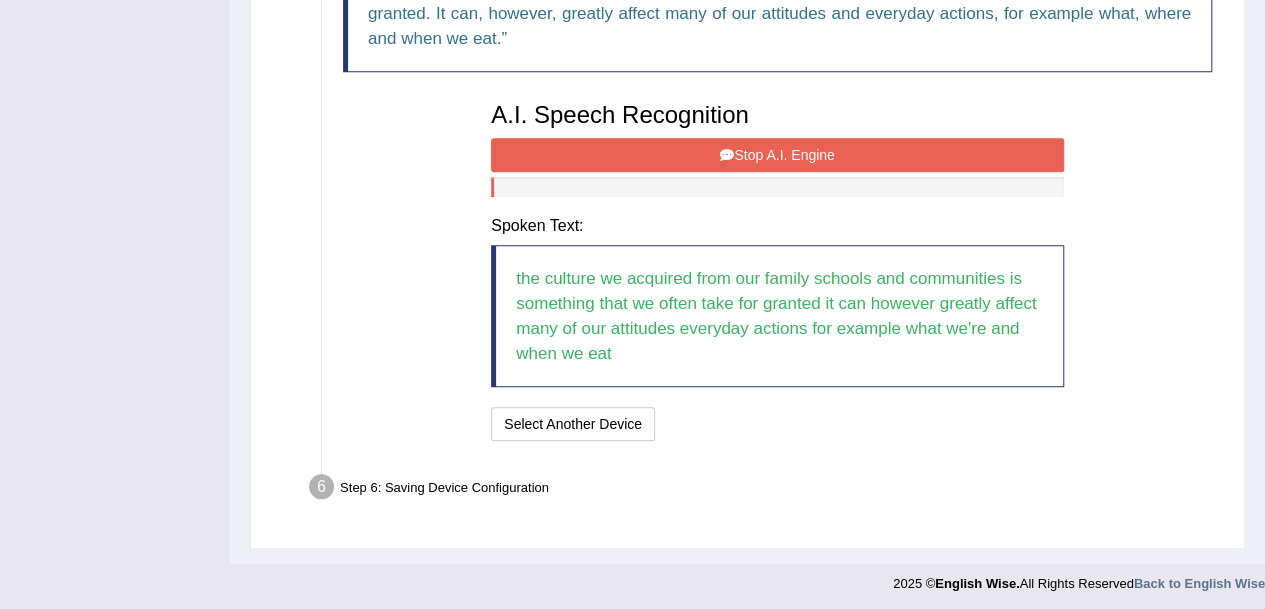 click on "Stop A.I. Engine" at bounding box center (777, 155) 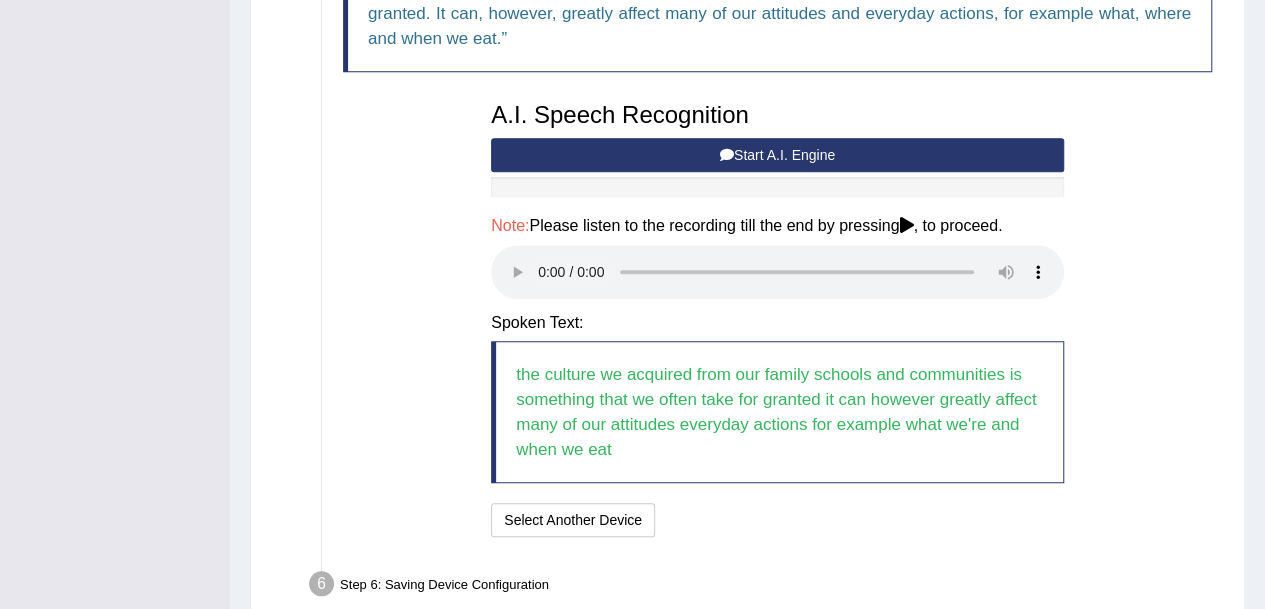 type 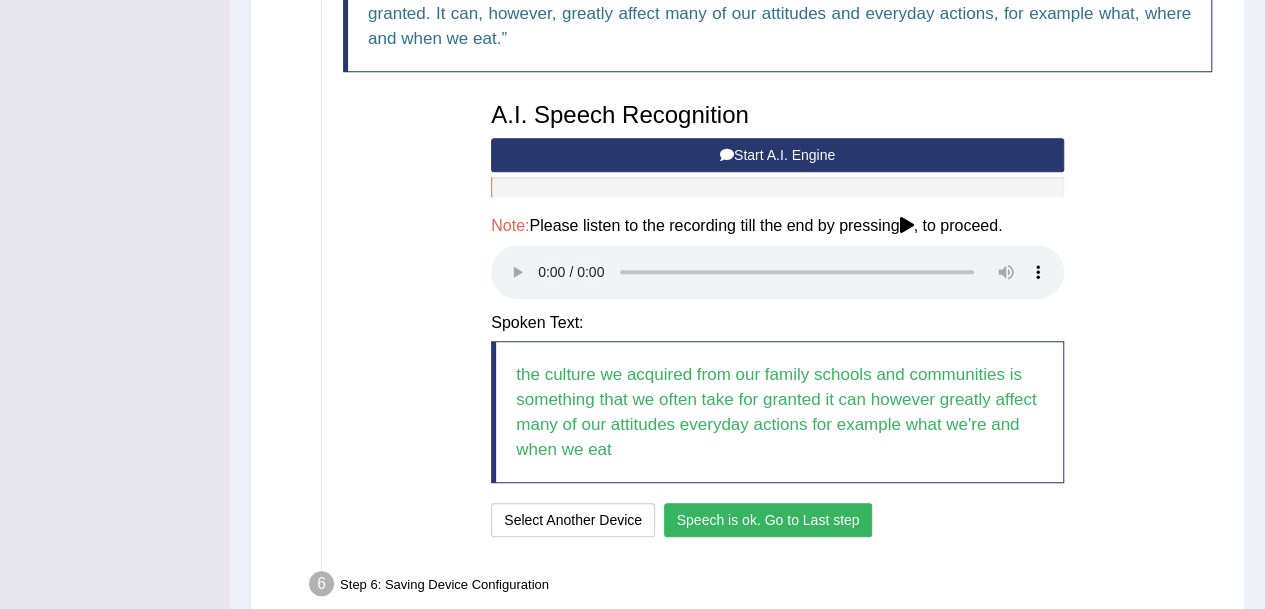 click on "Speech is ok. Go to Last step" at bounding box center (768, 520) 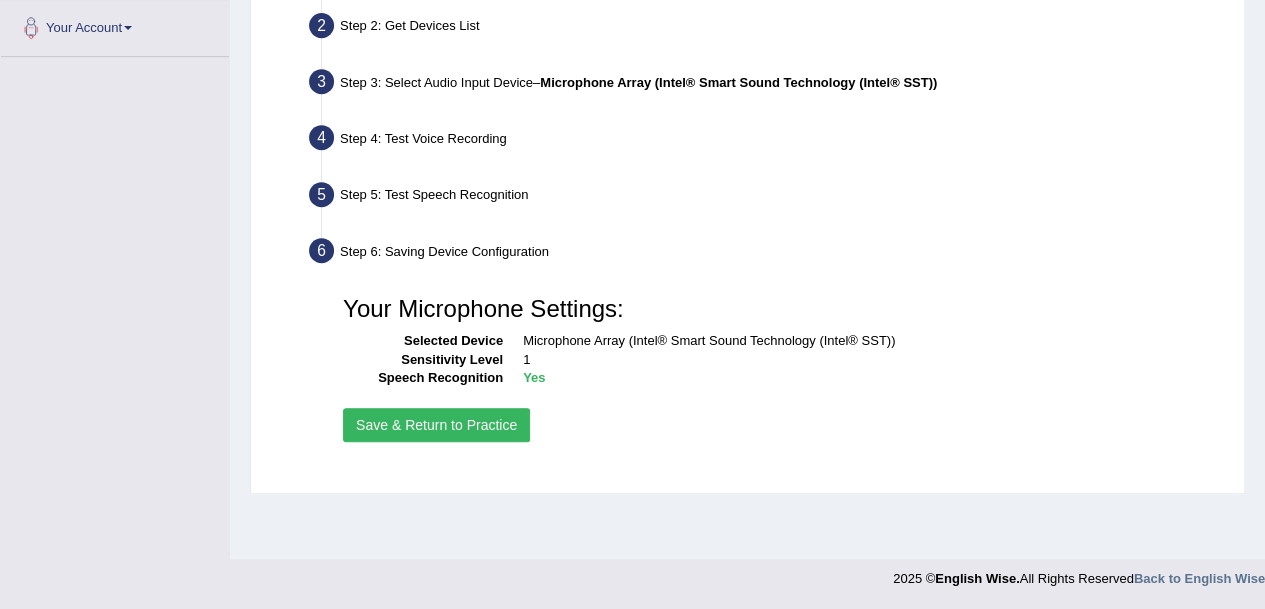 scroll, scrollTop: 440, scrollLeft: 0, axis: vertical 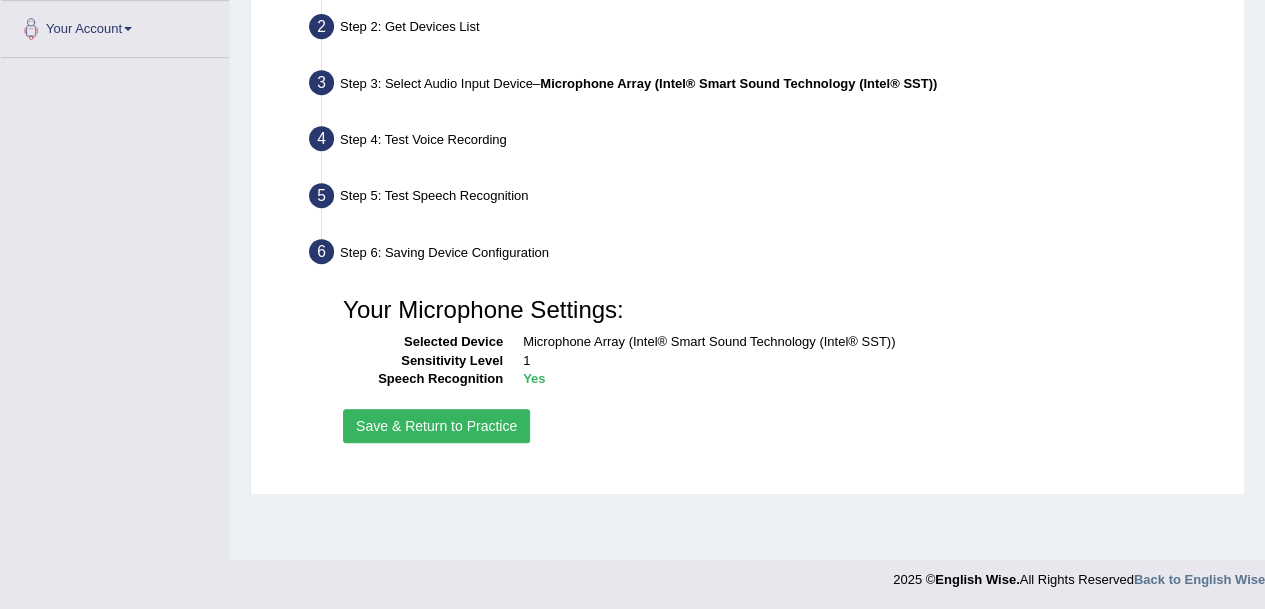 click on "Save & Return to Practice" at bounding box center [436, 426] 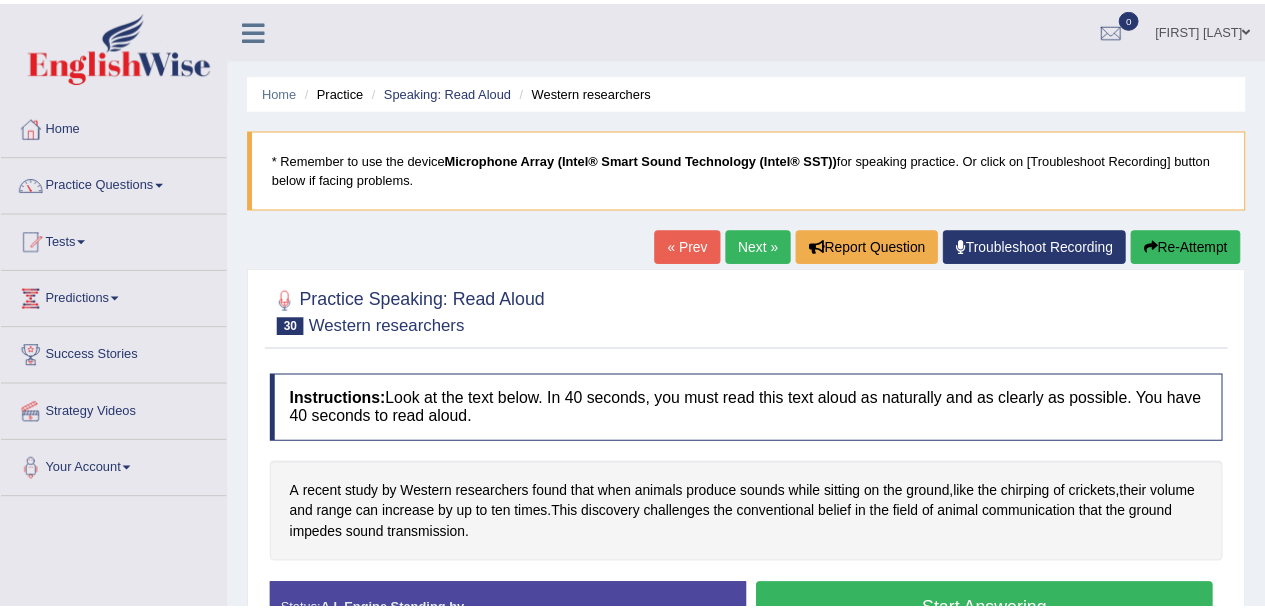 scroll, scrollTop: 0, scrollLeft: 0, axis: both 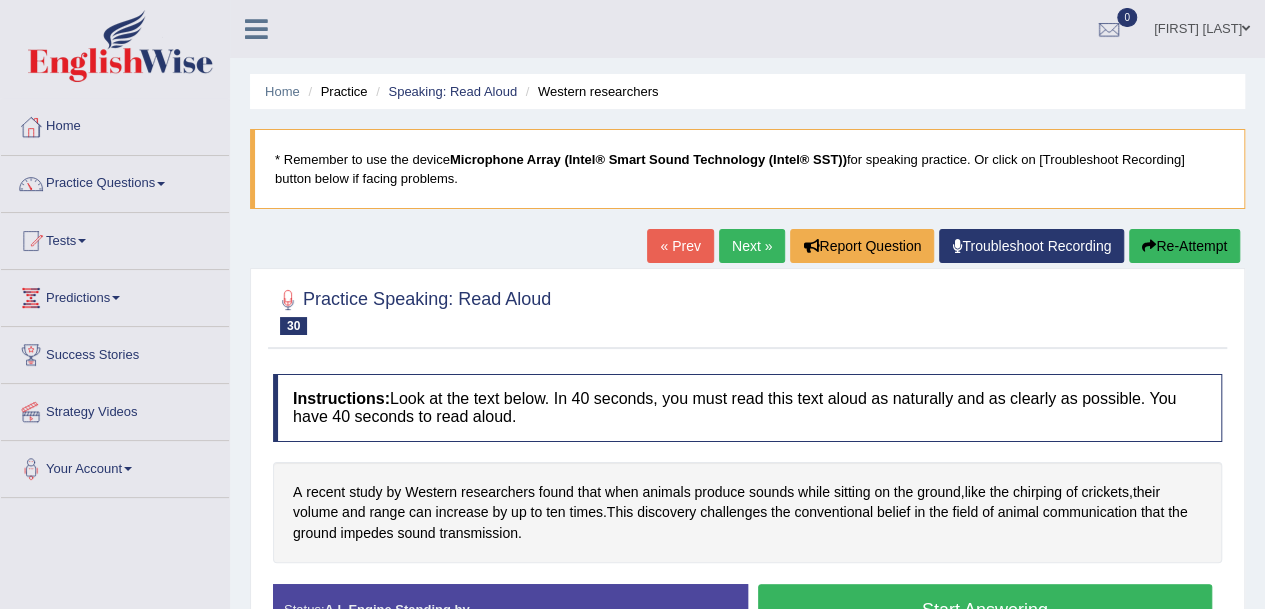 click on "Practice" at bounding box center (335, 91) 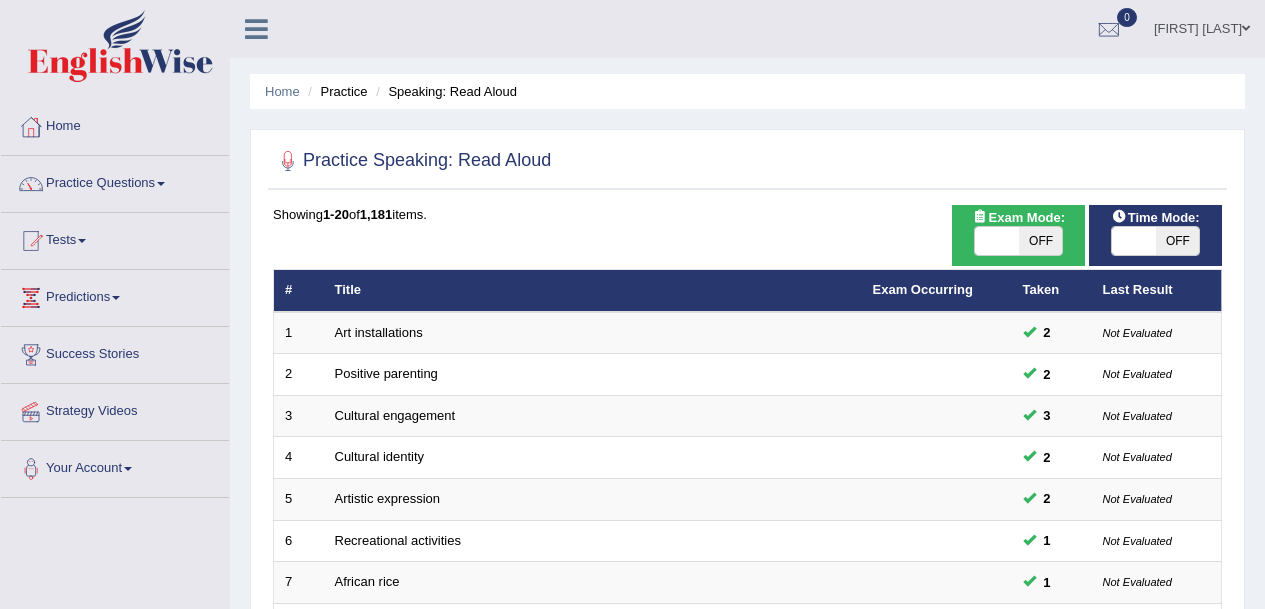 scroll, scrollTop: 0, scrollLeft: 0, axis: both 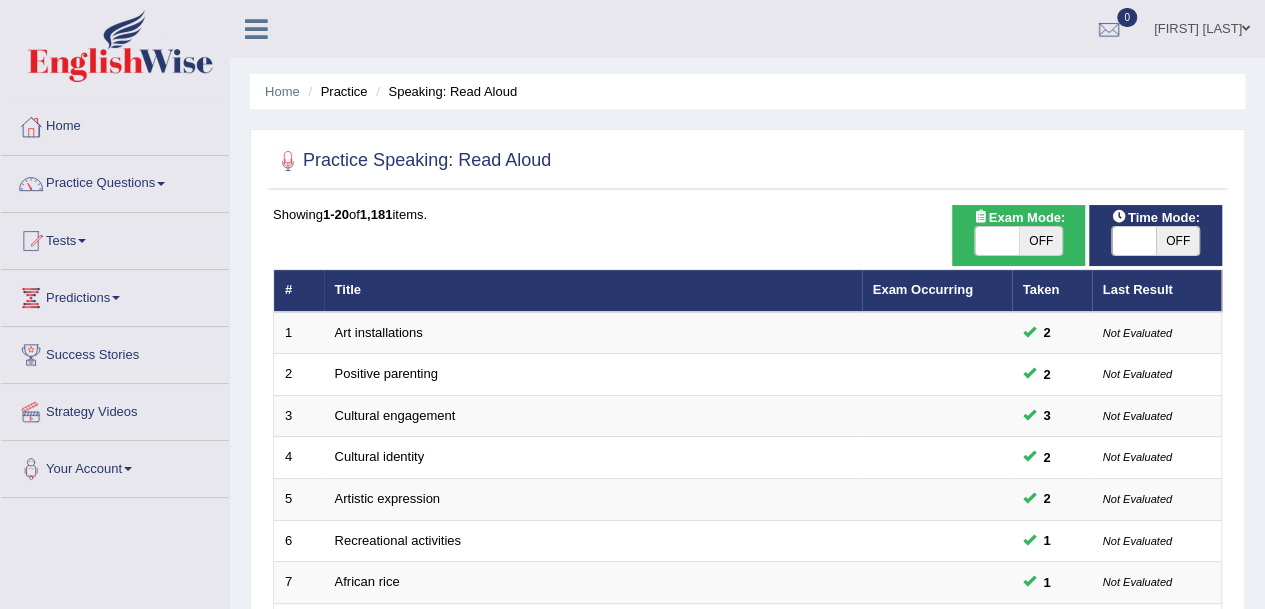 click at bounding box center [1134, 241] 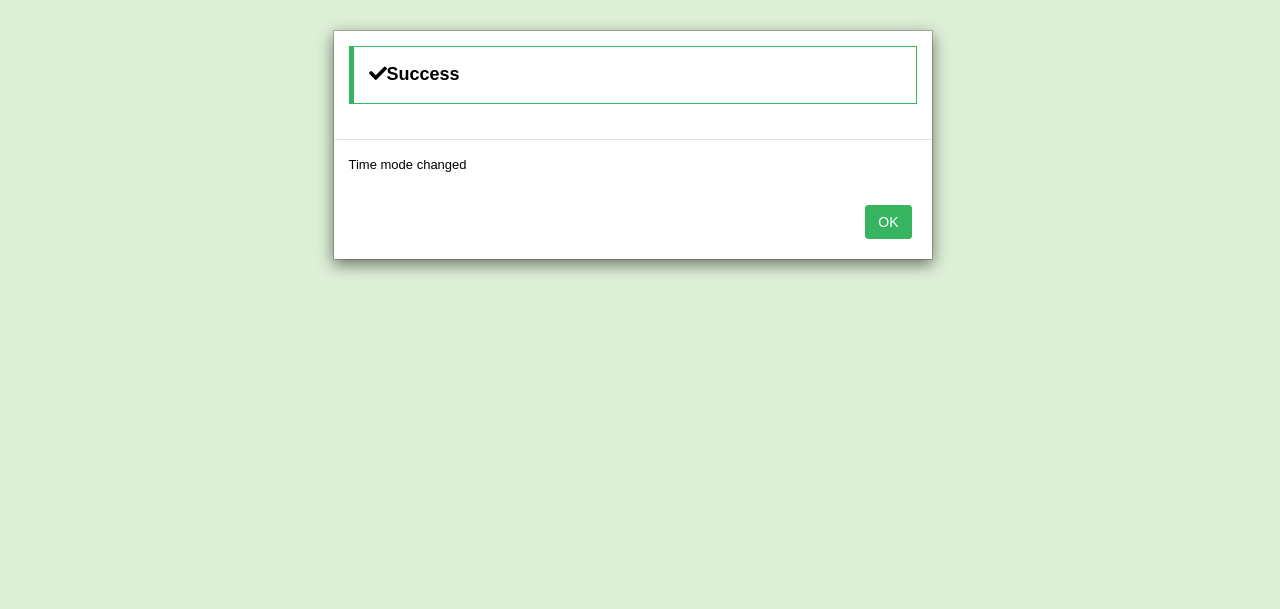 click on "OK" at bounding box center [888, 222] 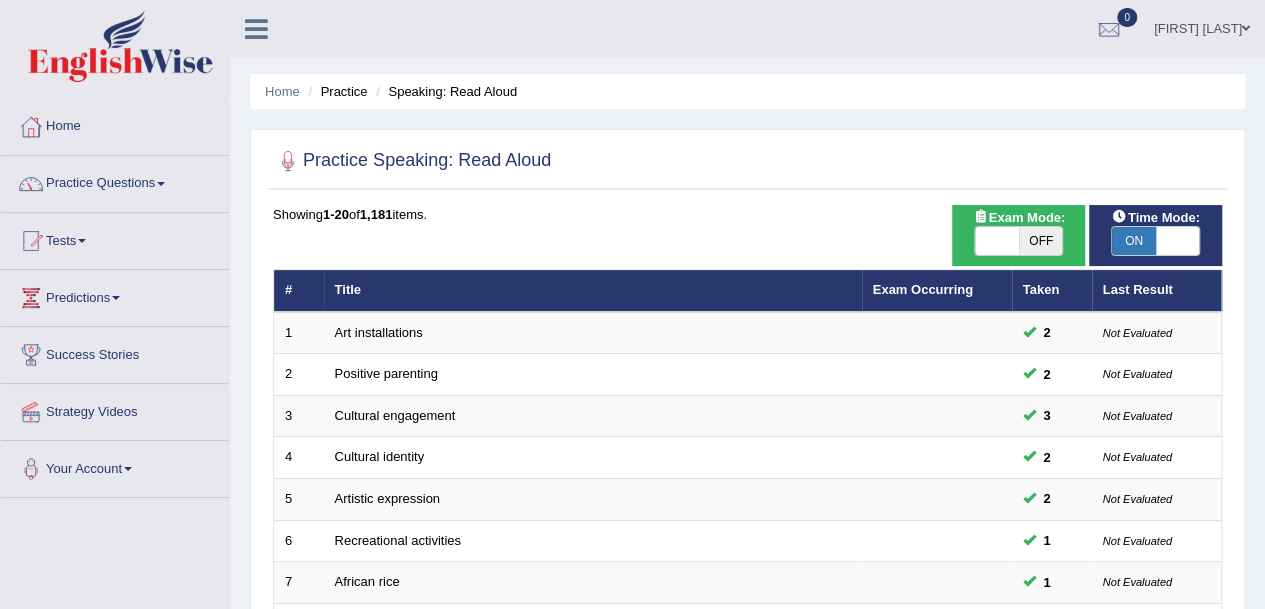 scroll, scrollTop: 705, scrollLeft: 0, axis: vertical 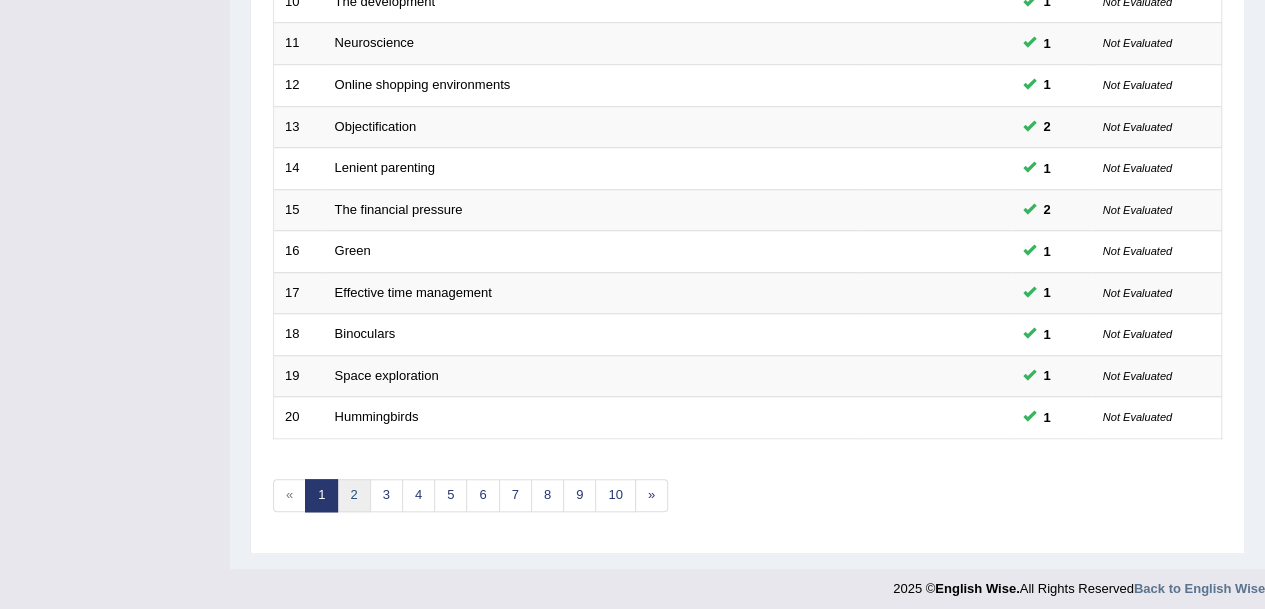 click on "2" at bounding box center [353, 495] 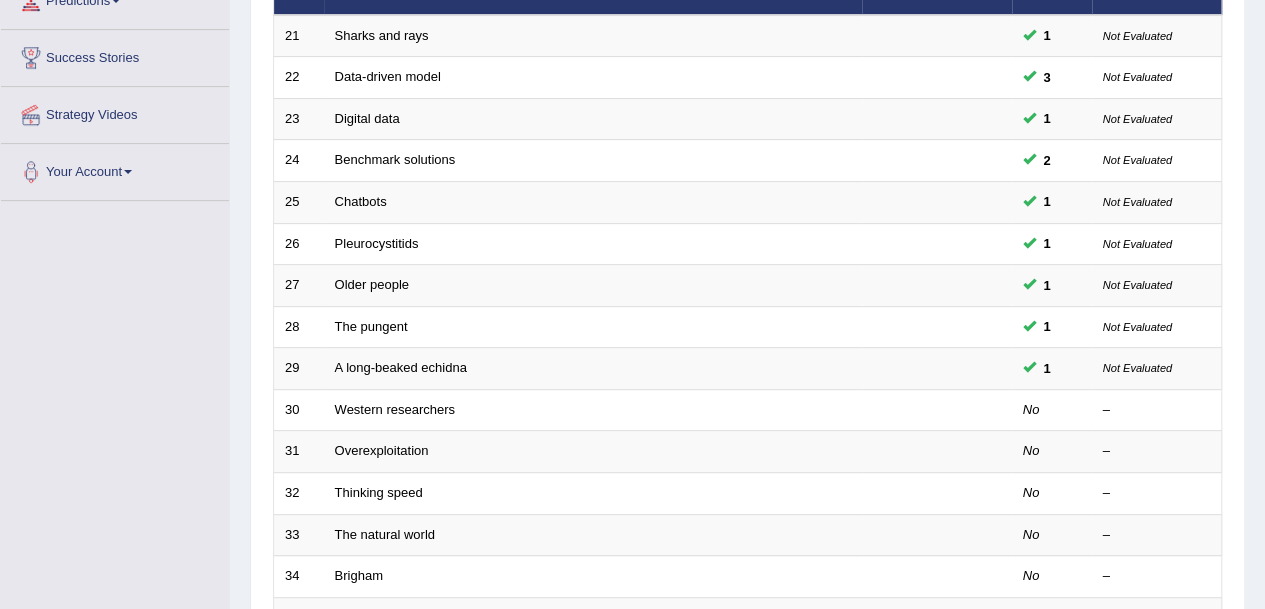 scroll, scrollTop: 0, scrollLeft: 0, axis: both 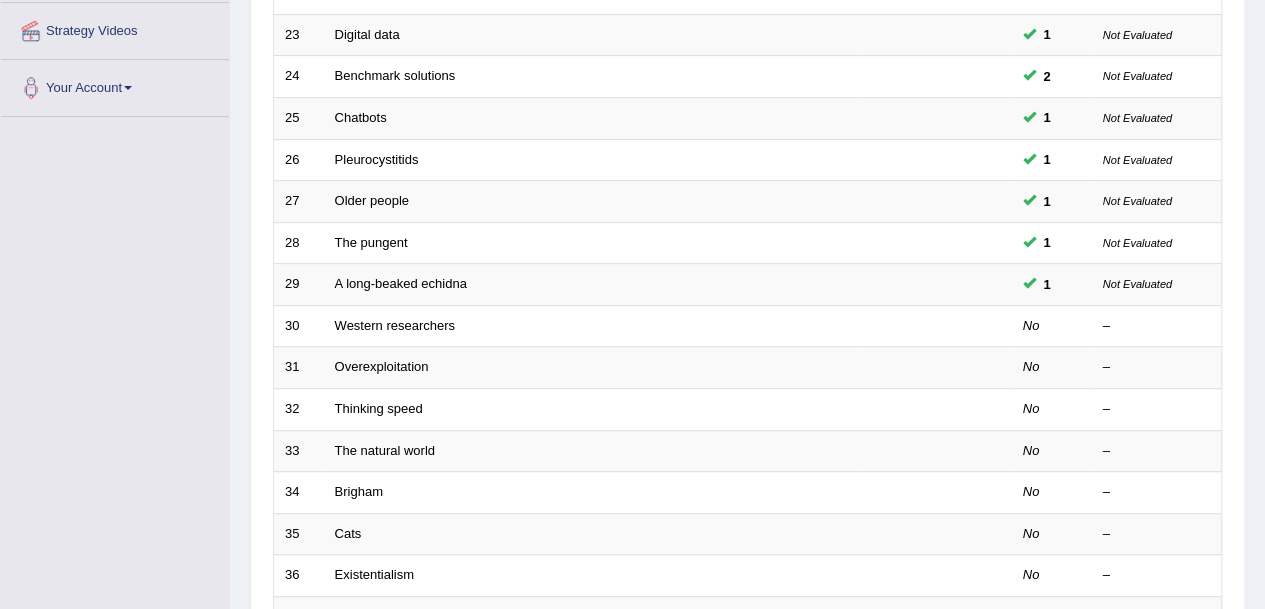 click on "Western researchers" at bounding box center (395, 325) 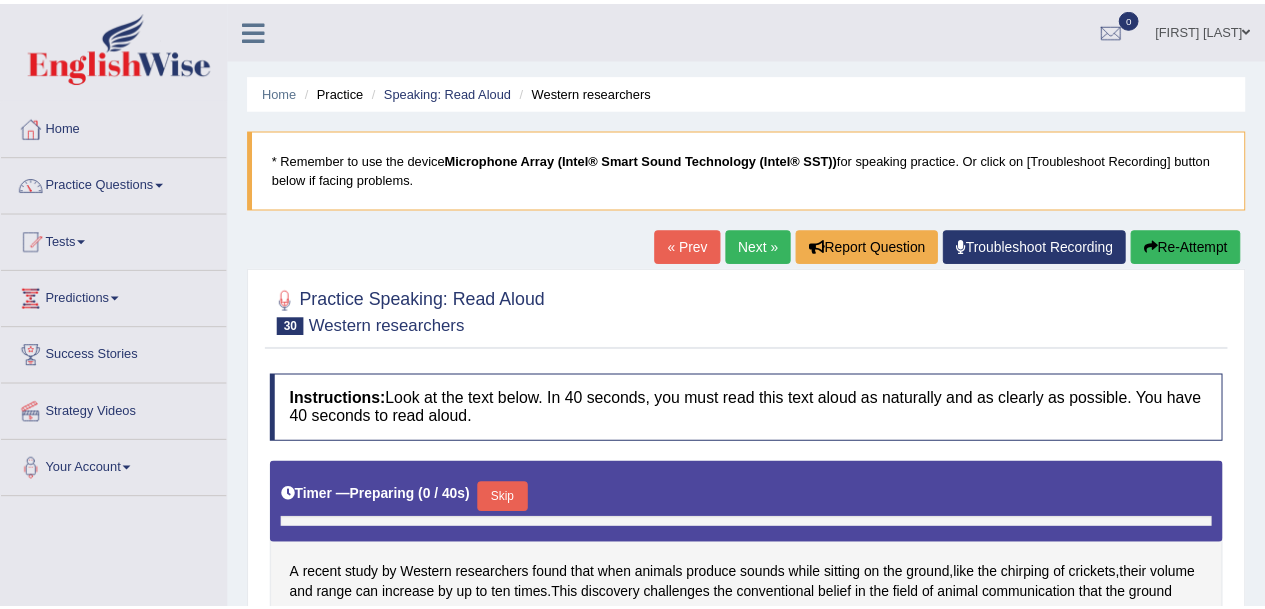 scroll, scrollTop: 0, scrollLeft: 0, axis: both 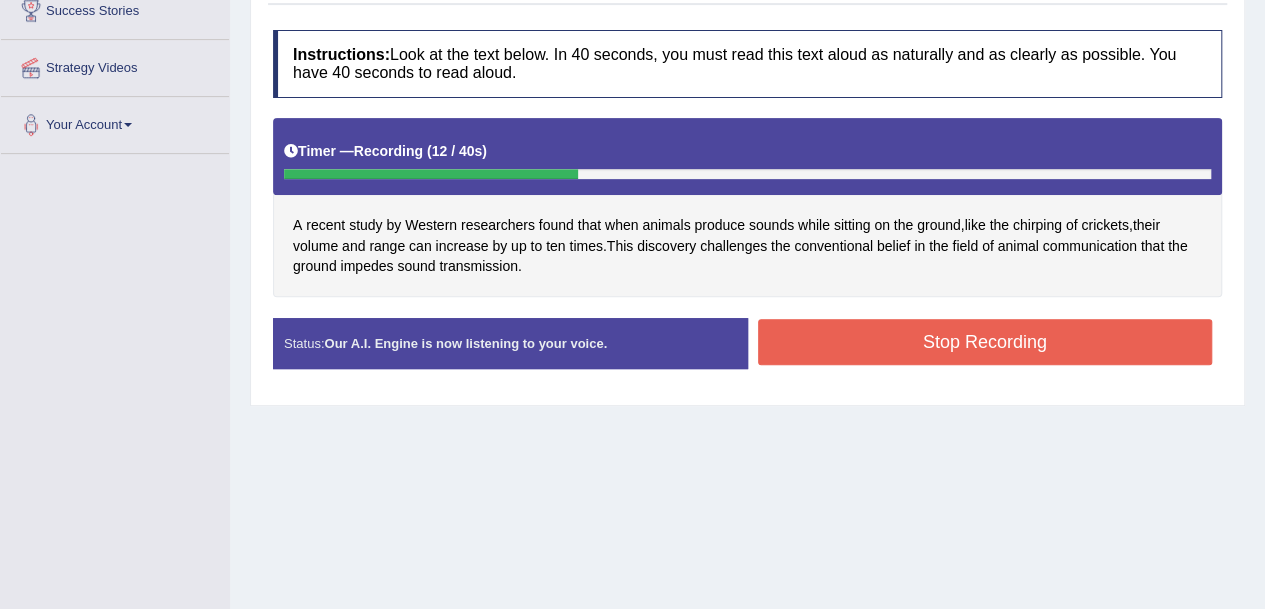 click on "Stop Recording" at bounding box center [985, 342] 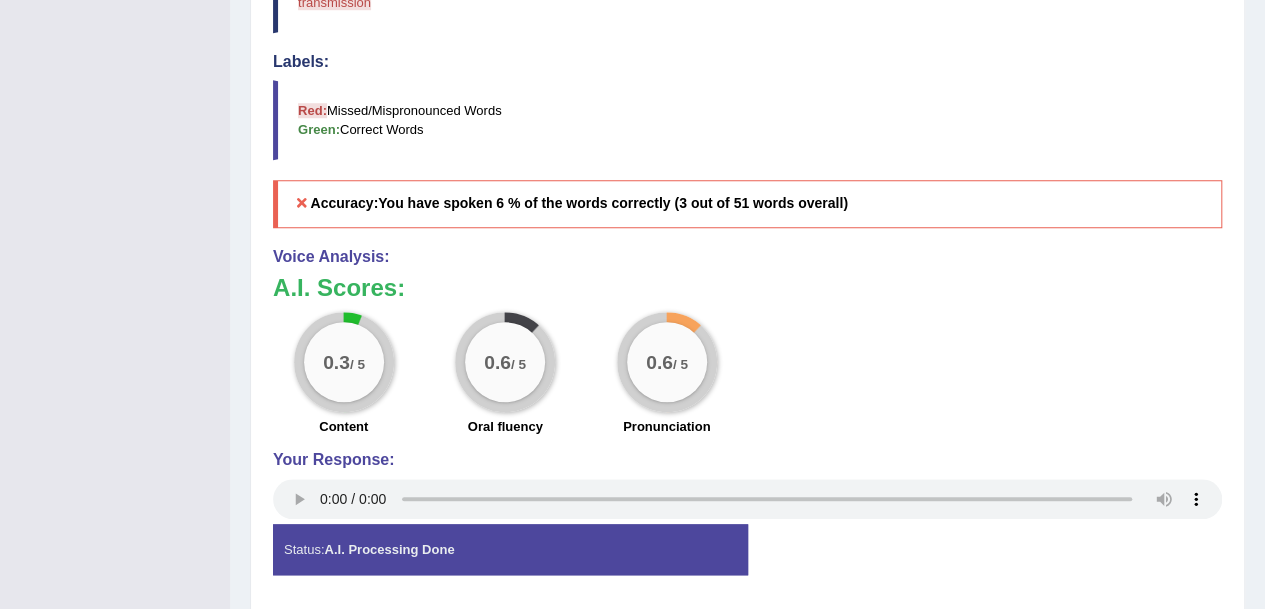 scroll, scrollTop: 767, scrollLeft: 0, axis: vertical 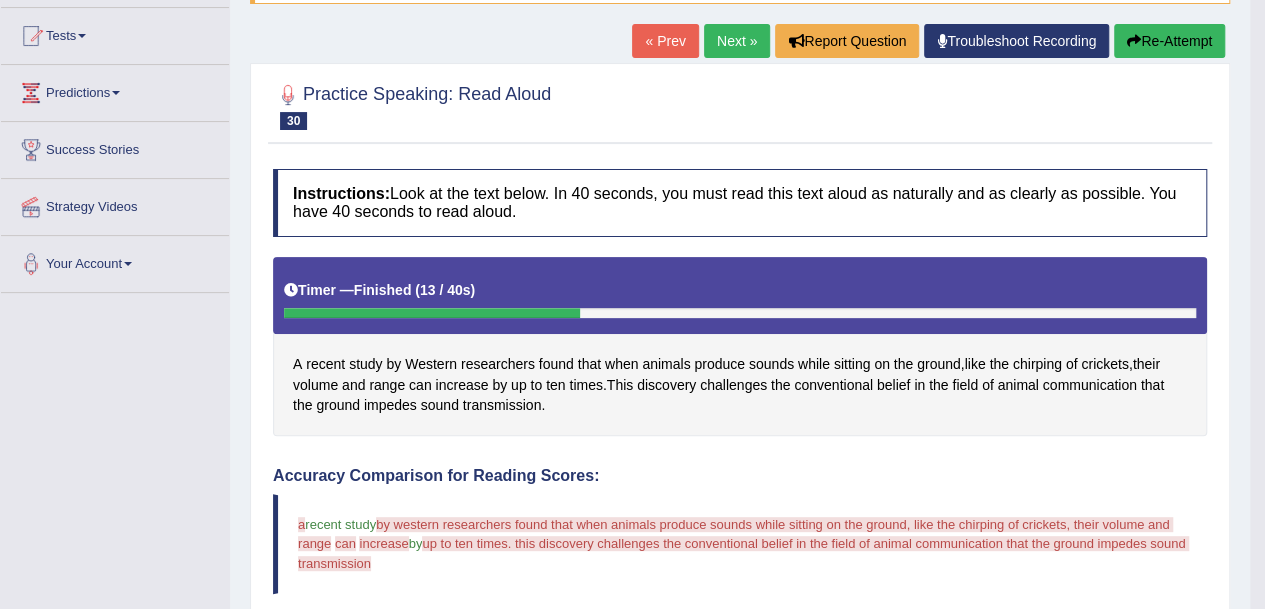 click on "Re-Attempt" at bounding box center [1169, 41] 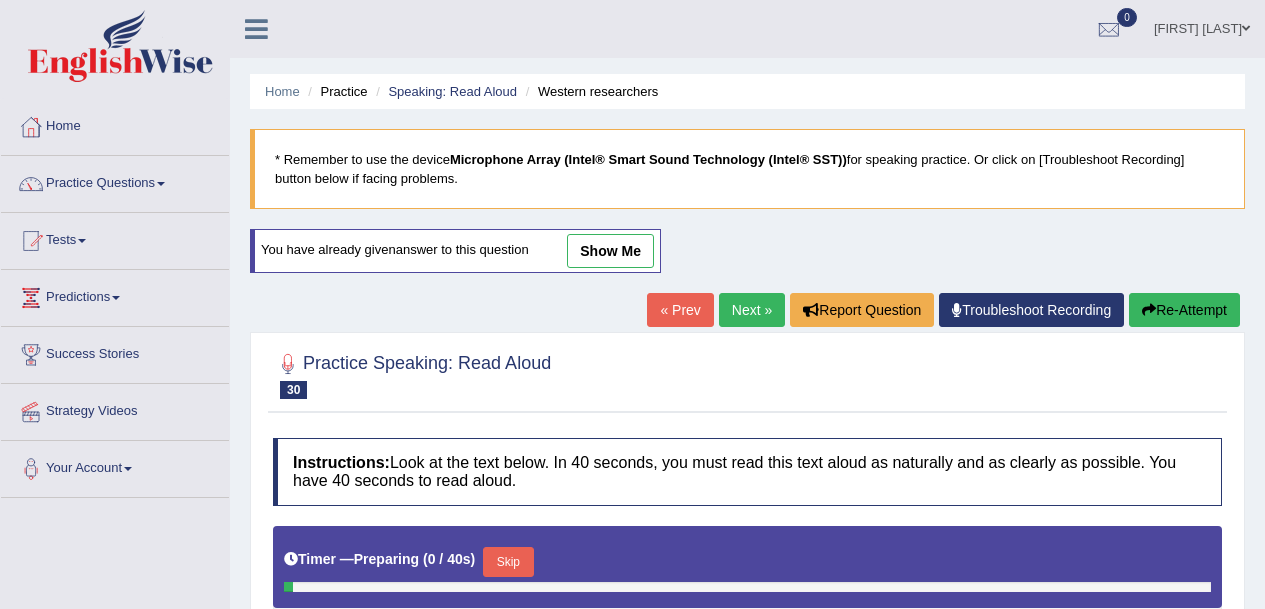 scroll, scrollTop: 220, scrollLeft: 0, axis: vertical 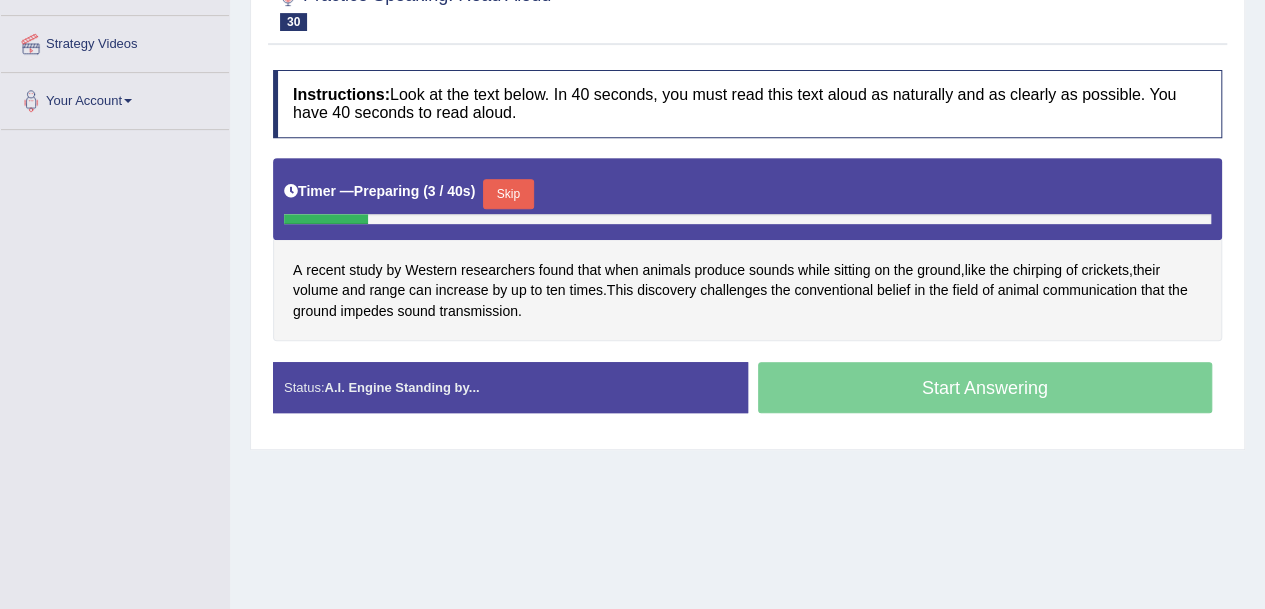 click on "Skip" at bounding box center (508, 194) 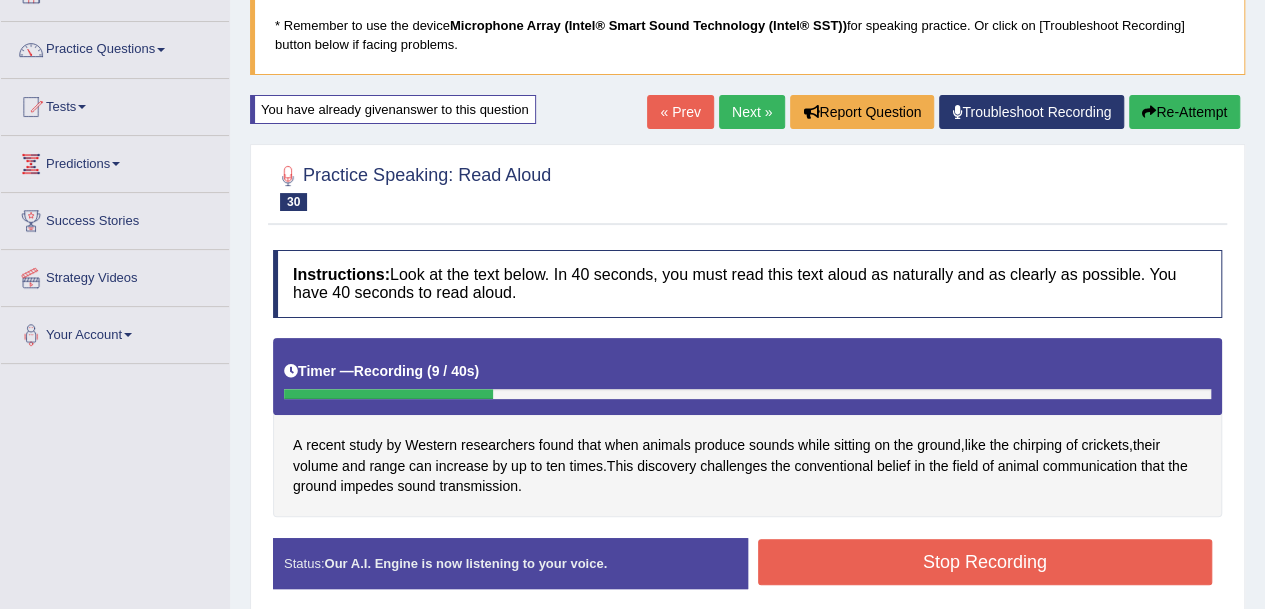 scroll, scrollTop: 134, scrollLeft: 0, axis: vertical 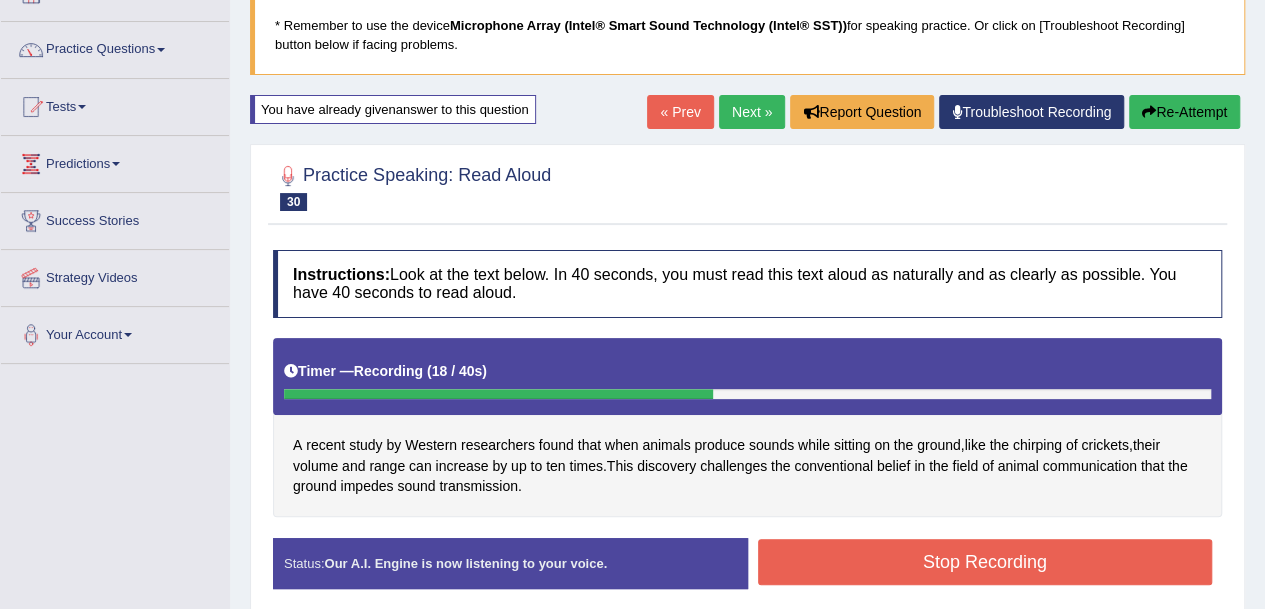 click on "* Remember to use the device  Microphone Array (Intel® Smart Sound Technology (Intel® SST))  for speaking practice. Or click on [Troubleshoot Recording] button below if facing problems." at bounding box center [747, 35] 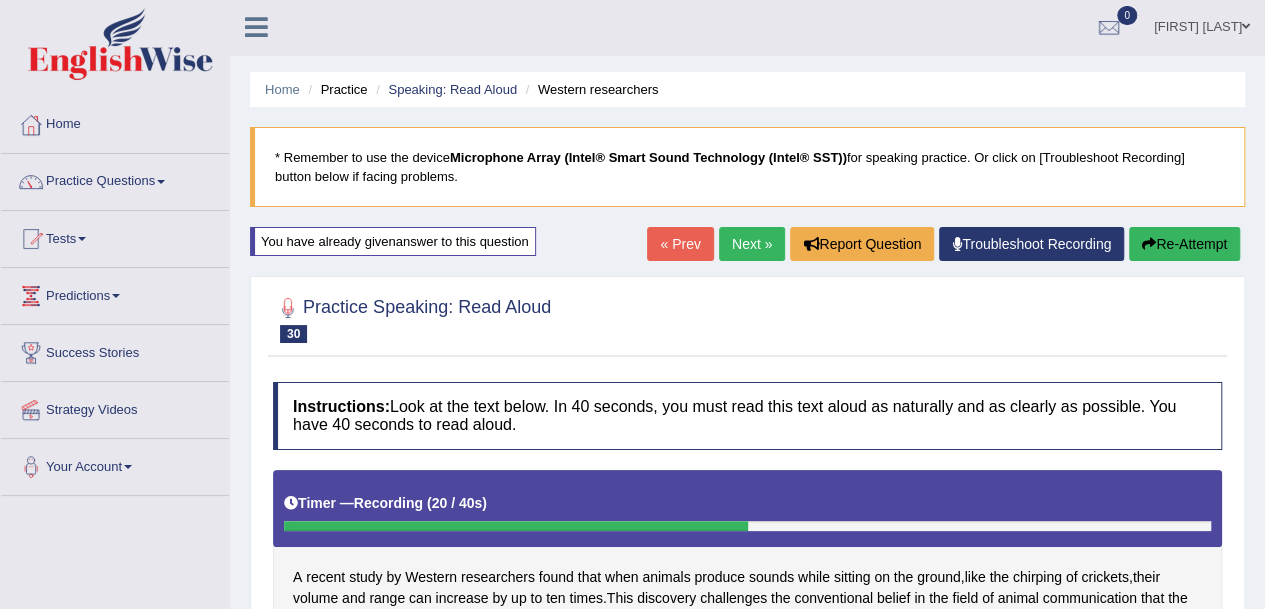 scroll, scrollTop: 0, scrollLeft: 0, axis: both 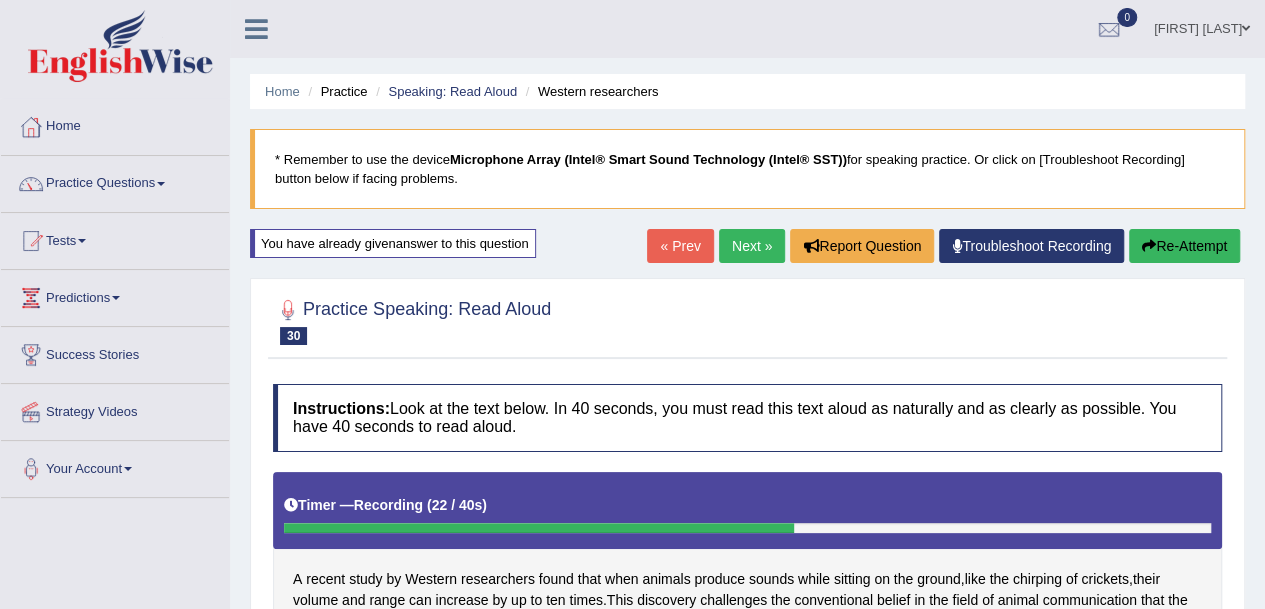 click on "Speaking: Read Aloud" at bounding box center (444, 91) 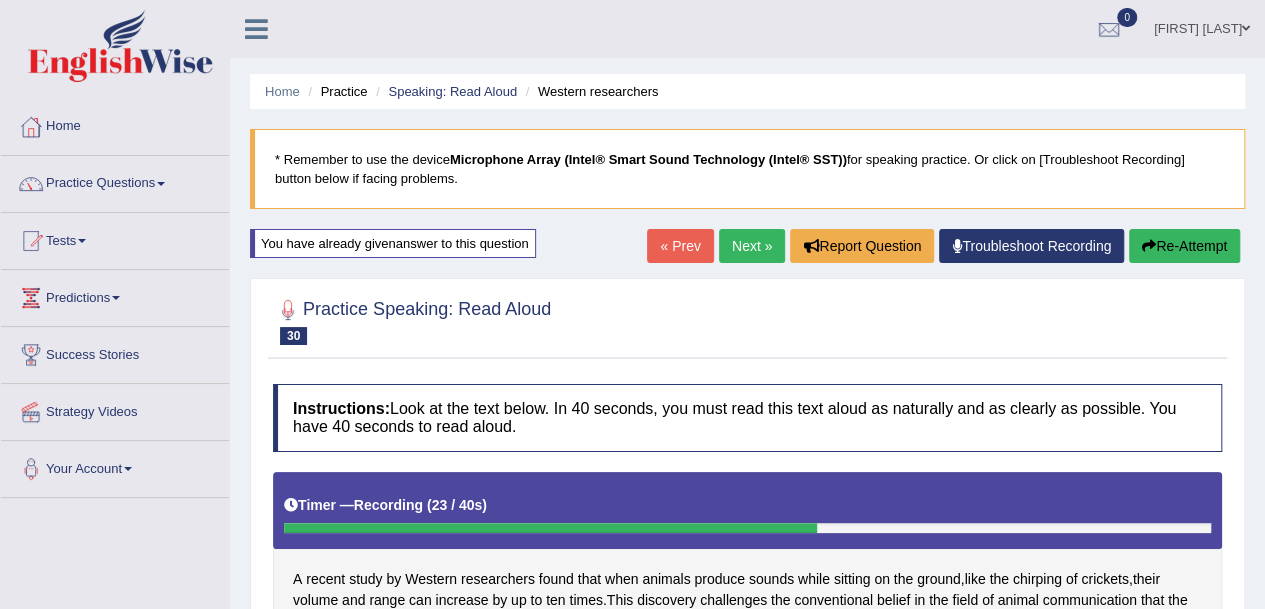 click on "Speaking: Read Aloud" at bounding box center (452, 91) 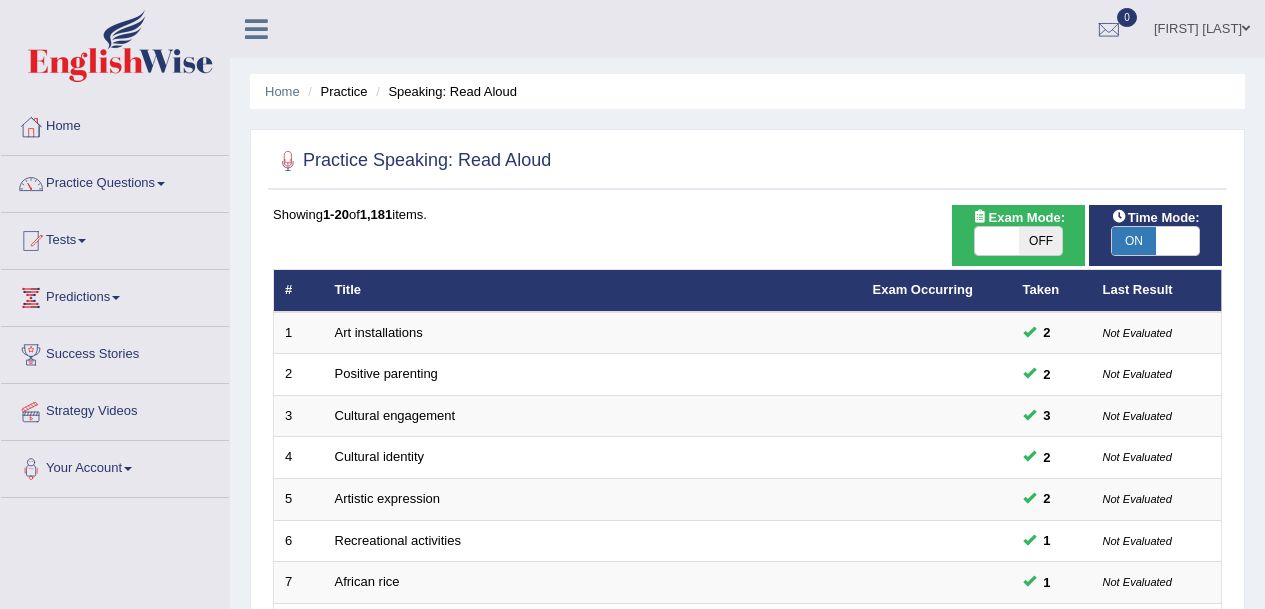 scroll, scrollTop: 0, scrollLeft: 0, axis: both 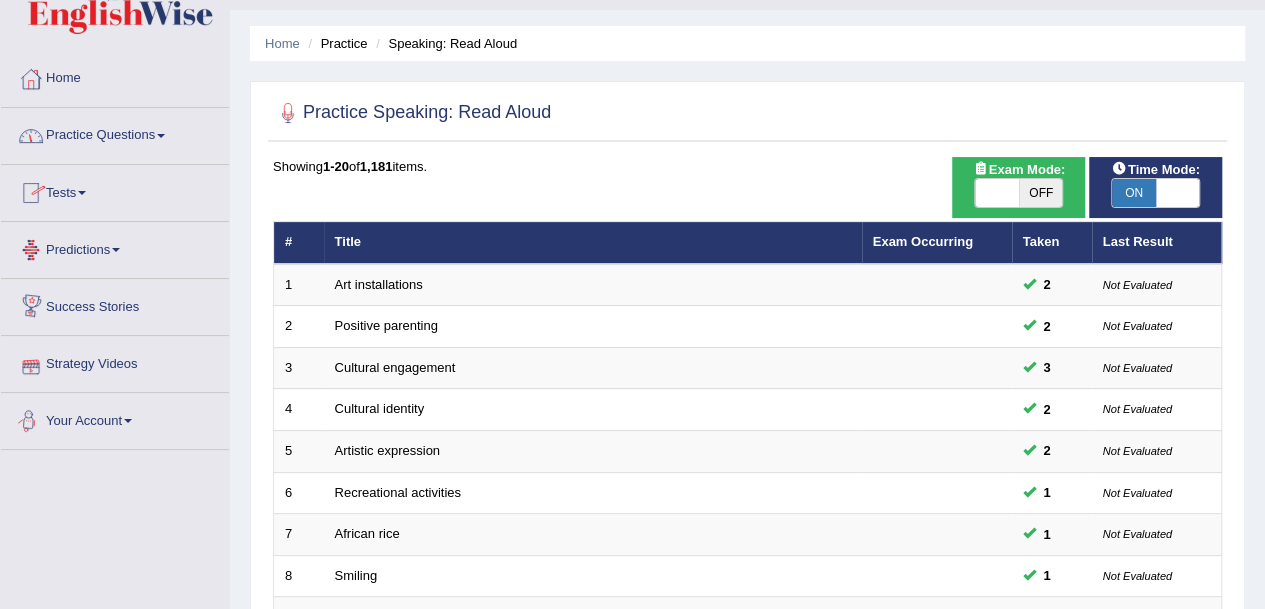 click on "Your Account" at bounding box center [115, 418] 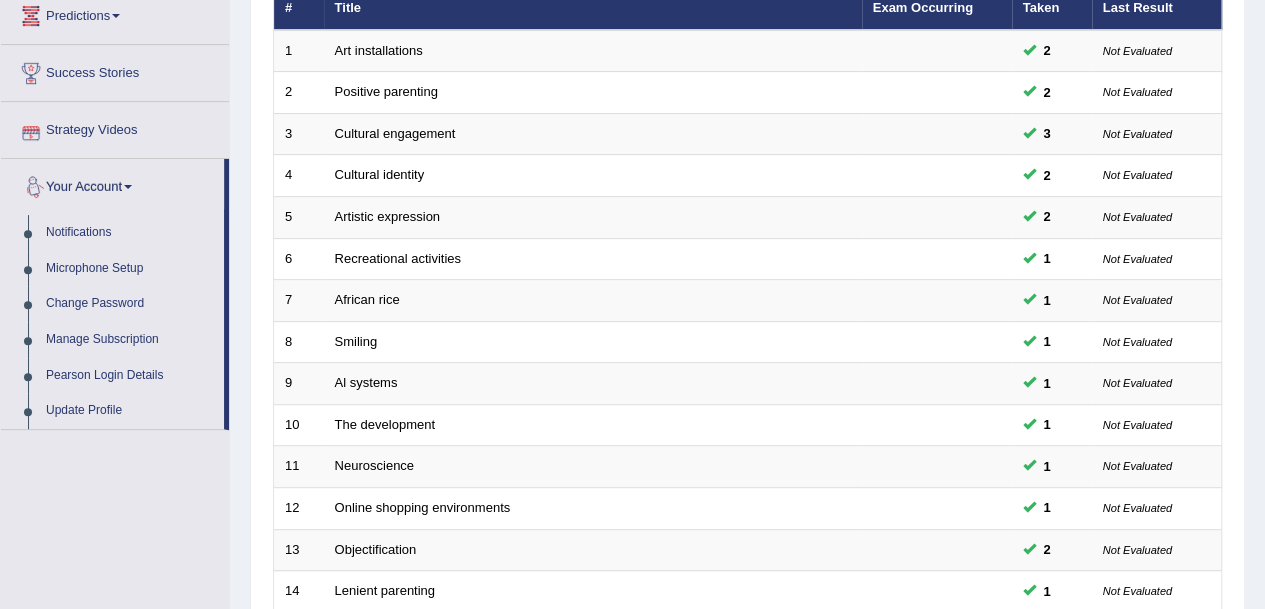 scroll, scrollTop: 281, scrollLeft: 0, axis: vertical 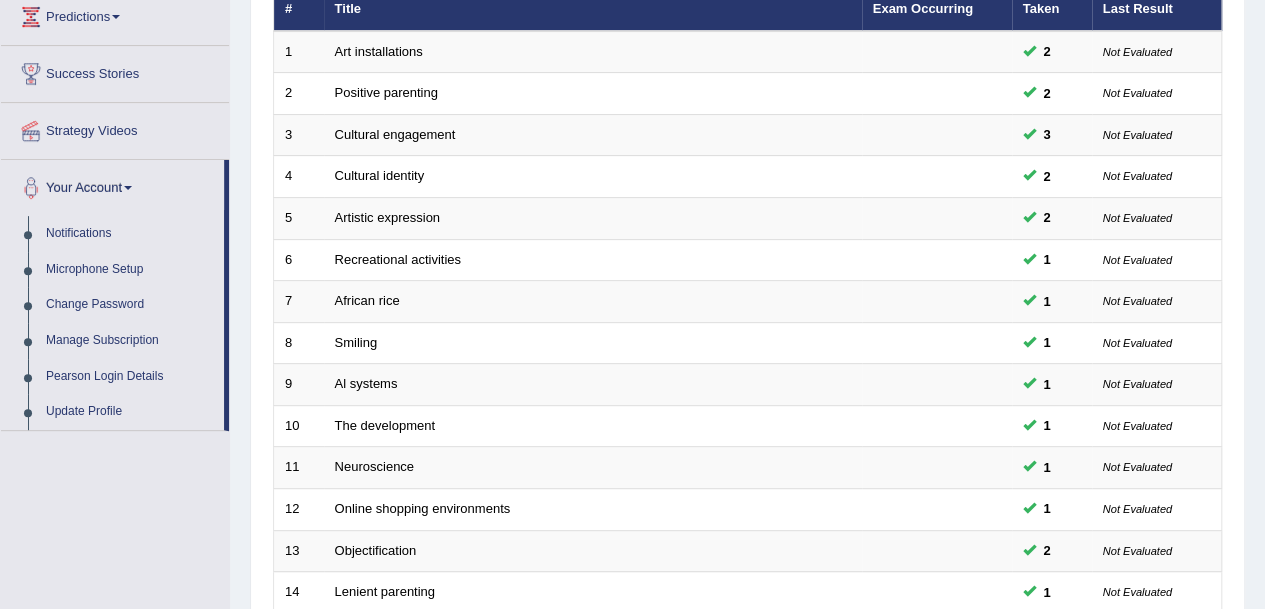 click on "Microphone Setup" at bounding box center (130, 270) 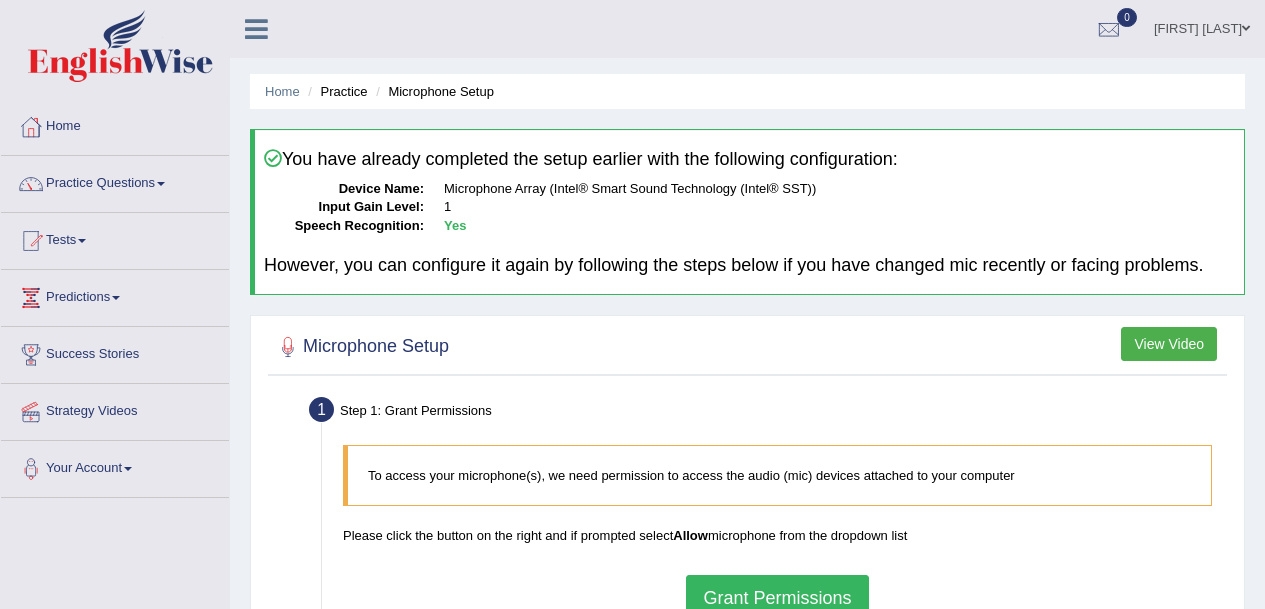 scroll, scrollTop: 0, scrollLeft: 0, axis: both 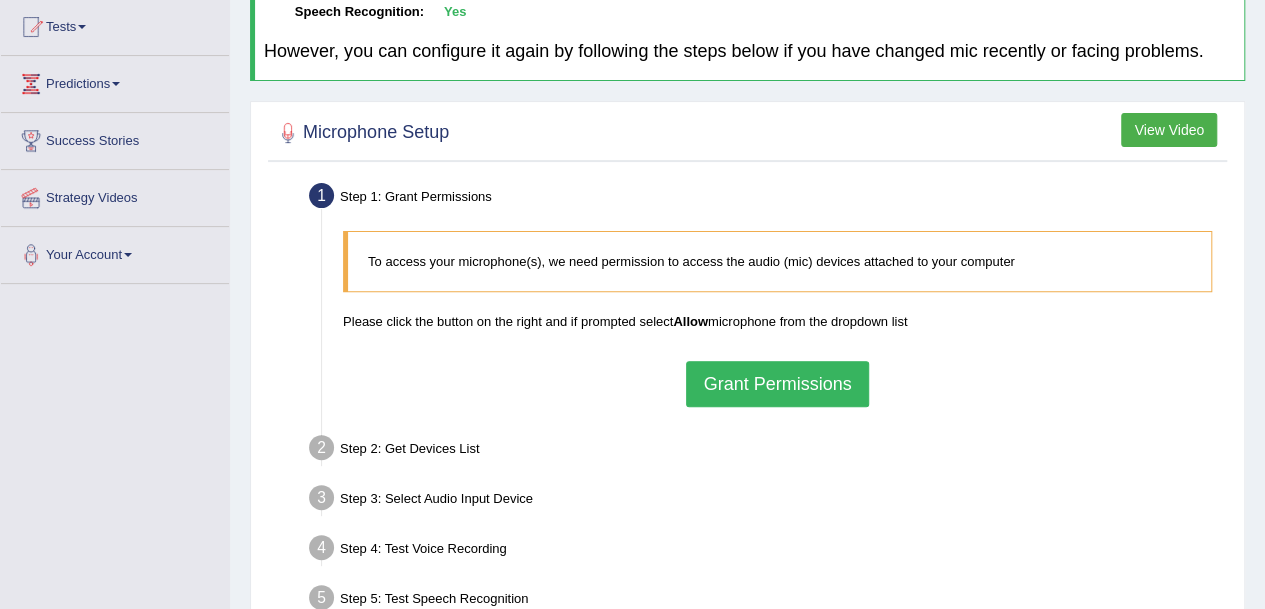 click on "Grant Permissions" at bounding box center [777, 384] 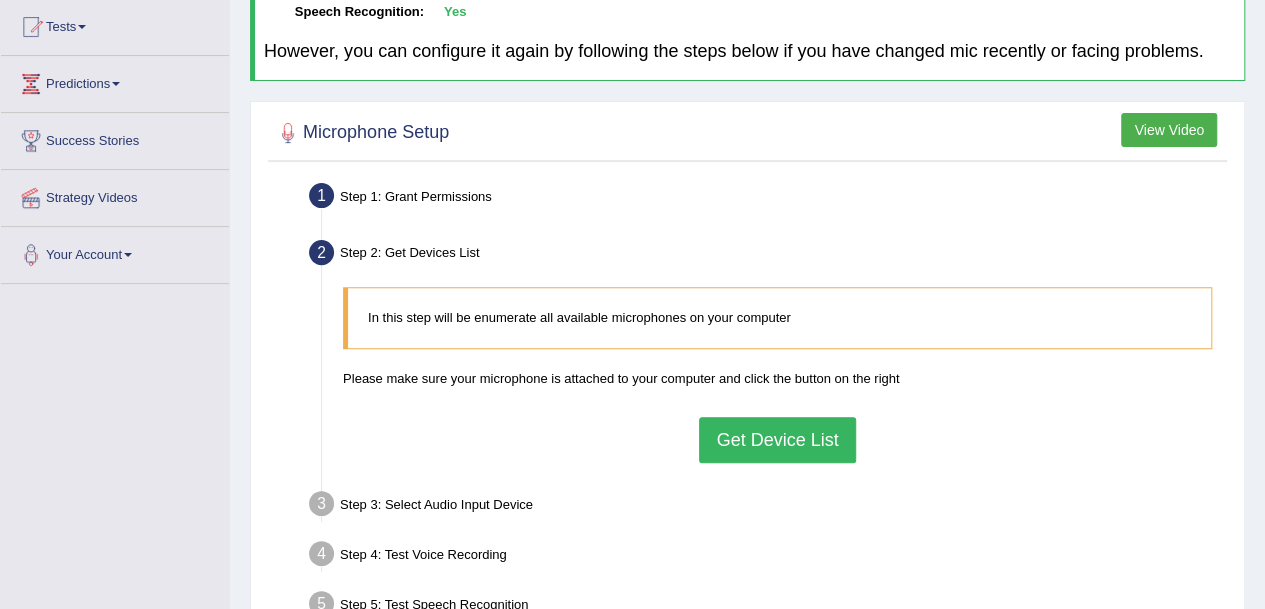 click on "Get Device List" at bounding box center [777, 440] 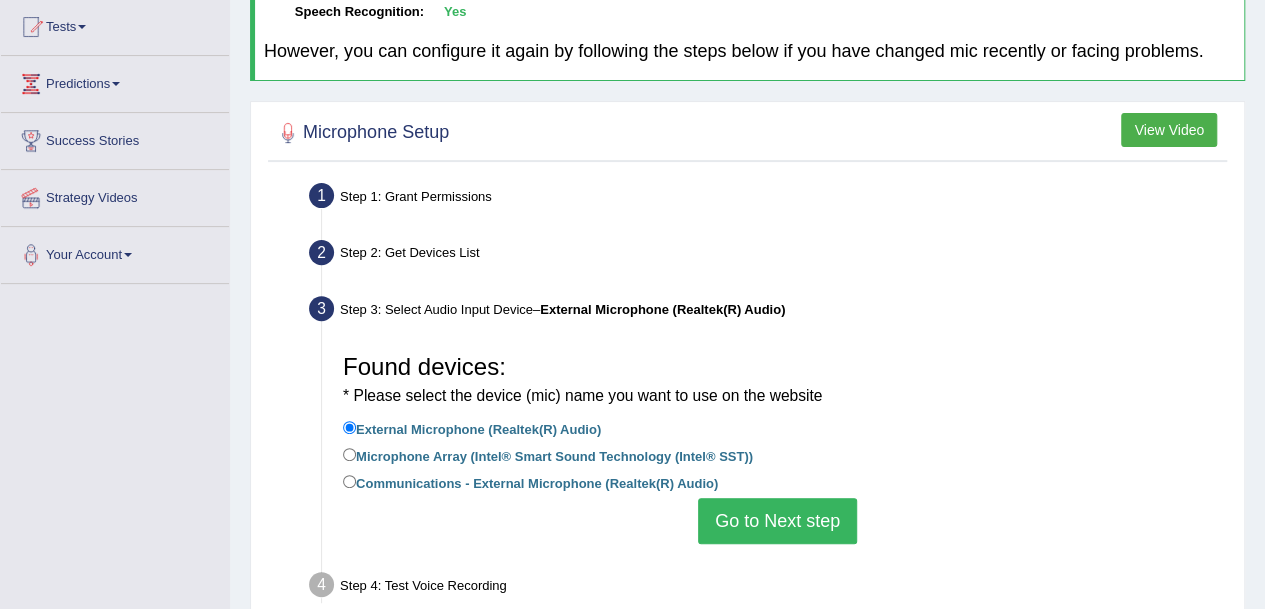 click on "Go to Next step" at bounding box center [777, 521] 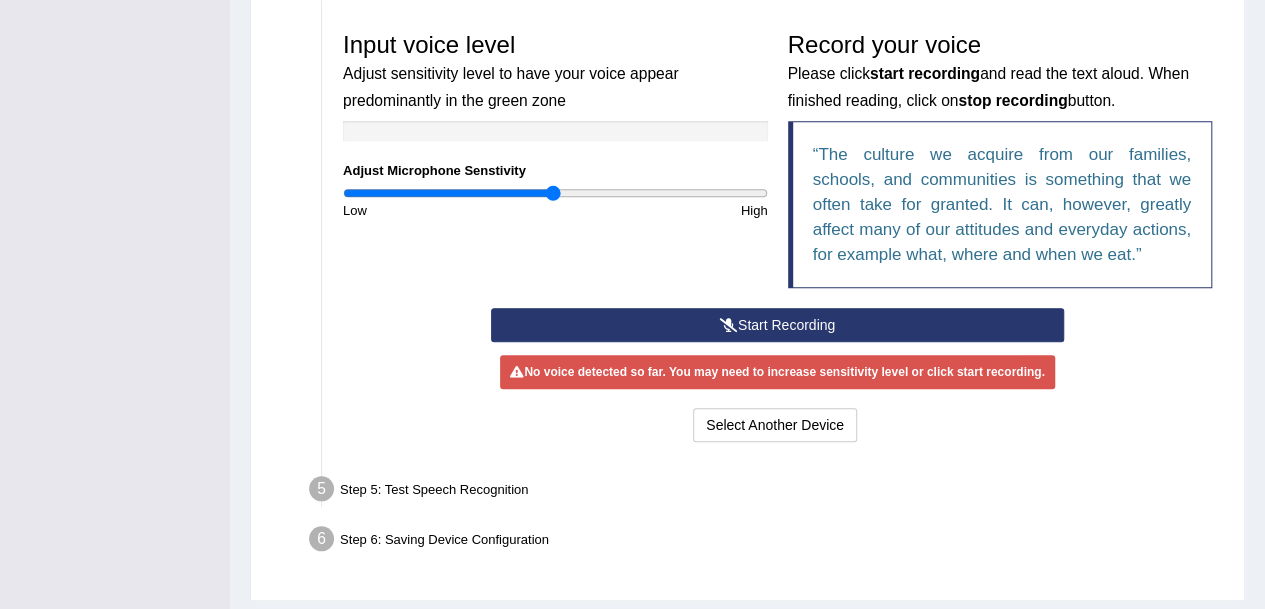 scroll, scrollTop: 644, scrollLeft: 0, axis: vertical 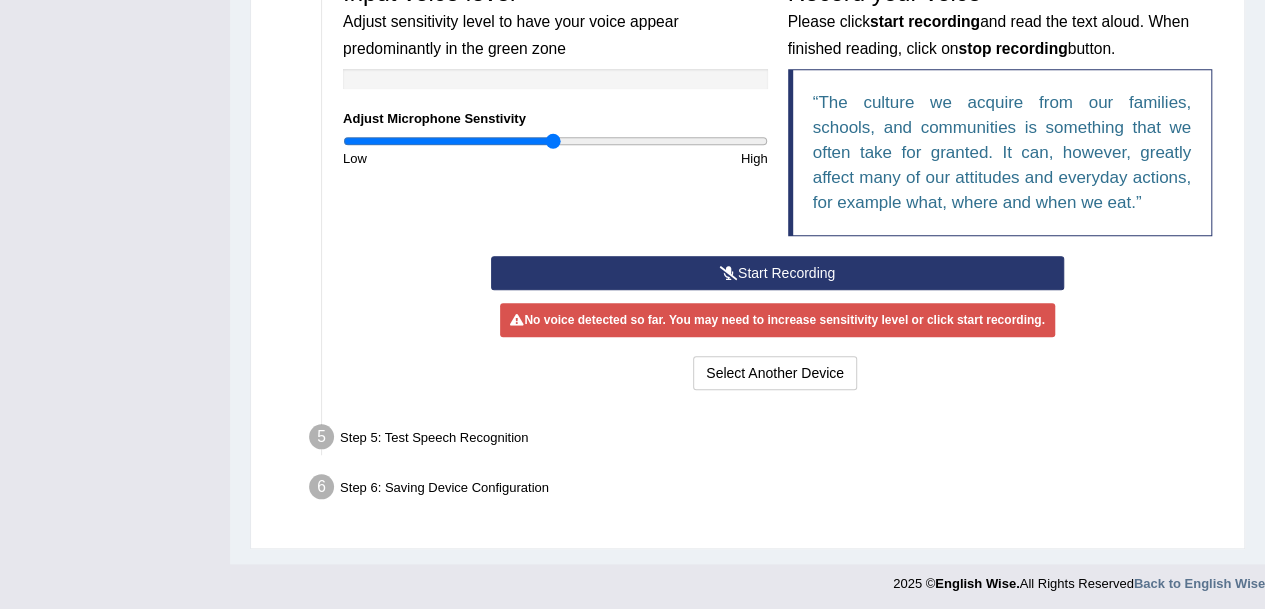 click on "Start Recording" at bounding box center (777, 273) 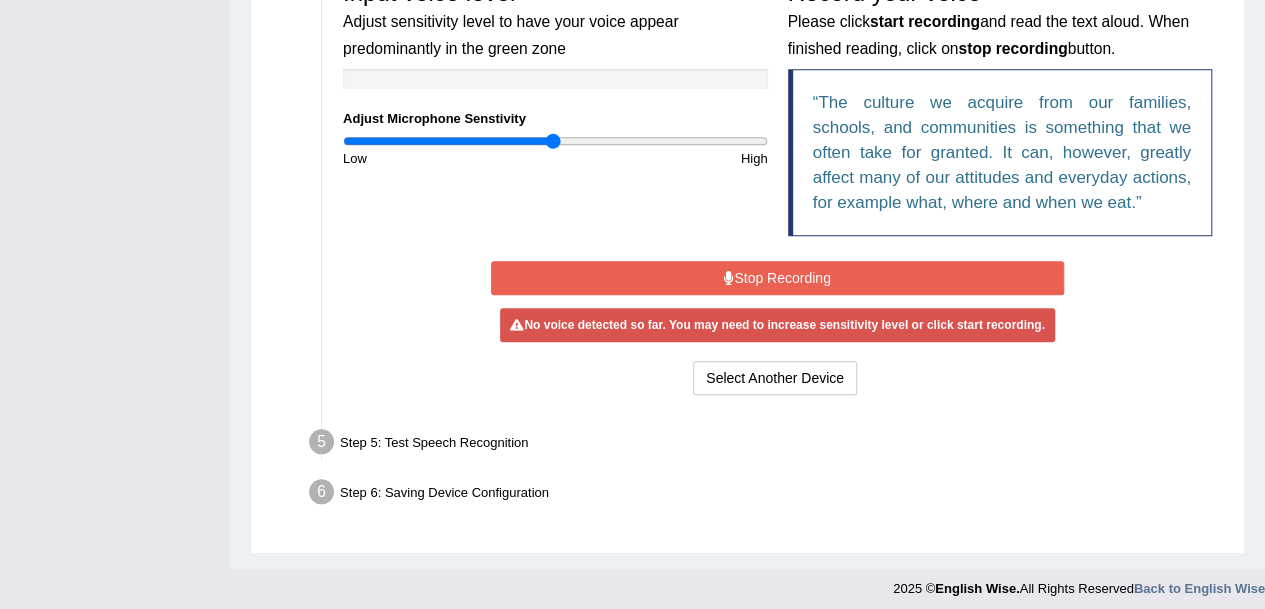 click on "Stop Recording" at bounding box center [777, 278] 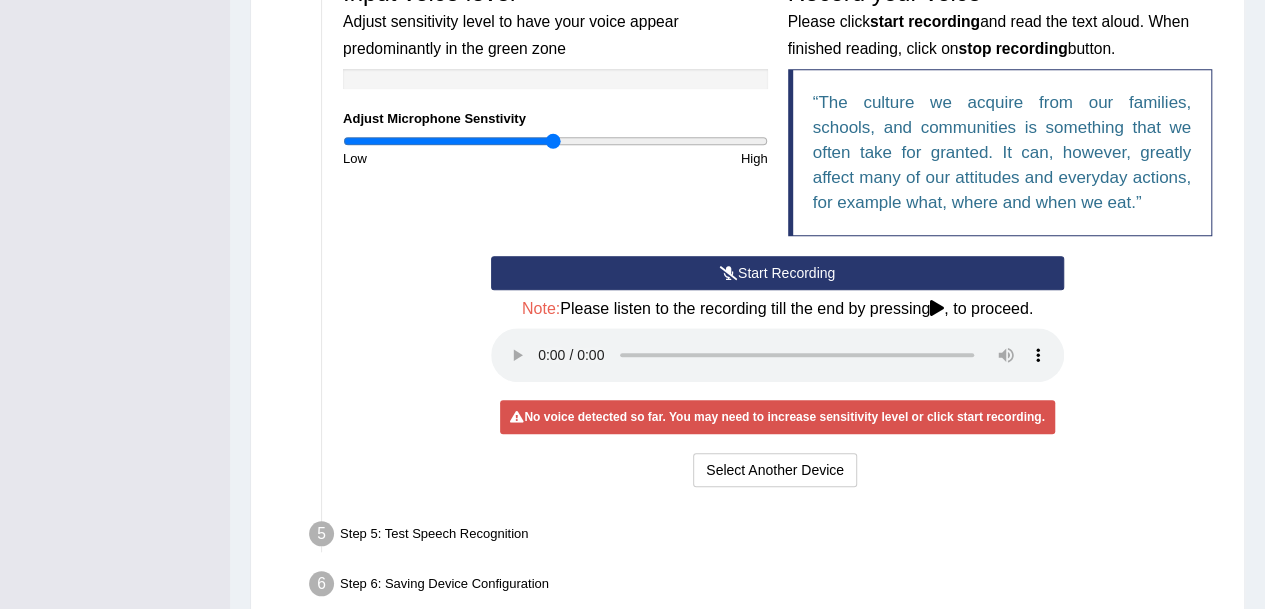 click on "Start Recording" at bounding box center (777, 273) 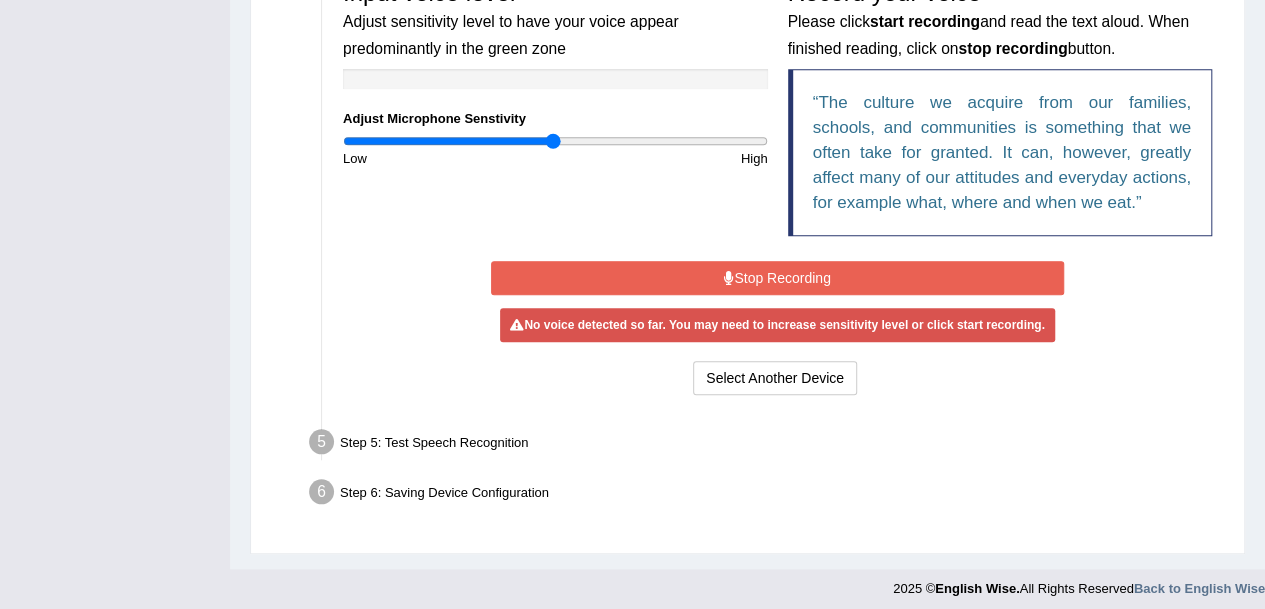 click on "Stop Recording" at bounding box center (777, 278) 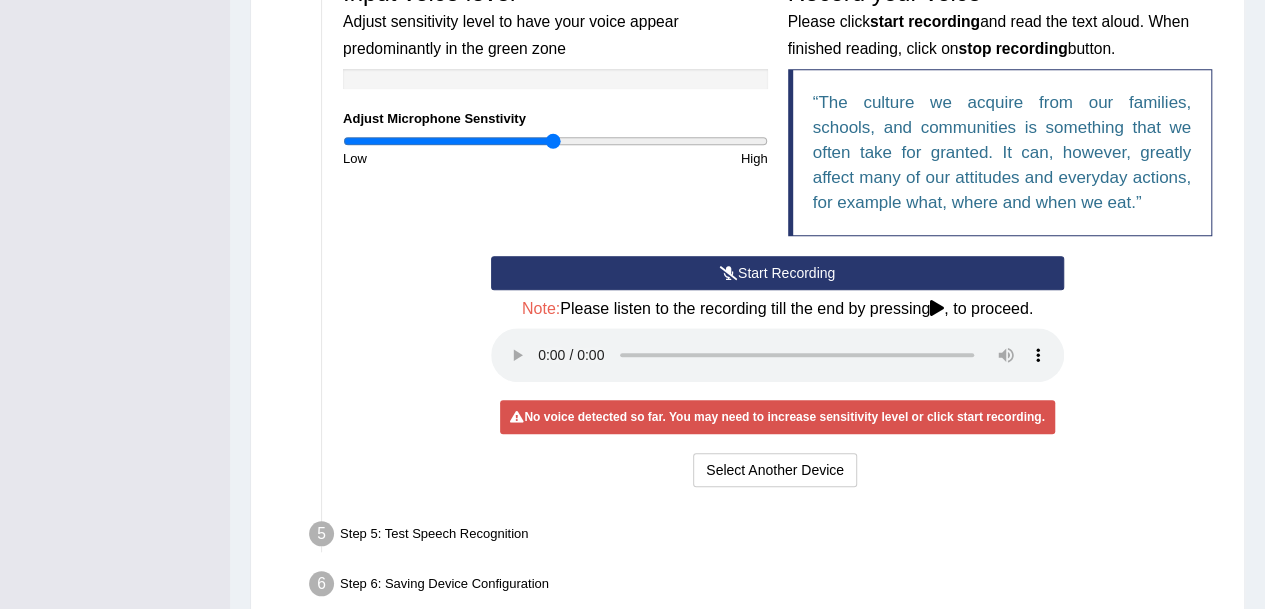 click on "Start Recording" at bounding box center [777, 273] 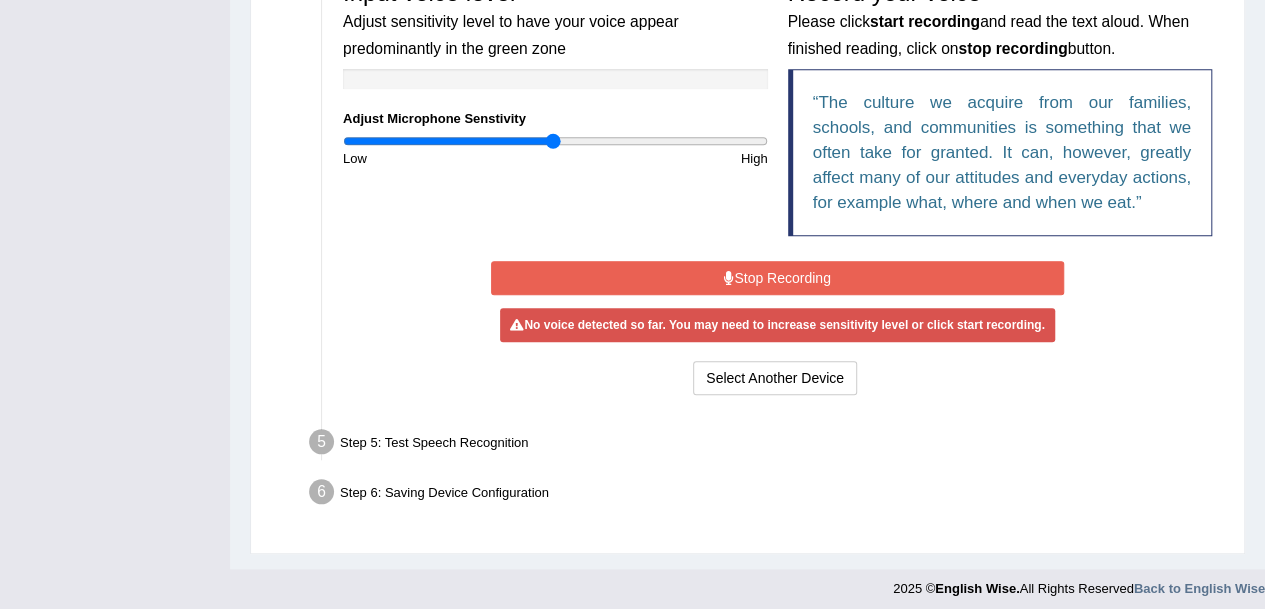 click on "Stop Recording" at bounding box center (777, 278) 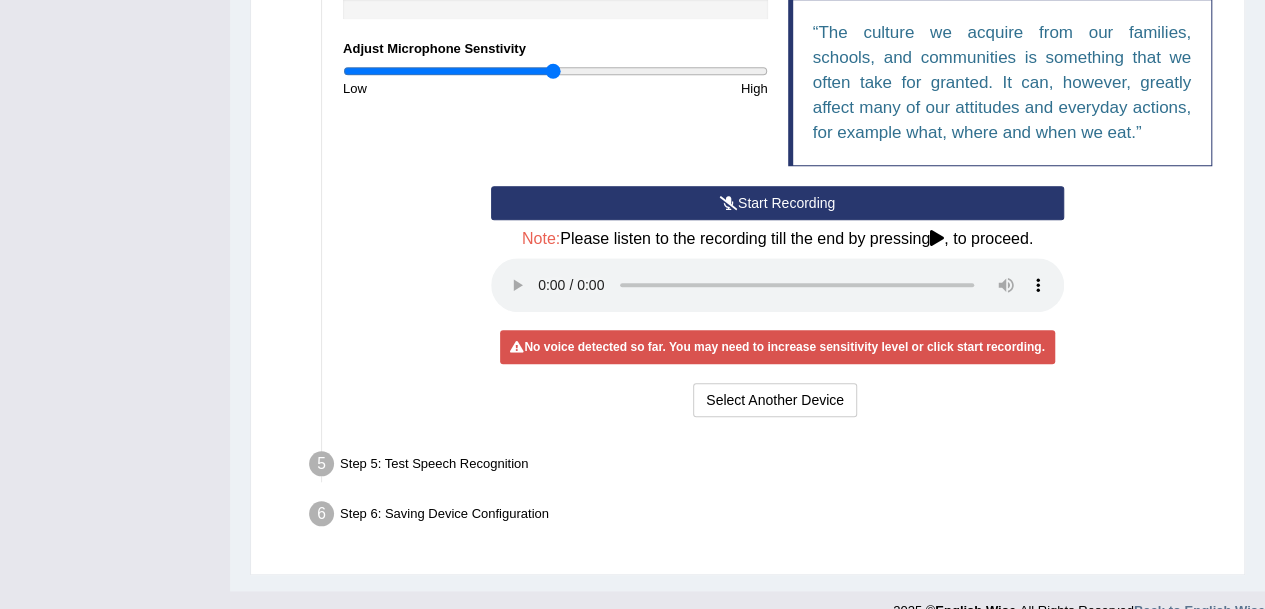 scroll, scrollTop: 720, scrollLeft: 0, axis: vertical 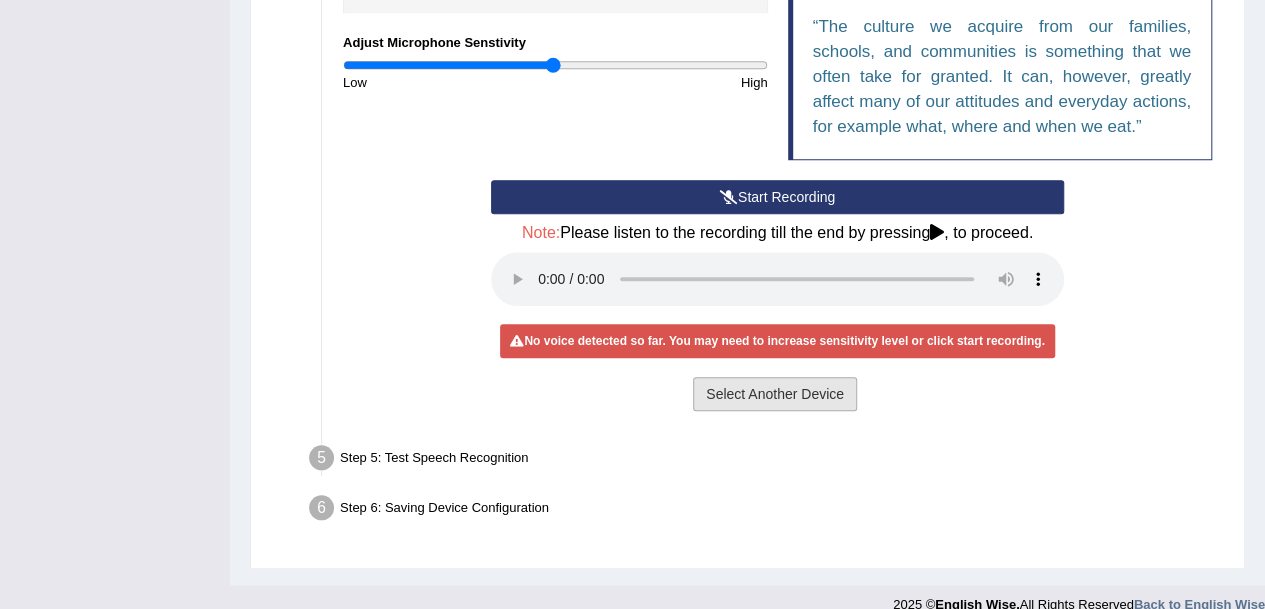 click on "Select Another Device" at bounding box center [775, 394] 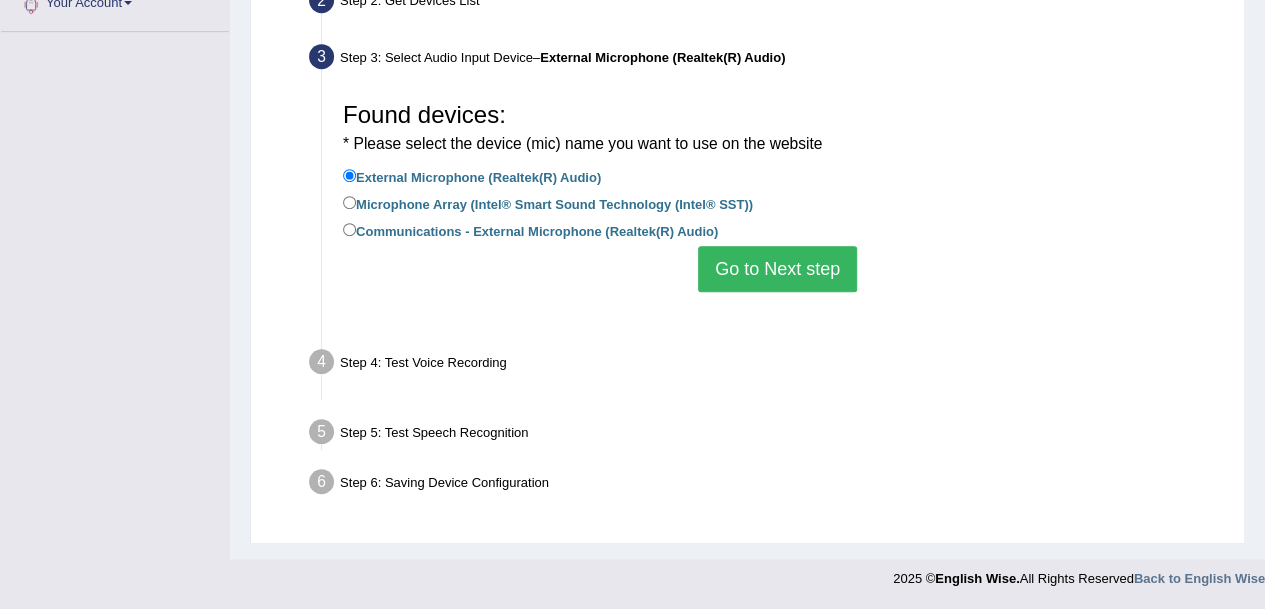 scroll, scrollTop: 440, scrollLeft: 0, axis: vertical 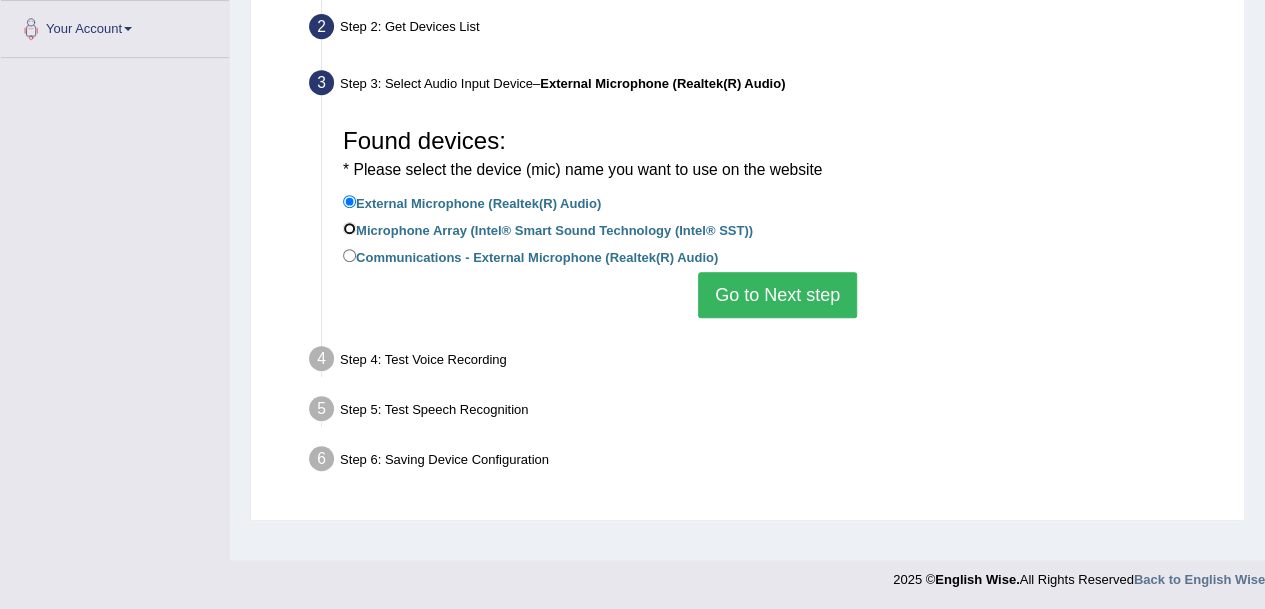 click on "Microphone Array (Intel® Smart Sound Technology (Intel® SST))" at bounding box center (349, 228) 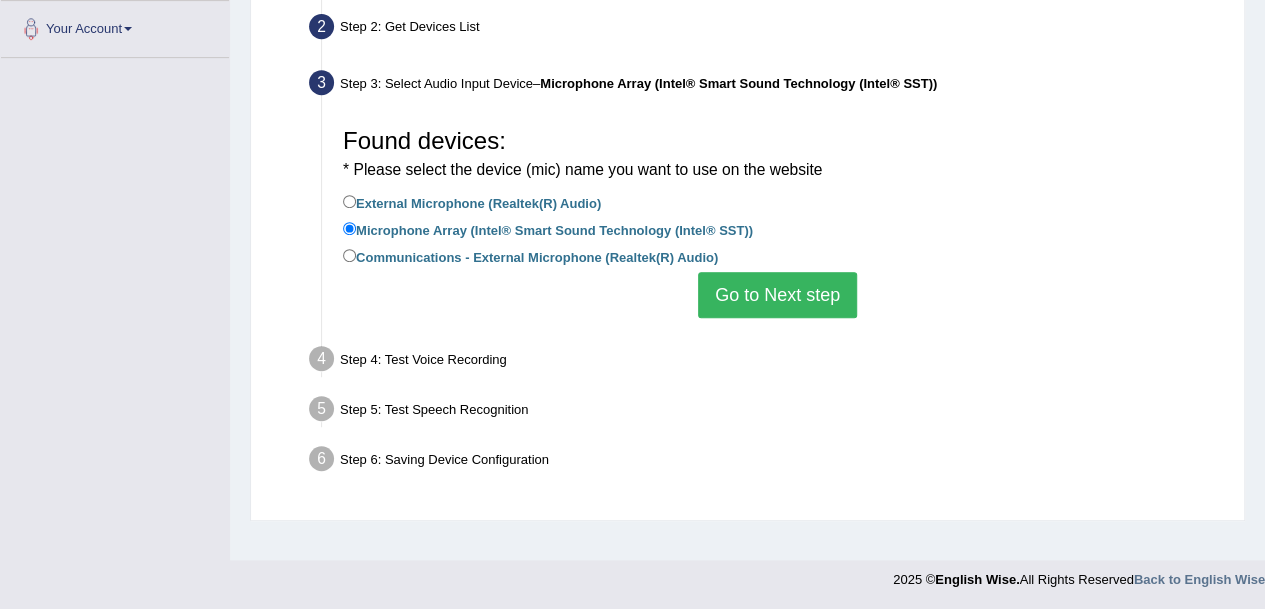 click on "Go to Next step" at bounding box center [777, 295] 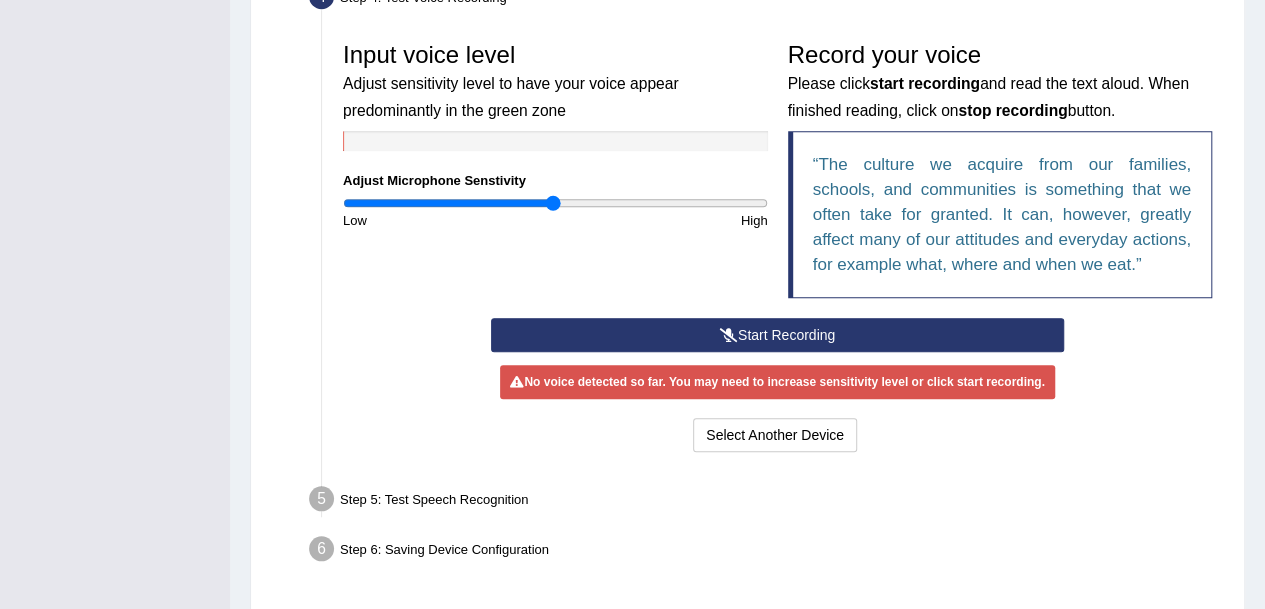 scroll, scrollTop: 576, scrollLeft: 0, axis: vertical 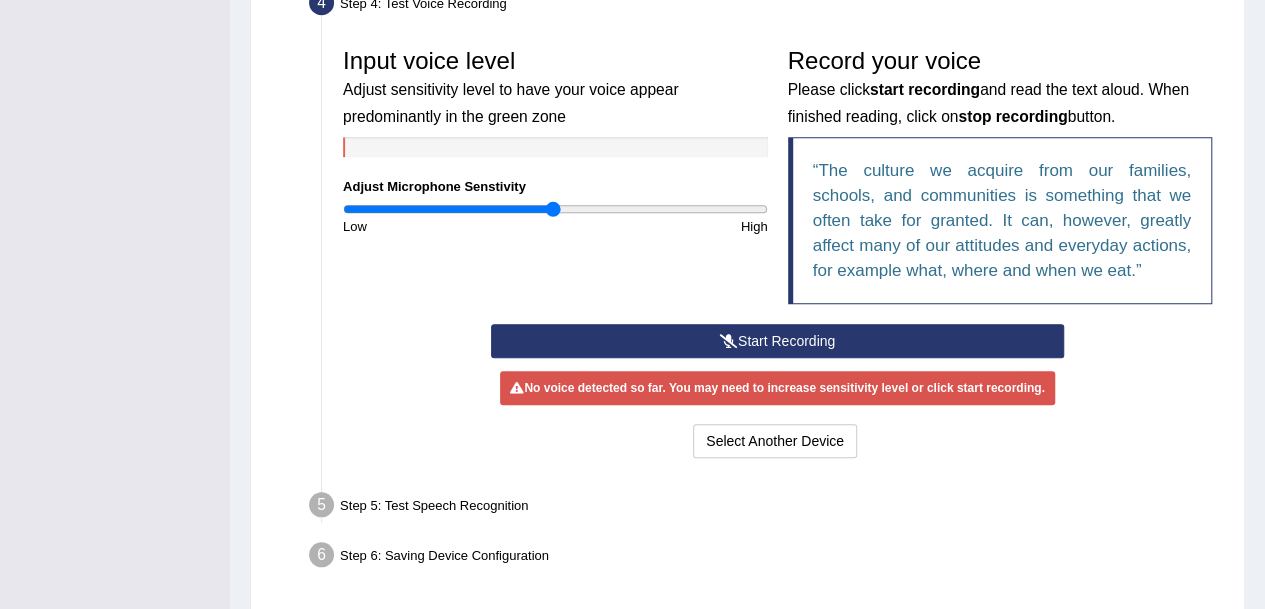 click on "Start Recording" at bounding box center [777, 341] 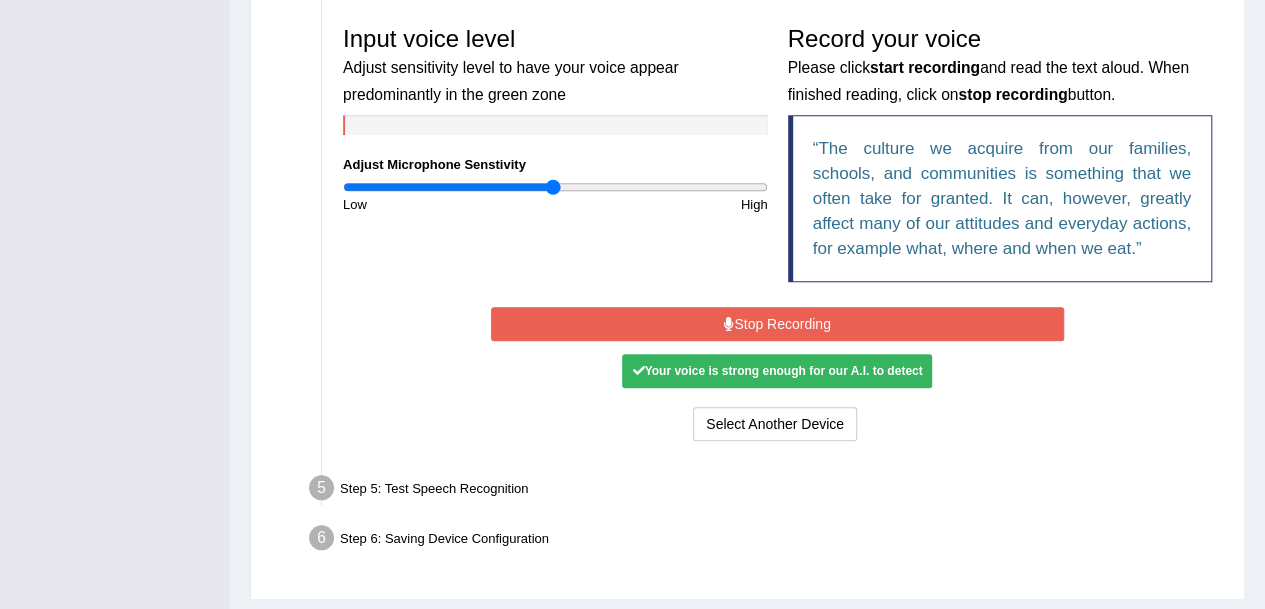 scroll, scrollTop: 600, scrollLeft: 0, axis: vertical 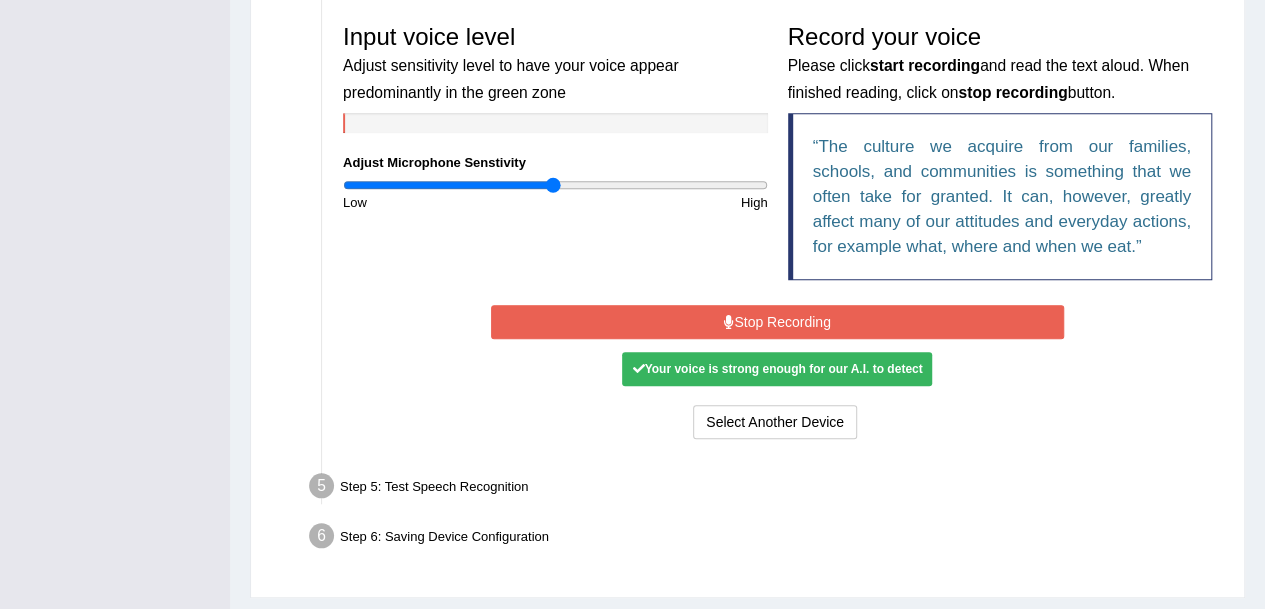 click on "Stop Recording" at bounding box center [777, 322] 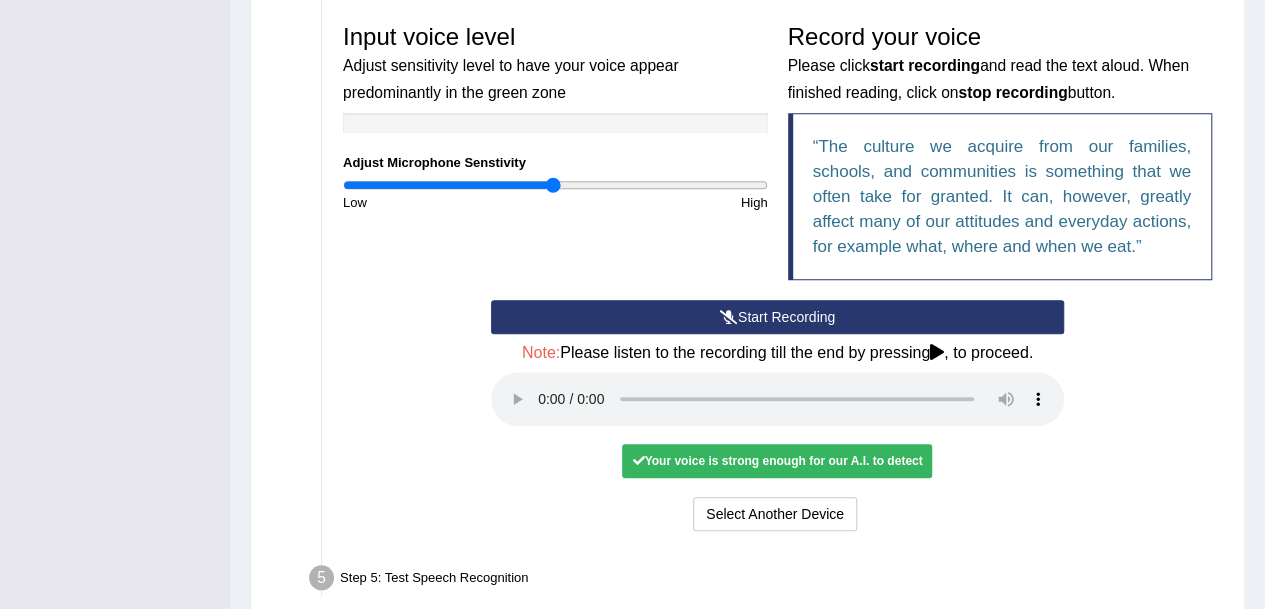 type 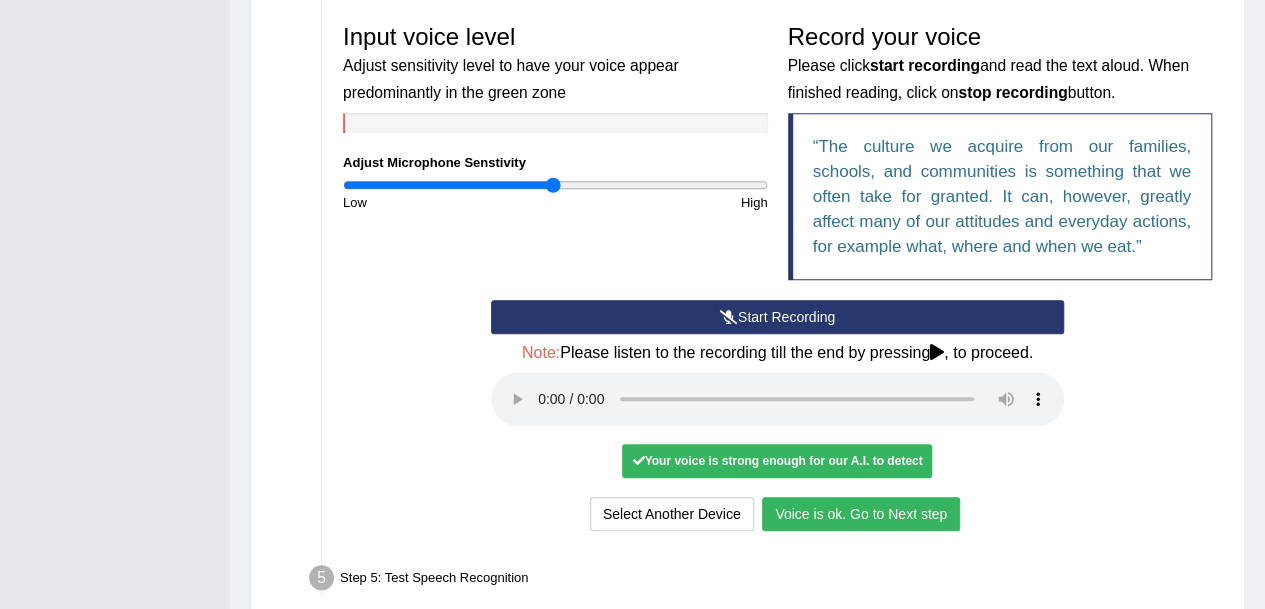 click on "Voice is ok. Go to Next step" at bounding box center (861, 514) 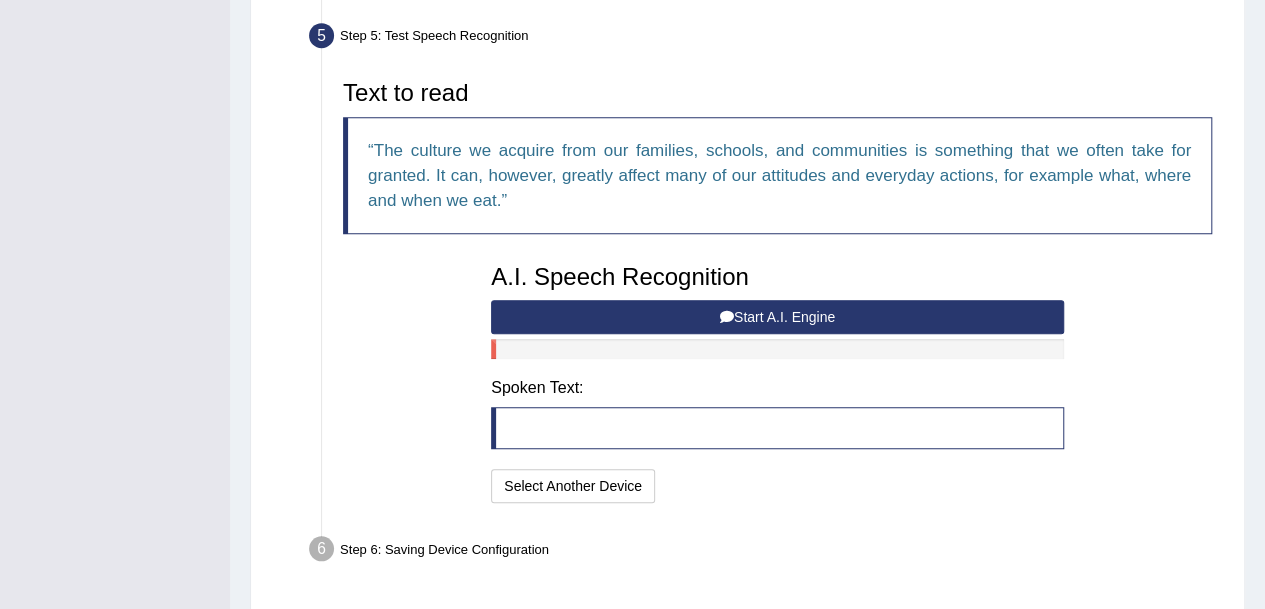 scroll, scrollTop: 662, scrollLeft: 0, axis: vertical 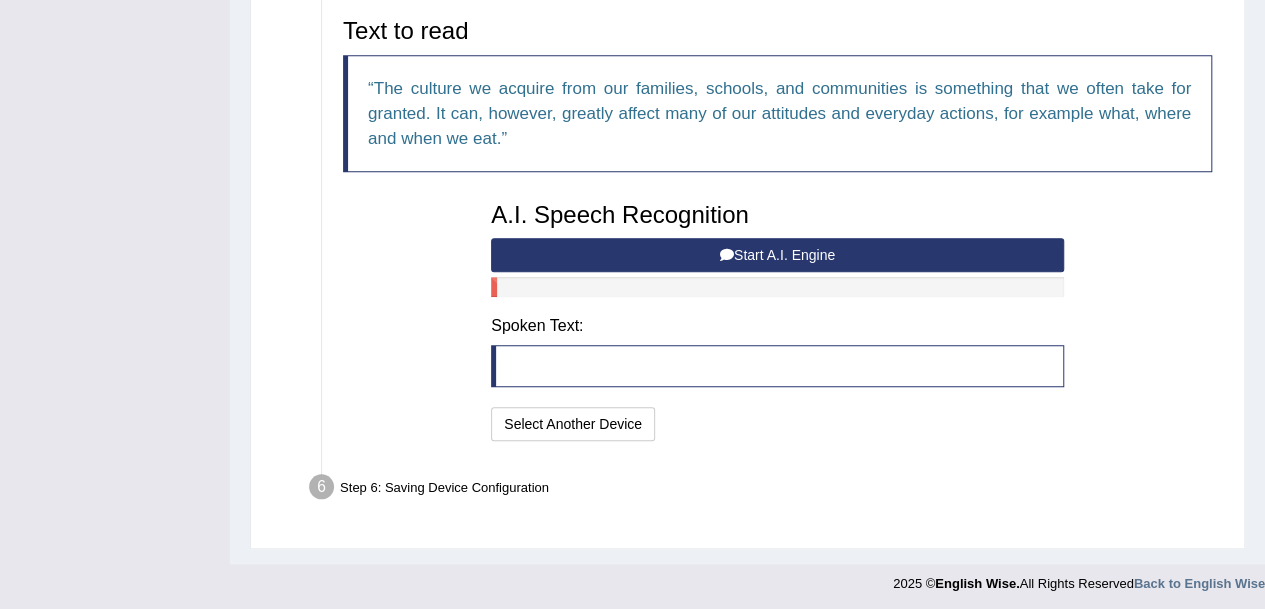 click on "Start A.I. Engine" at bounding box center [777, 255] 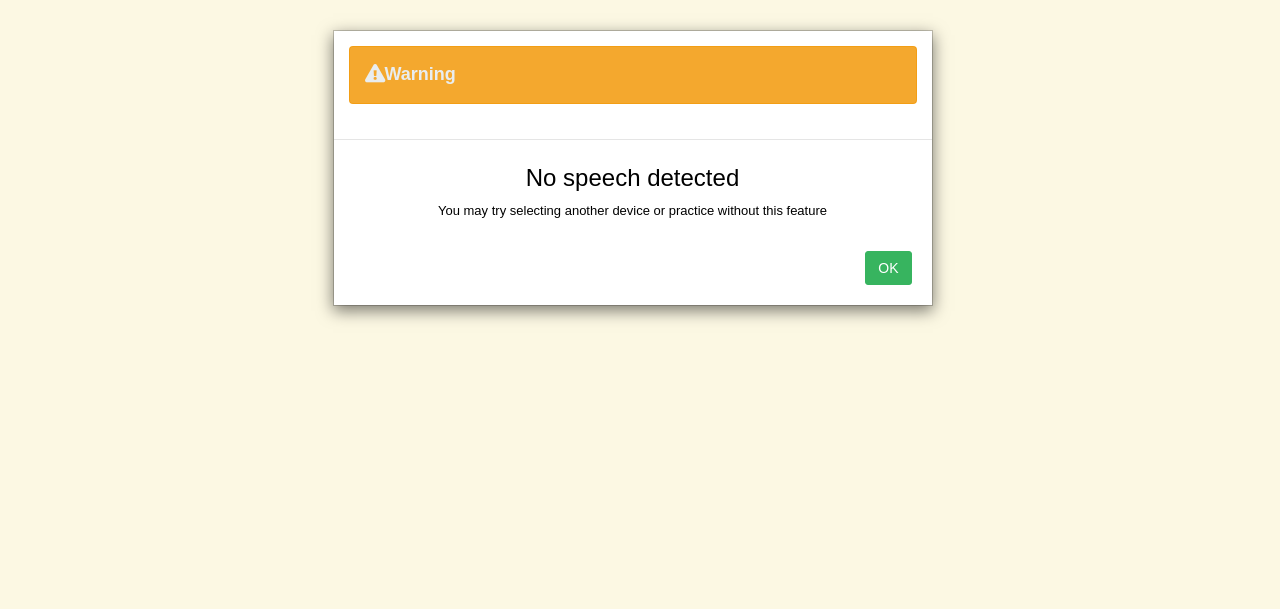 click on "OK" at bounding box center [888, 268] 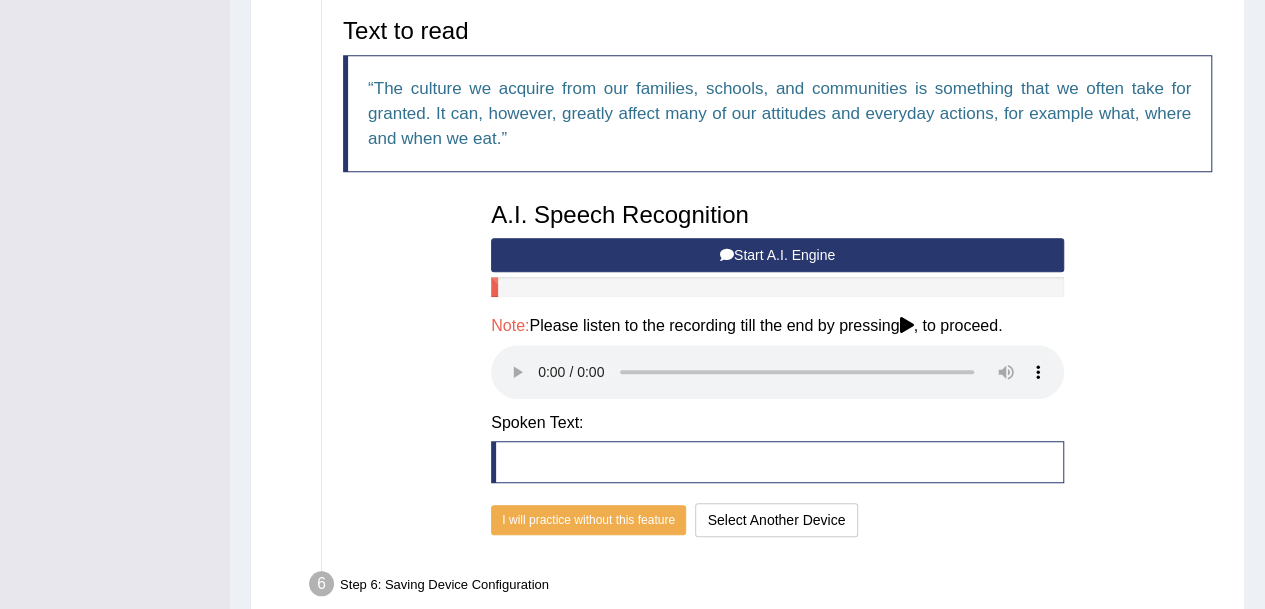 click on "Start A.I. Engine" at bounding box center [777, 255] 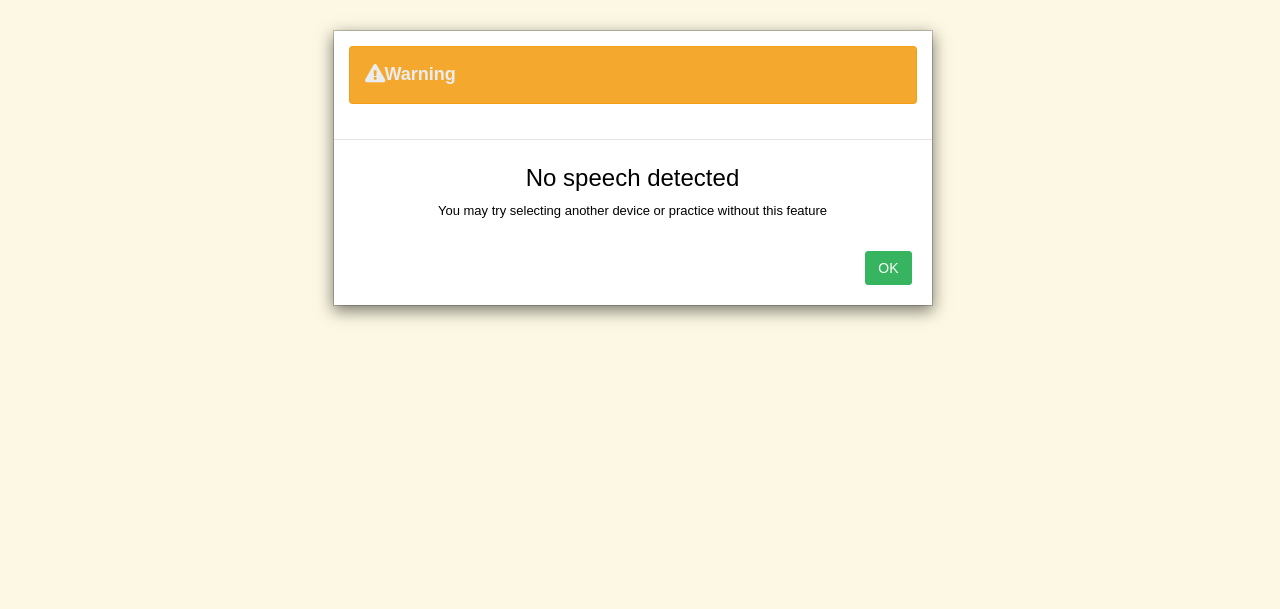 click on "OK" at bounding box center (888, 268) 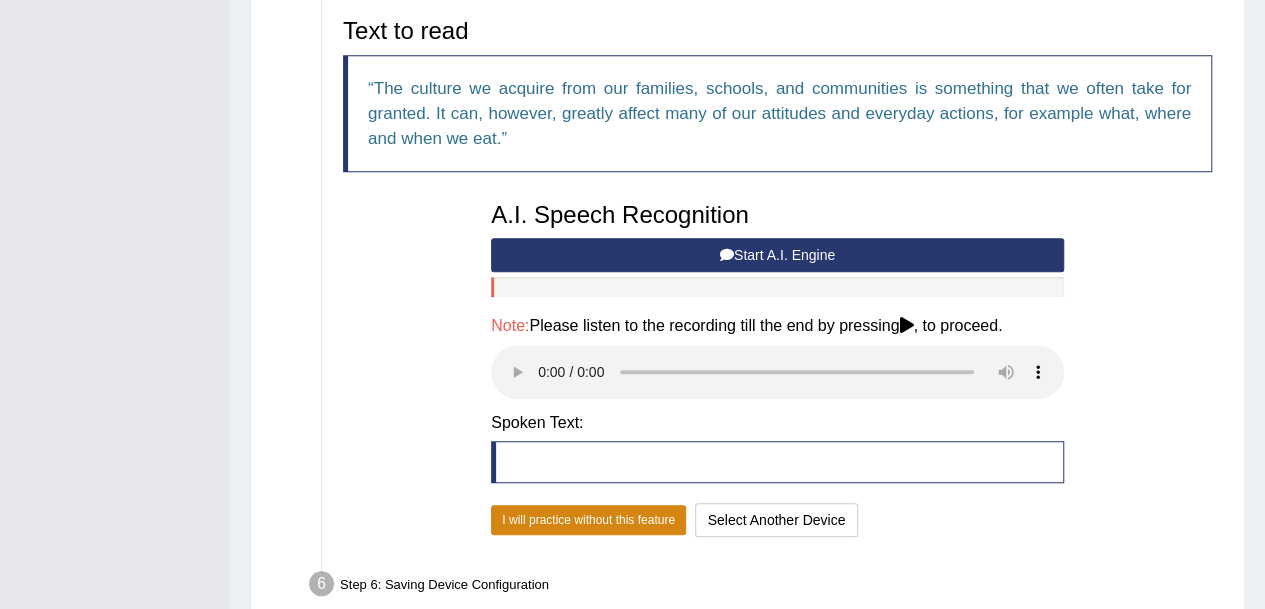 click on "I will practice without this feature" at bounding box center (588, 520) 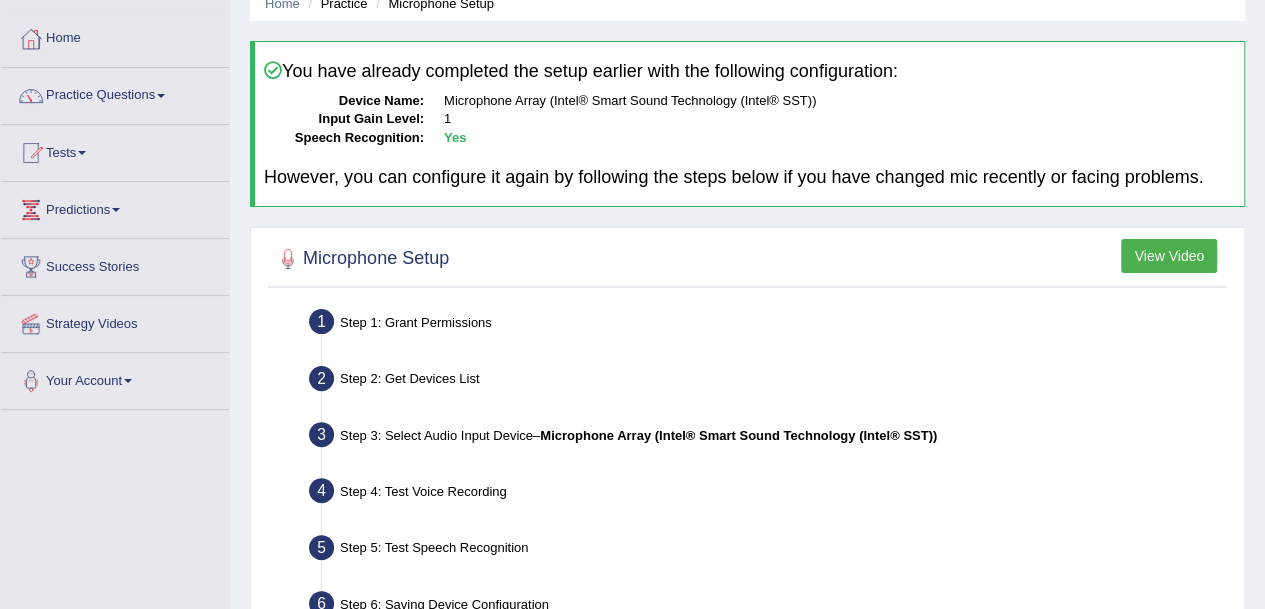 scroll, scrollTop: 88, scrollLeft: 0, axis: vertical 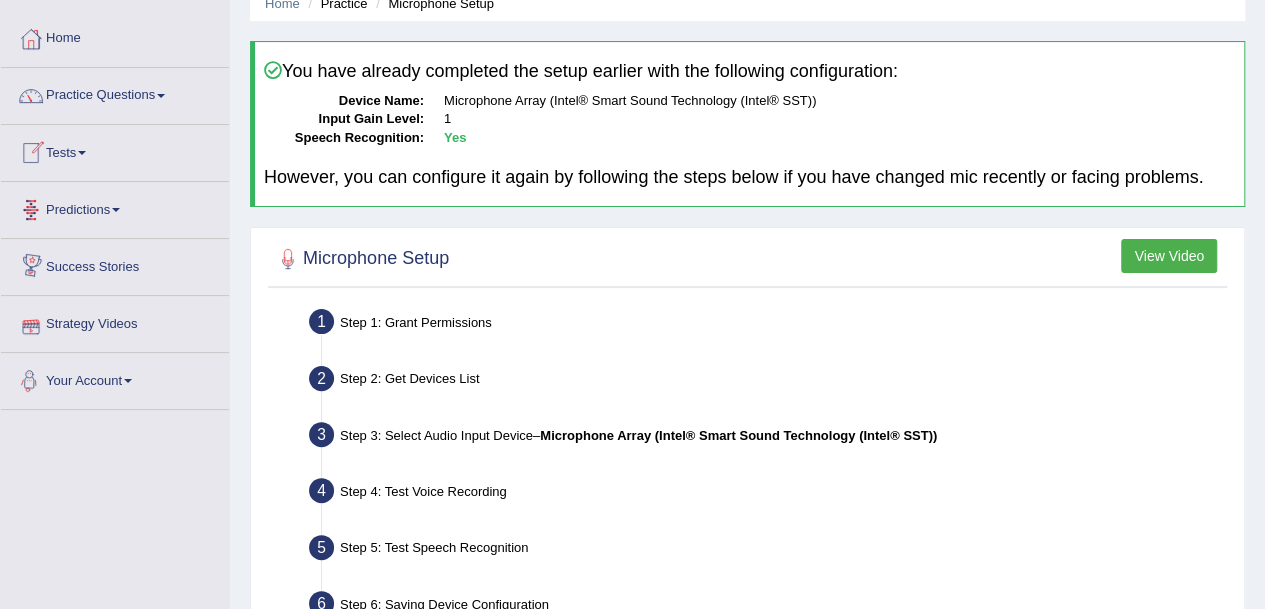 click on "Your Account" at bounding box center (115, 378) 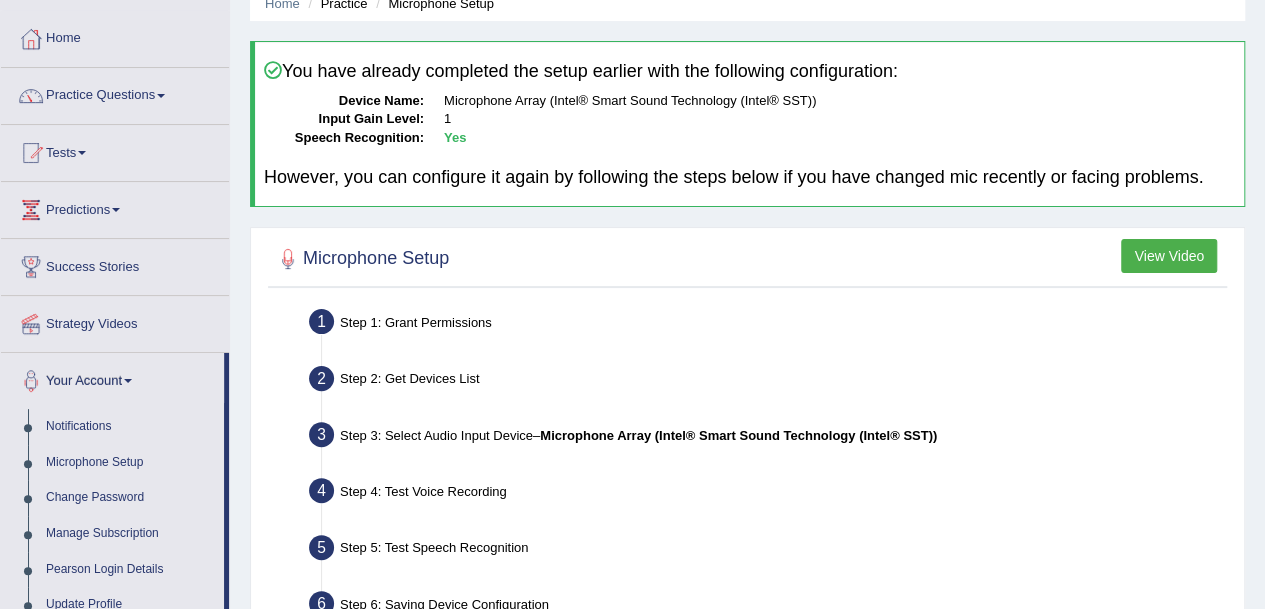 click on "Microphone Setup" at bounding box center [130, 463] 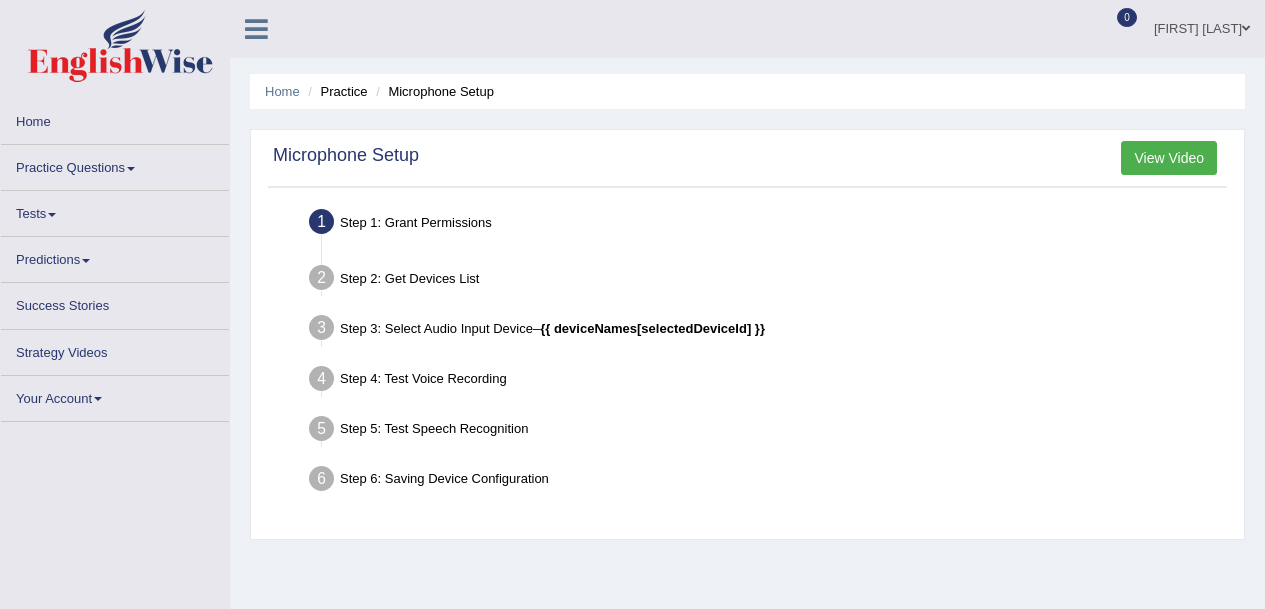 scroll, scrollTop: 0, scrollLeft: 0, axis: both 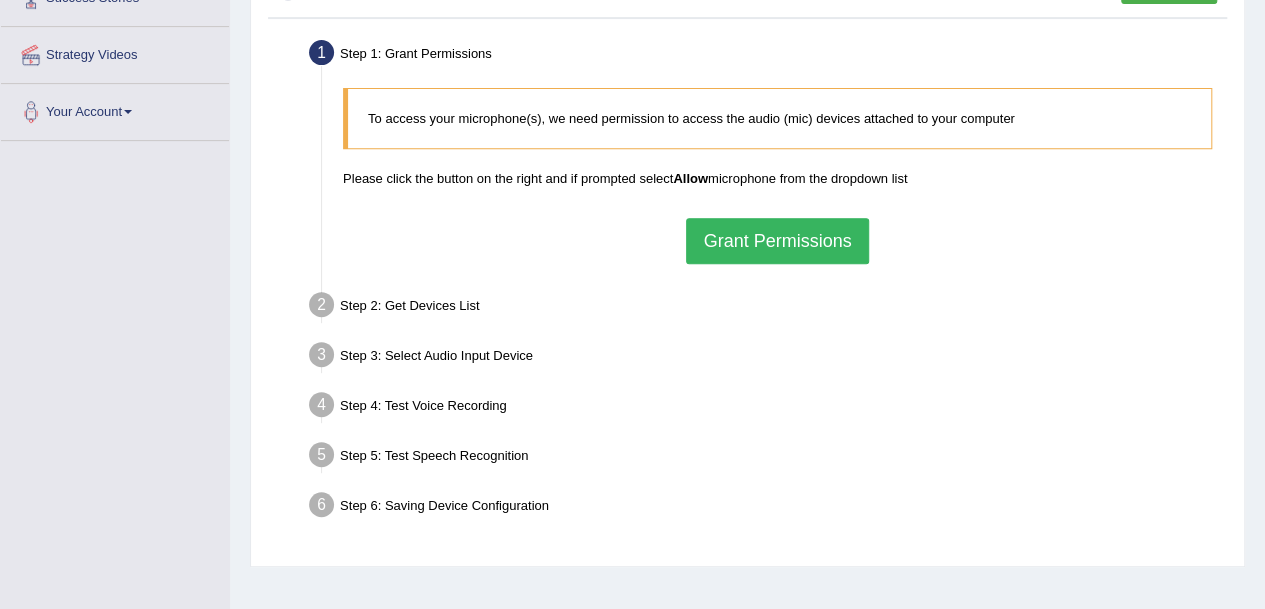 click on "Grant Permissions" at bounding box center [777, 241] 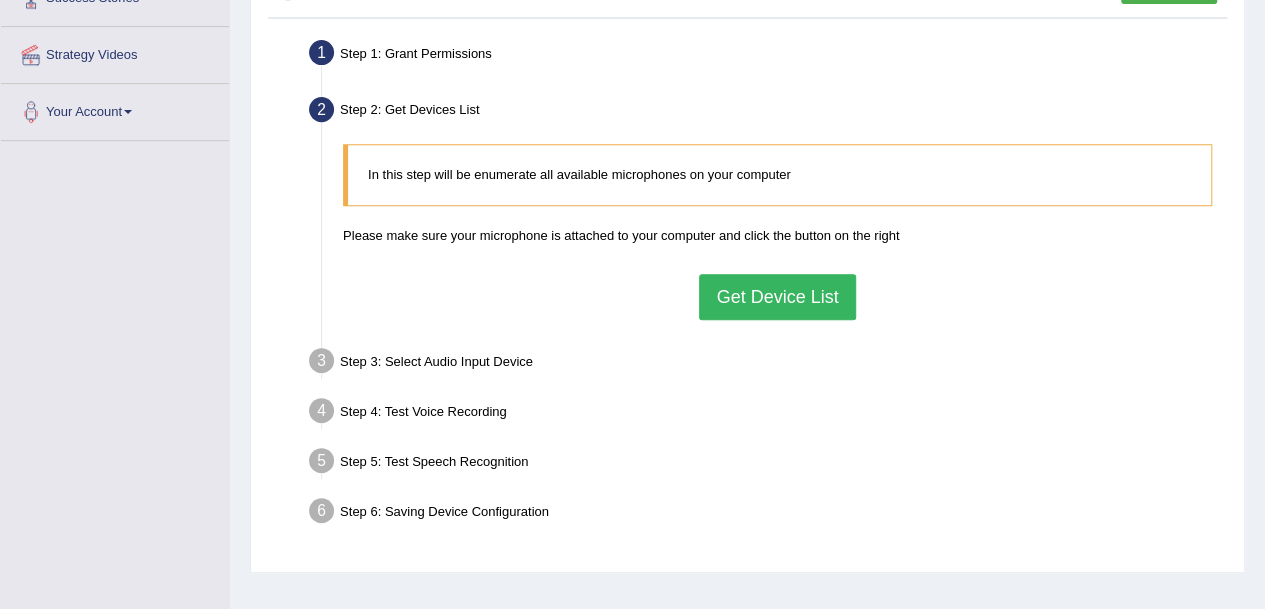 click on "Get Device List" at bounding box center [777, 297] 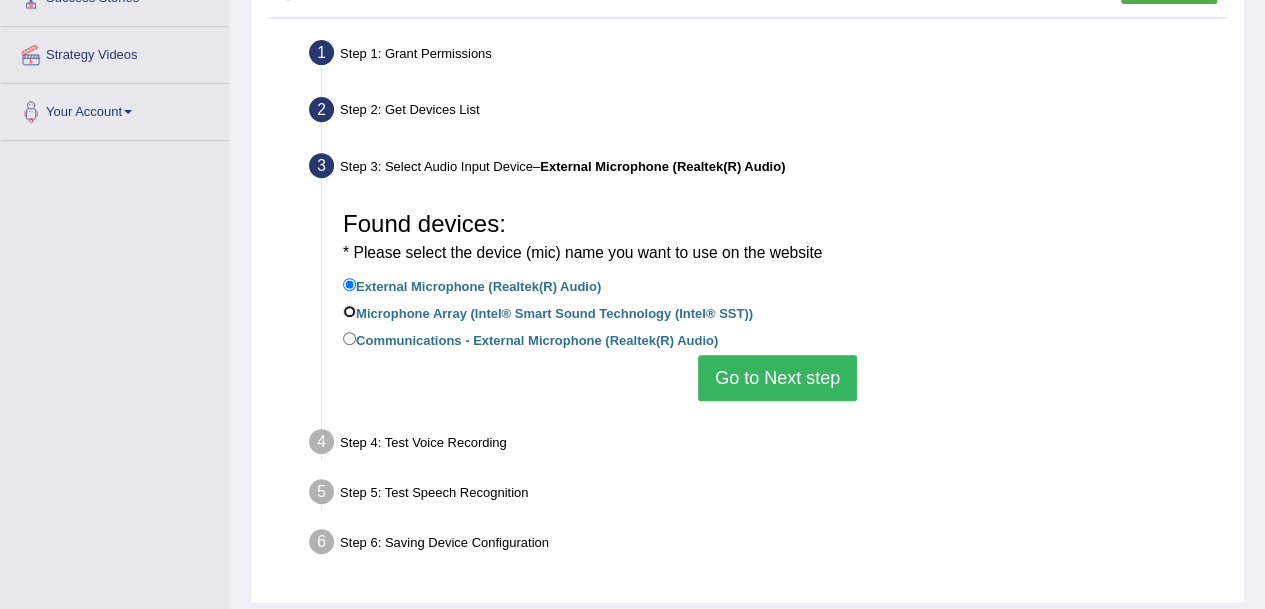 click on "Microphone Array (Intel® Smart Sound Technology (Intel® SST))" at bounding box center [349, 311] 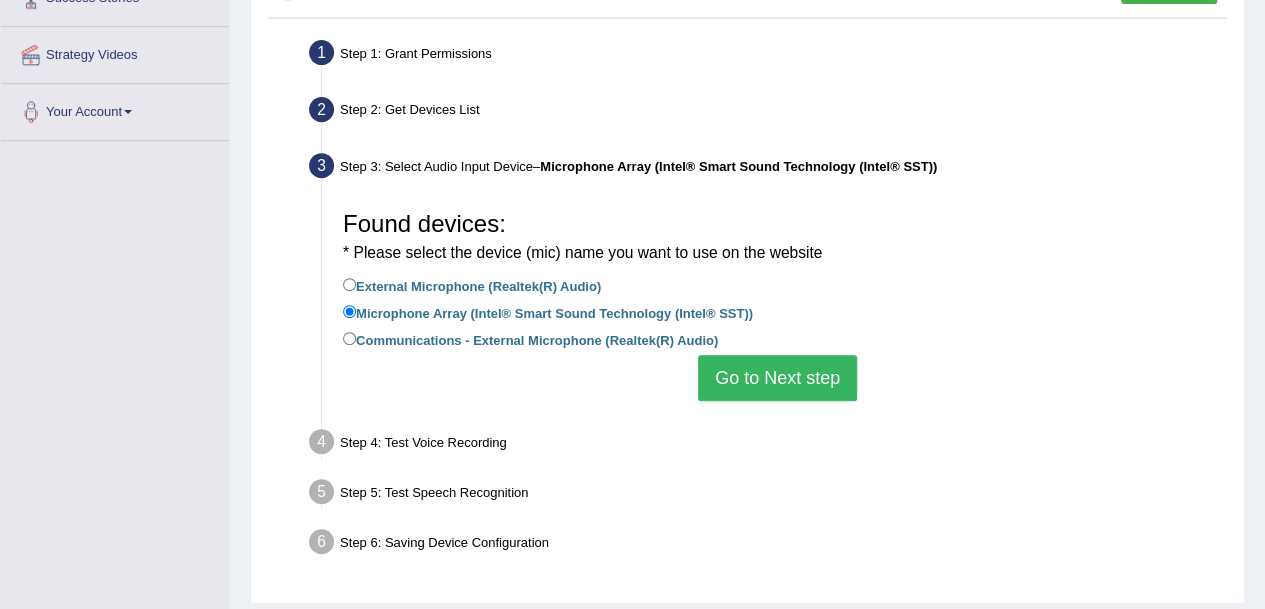 click on "Go to Next step" at bounding box center [777, 378] 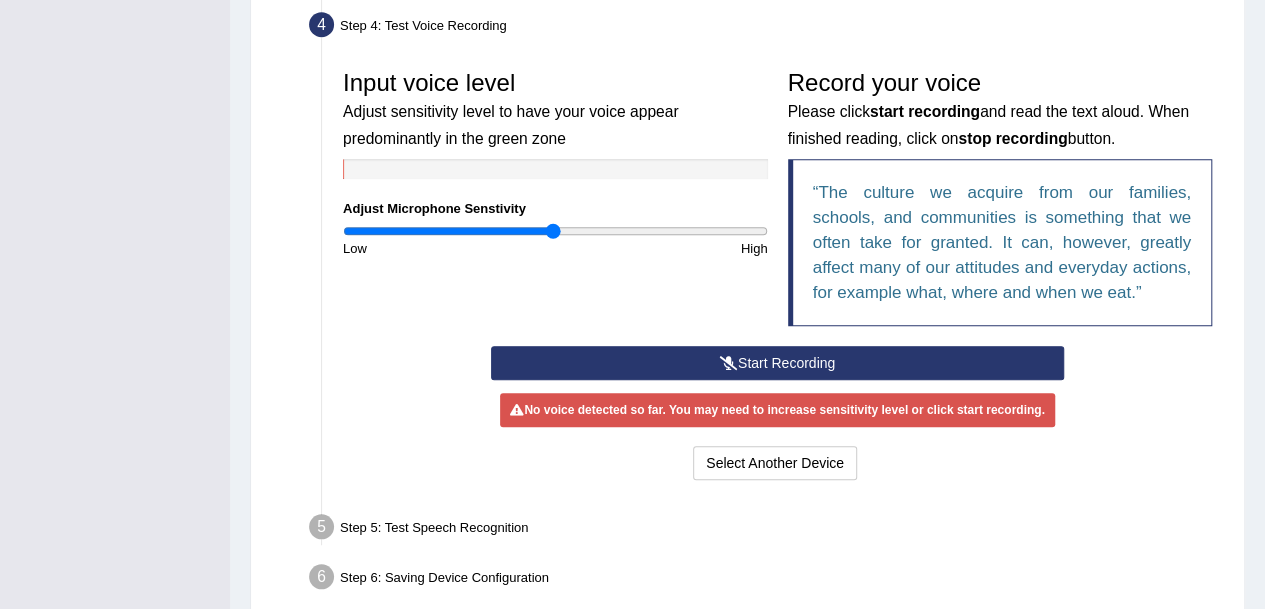 scroll, scrollTop: 555, scrollLeft: 0, axis: vertical 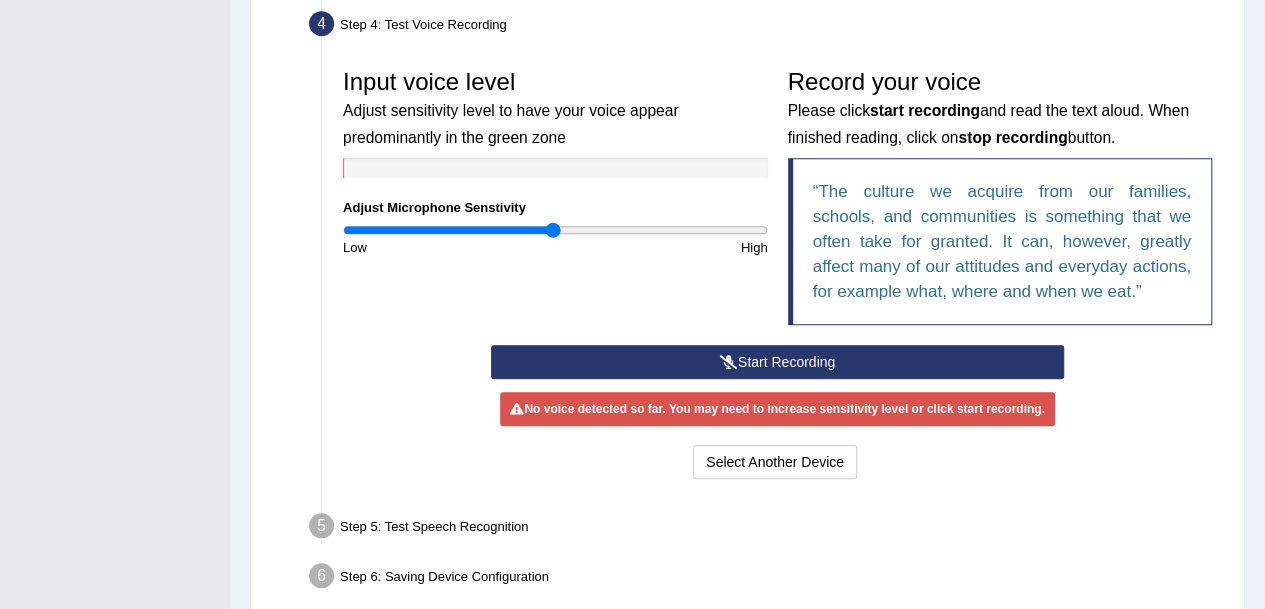 click on "Start Recording" at bounding box center (777, 362) 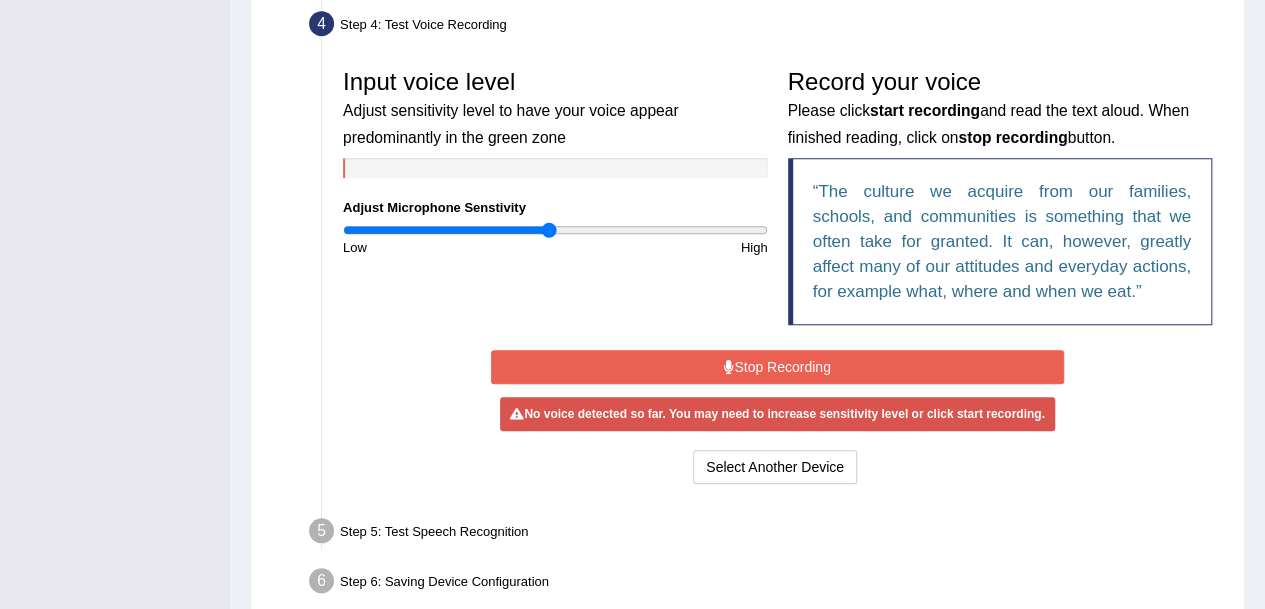 type on "0.98" 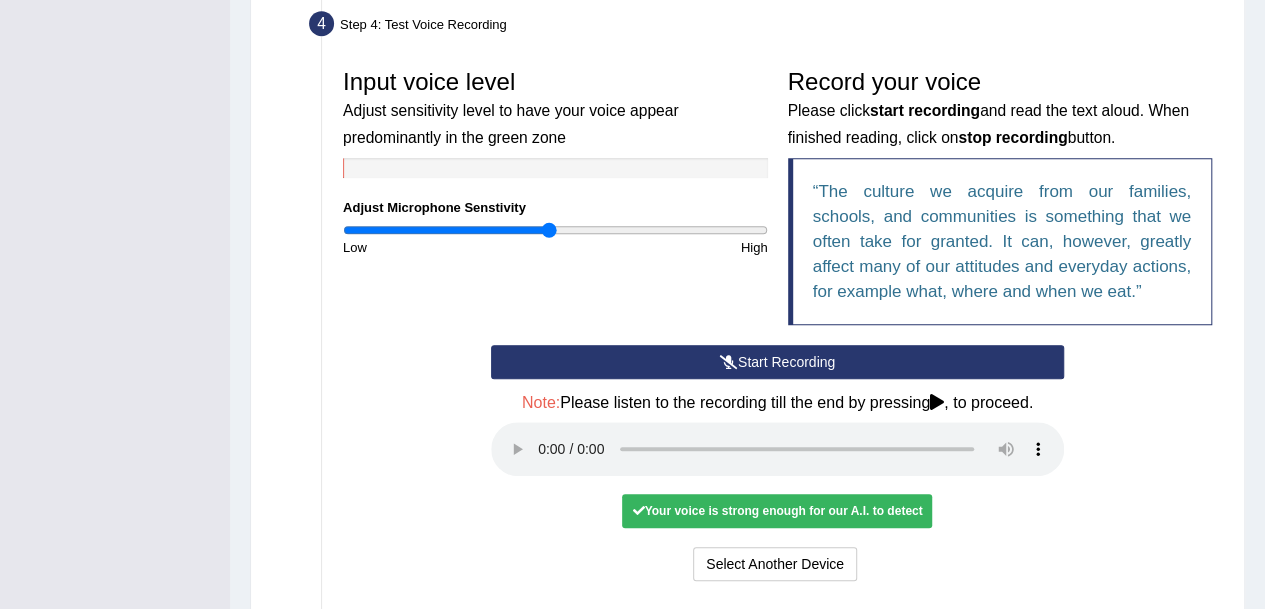 click on "Start Recording    Stop Recording   Note:  Please listen to the recording till the end by pressing  , to proceed.       No voice detected so far. You may need to increase sensitivity level or click start recording.     Voice level is too low yet. Please increase the sensitivity level from the bar on the left.     Your voice is strong enough for our A.I. to detect    Voice level is too high. Please reduce the sensitivity level from the bar on the left.     Select Another Device   Voice is ok. Go to Next step" at bounding box center (777, 465) 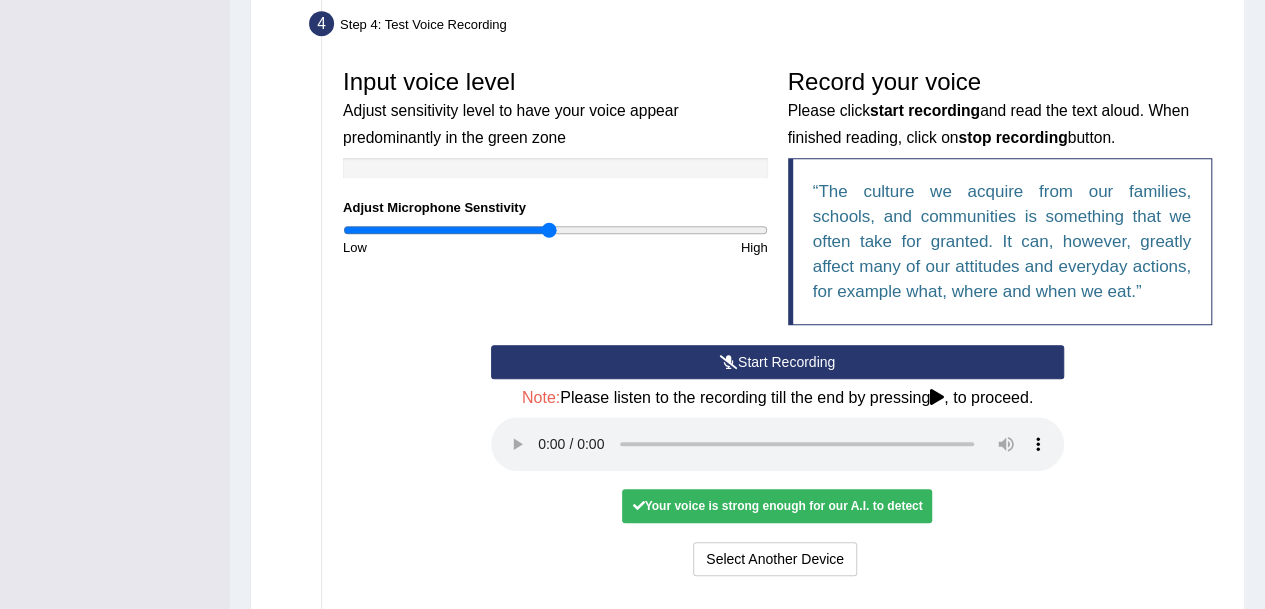 type 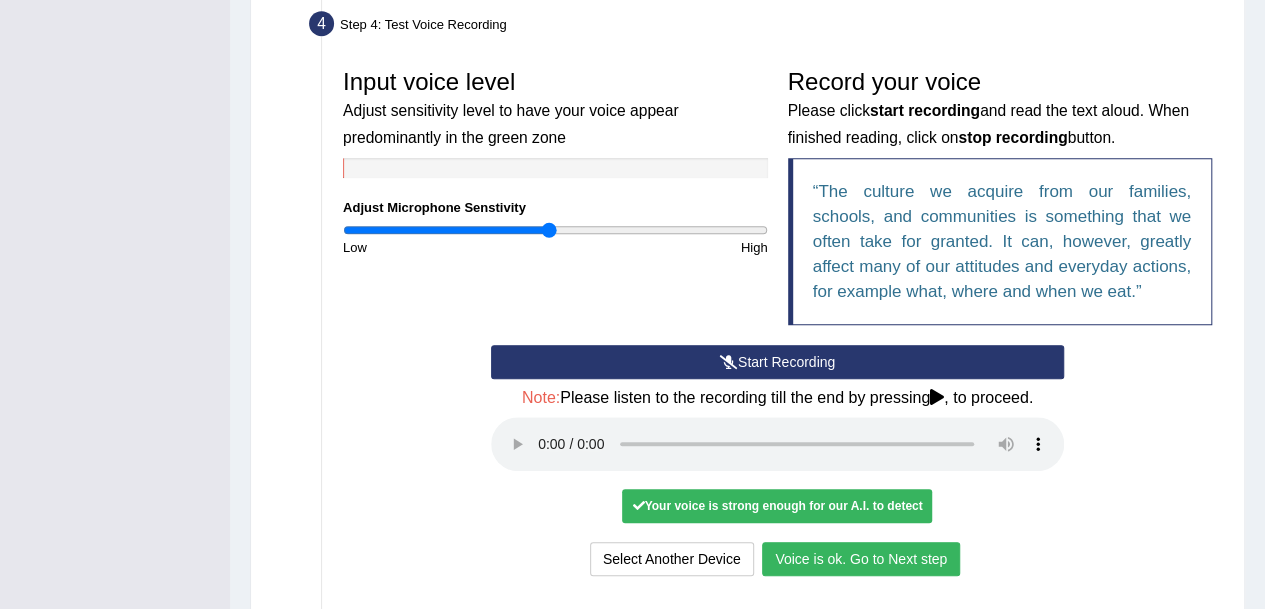 click on "Voice is ok. Go to Next step" at bounding box center [861, 559] 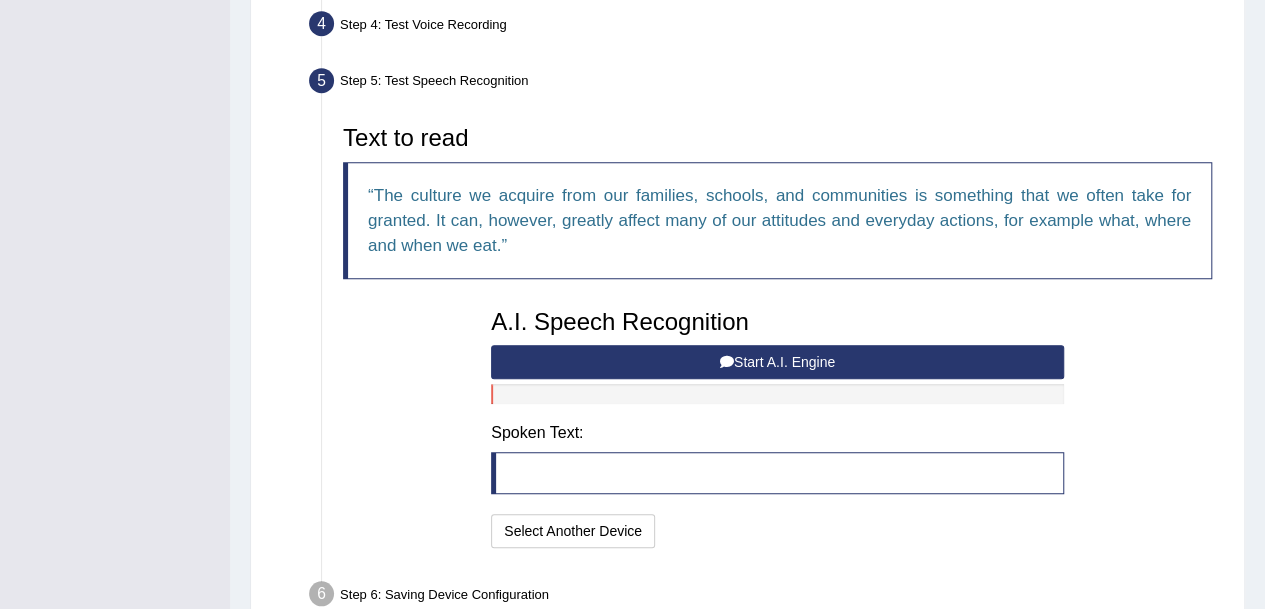 click on "Start A.I. Engine" at bounding box center [777, 362] 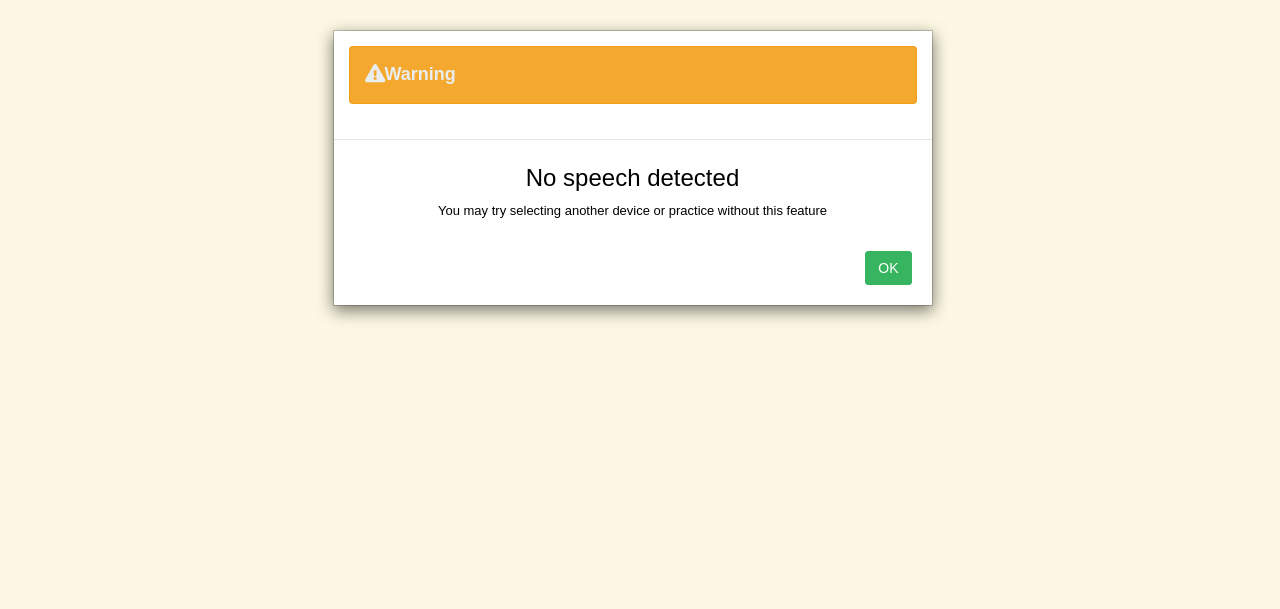 click on "OK" at bounding box center [888, 268] 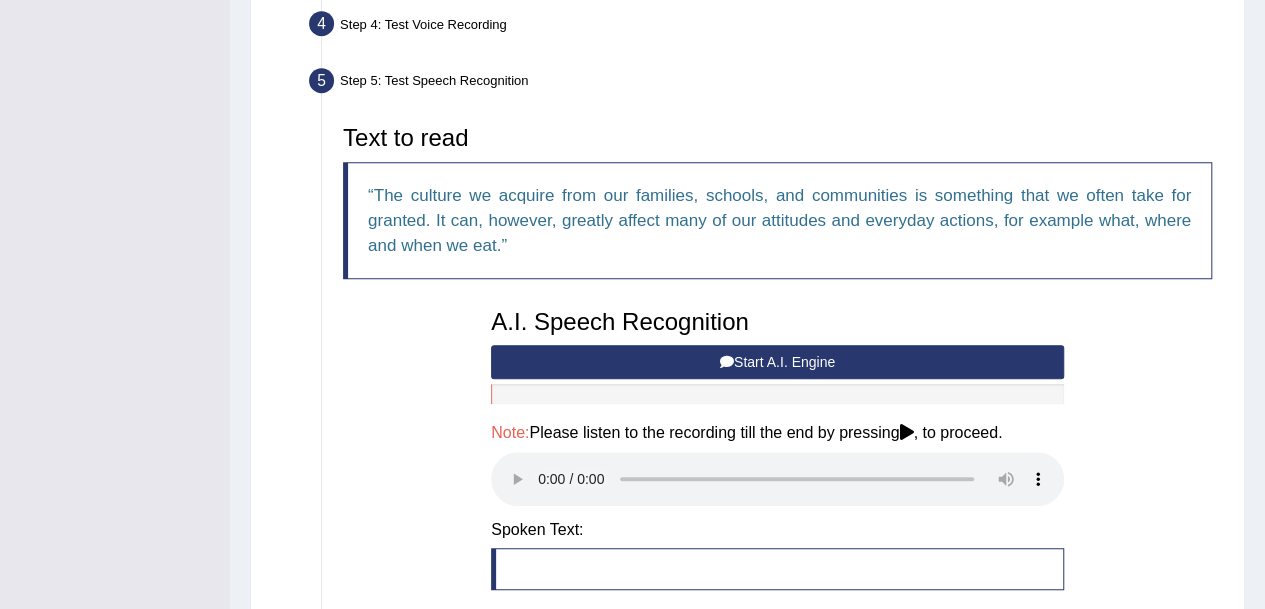 click at bounding box center [906, 432] 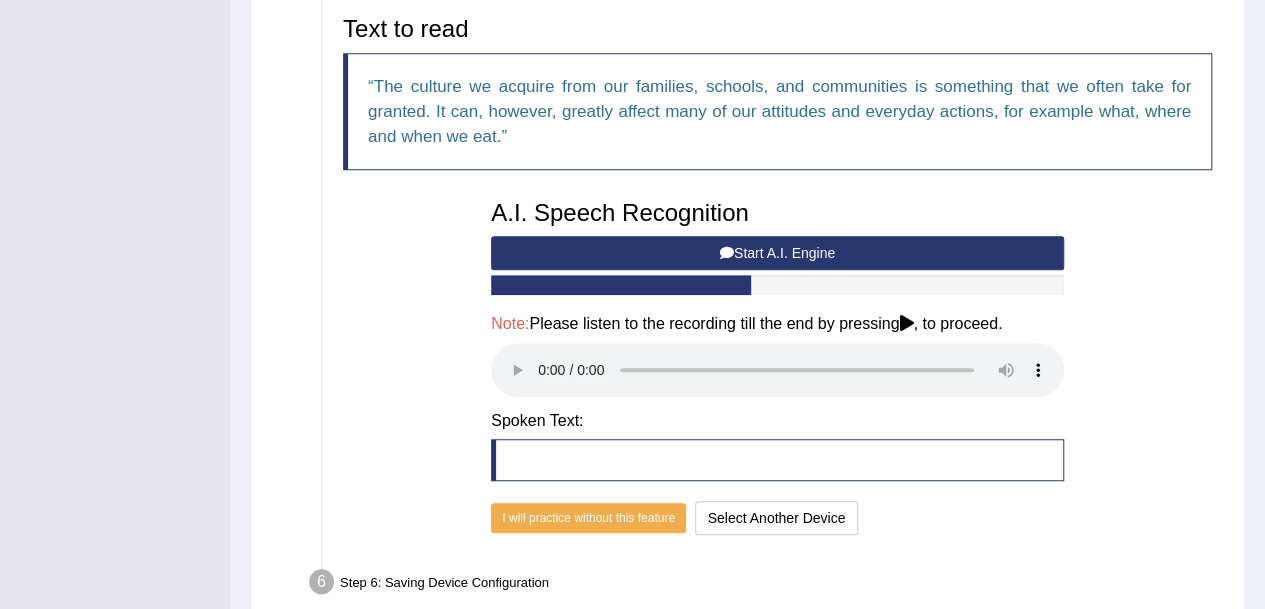 scroll, scrollTop: 665, scrollLeft: 0, axis: vertical 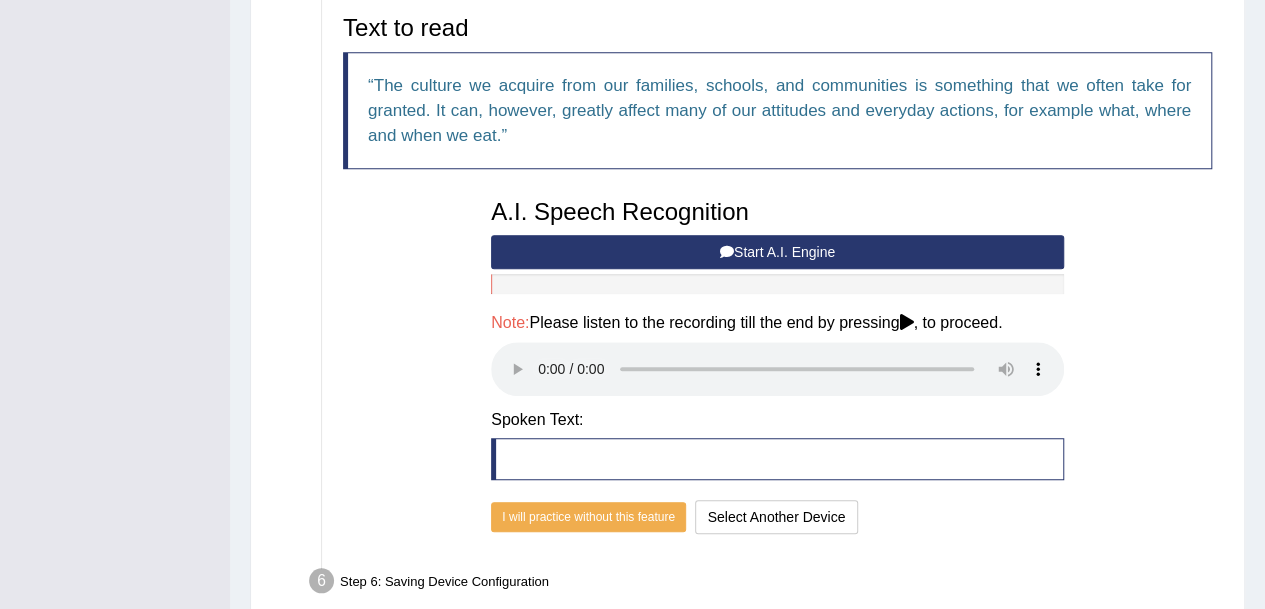 click on "Start A.I. Engine" at bounding box center (777, 252) 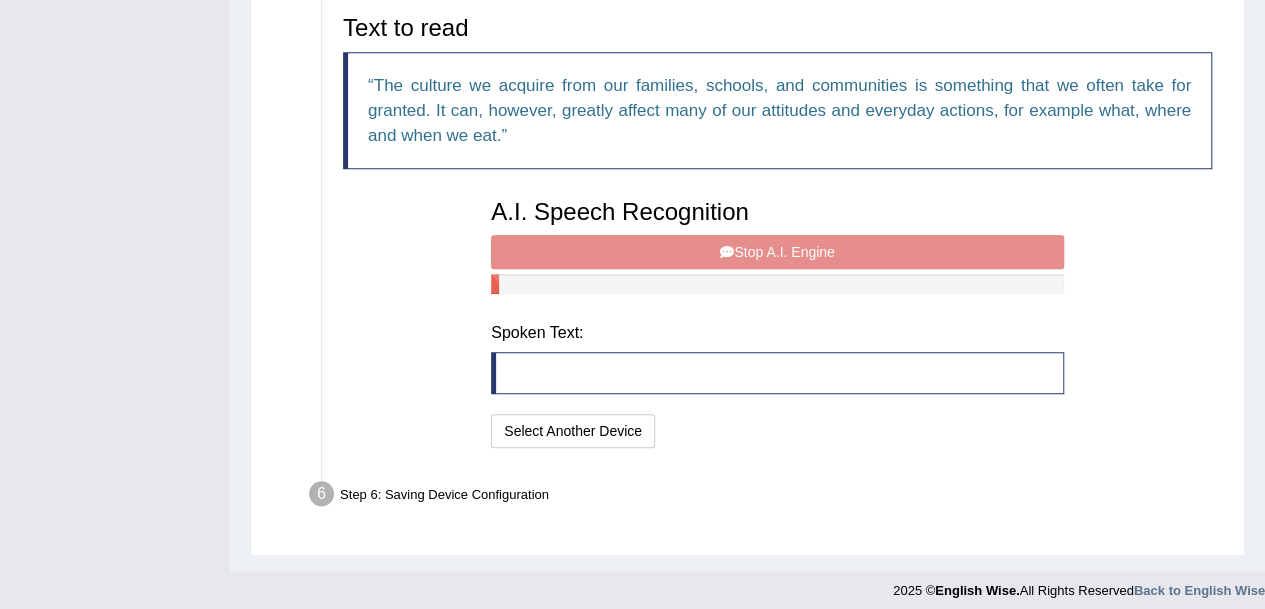 scroll, scrollTop: 662, scrollLeft: 0, axis: vertical 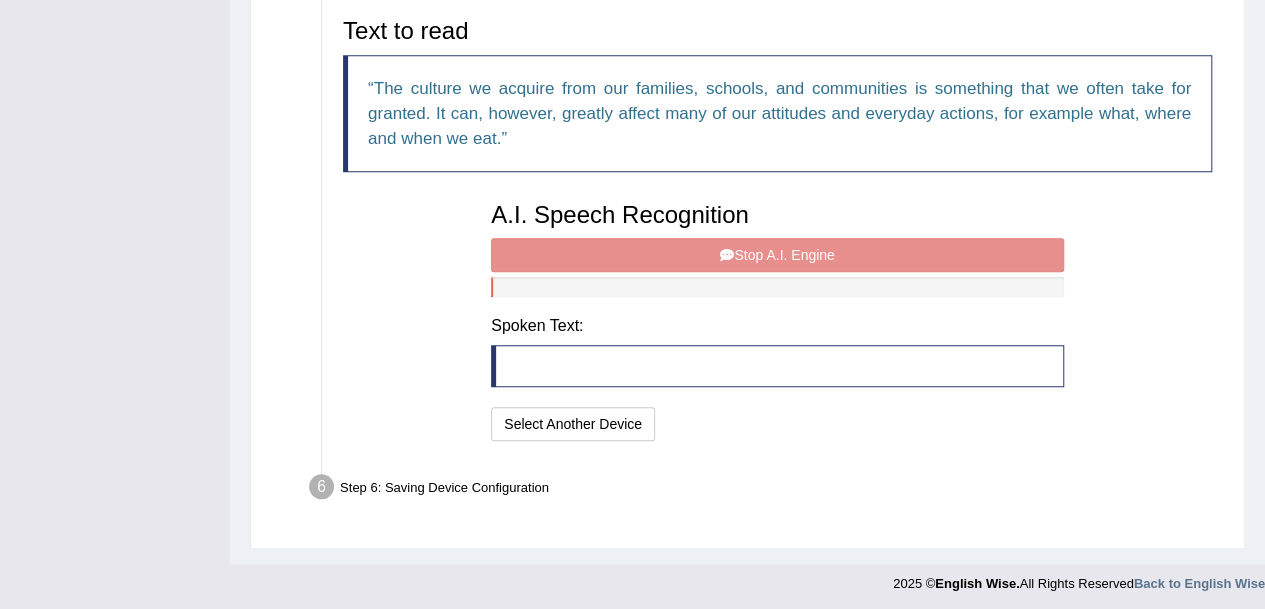 click on "A.I. Speech Recognition    Start A.I. Engine    Stop A.I. Engine     Note:  Please listen to the recording till the end by pressing  , to proceed.     Spoken Text:     I will practice without this feature   Select Another Device   Speech is ok. Go to Last step" at bounding box center [777, 319] 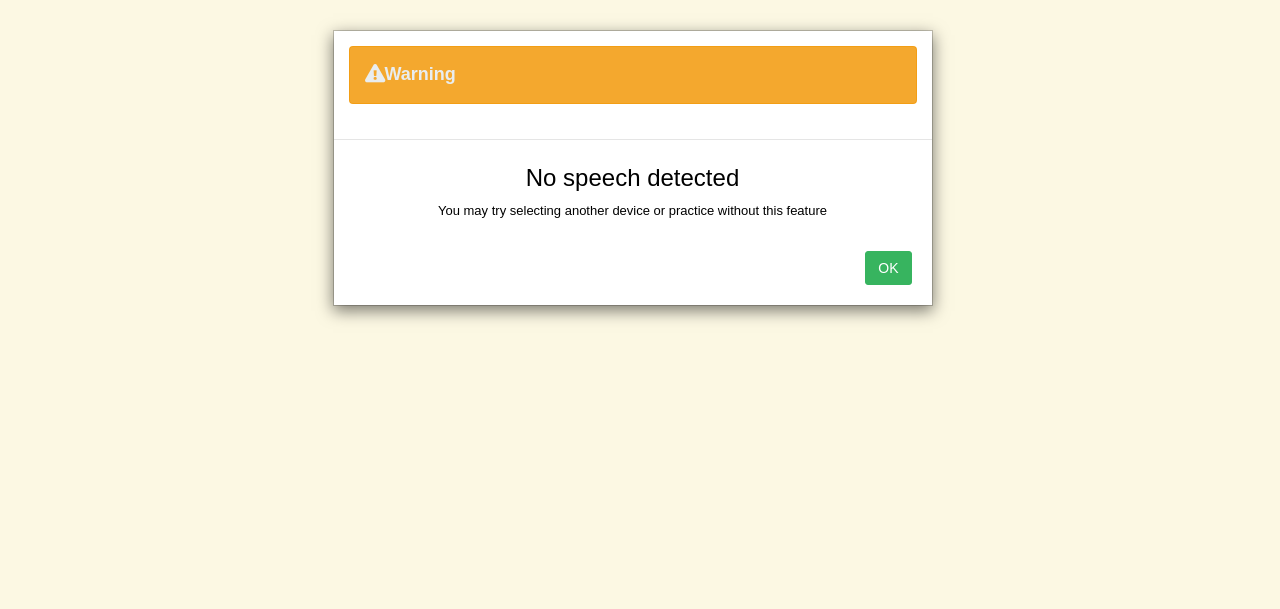 click on "OK" at bounding box center (888, 268) 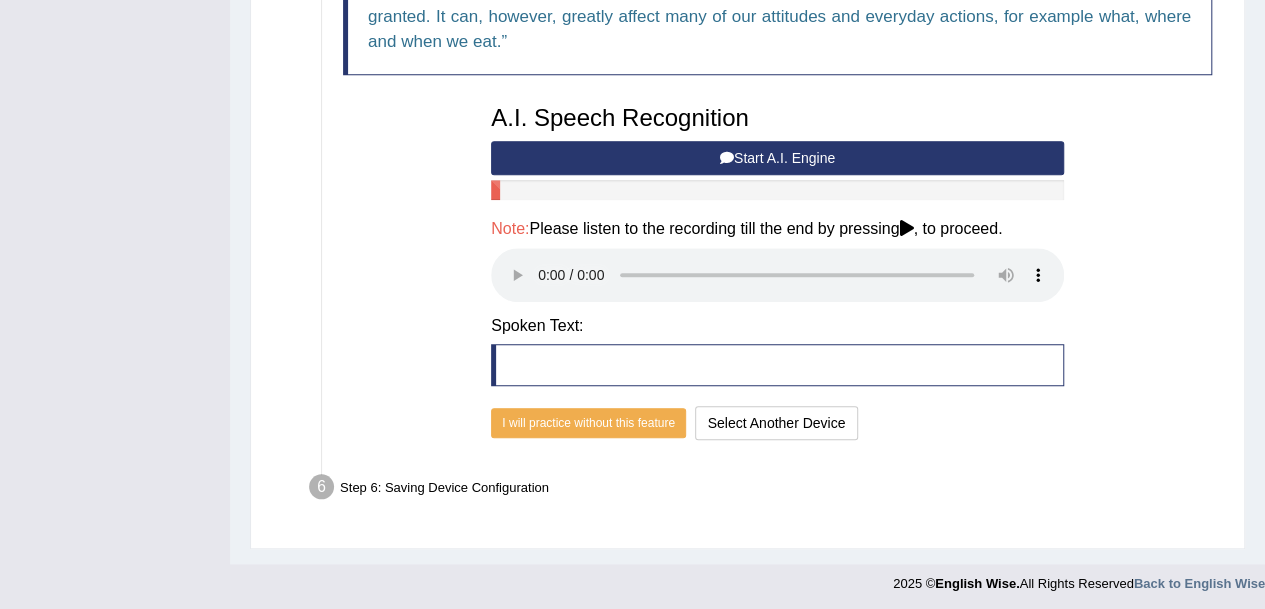 scroll, scrollTop: 669, scrollLeft: 0, axis: vertical 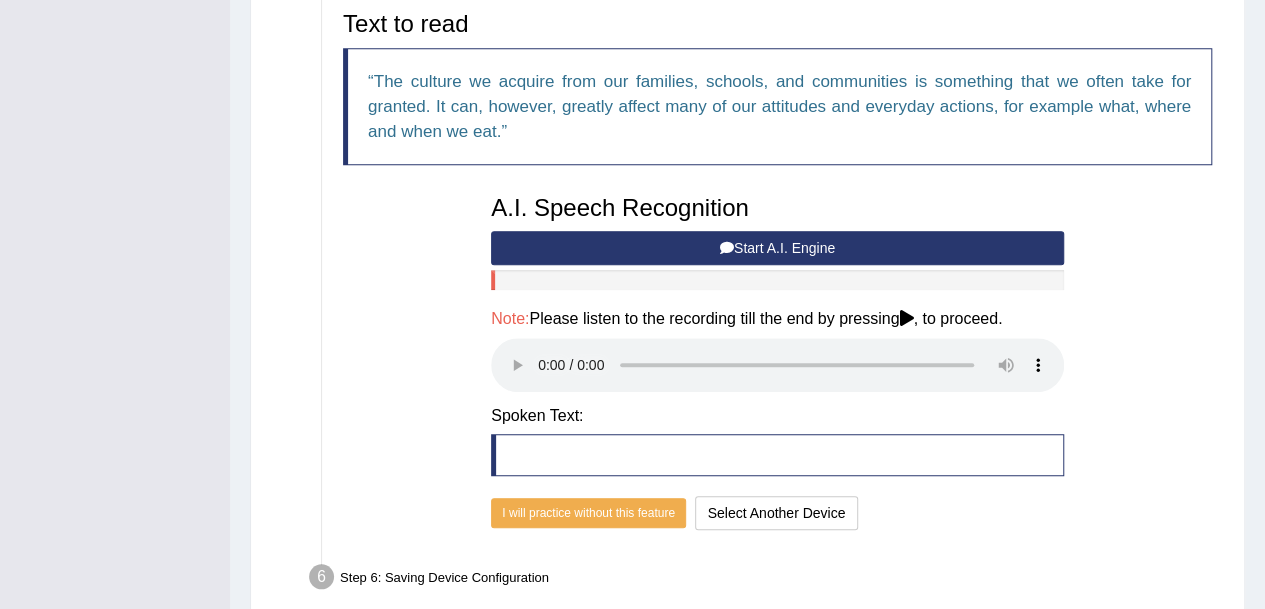 click on "Start A.I. Engine" at bounding box center [777, 248] 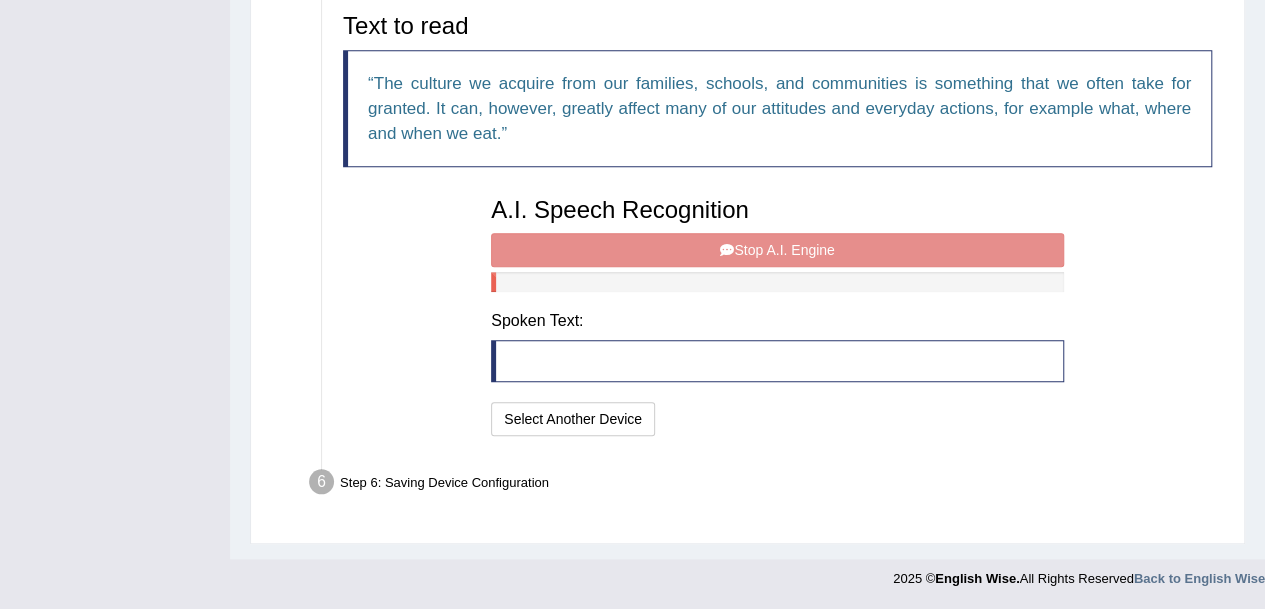 scroll, scrollTop: 662, scrollLeft: 0, axis: vertical 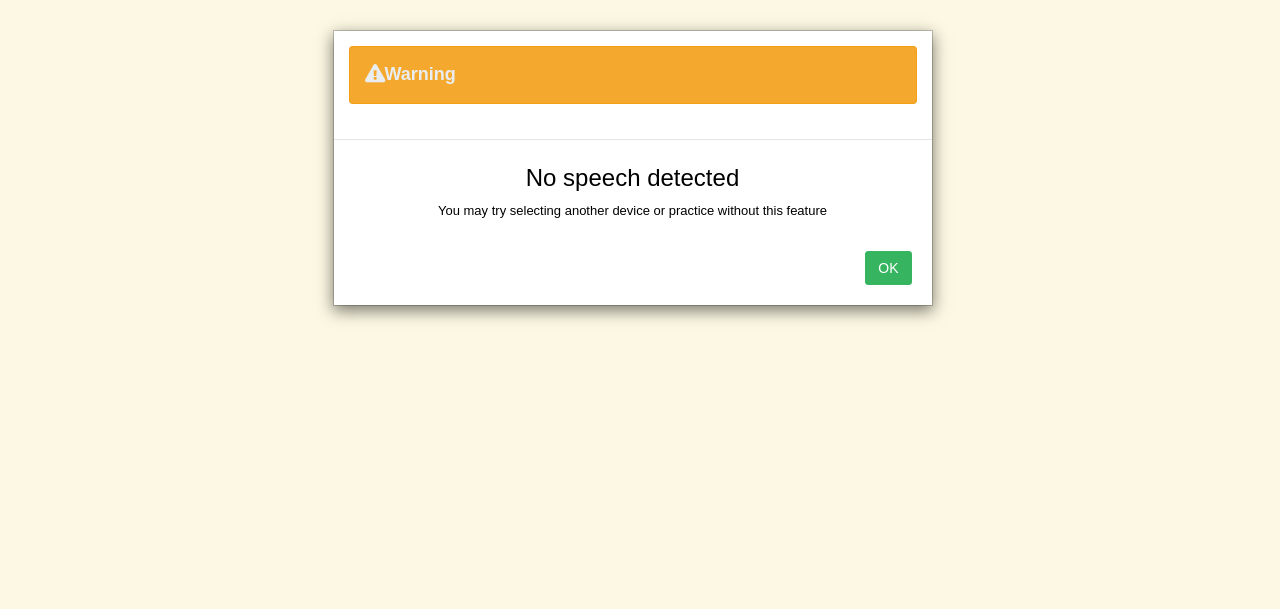 click on "OK" at bounding box center (888, 268) 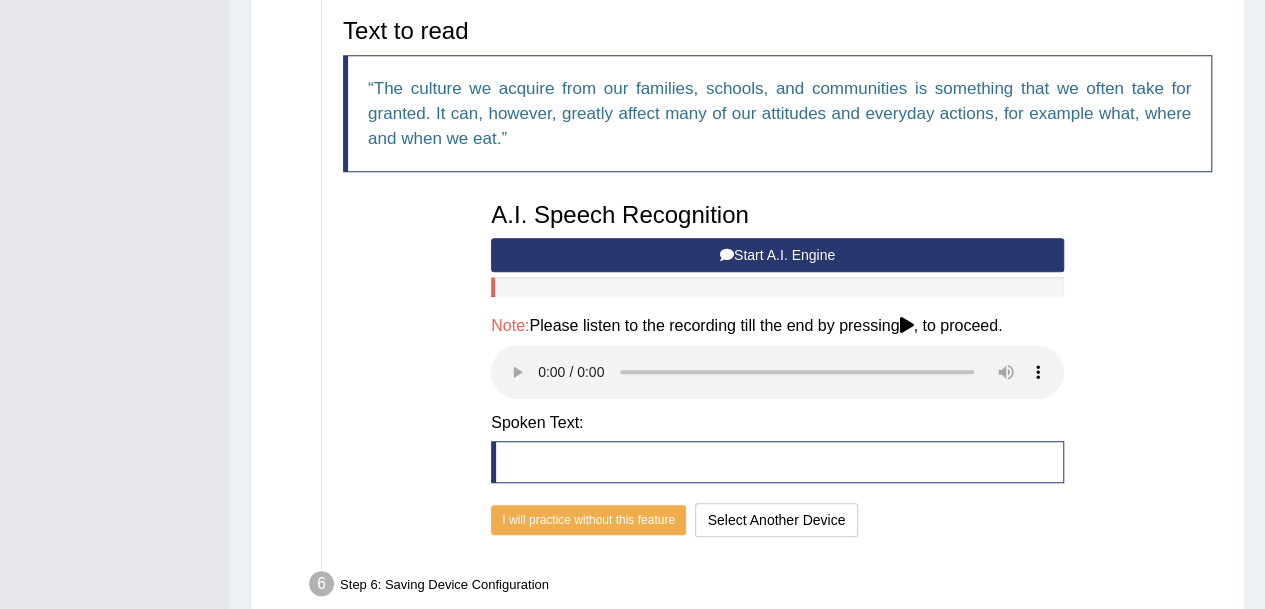scroll, scrollTop: 759, scrollLeft: 0, axis: vertical 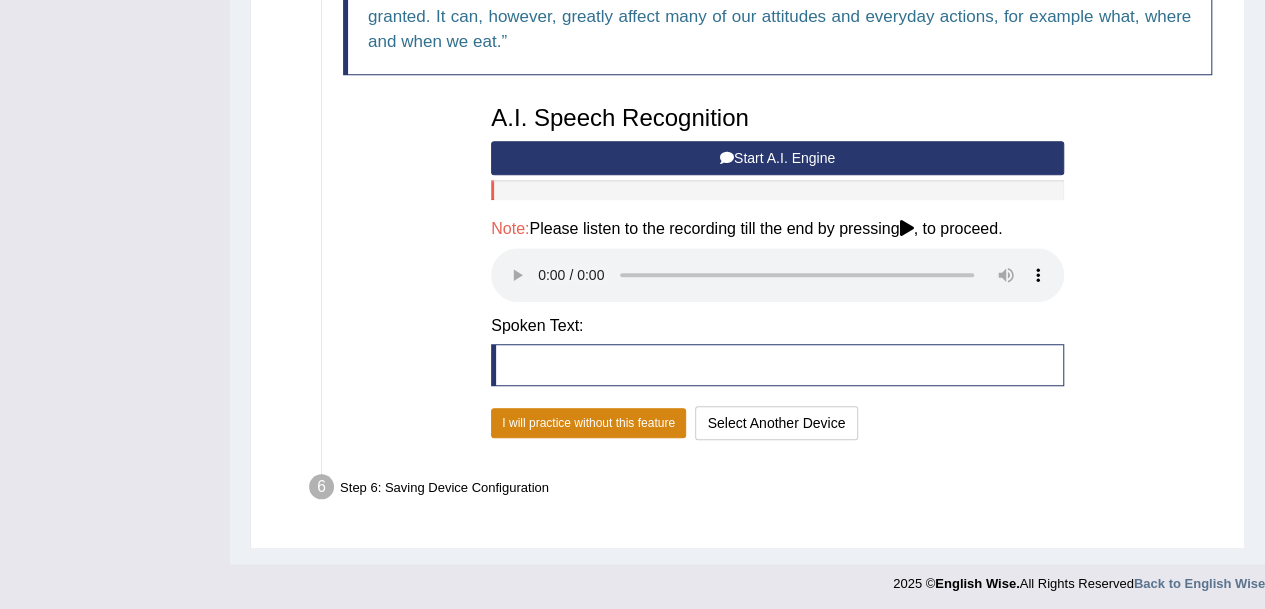 click on "I will practice without this feature" at bounding box center (588, 423) 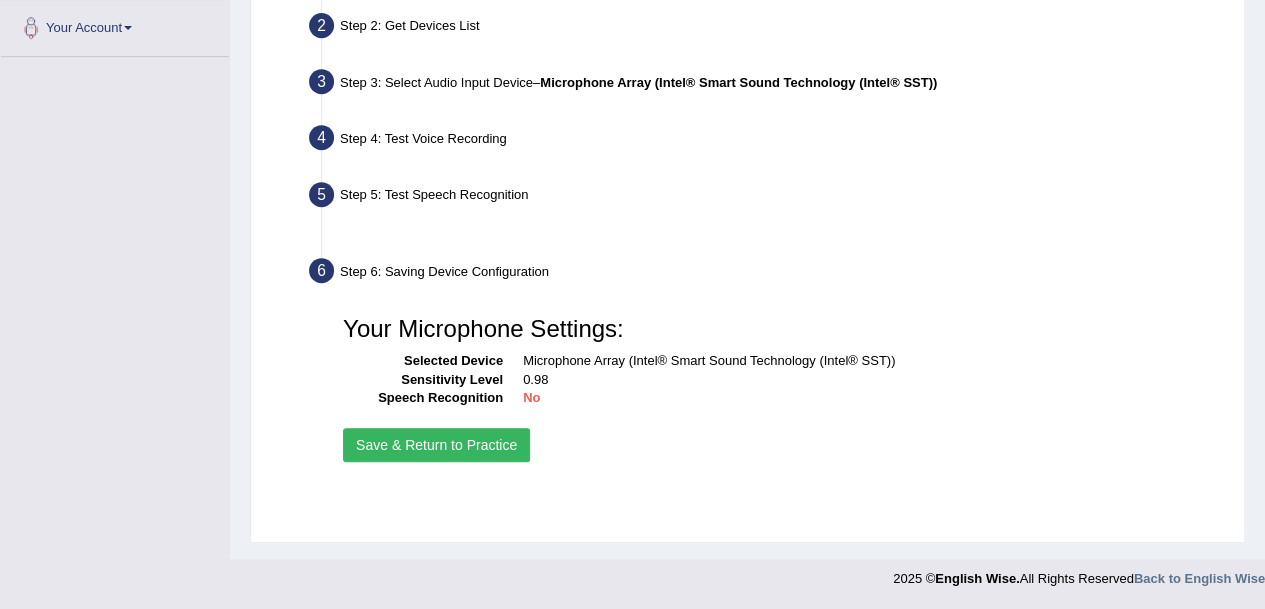 scroll, scrollTop: 440, scrollLeft: 0, axis: vertical 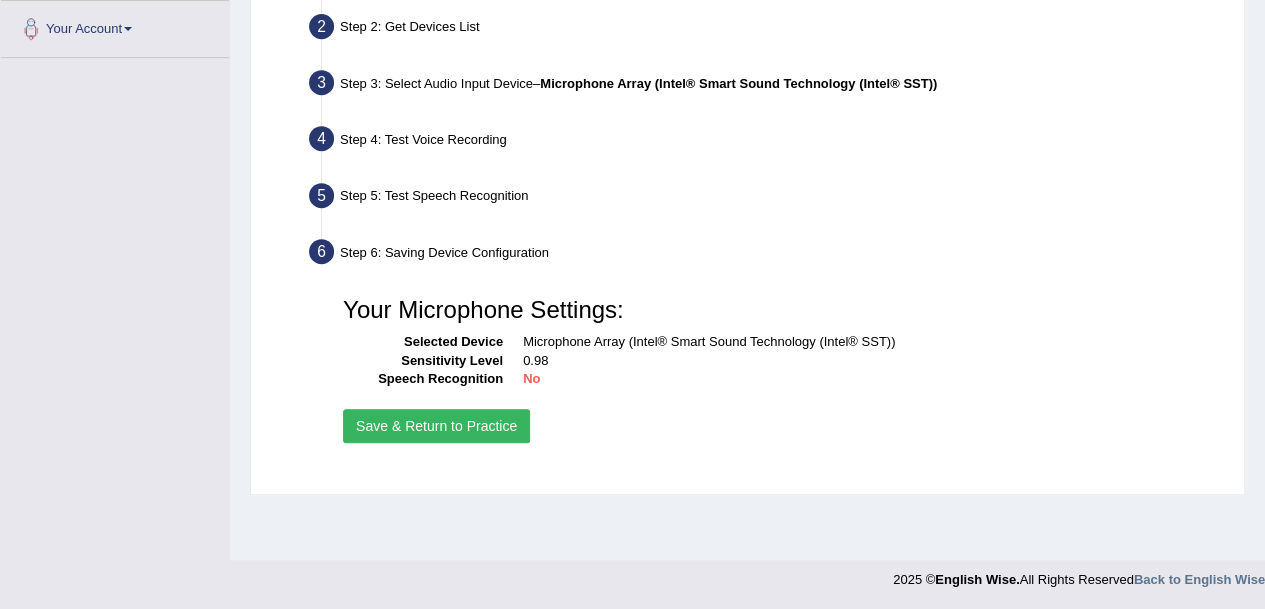 click on "Save & Return to Practice" at bounding box center [436, 426] 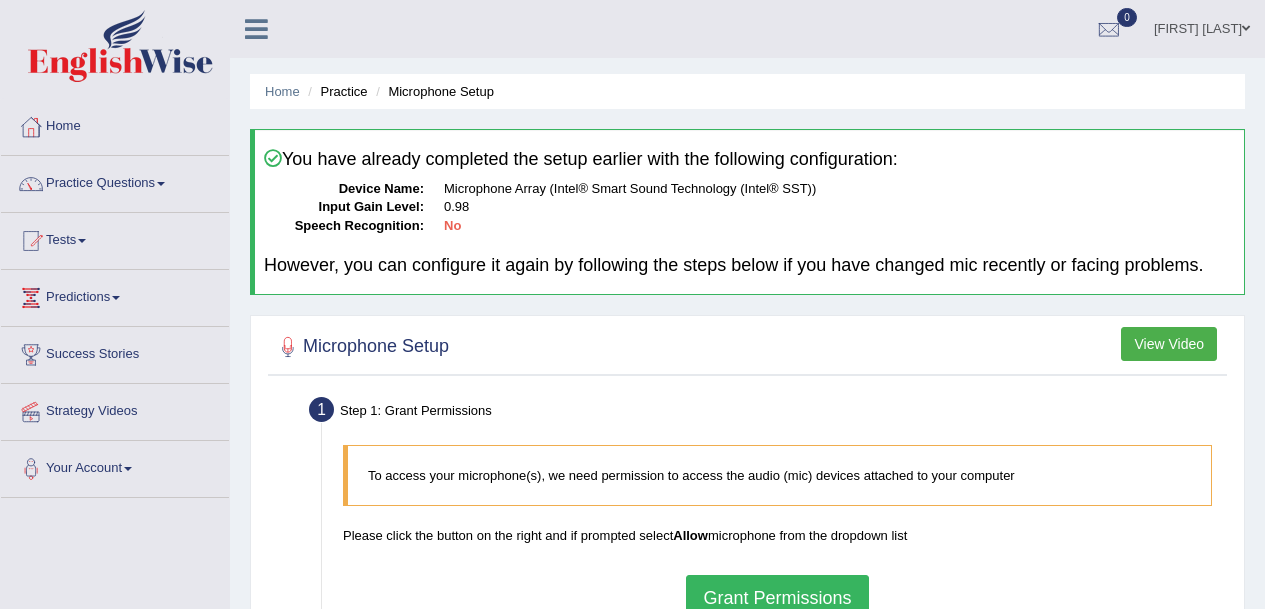 scroll, scrollTop: 0, scrollLeft: 0, axis: both 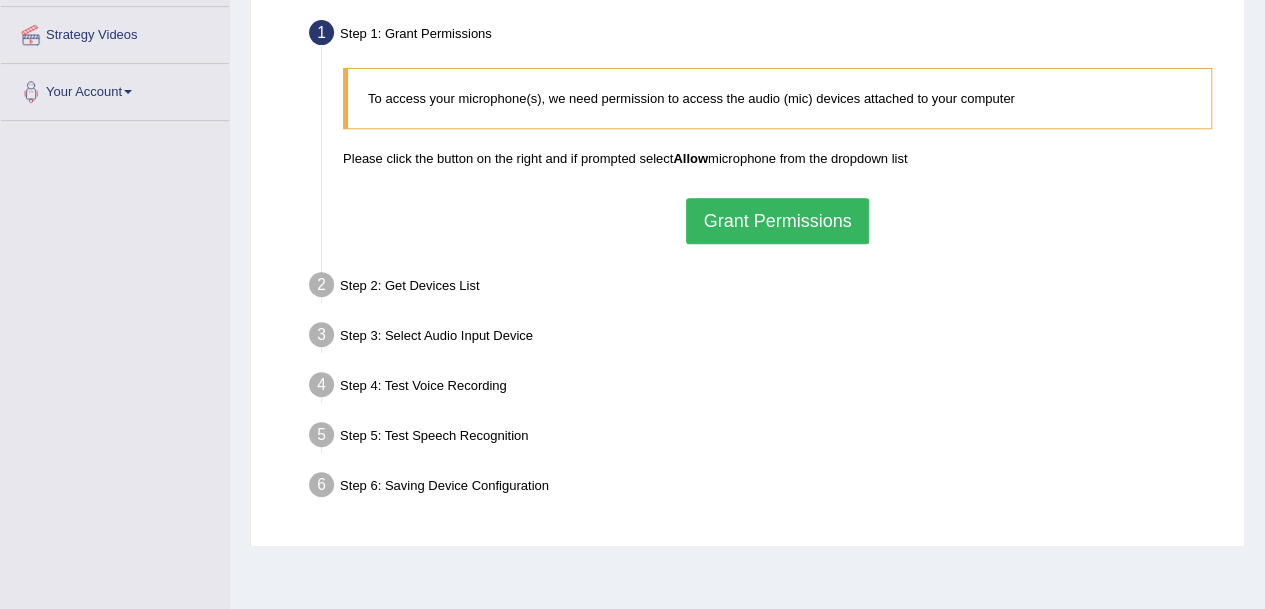 click on "Grant Permissions" at bounding box center [777, 221] 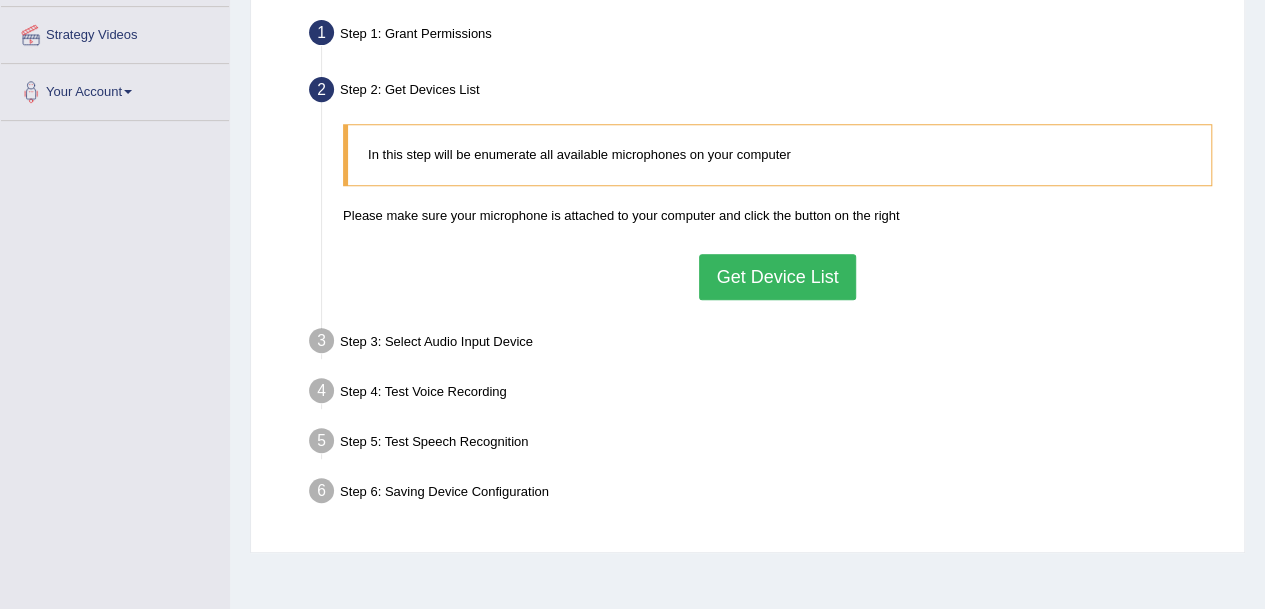 click on "Get Device List" at bounding box center (777, 277) 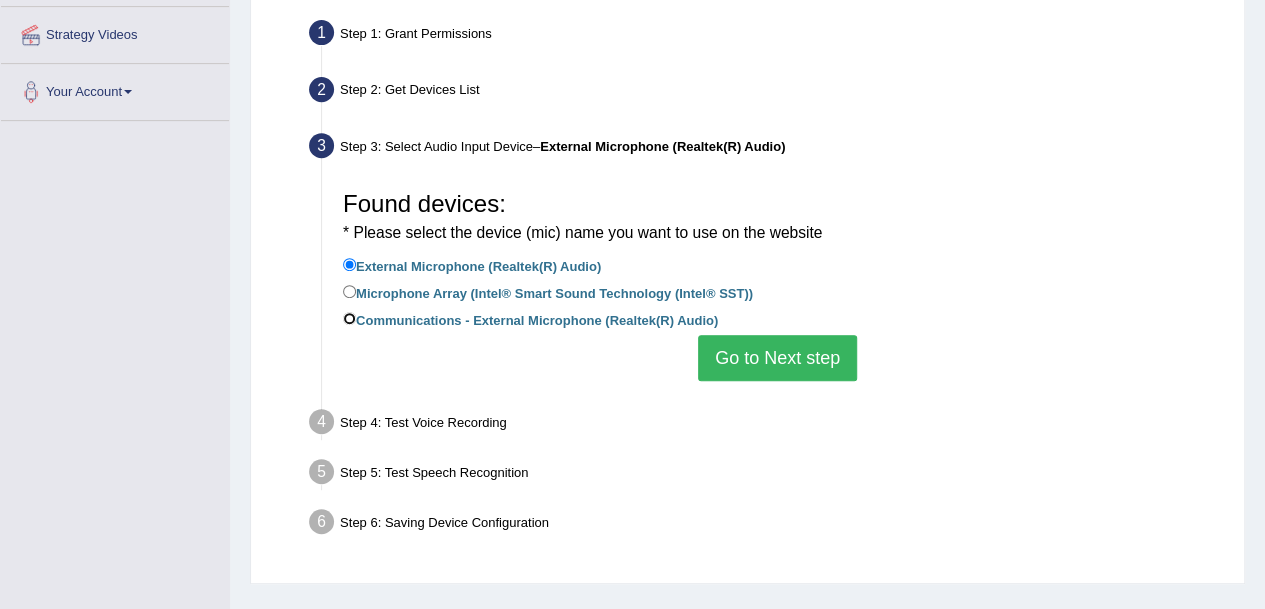 click on "Communications - External Microphone (Realtek(R) Audio)" at bounding box center (349, 318) 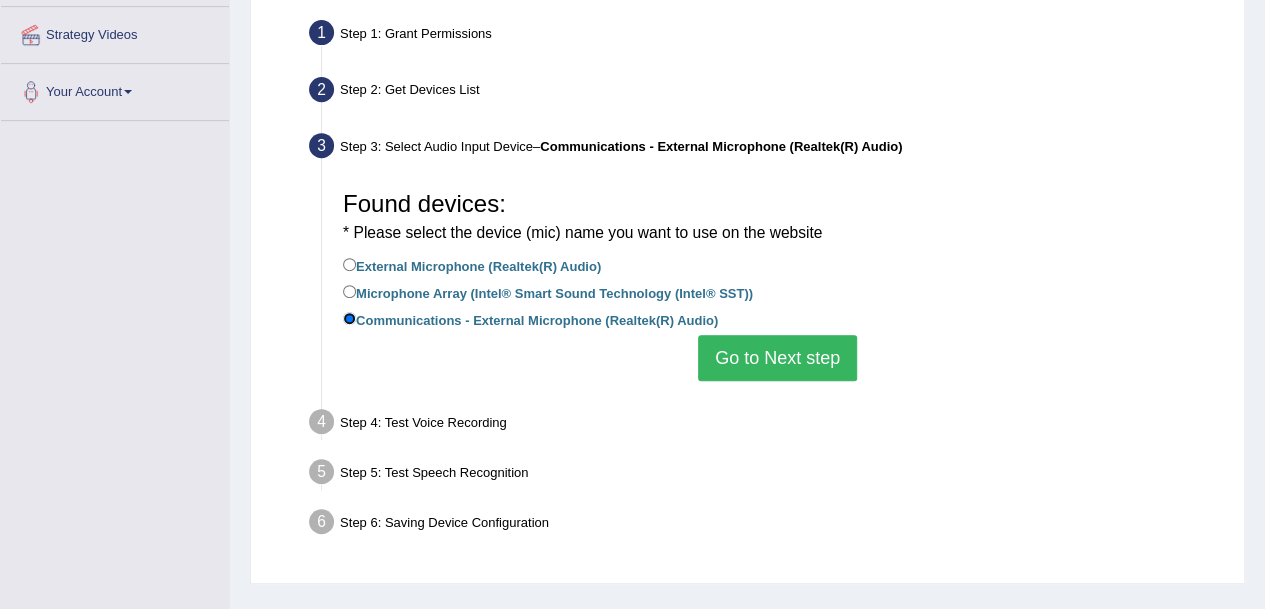 scroll, scrollTop: 440, scrollLeft: 0, axis: vertical 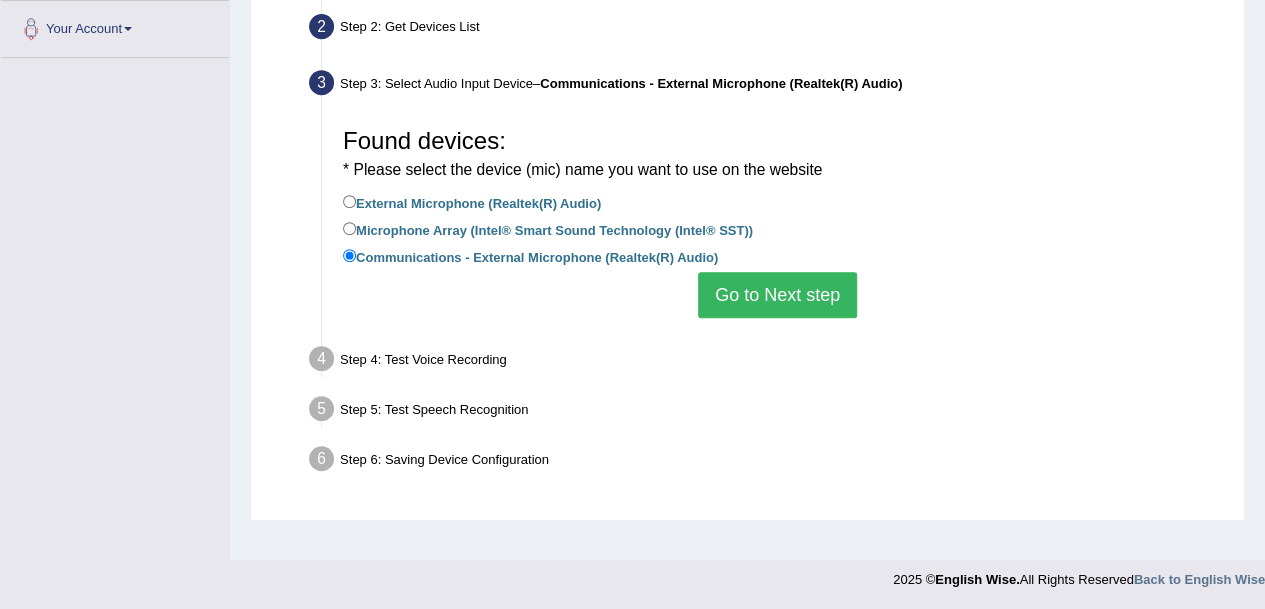 click on "Go to Next step" at bounding box center (777, 295) 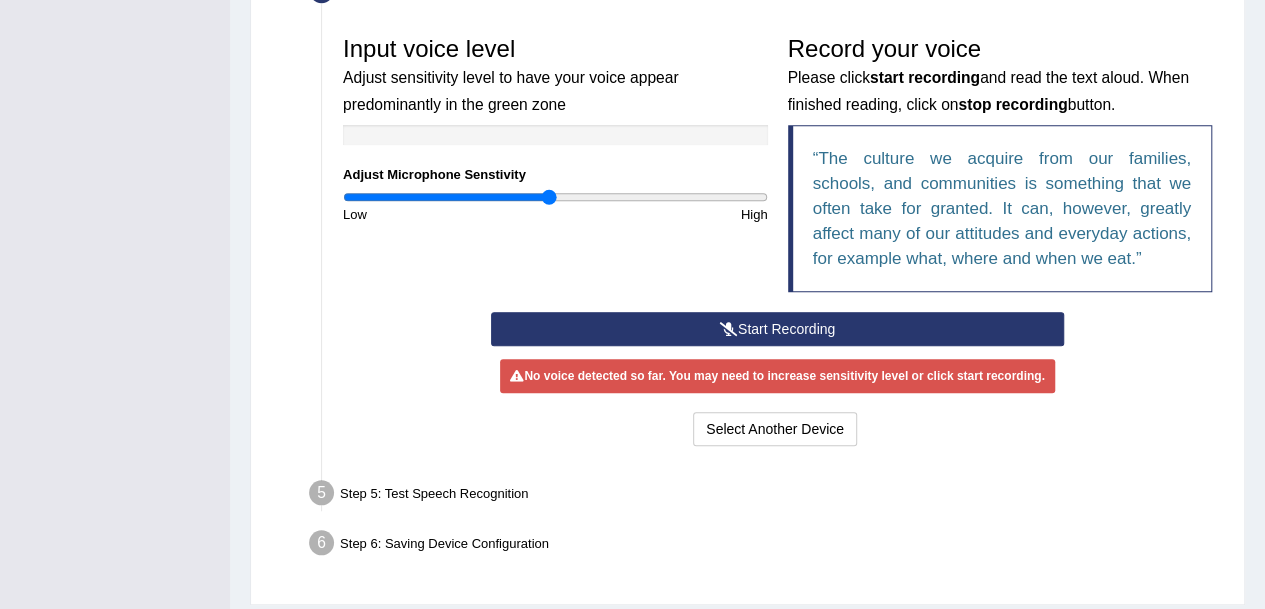 scroll, scrollTop: 590, scrollLeft: 0, axis: vertical 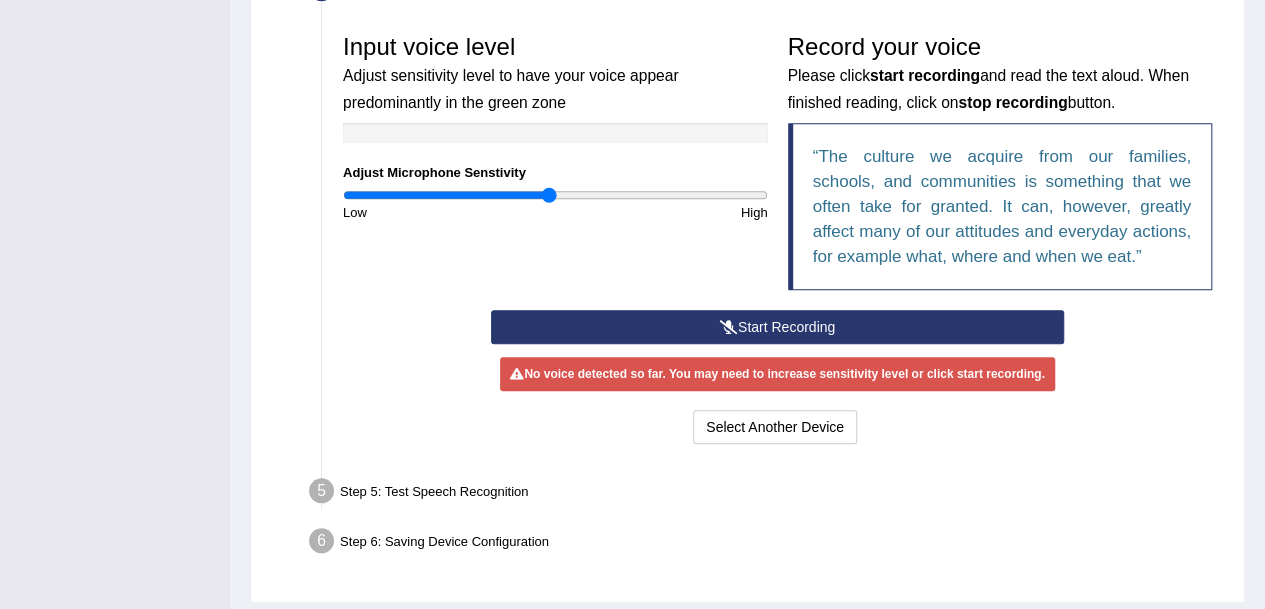 click on "Start Recording" at bounding box center [777, 327] 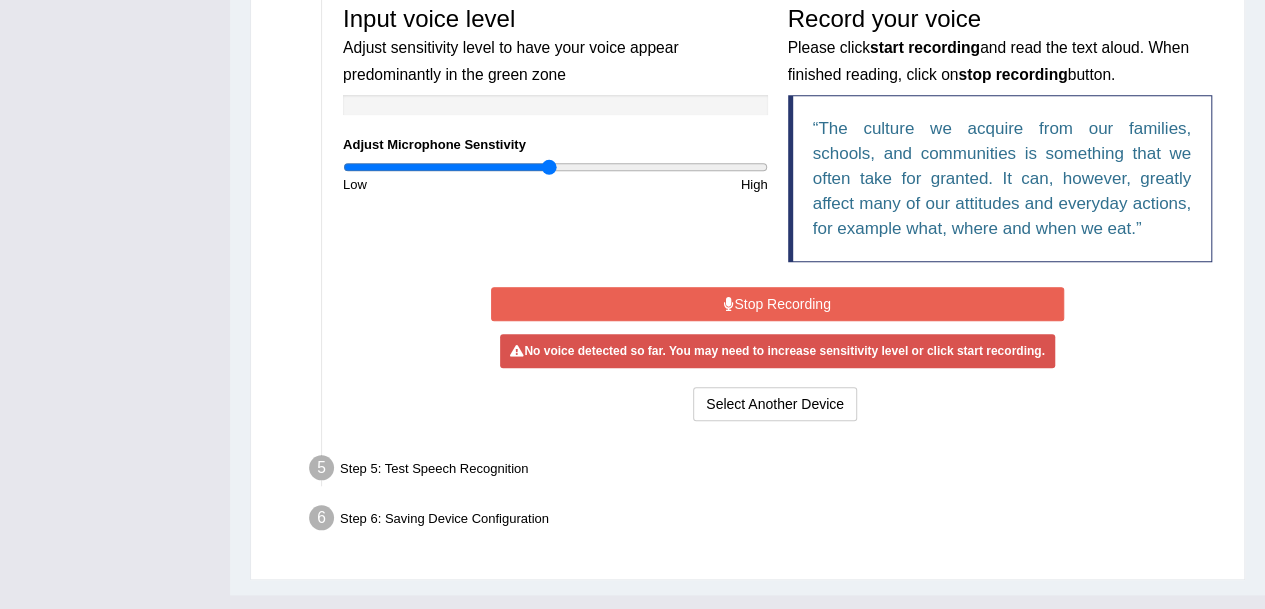 scroll, scrollTop: 618, scrollLeft: 0, axis: vertical 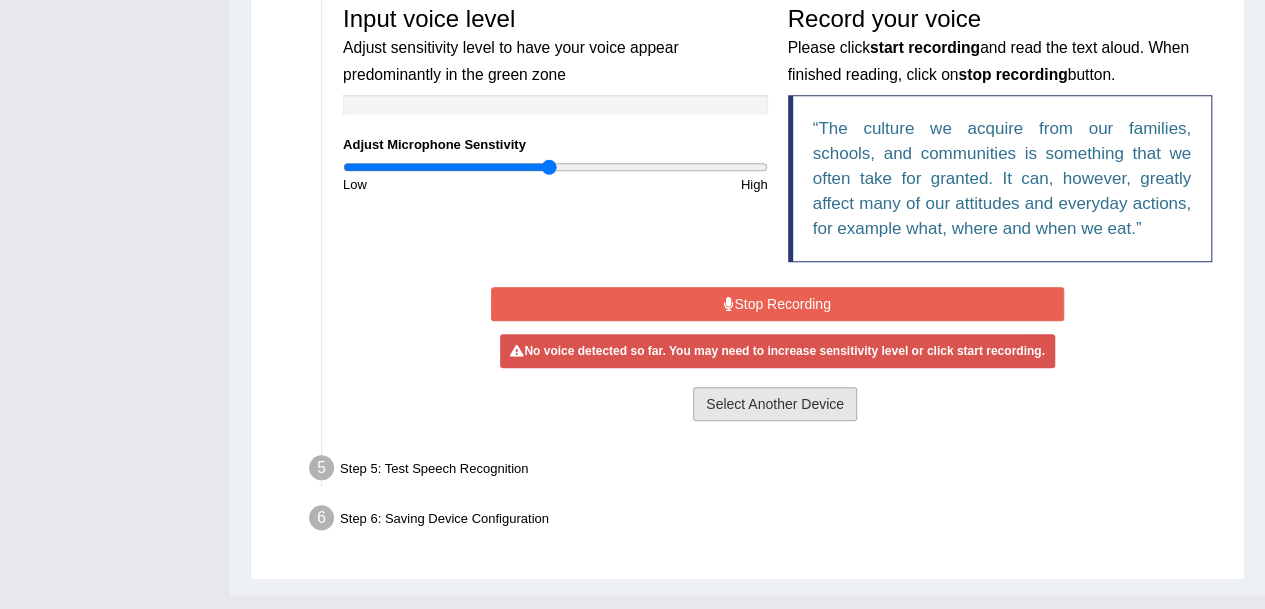 click on "Select Another Device" at bounding box center [775, 404] 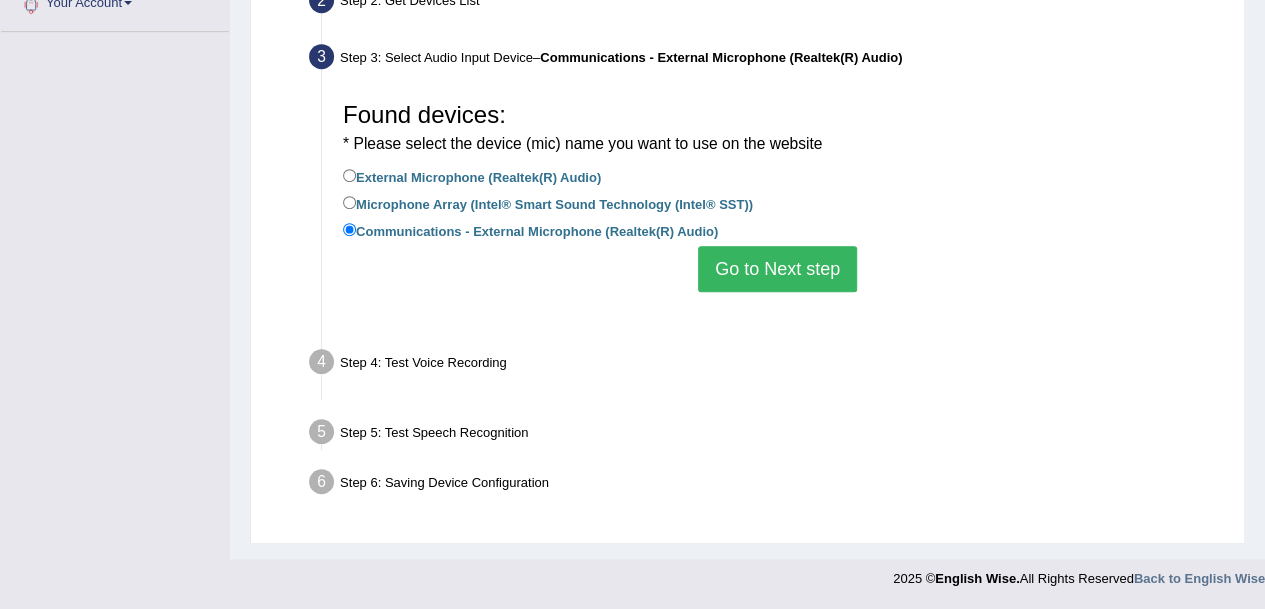 scroll, scrollTop: 440, scrollLeft: 0, axis: vertical 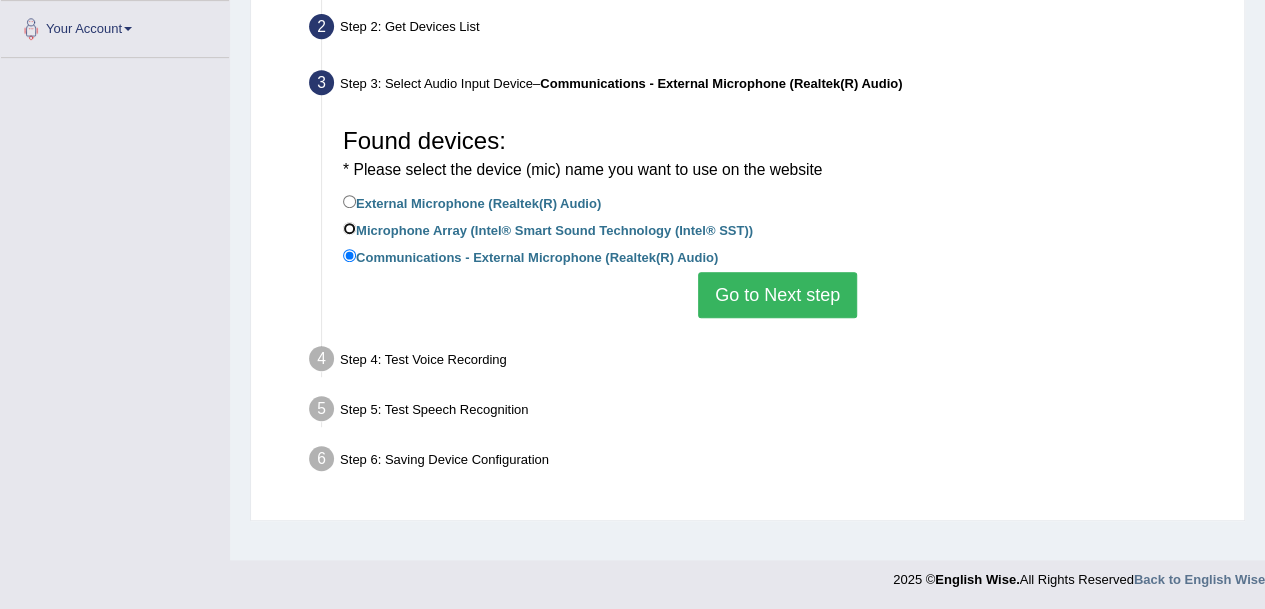 click on "Microphone Array (Intel® Smart Sound Technology (Intel® SST))" at bounding box center (349, 228) 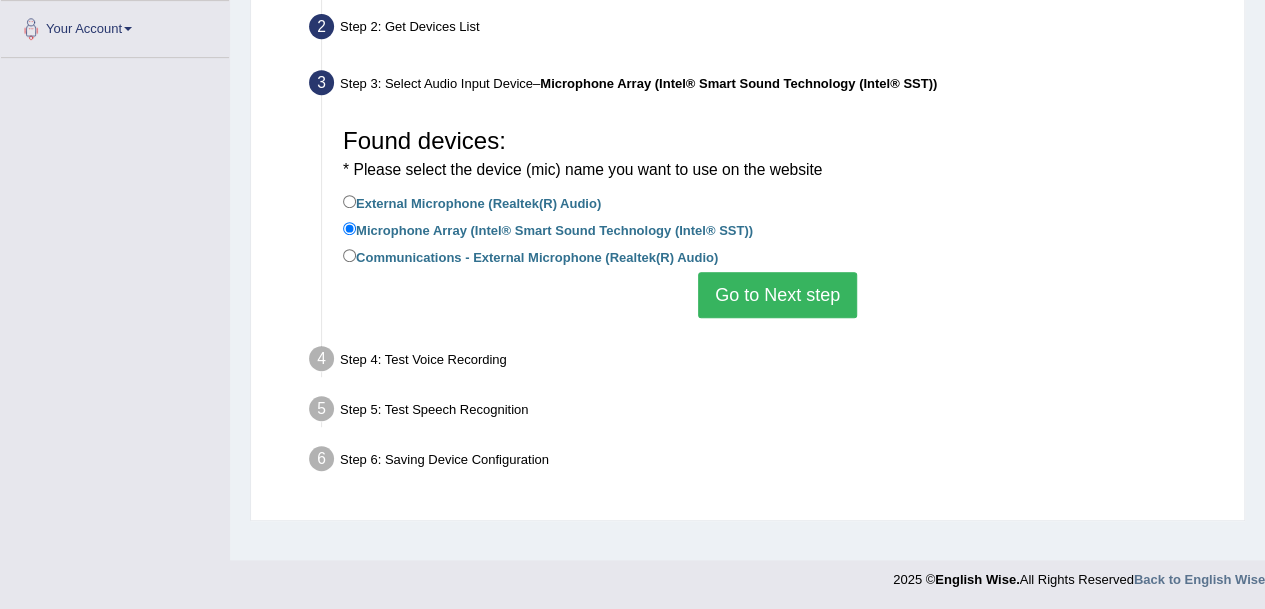 click on "Go to Next step" at bounding box center (777, 295) 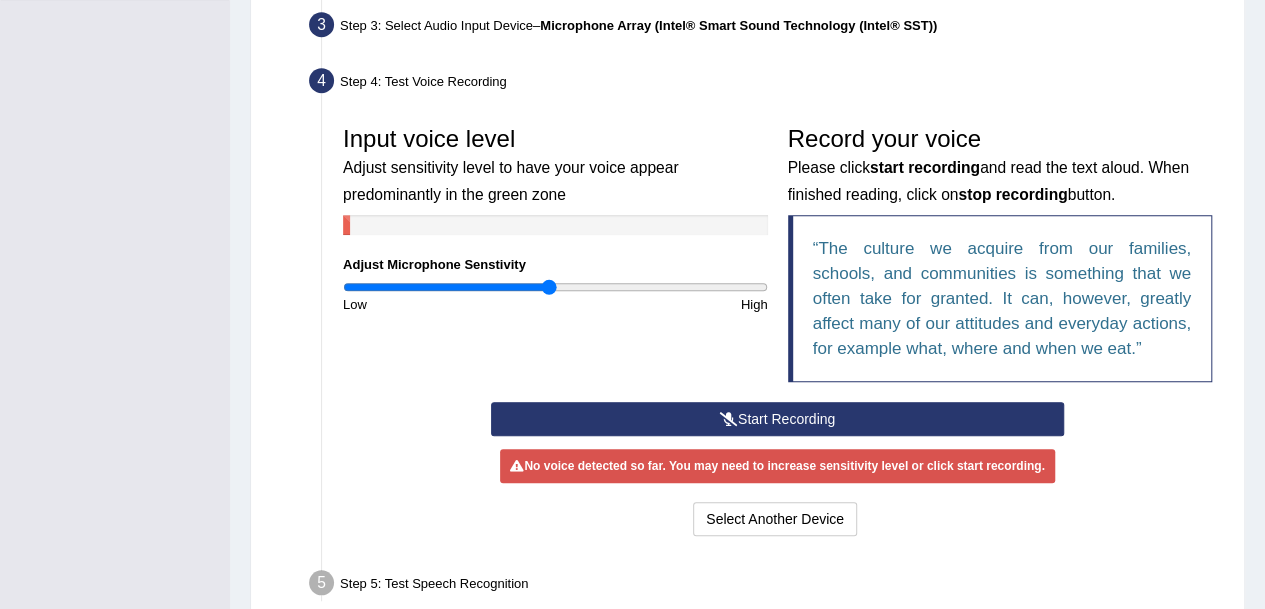 scroll, scrollTop: 500, scrollLeft: 0, axis: vertical 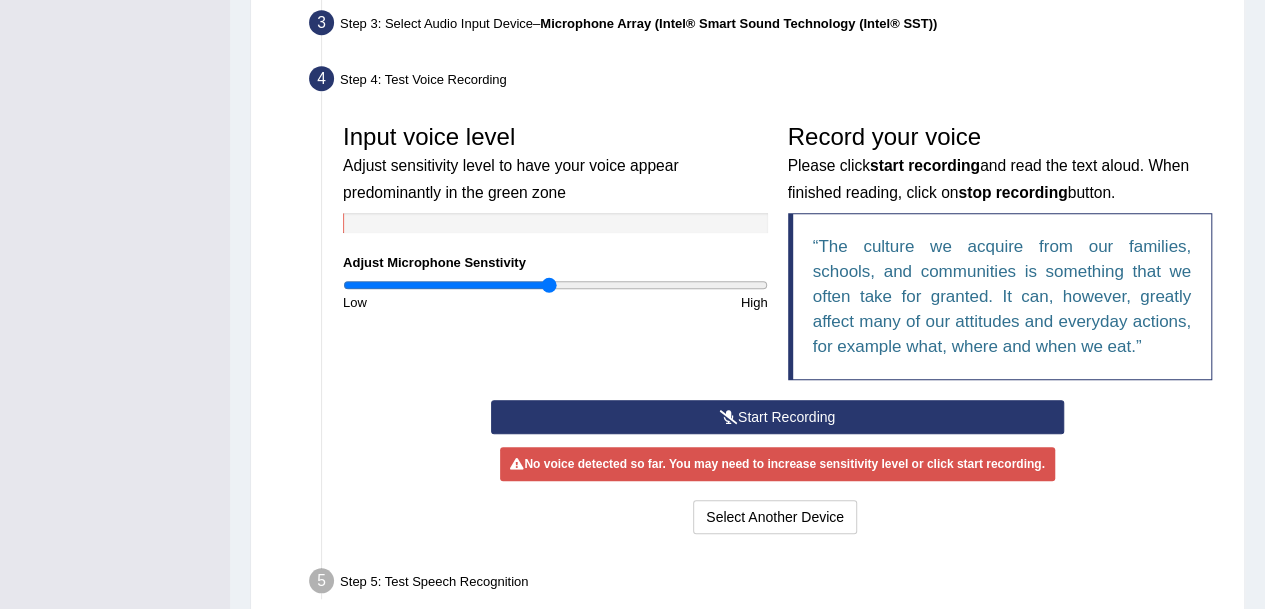 click at bounding box center [729, 417] 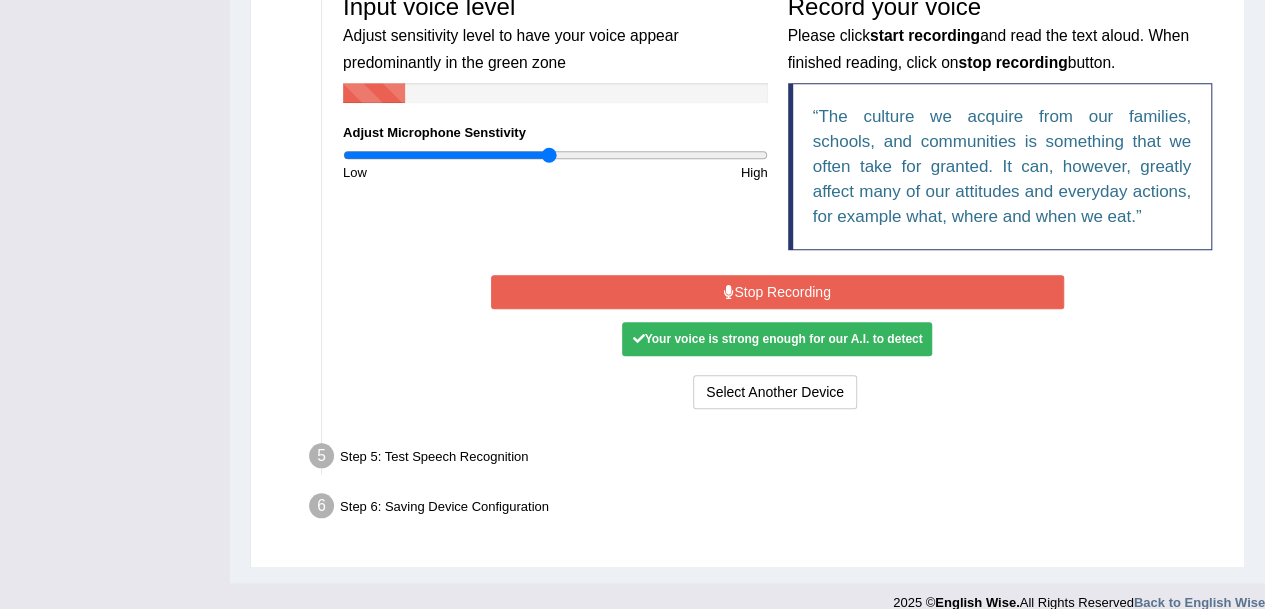 scroll, scrollTop: 630, scrollLeft: 0, axis: vertical 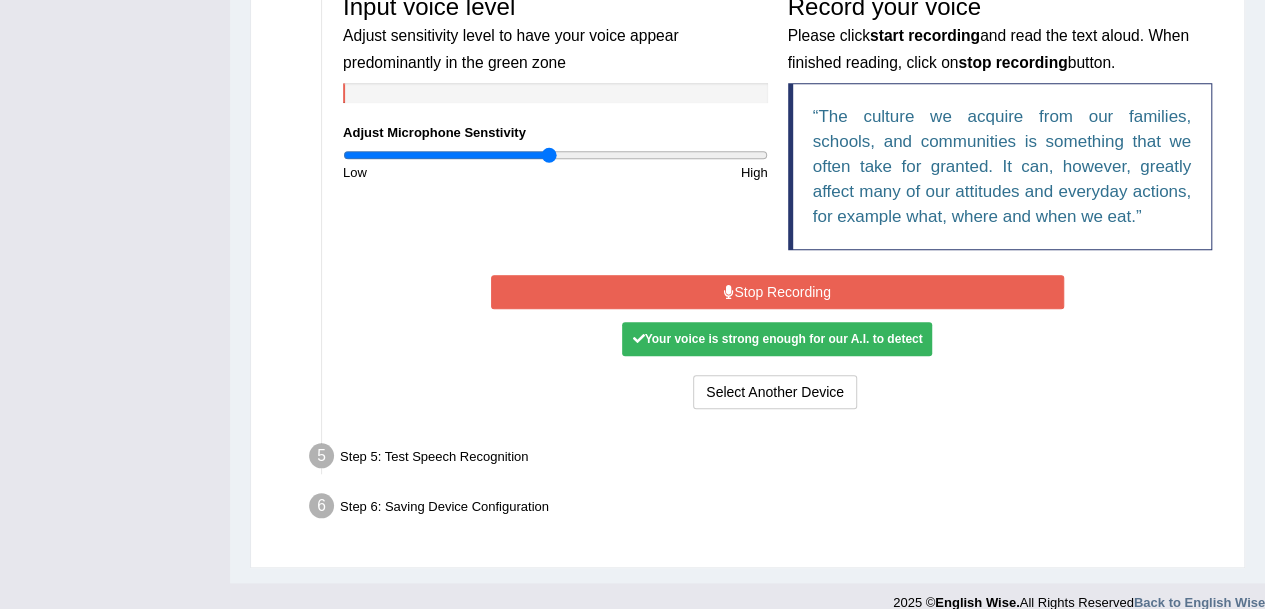 click on "Stop Recording" at bounding box center [777, 292] 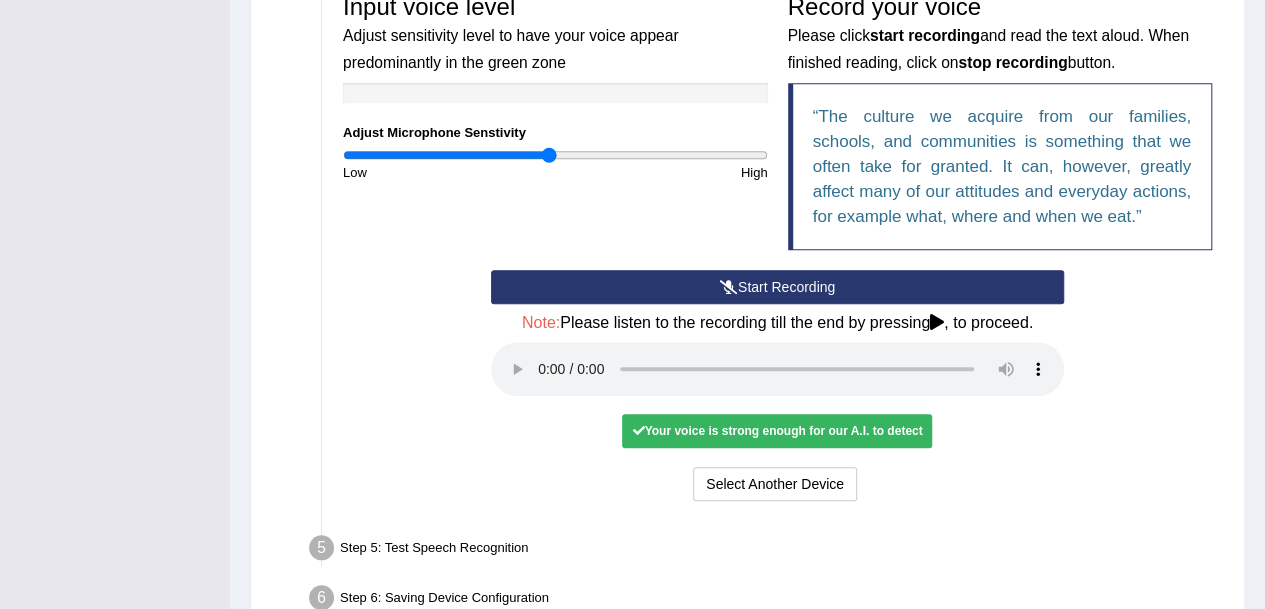 type 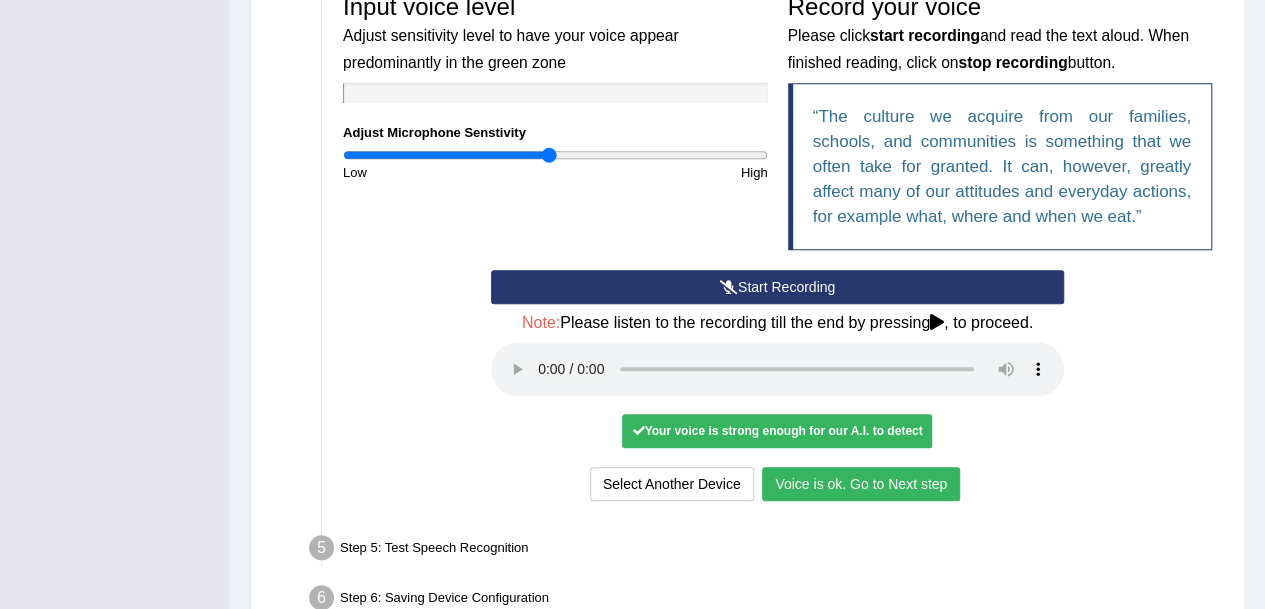 click on "Voice is ok. Go to Next step" at bounding box center (861, 484) 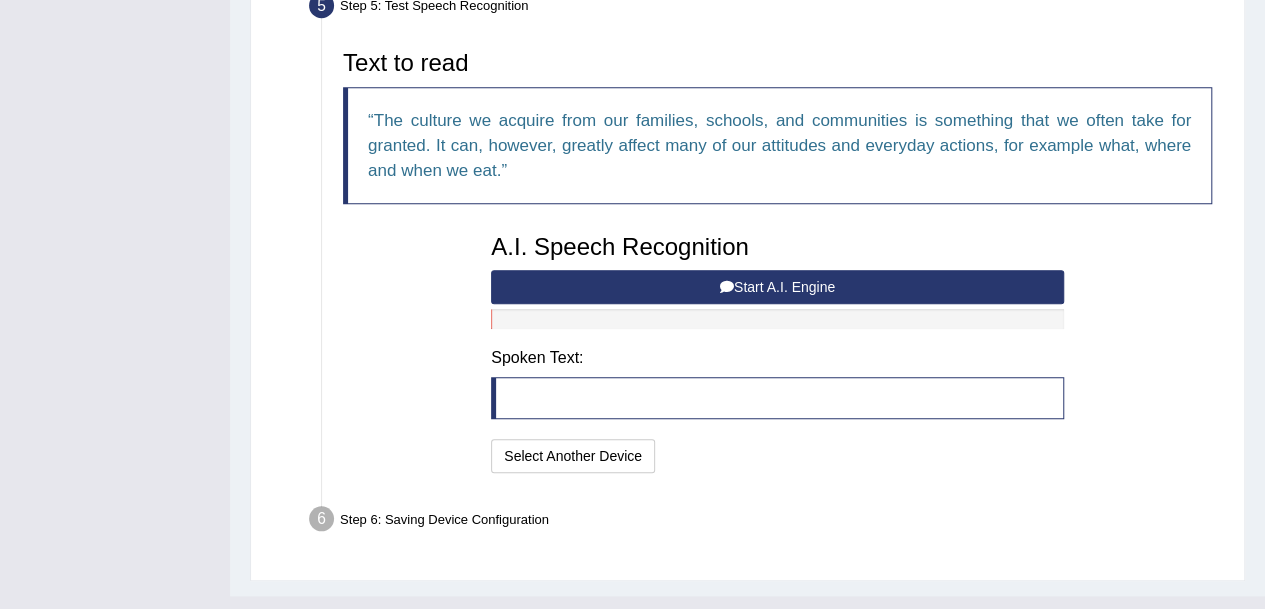 click on "Start A.I. Engine" at bounding box center (777, 287) 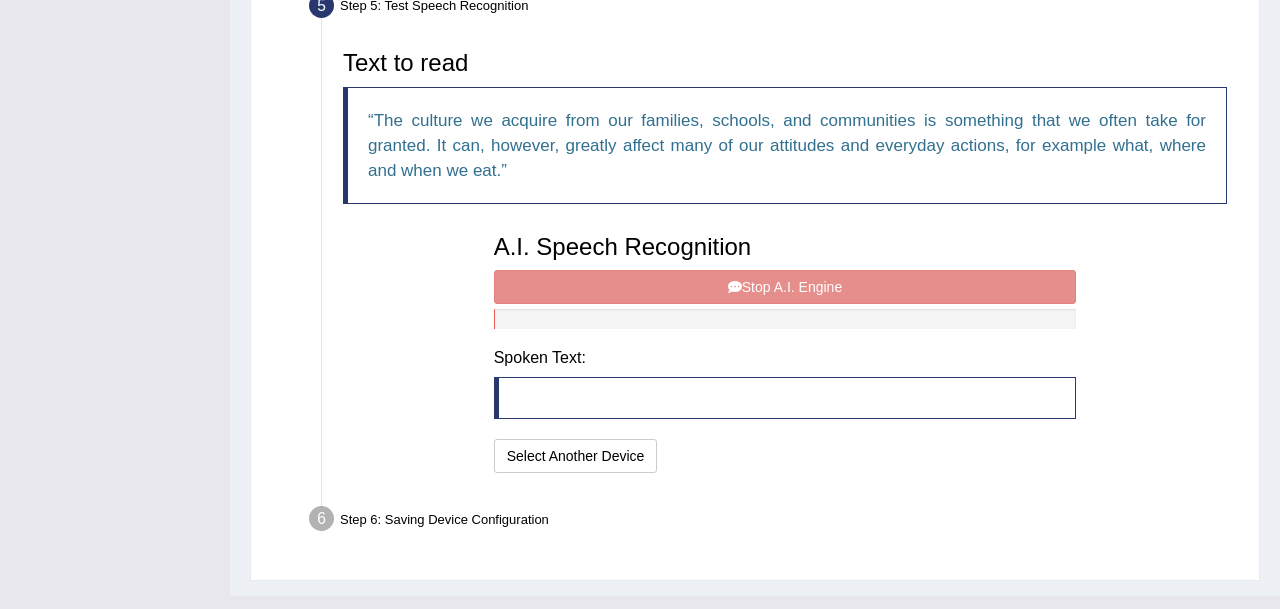 click on "Toggle navigation
Home
Practice Questions   Speaking Practice Read Aloud
Repeat Sentence
Describe Image
Re-tell Lecture
Answer Short Question
Summarize Group Discussion
Respond To A Situation
Writing Practice  Summarize Written Text
Write Essay
Reading Practice  Reading & Writing: Fill In The Blanks
Choose Multiple Answers
Re-order Paragraphs
Fill In The Blanks
Choose Single Answer
Listening Practice  Summarize Spoken Text
Highlight Incorrect Words
Highlight Correct Summary
Select Missing Word
Choose Single Answer
Choose Multiple Answers
Fill In The Blanks
Write From Dictation
Pronunciation
Tests  Take Practice Sectional Test" at bounding box center [640, -326] 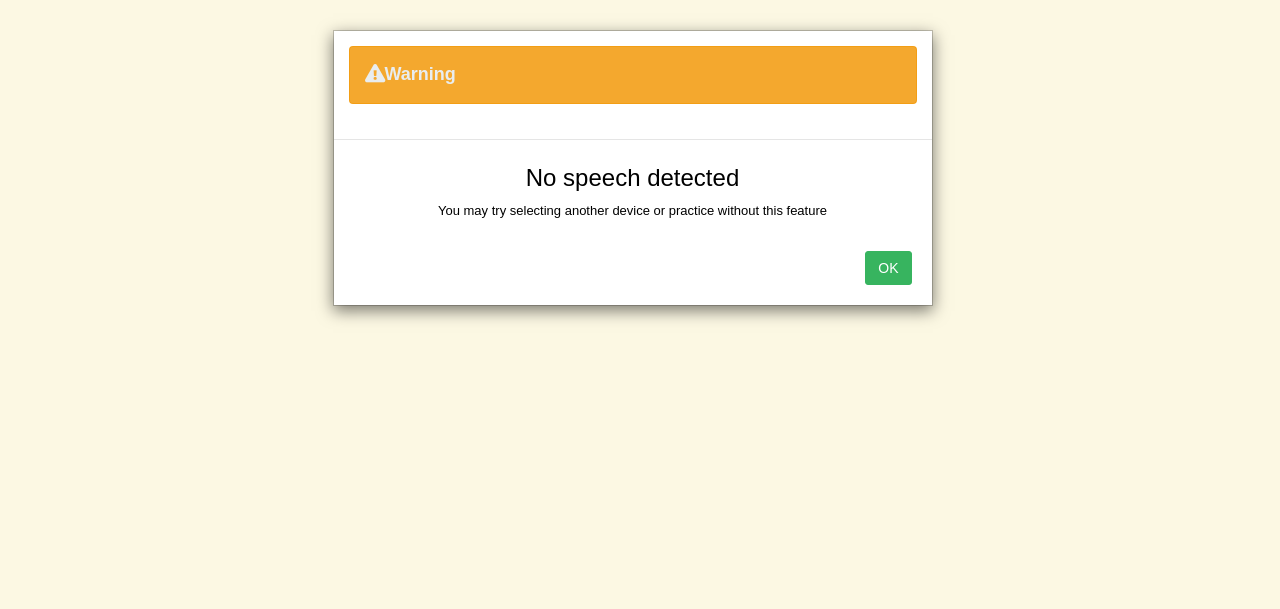 click on "OK" at bounding box center [888, 268] 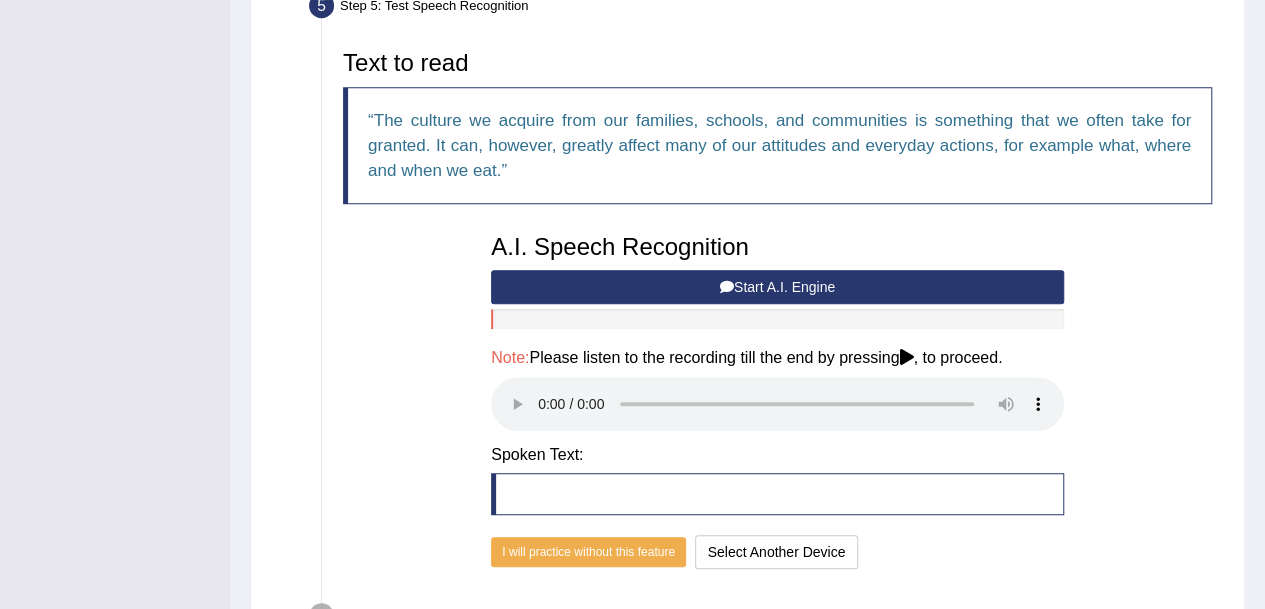 scroll, scrollTop: 759, scrollLeft: 0, axis: vertical 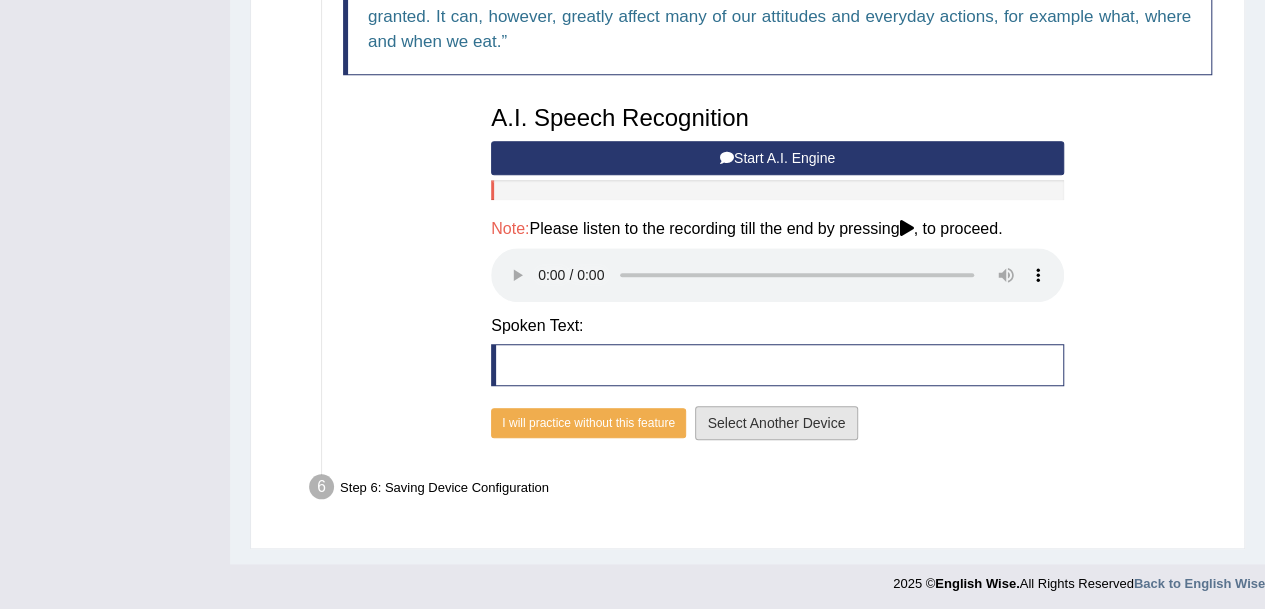 click on "Select Another Device" at bounding box center [777, 423] 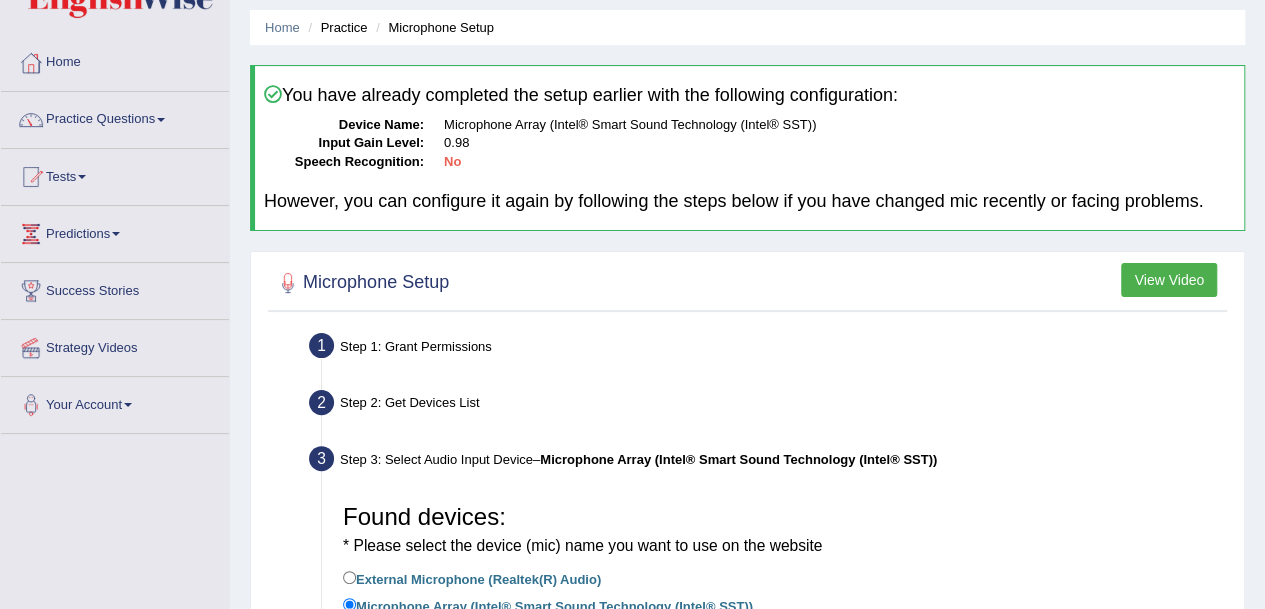 scroll, scrollTop: 60, scrollLeft: 0, axis: vertical 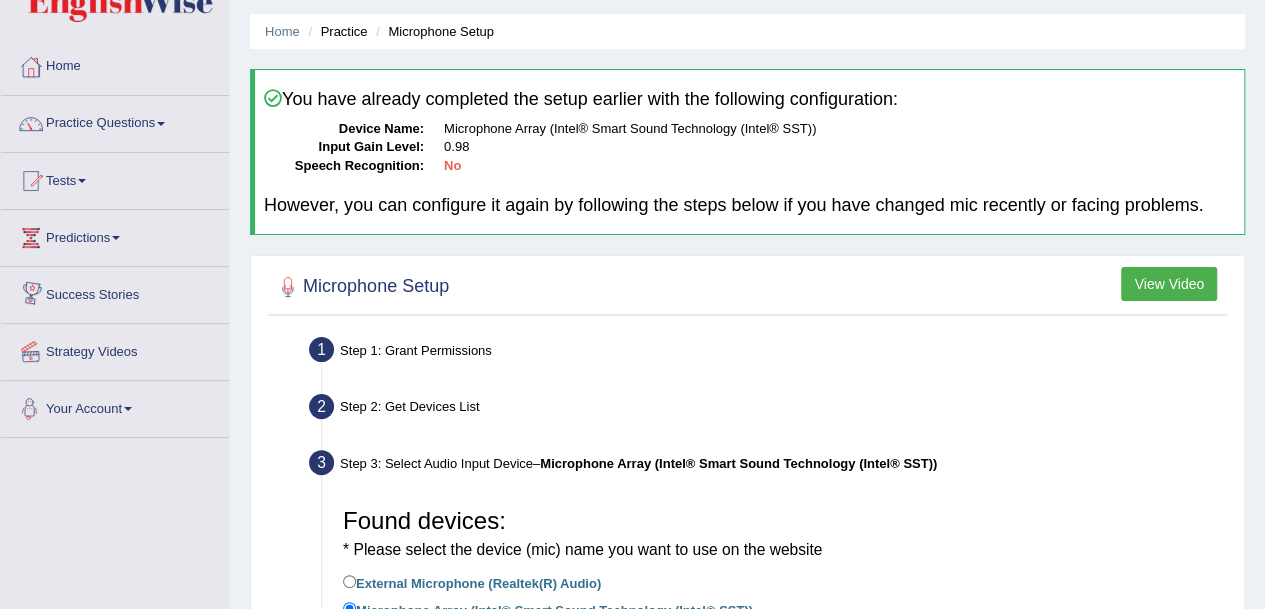 click on "Your Account" at bounding box center [115, 406] 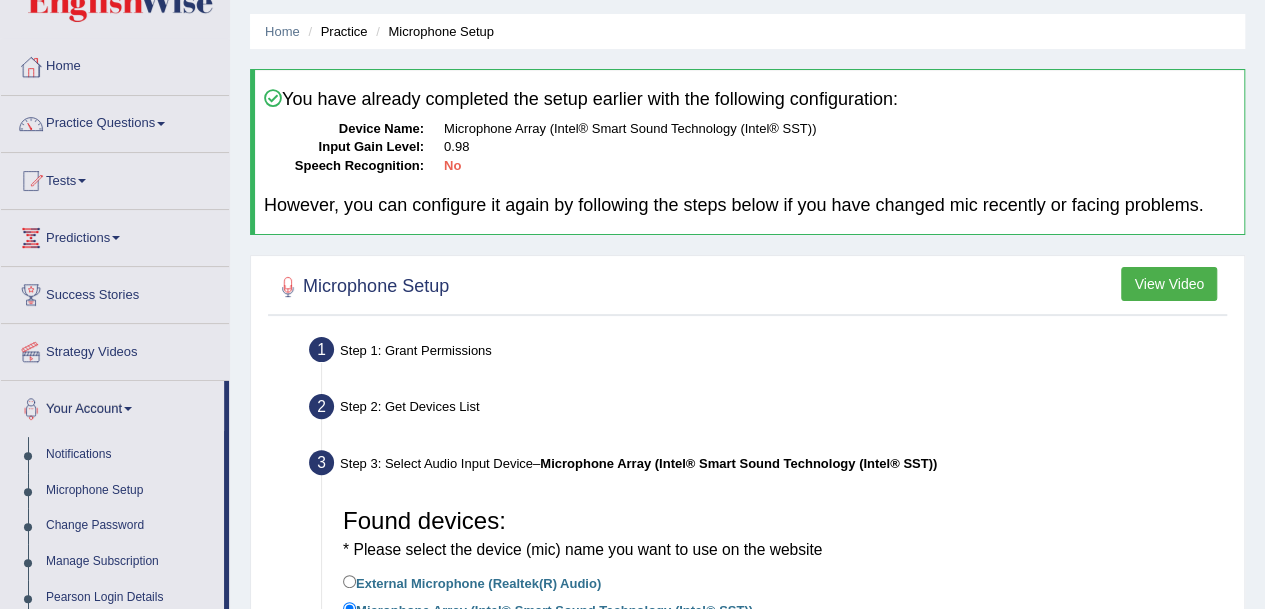 scroll, scrollTop: 0, scrollLeft: 0, axis: both 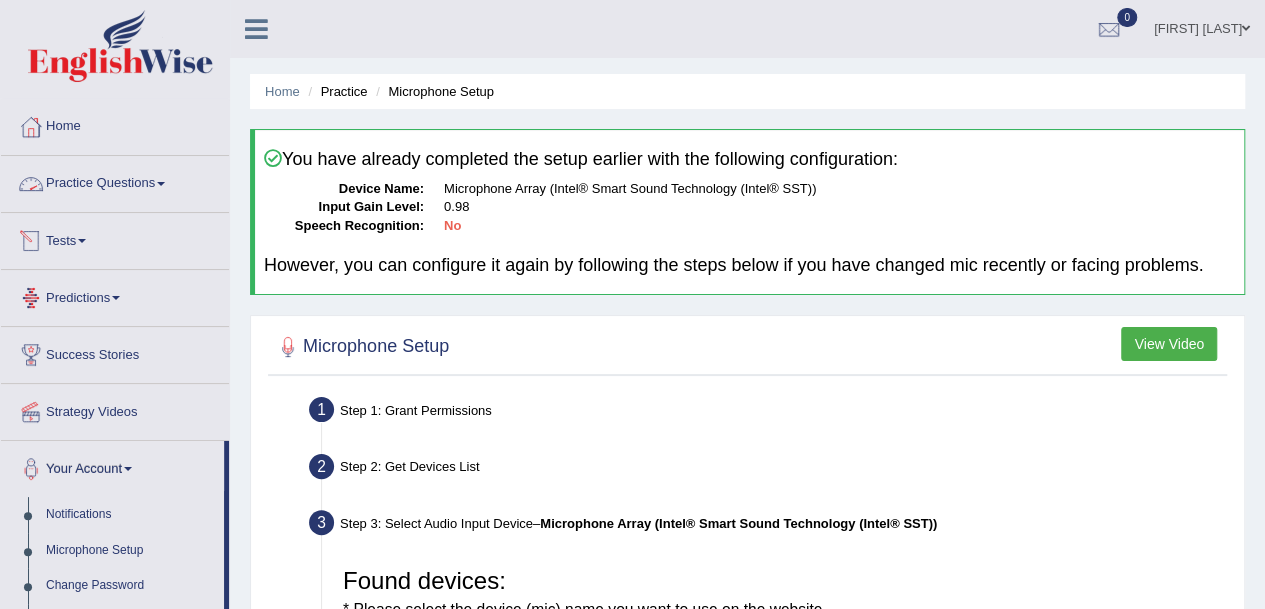click on "Practice Questions" at bounding box center (115, 181) 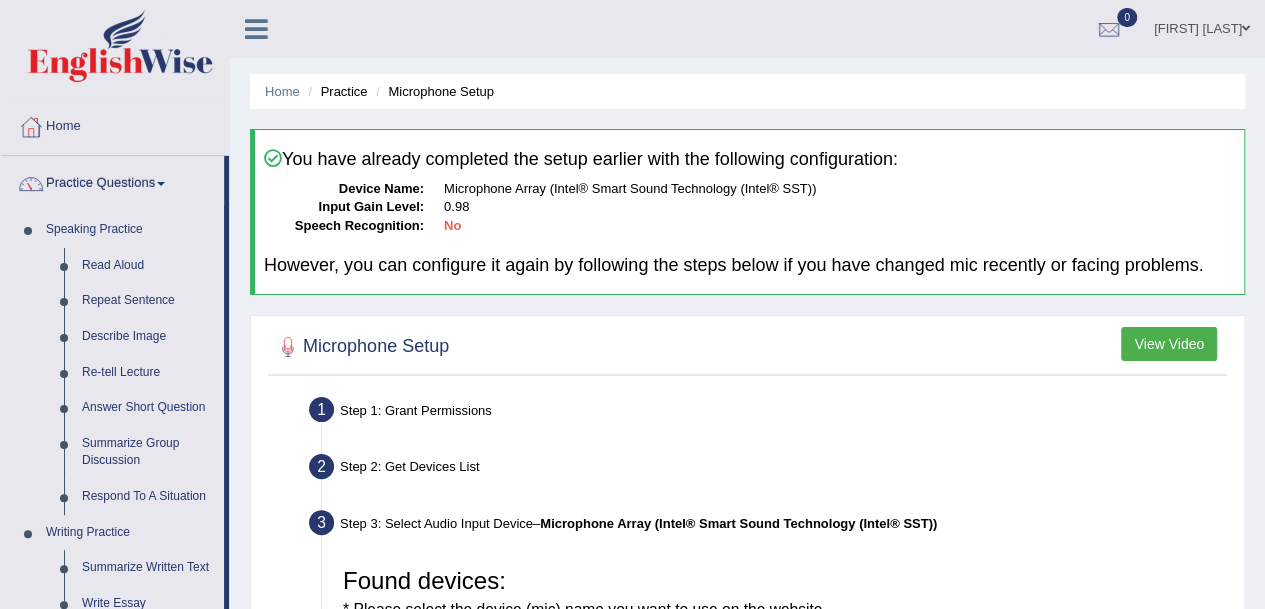 click on "Read Aloud" at bounding box center [148, 266] 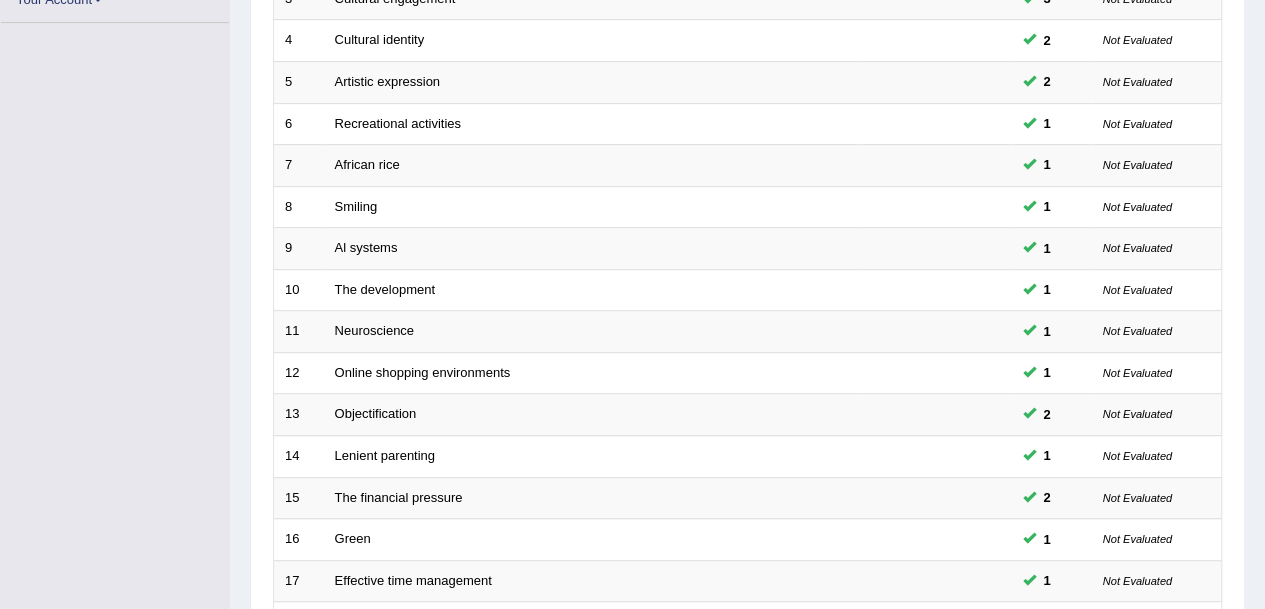 scroll, scrollTop: 0, scrollLeft: 0, axis: both 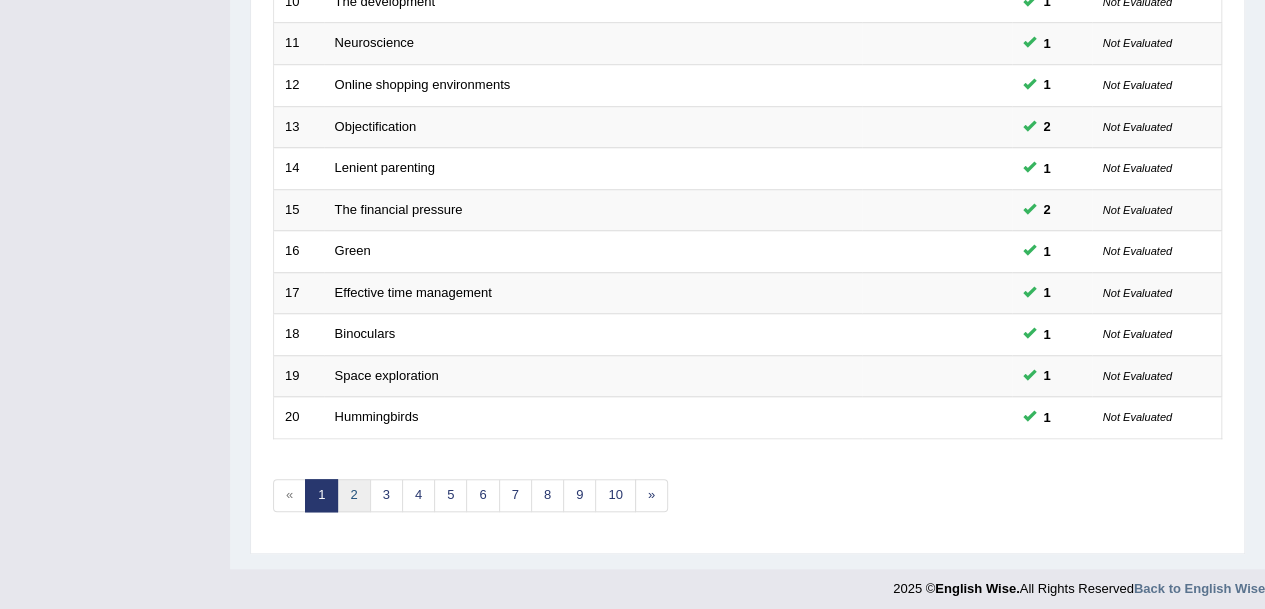 click on "2" at bounding box center [353, 495] 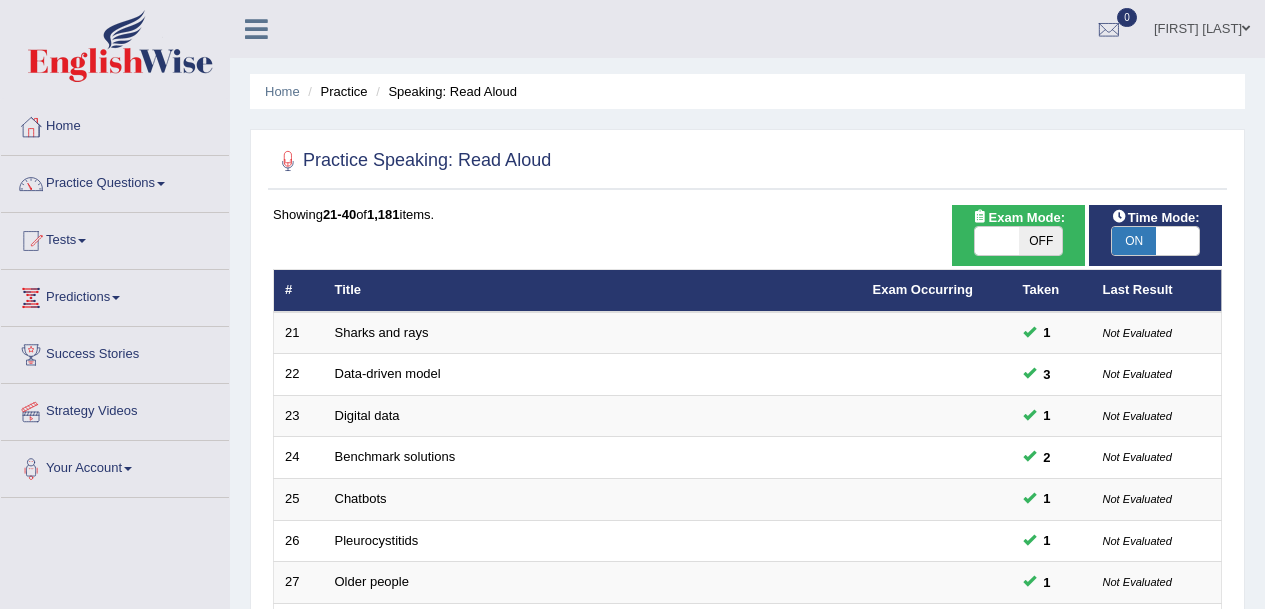 scroll, scrollTop: 259, scrollLeft: 0, axis: vertical 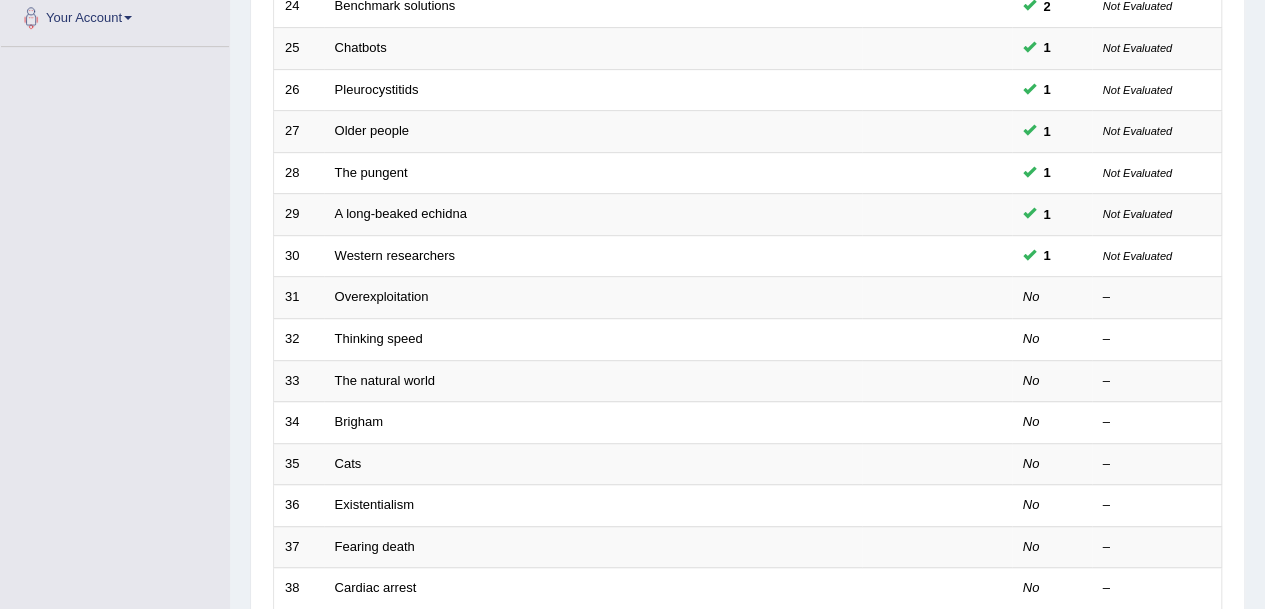 click on "Overexploitation" at bounding box center [382, 296] 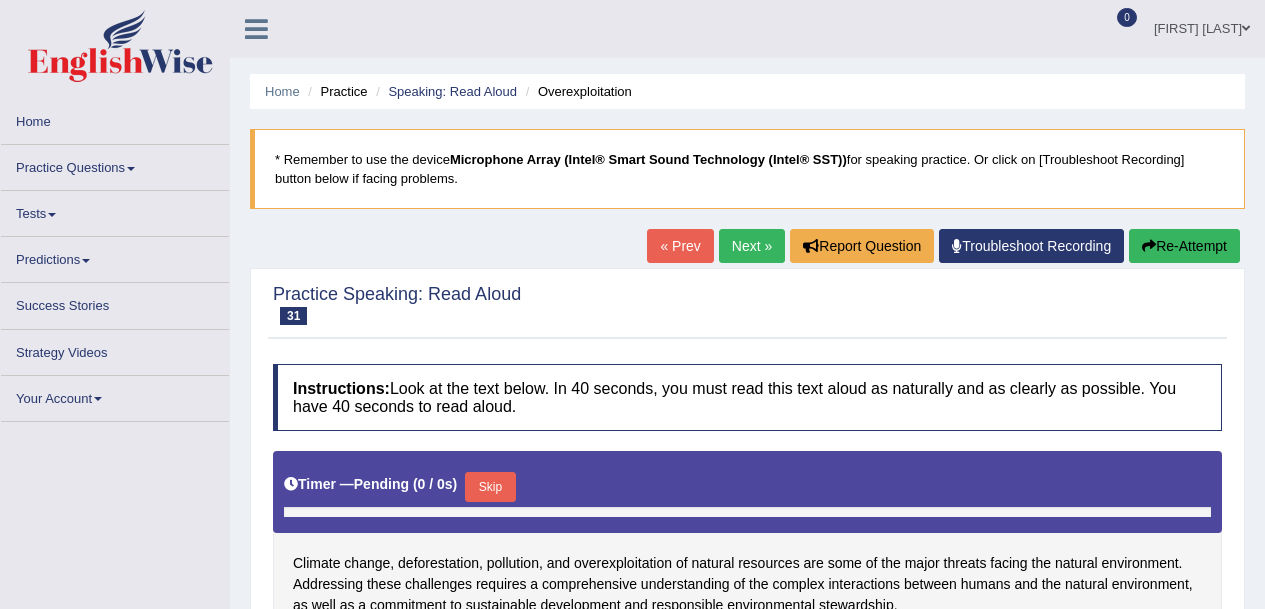 scroll, scrollTop: 0, scrollLeft: 0, axis: both 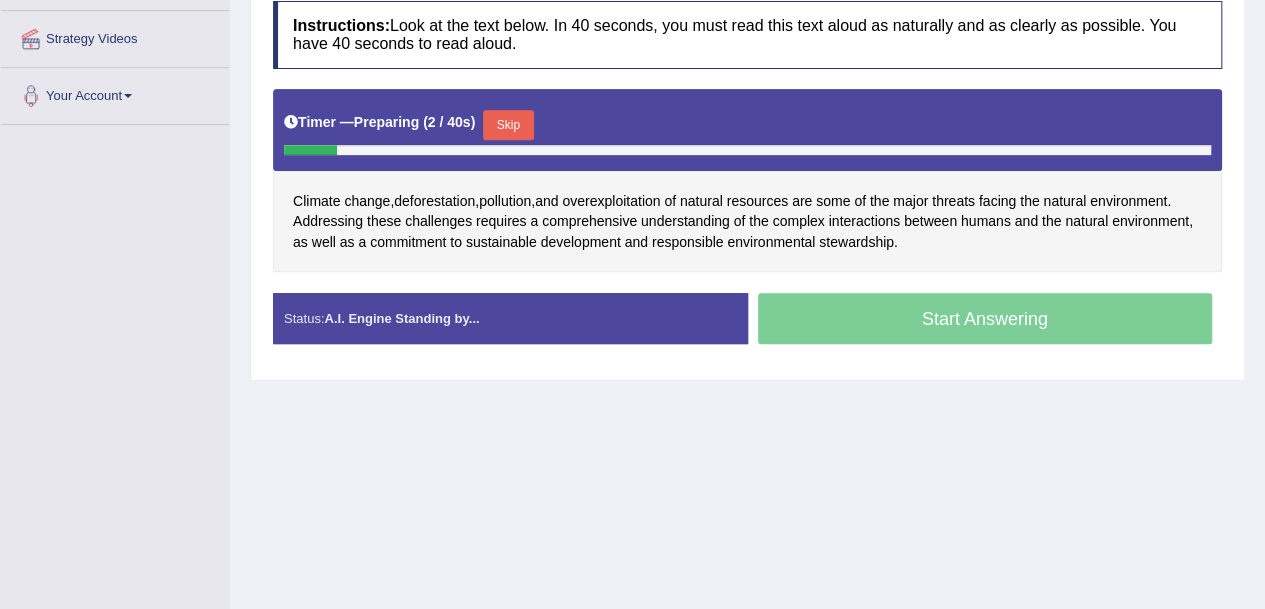 click on "Skip" at bounding box center (508, 125) 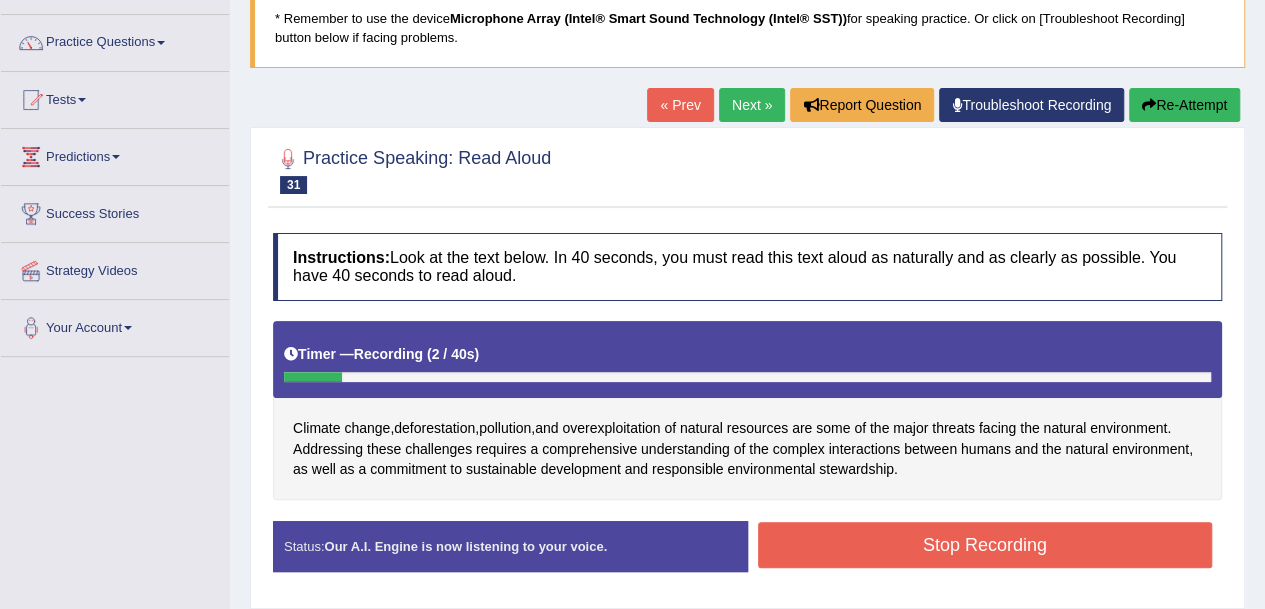 scroll, scrollTop: 0, scrollLeft: 0, axis: both 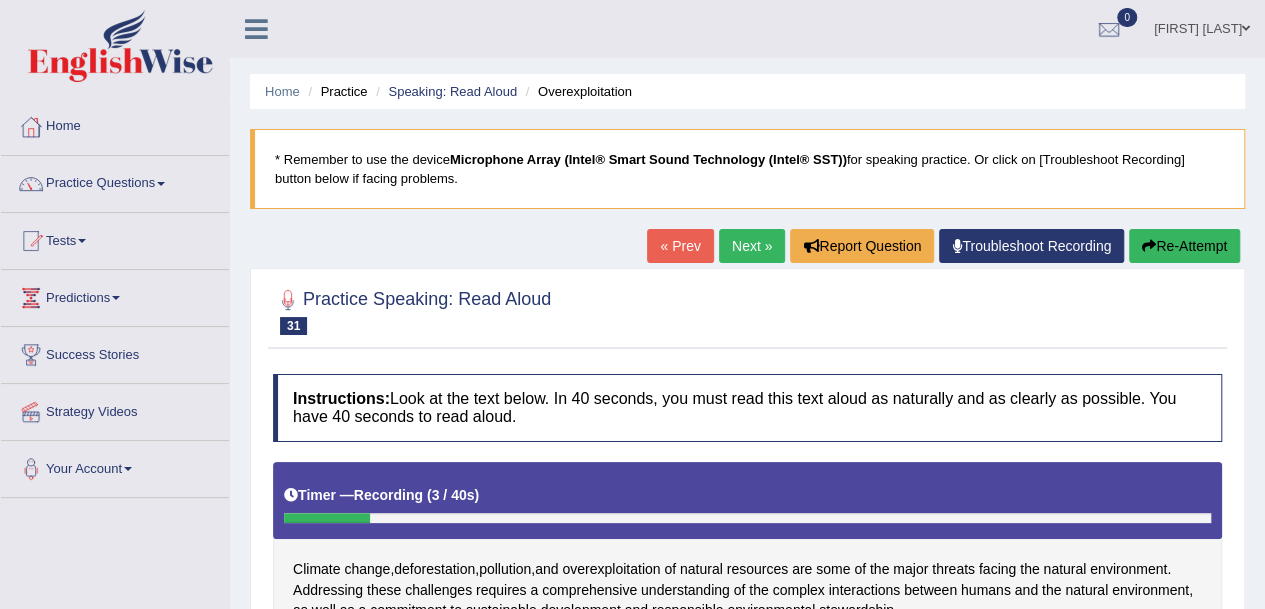 click on "Speaking: Read Aloud" at bounding box center [444, 91] 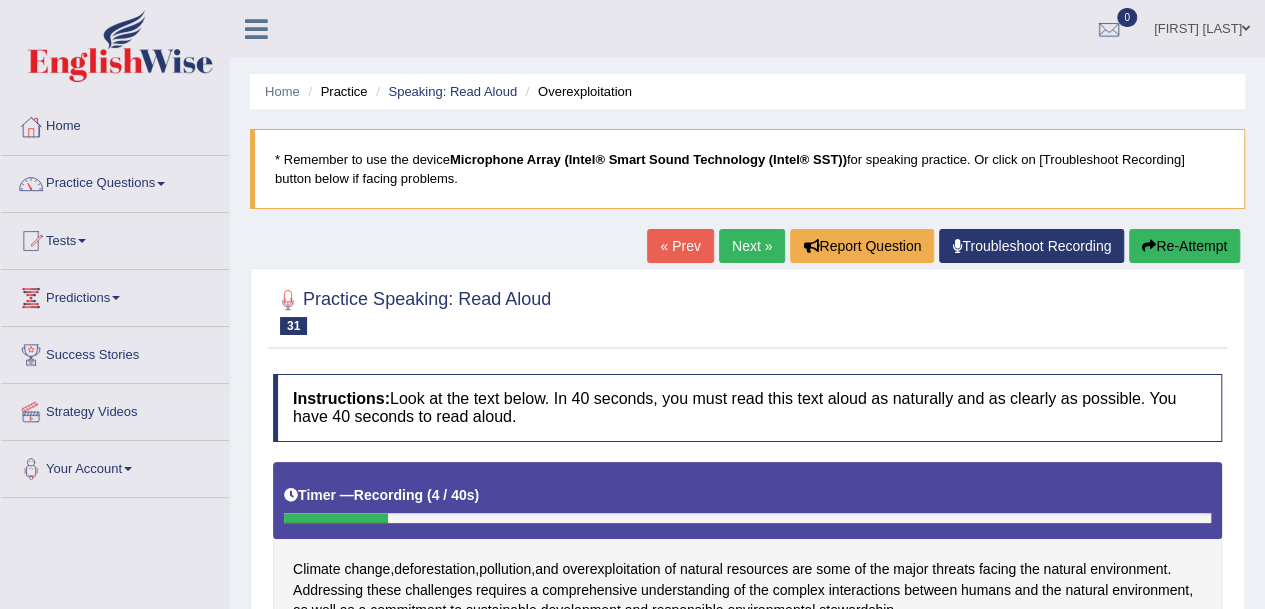 click on "Speaking: Read Aloud" at bounding box center [452, 91] 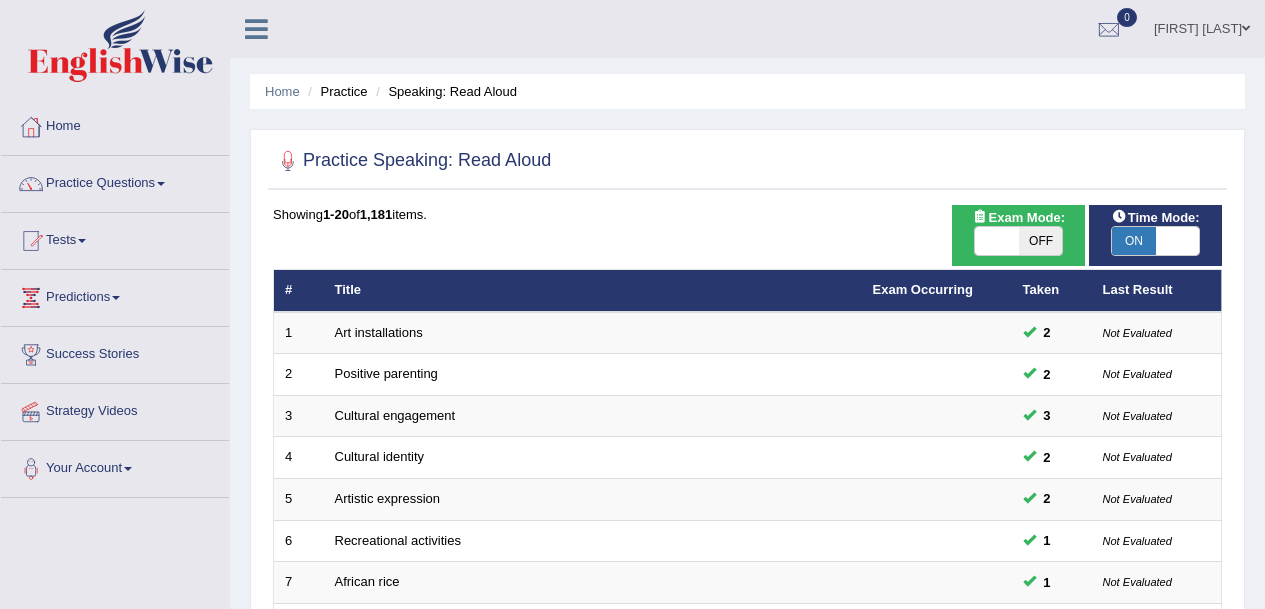 scroll, scrollTop: 328, scrollLeft: 0, axis: vertical 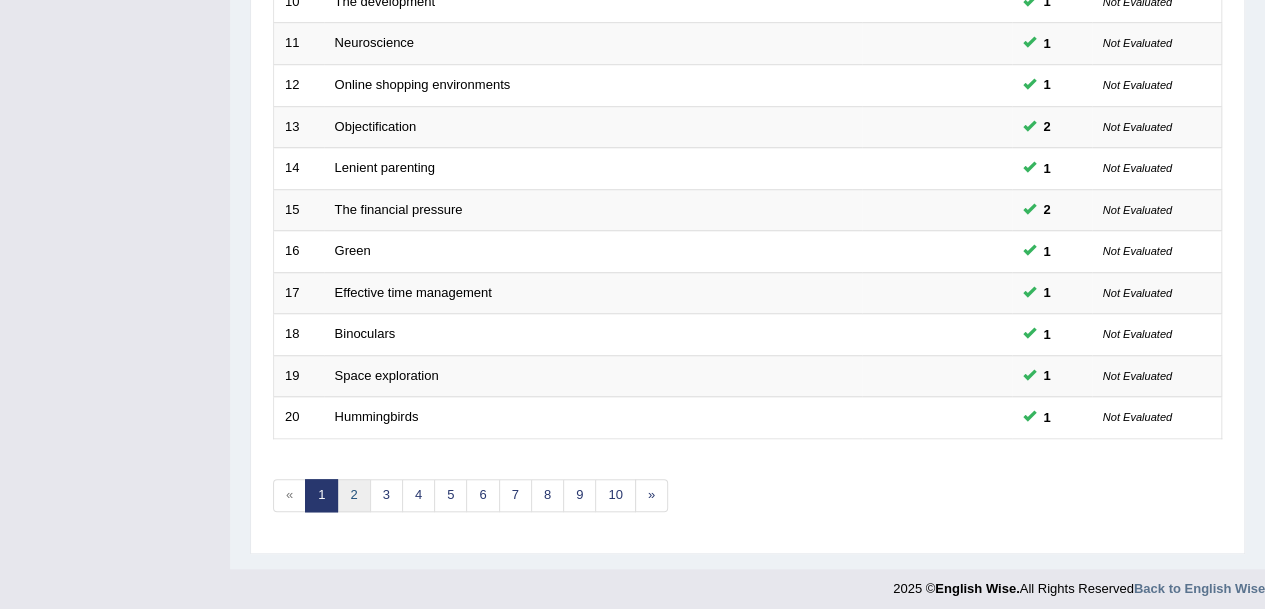 click on "2" at bounding box center [353, 495] 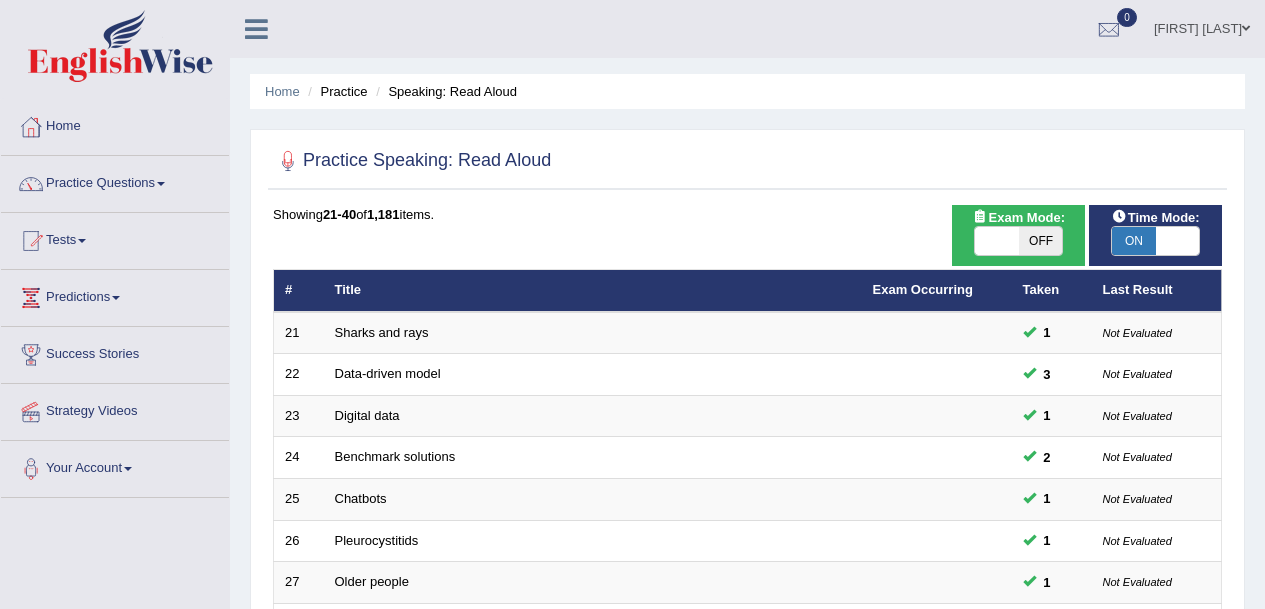 scroll, scrollTop: 275, scrollLeft: 0, axis: vertical 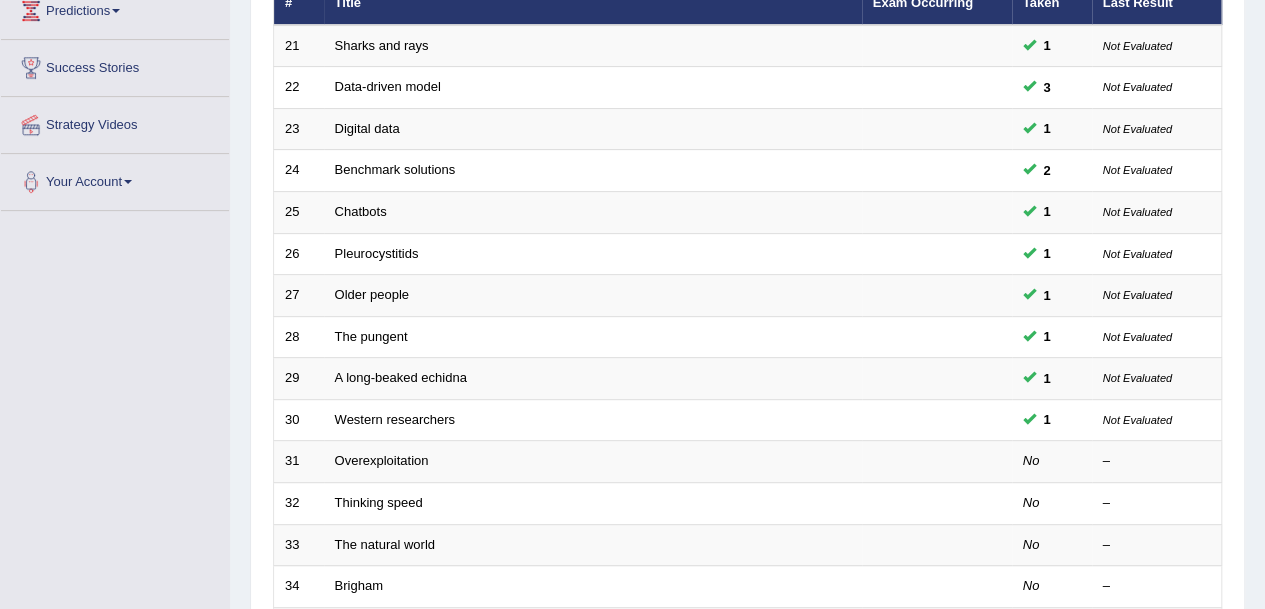 click on "Overexploitation" at bounding box center [382, 460] 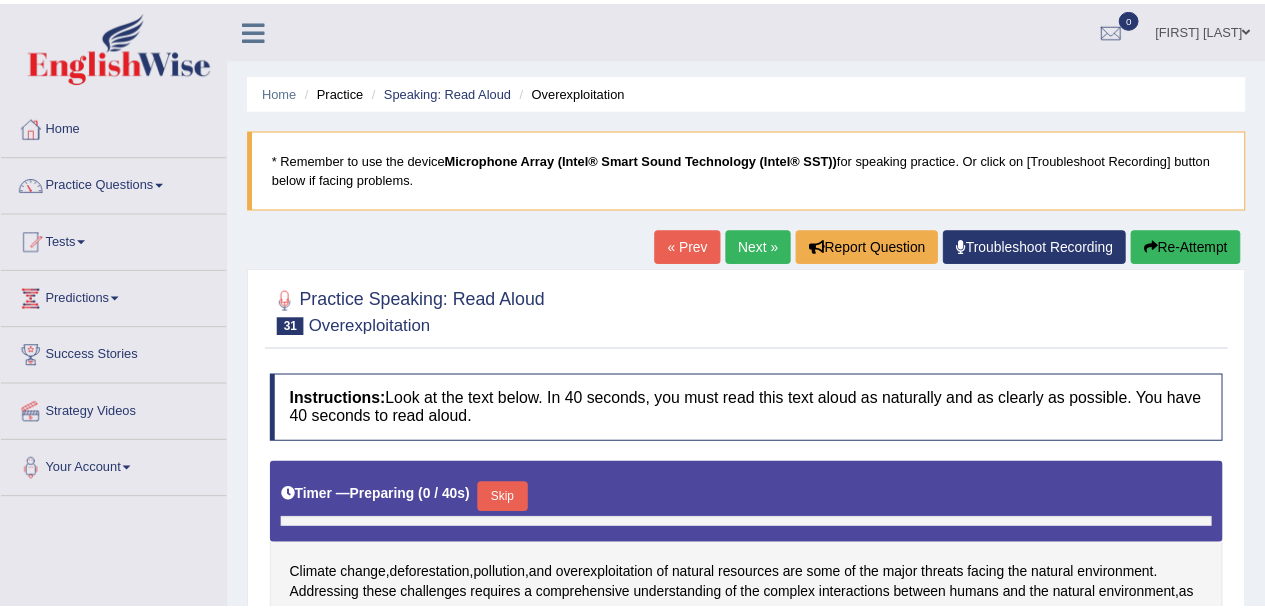 scroll, scrollTop: 0, scrollLeft: 0, axis: both 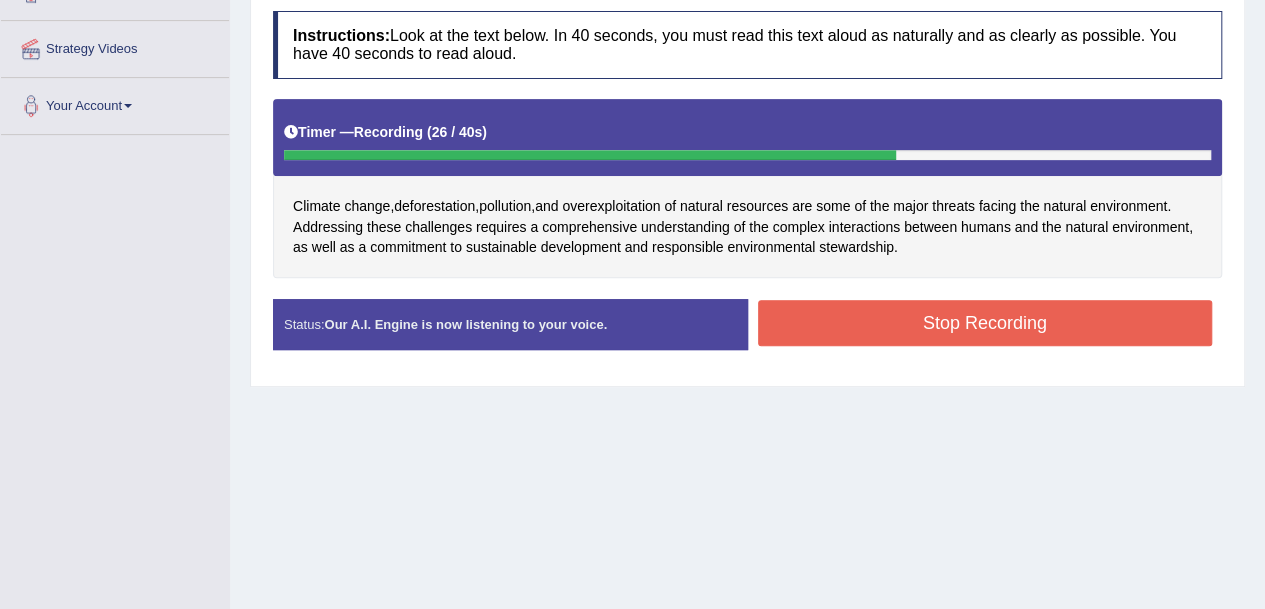 click on "Stop Recording" at bounding box center (985, 323) 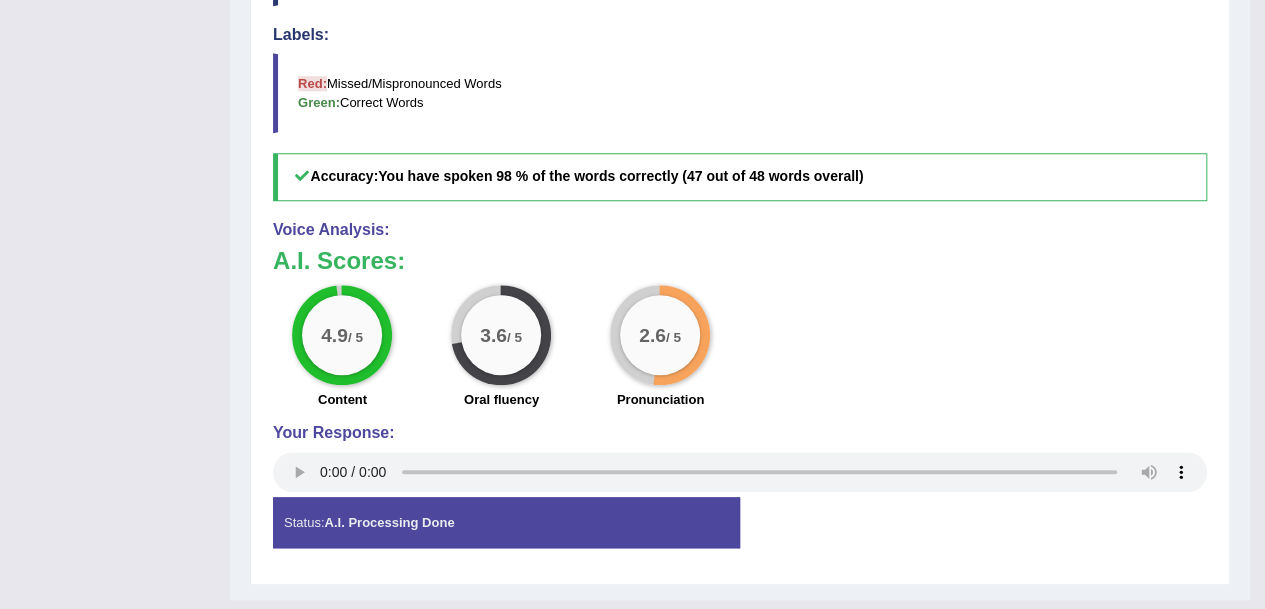scroll, scrollTop: 799, scrollLeft: 0, axis: vertical 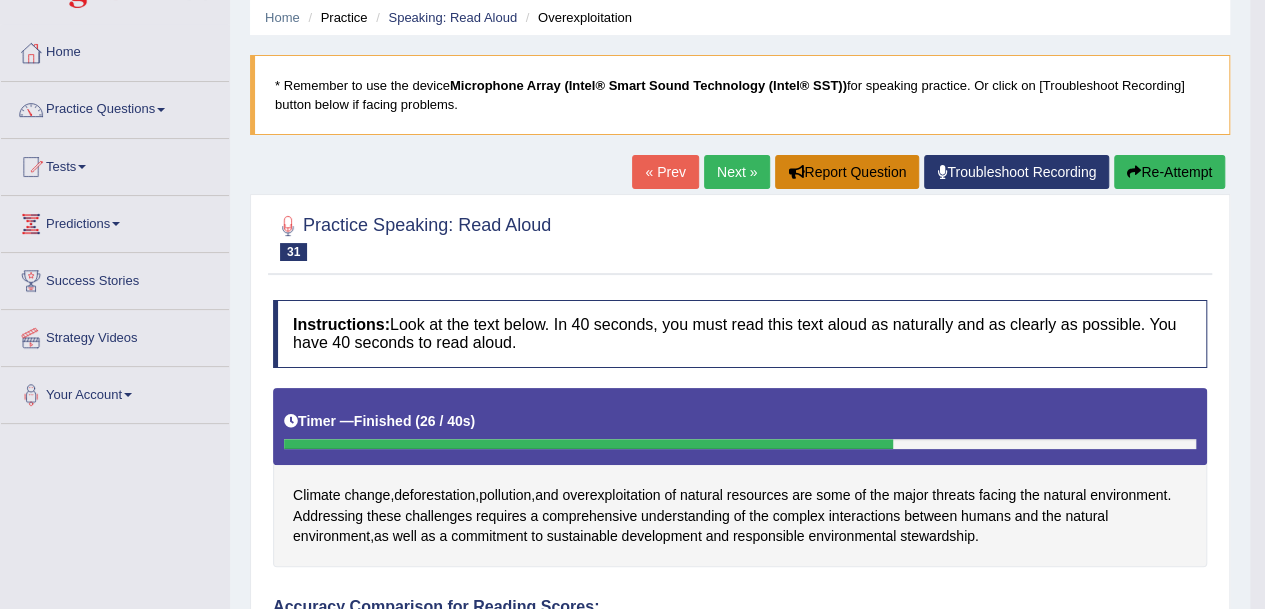 click on "Report Question" at bounding box center (847, 172) 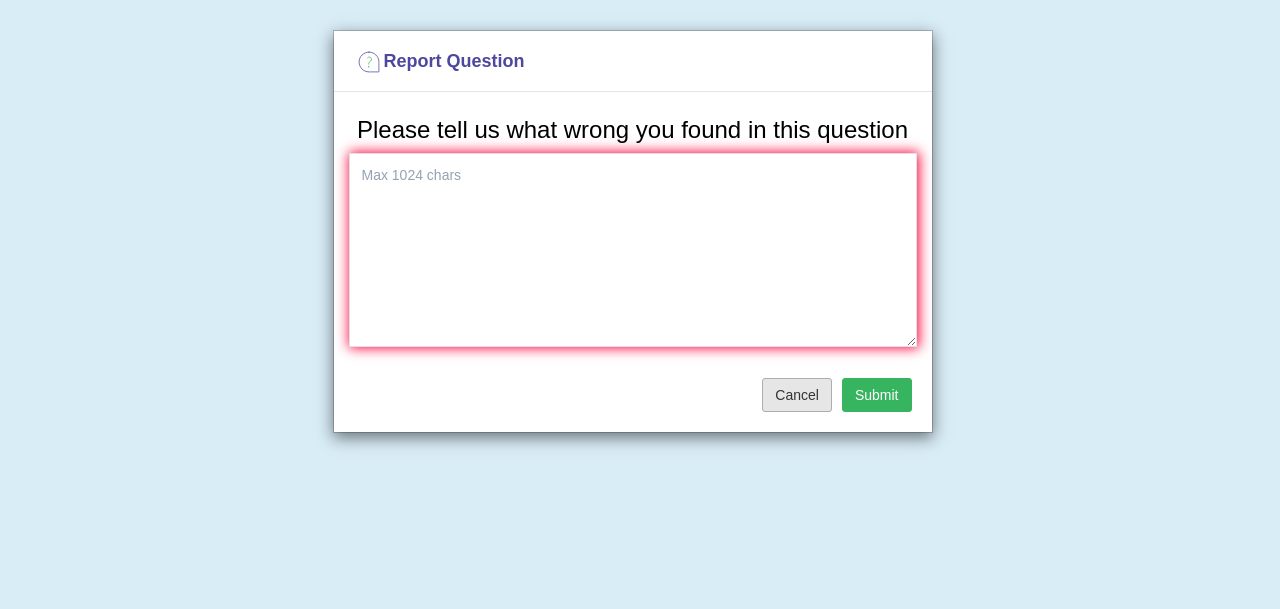 click on "Cancel" at bounding box center (797, 395) 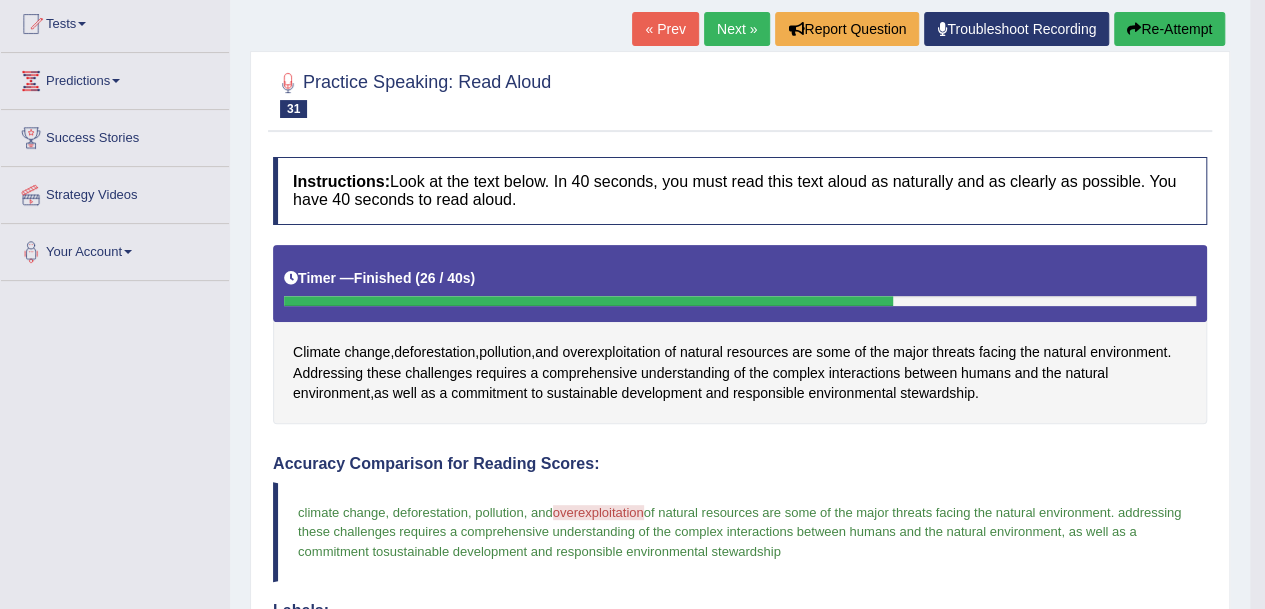 scroll, scrollTop: 178, scrollLeft: 0, axis: vertical 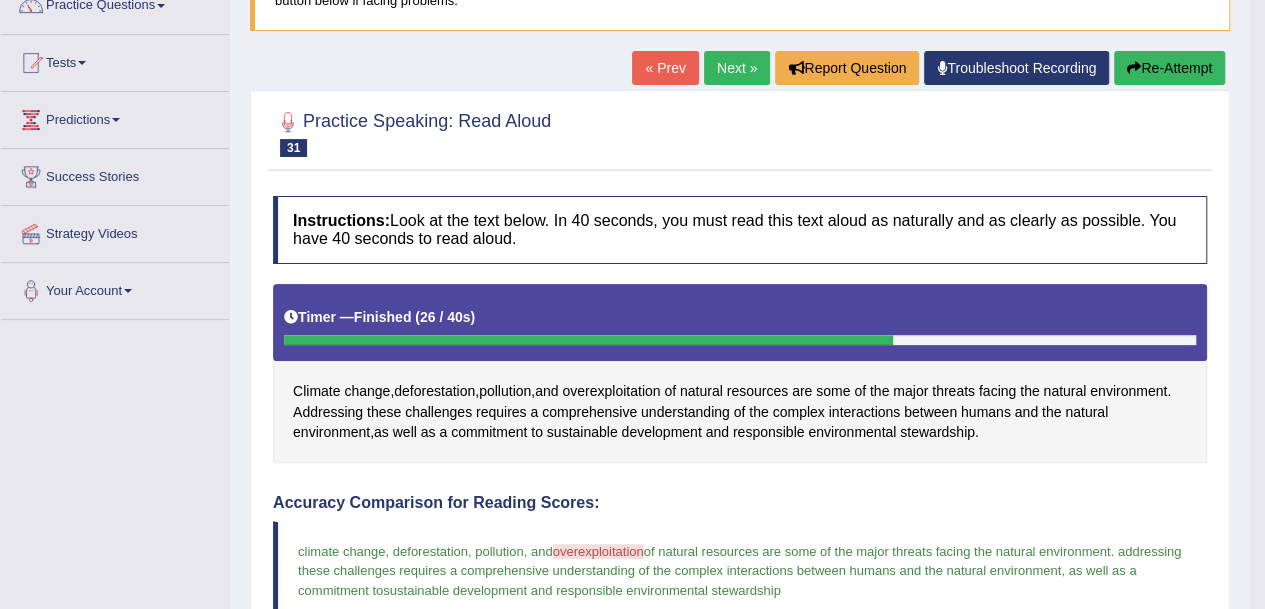 click on "Next »" at bounding box center [737, 68] 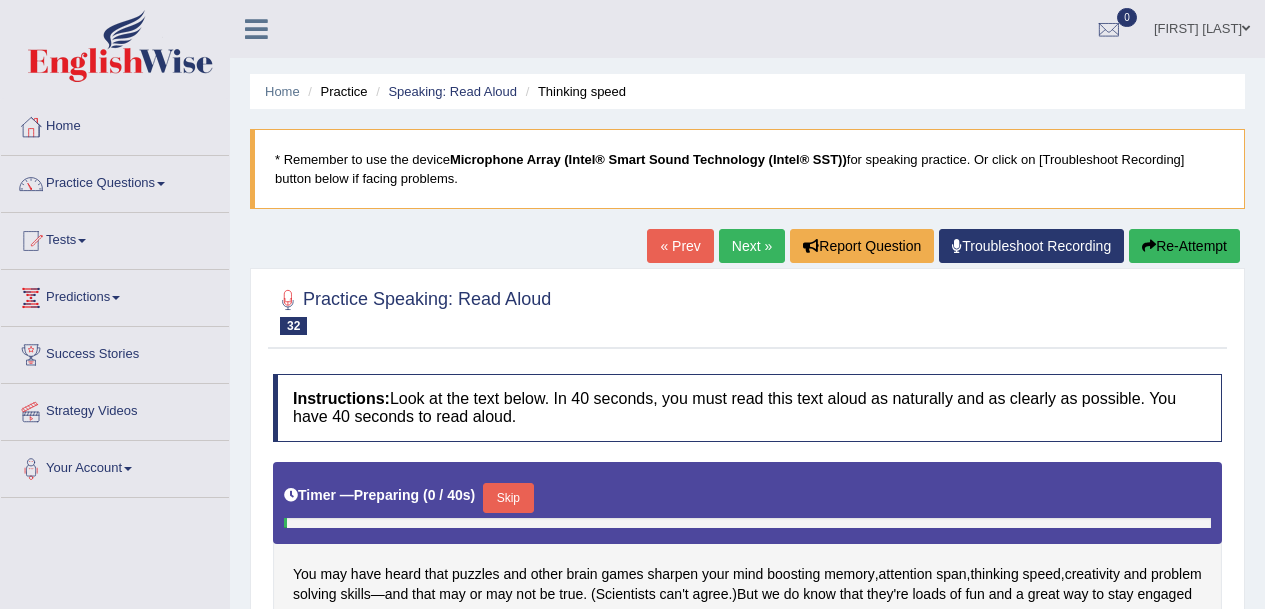 scroll, scrollTop: 0, scrollLeft: 0, axis: both 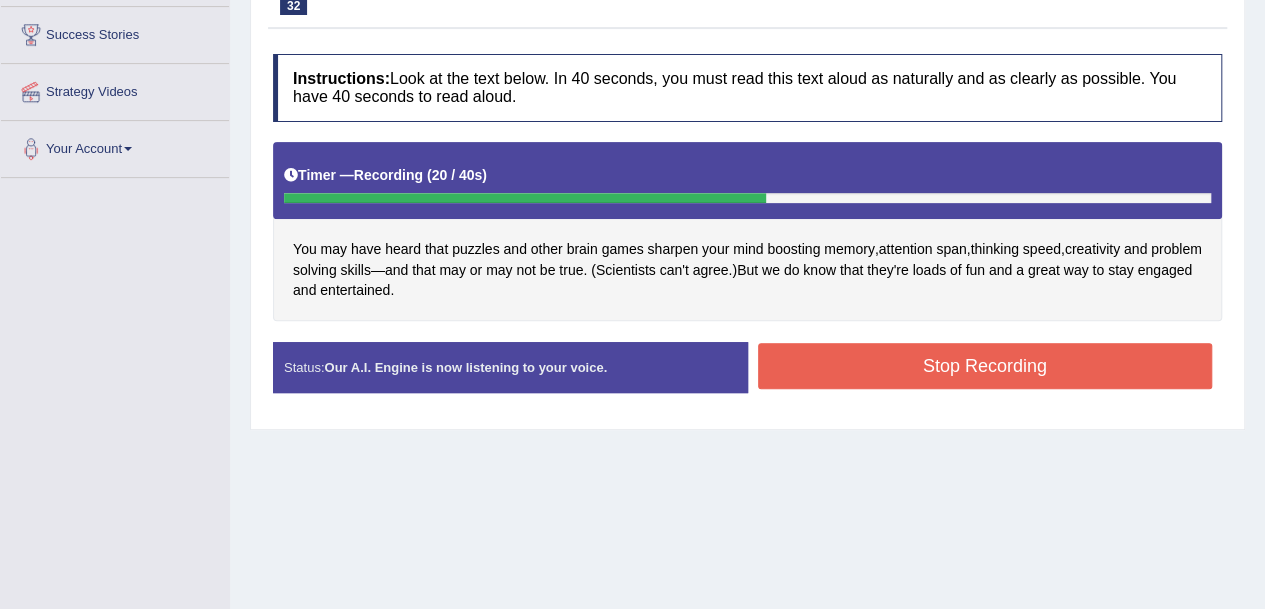 click on "Stop Recording" at bounding box center [985, 366] 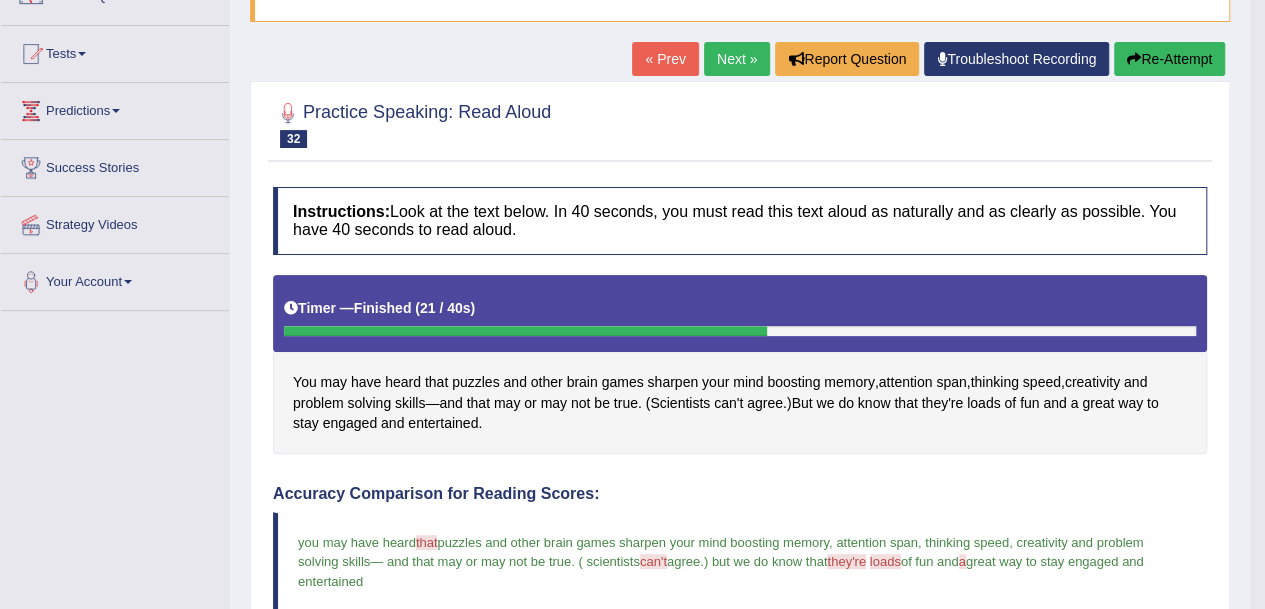 scroll, scrollTop: 180, scrollLeft: 0, axis: vertical 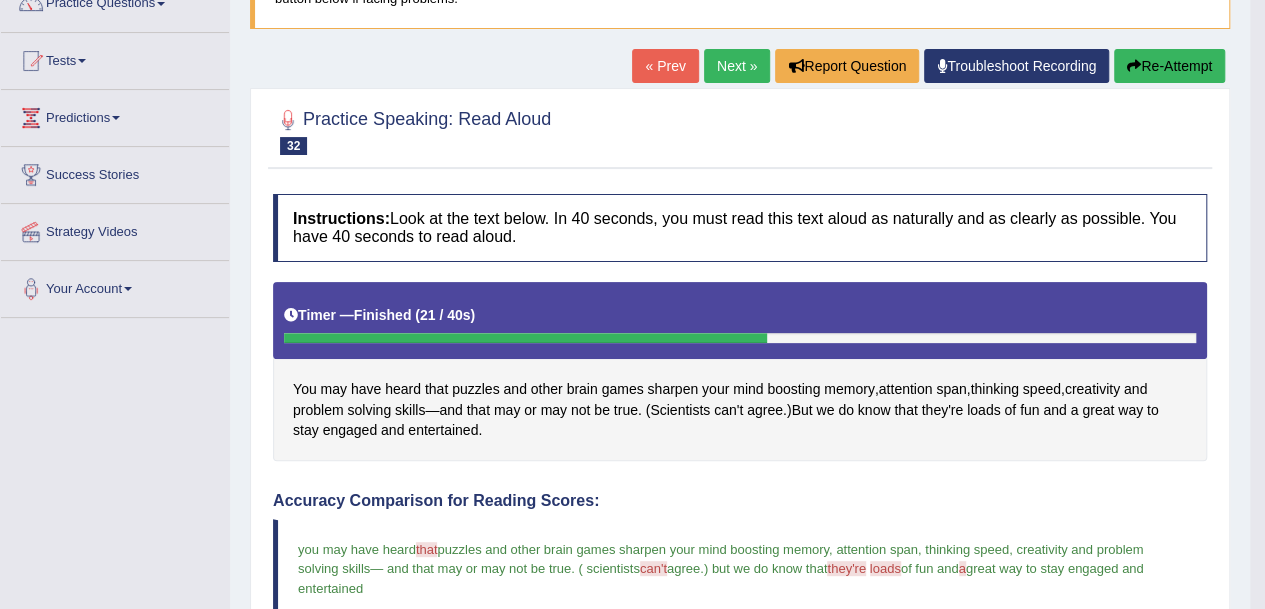 click on "Next »" at bounding box center (737, 66) 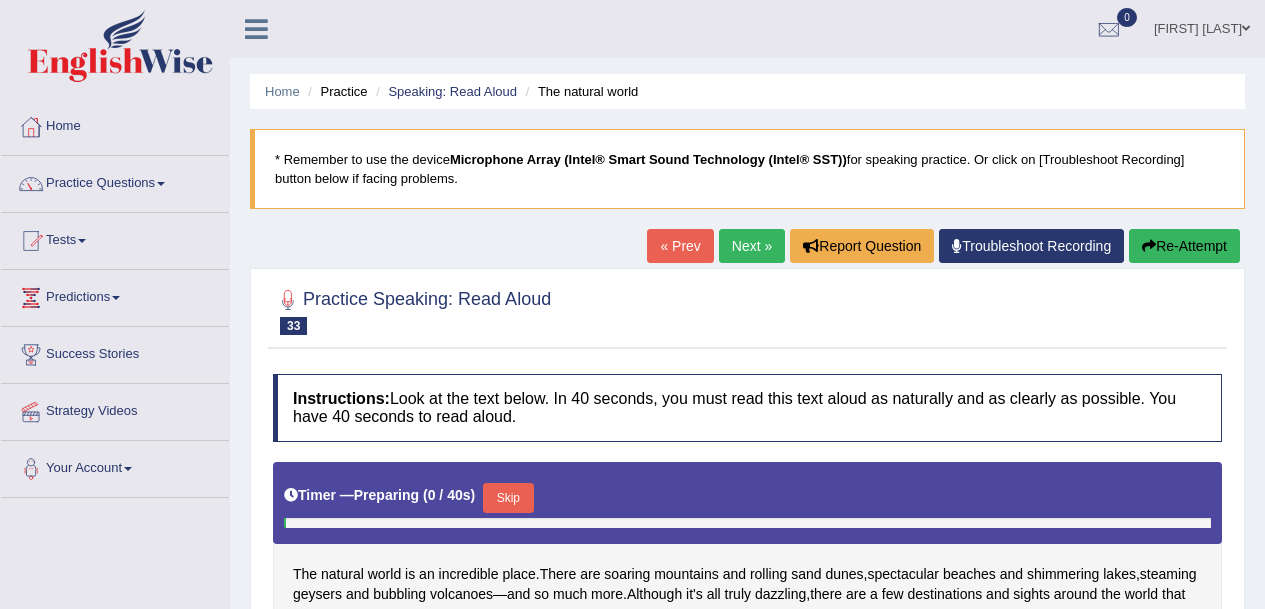 scroll, scrollTop: 0, scrollLeft: 0, axis: both 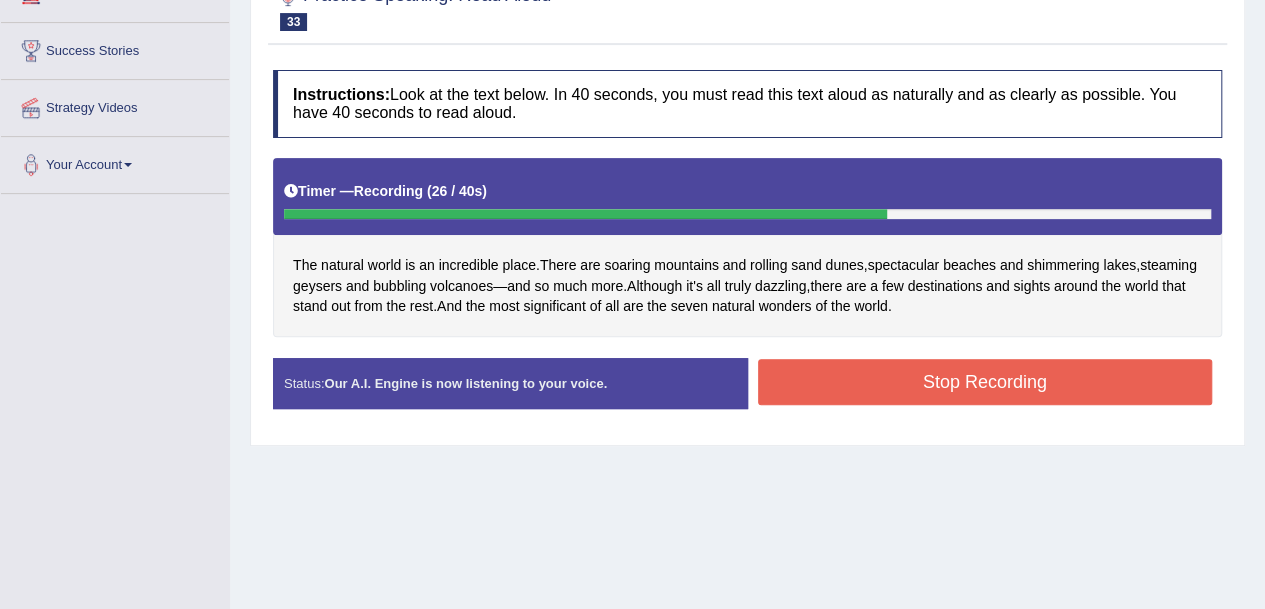 click on "Stop Recording" at bounding box center (985, 382) 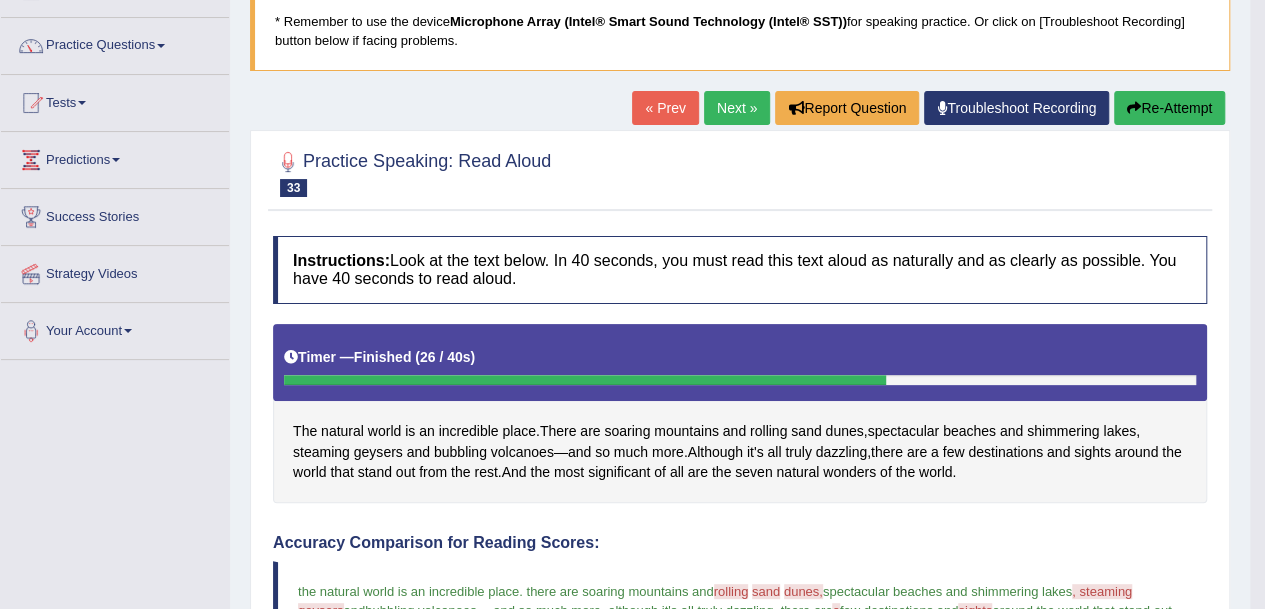 scroll, scrollTop: 137, scrollLeft: 0, axis: vertical 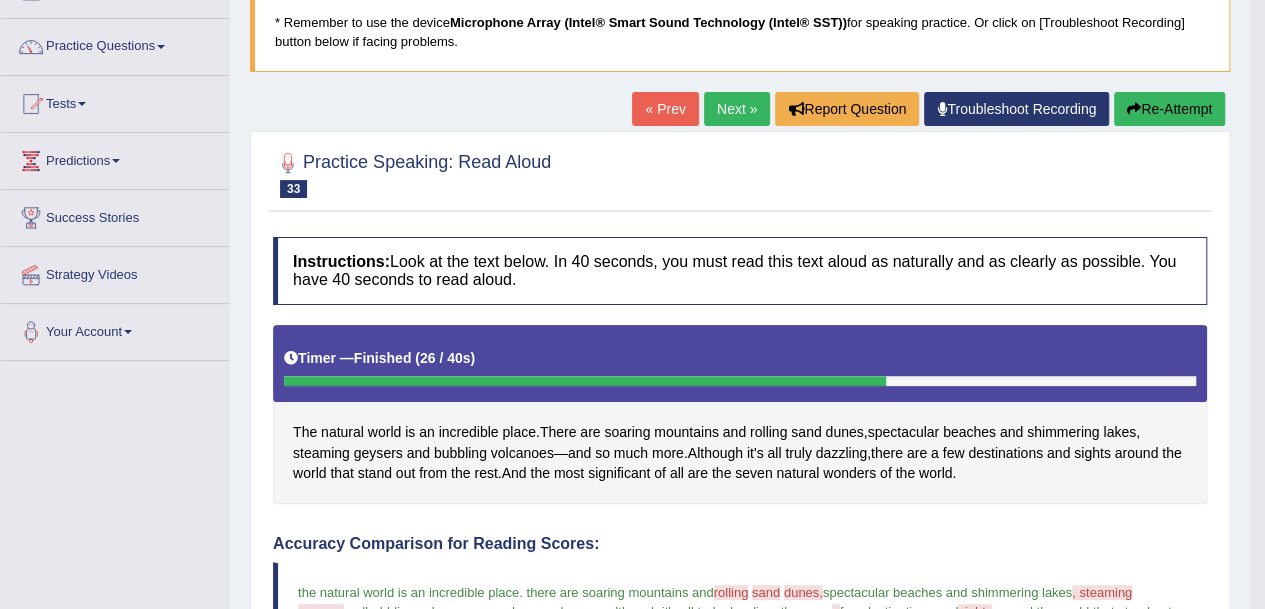 click on "Next »" at bounding box center [737, 109] 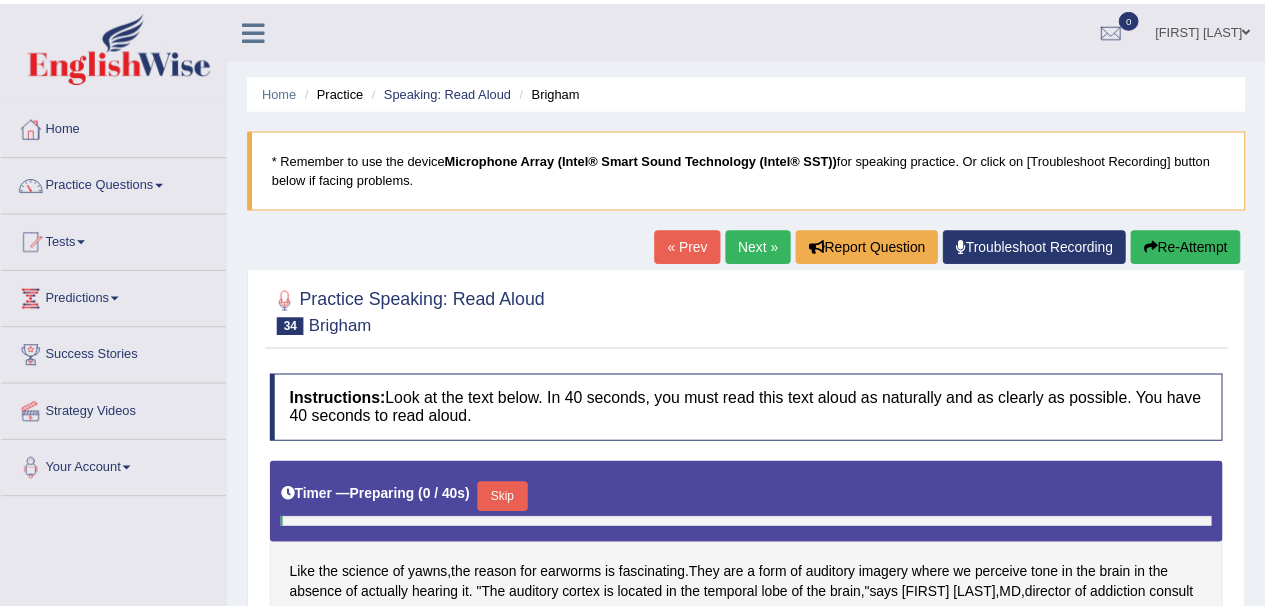 scroll, scrollTop: 0, scrollLeft: 0, axis: both 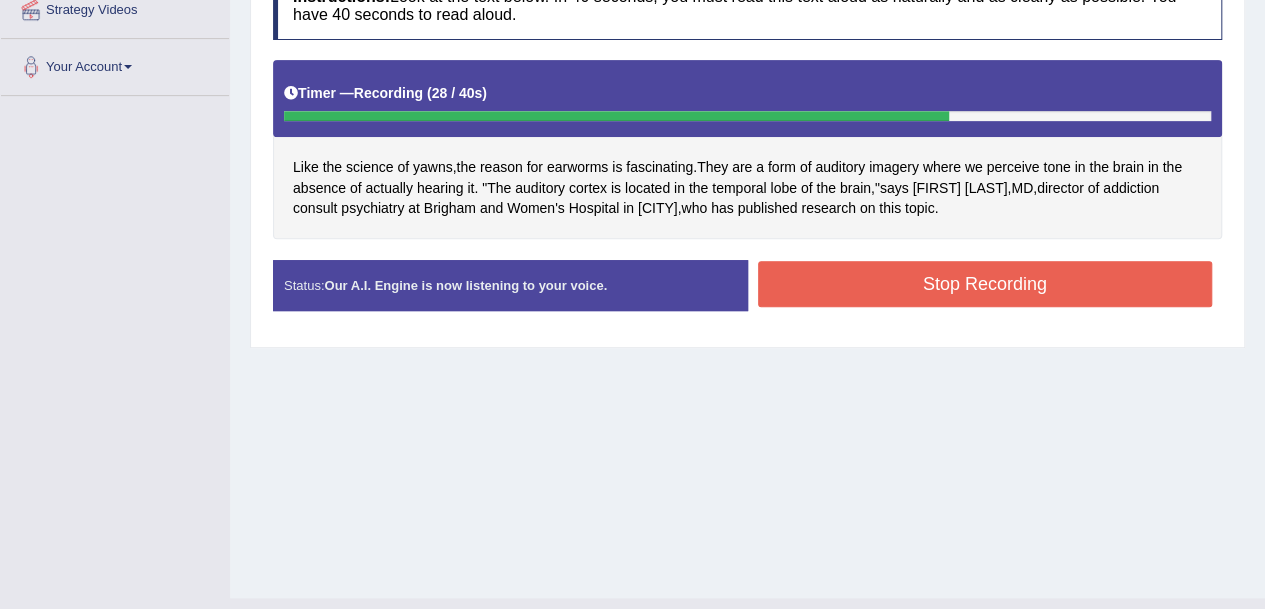 click on "Stop Recording" at bounding box center (985, 284) 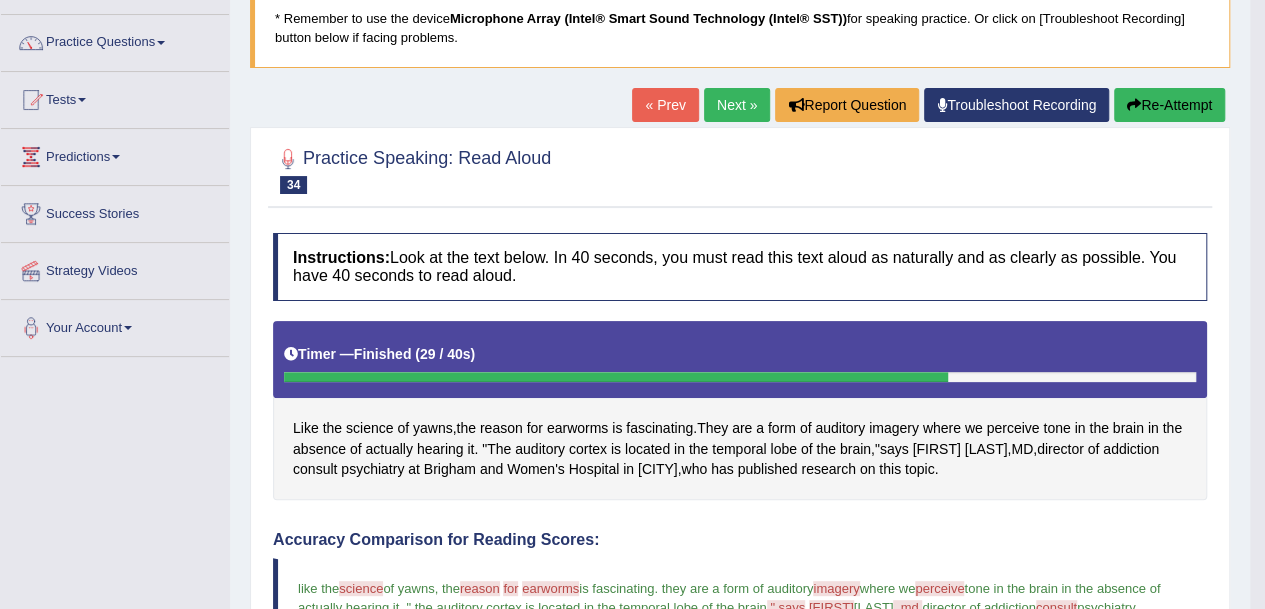 scroll, scrollTop: 139, scrollLeft: 0, axis: vertical 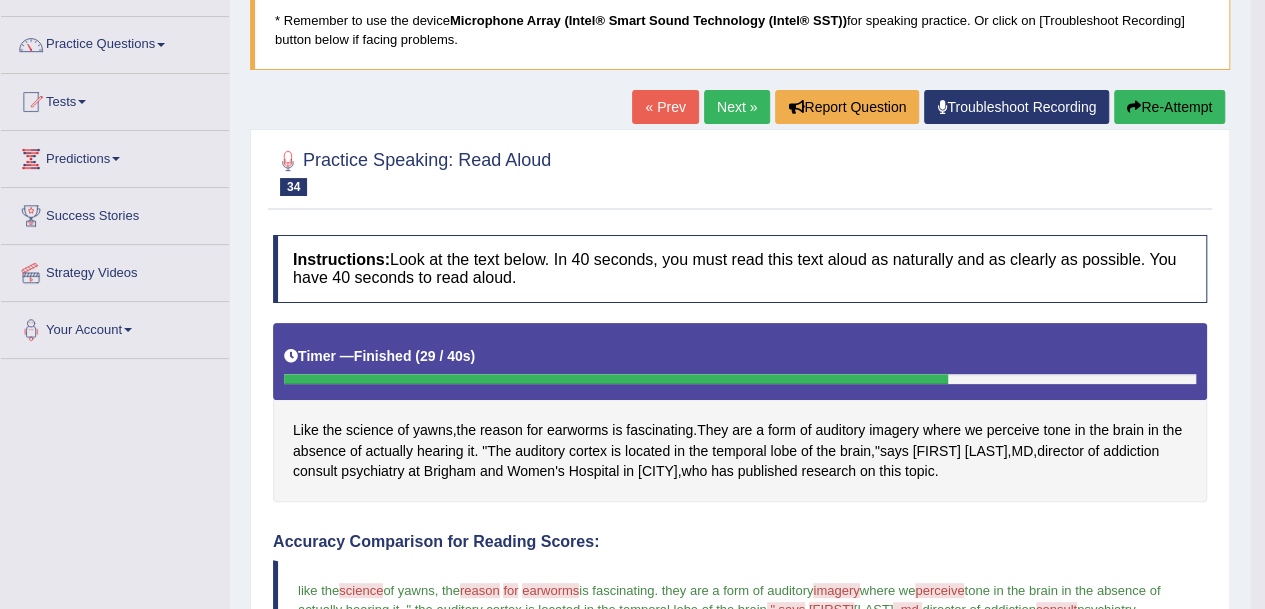 click on "Next »" at bounding box center (737, 107) 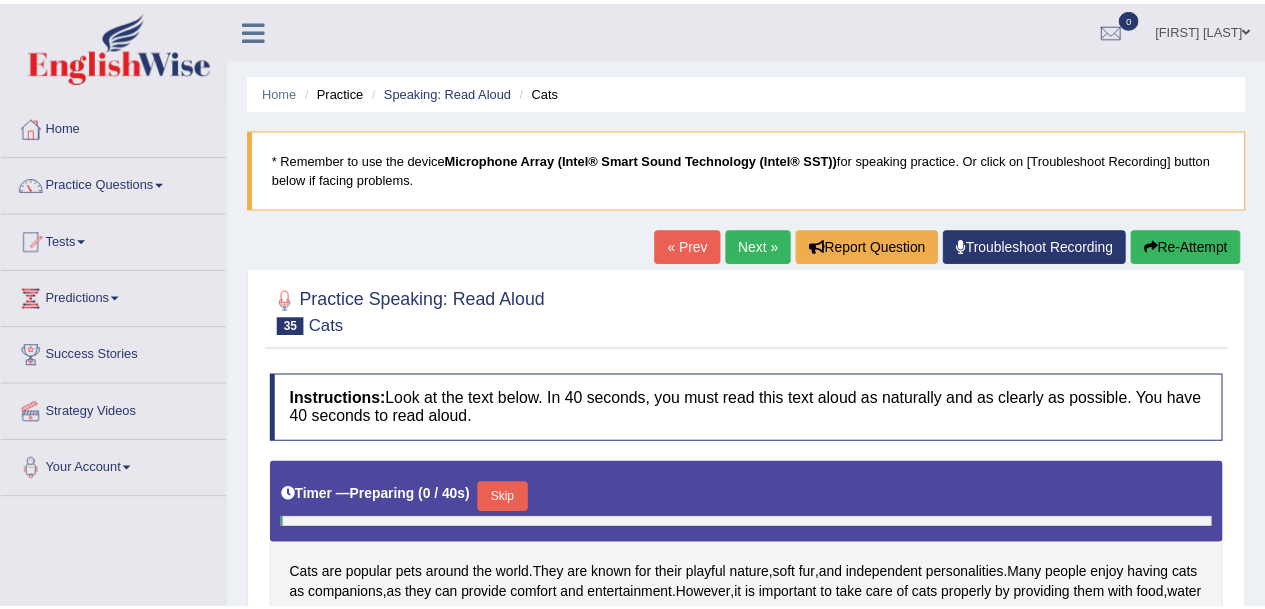 scroll, scrollTop: 0, scrollLeft: 0, axis: both 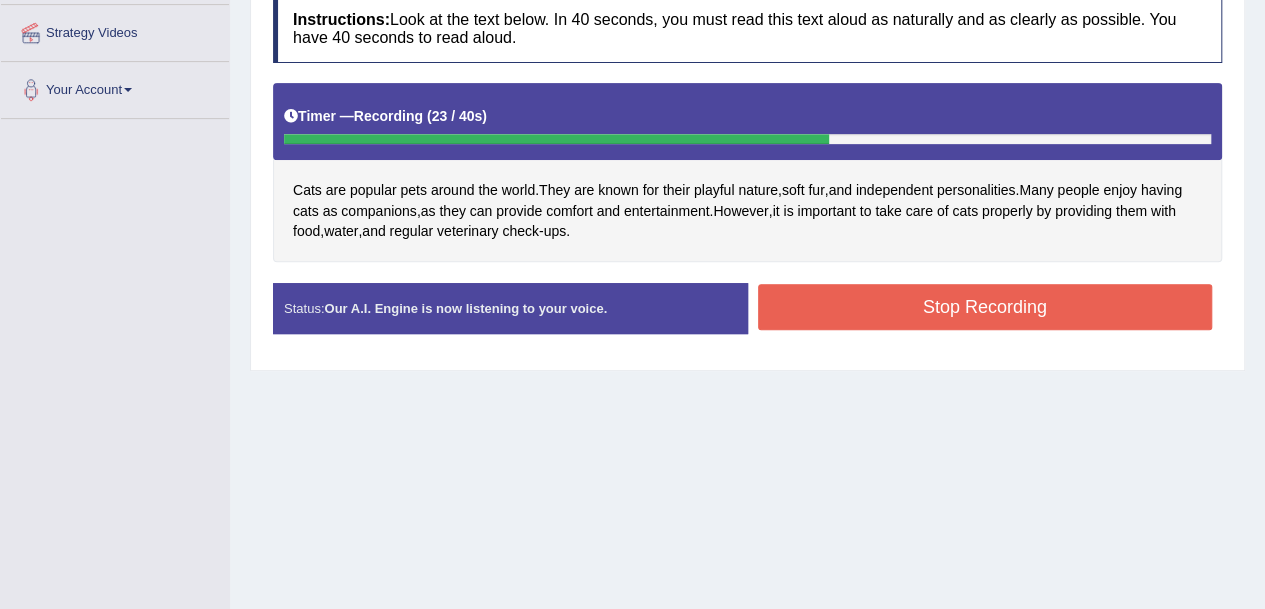 click on "Stop Recording" at bounding box center (985, 307) 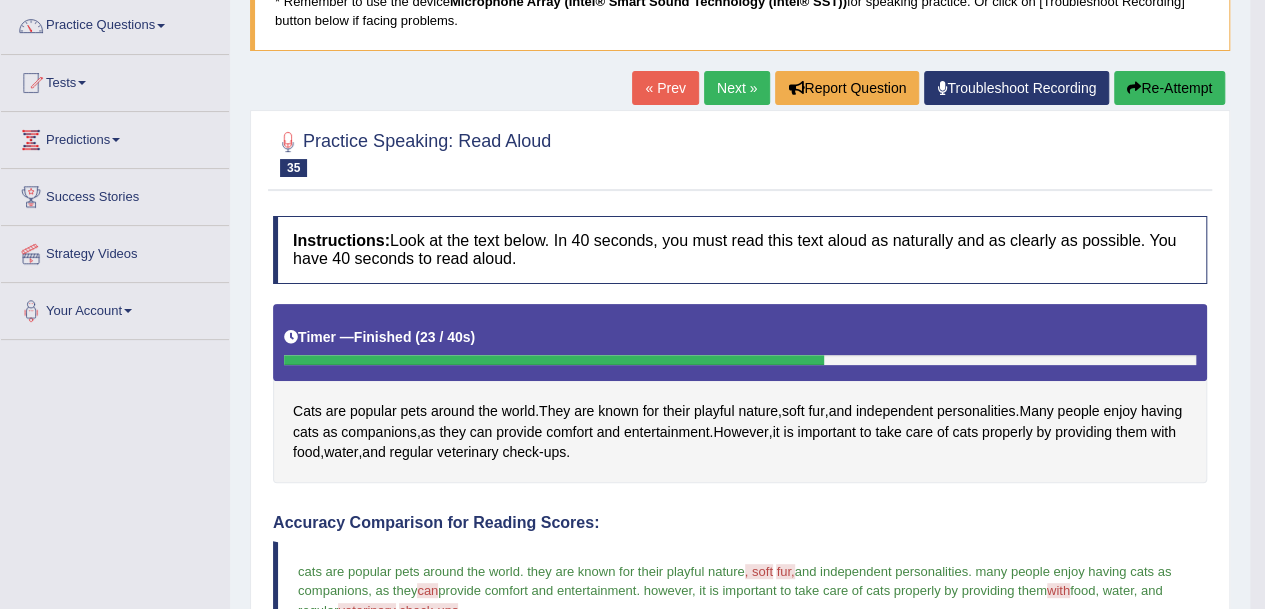scroll, scrollTop: 151, scrollLeft: 0, axis: vertical 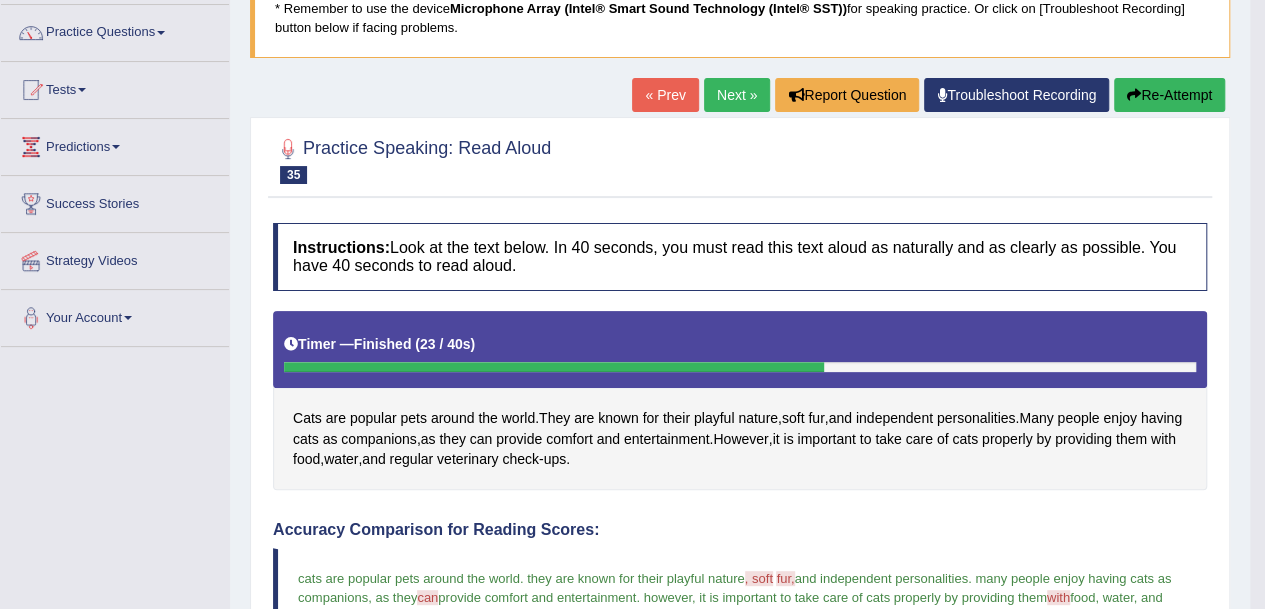 click on "Next »" at bounding box center (737, 95) 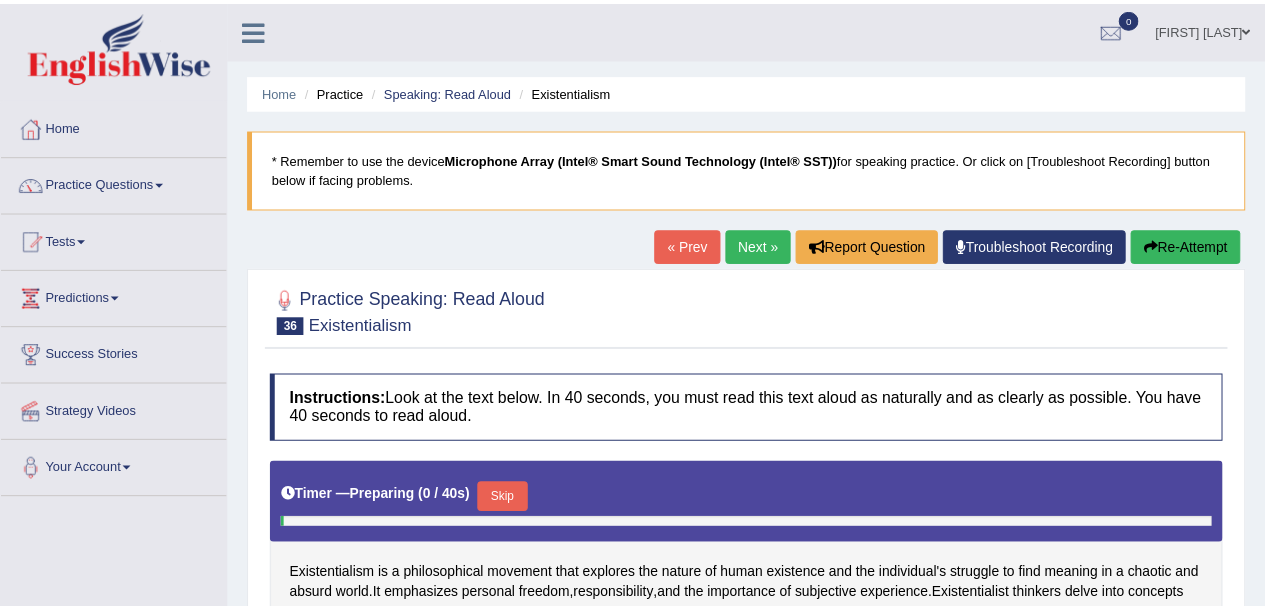 scroll, scrollTop: 0, scrollLeft: 0, axis: both 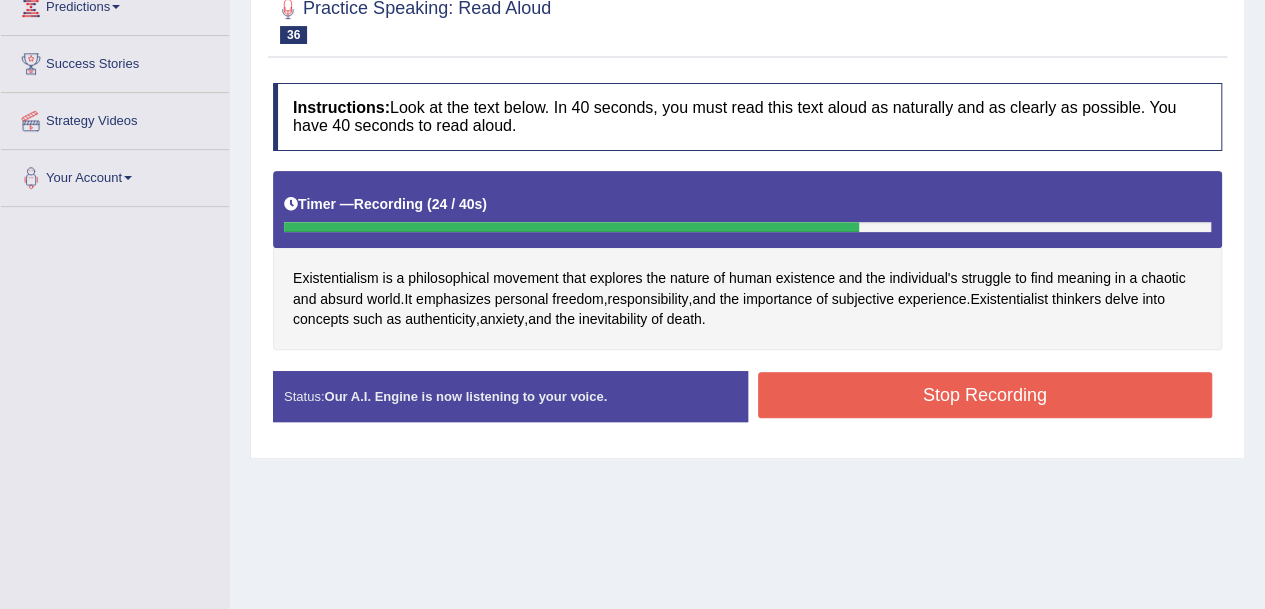 click on "Stop Recording" at bounding box center [985, 395] 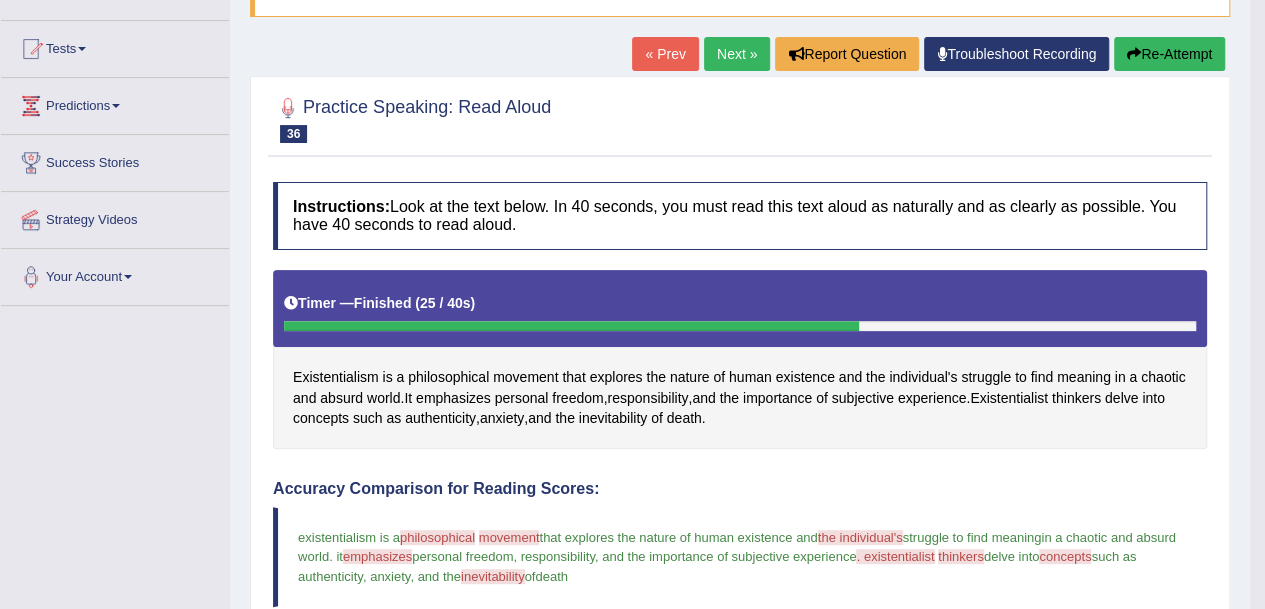 scroll, scrollTop: 190, scrollLeft: 0, axis: vertical 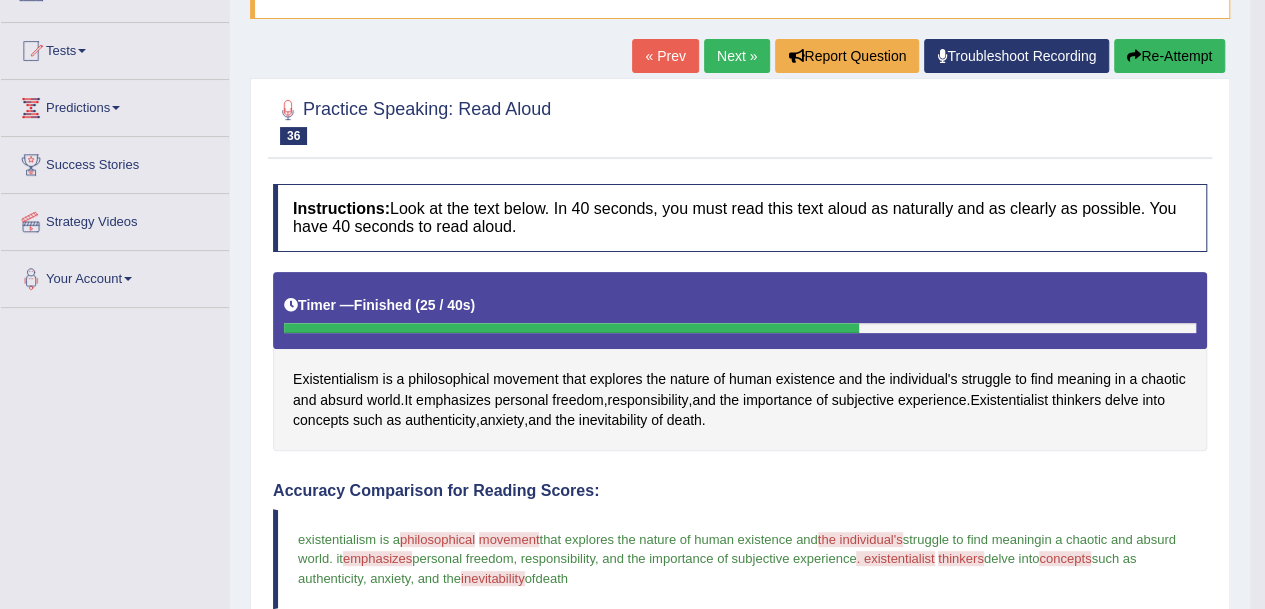 click on "Re-Attempt" at bounding box center (1169, 56) 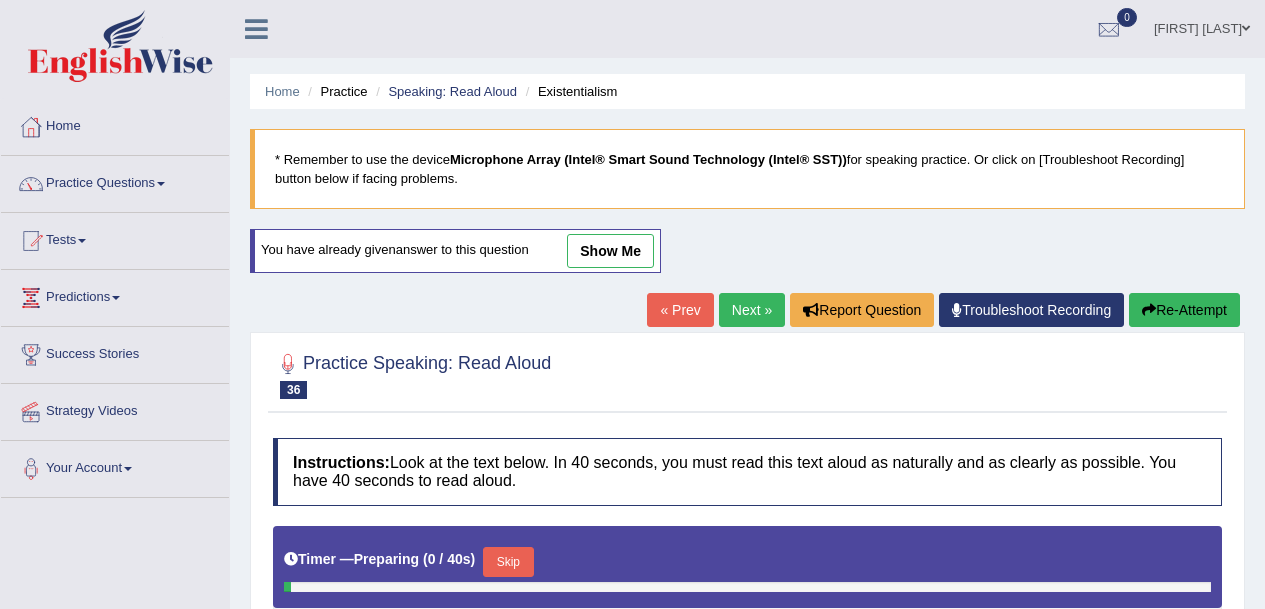 scroll, scrollTop: 440, scrollLeft: 0, axis: vertical 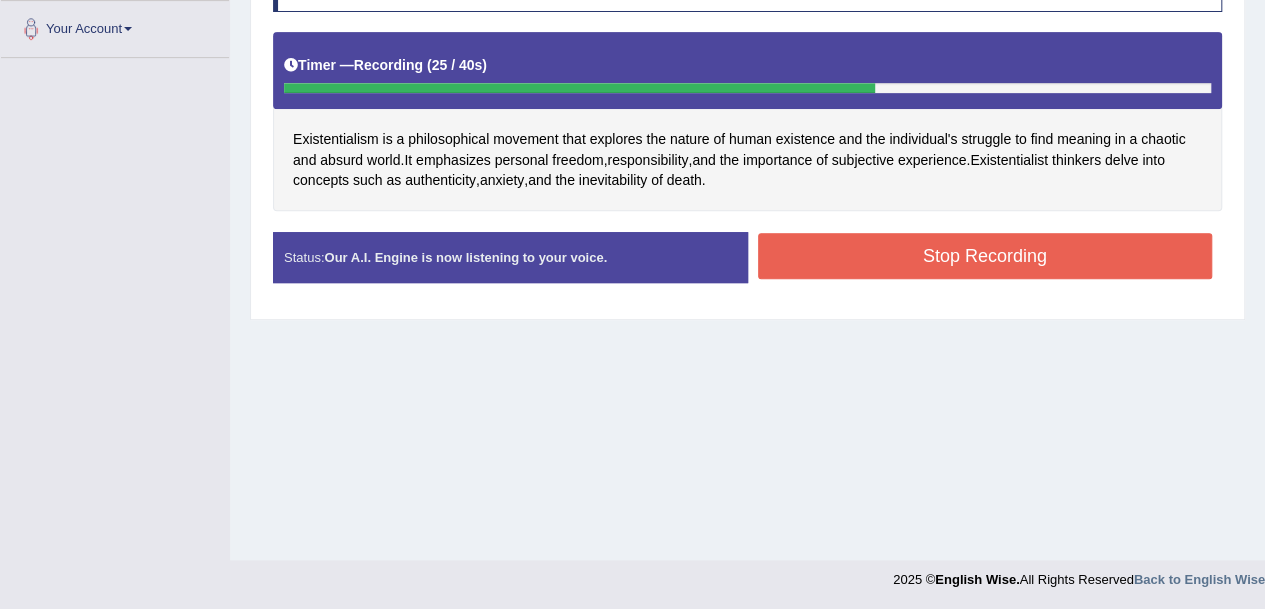click on "Stop Recording" at bounding box center (985, 256) 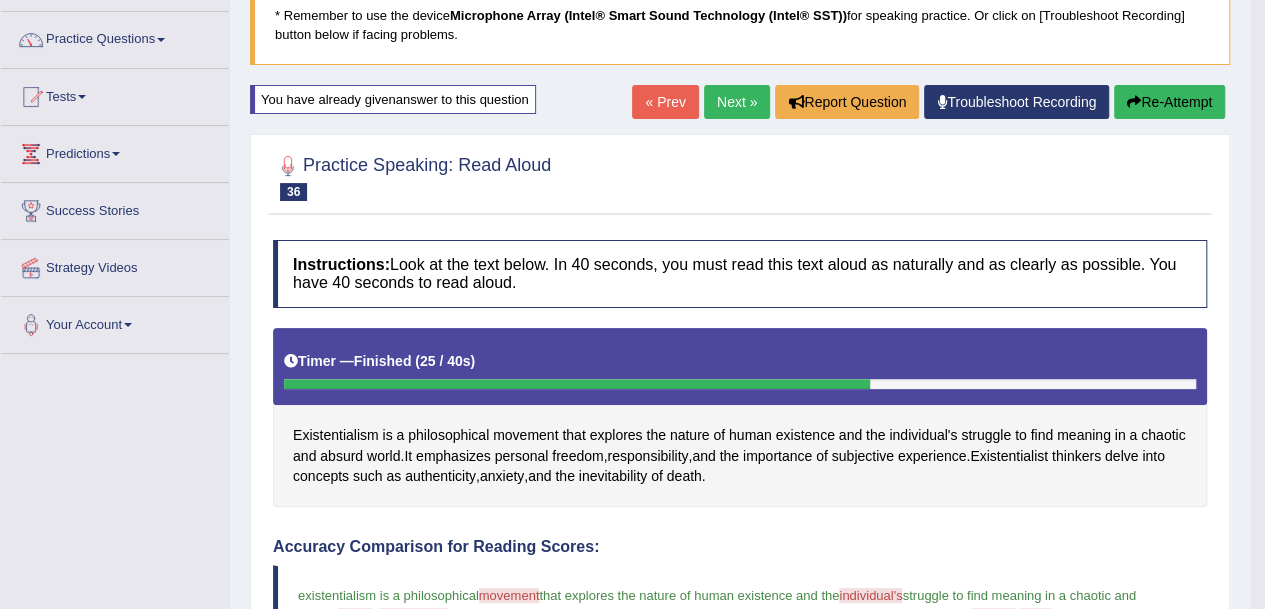 scroll, scrollTop: 144, scrollLeft: 0, axis: vertical 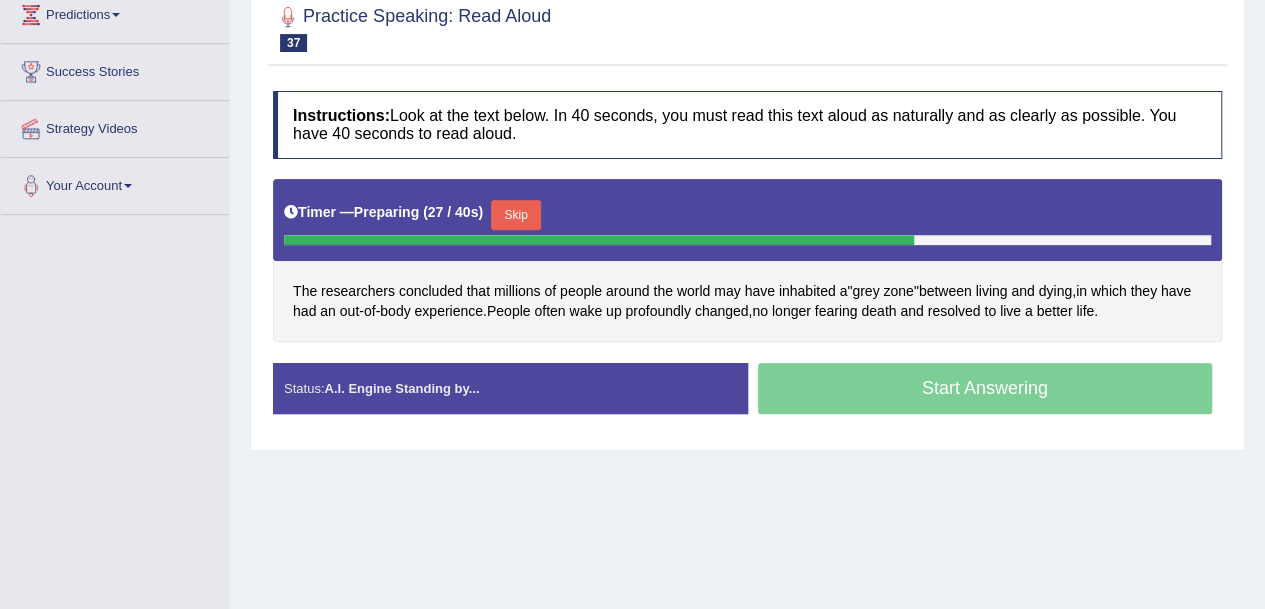 click on "Skip" at bounding box center [516, 215] 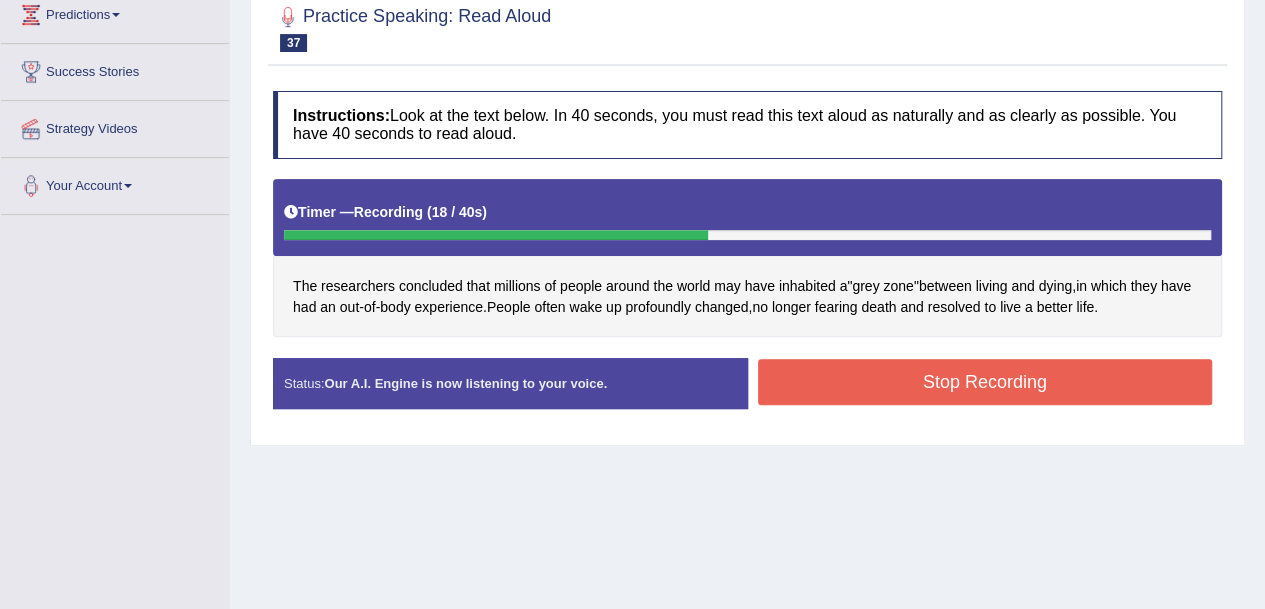 click on "Stop Recording" at bounding box center [985, 382] 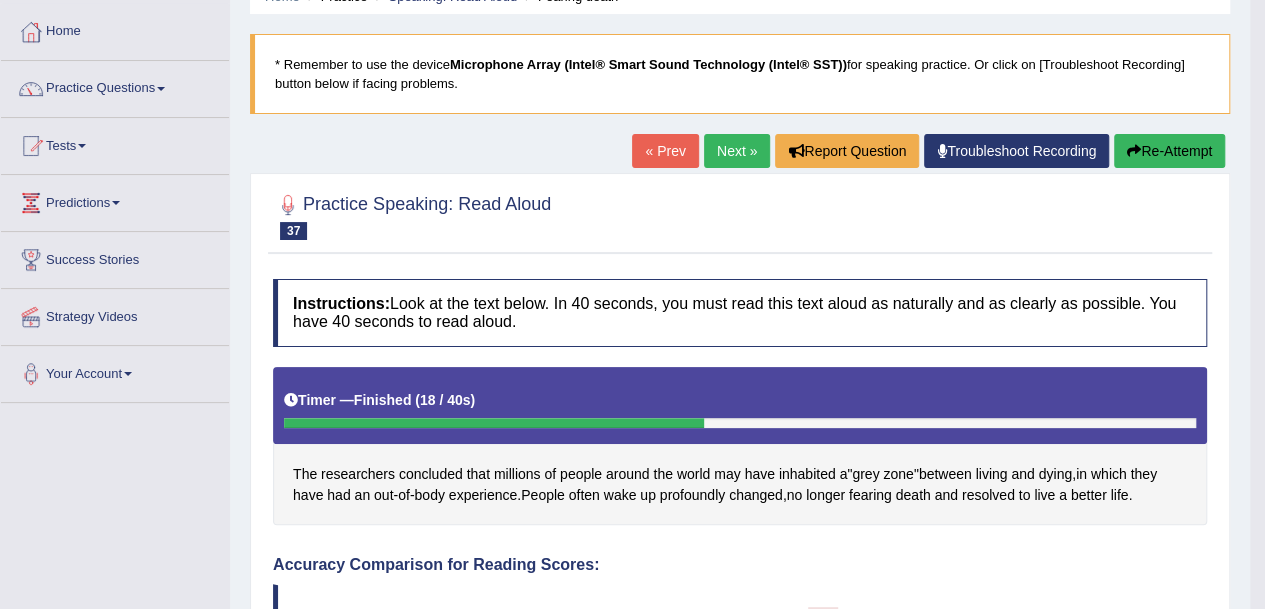 scroll, scrollTop: 94, scrollLeft: 0, axis: vertical 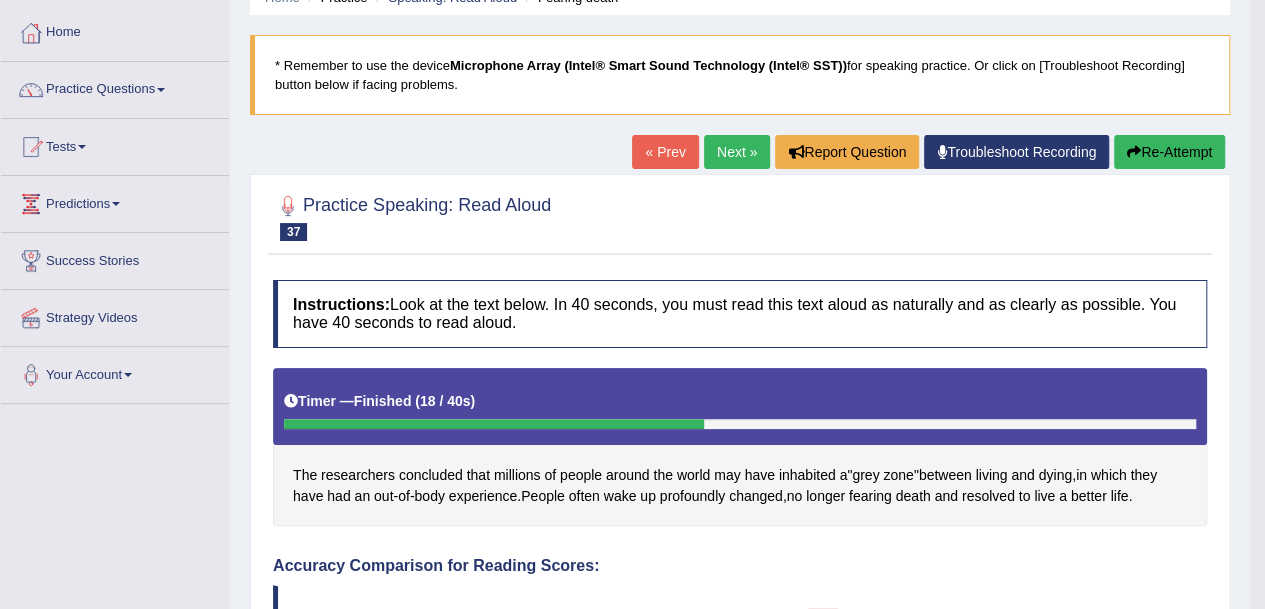 click on "Next »" at bounding box center [737, 152] 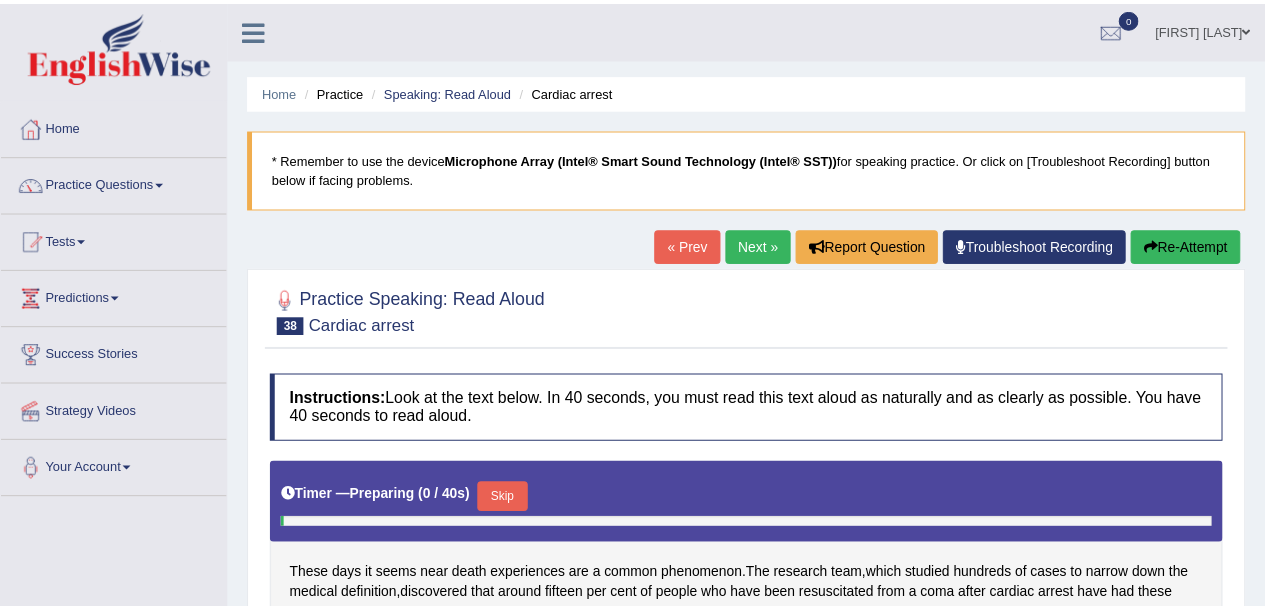 scroll, scrollTop: 0, scrollLeft: 0, axis: both 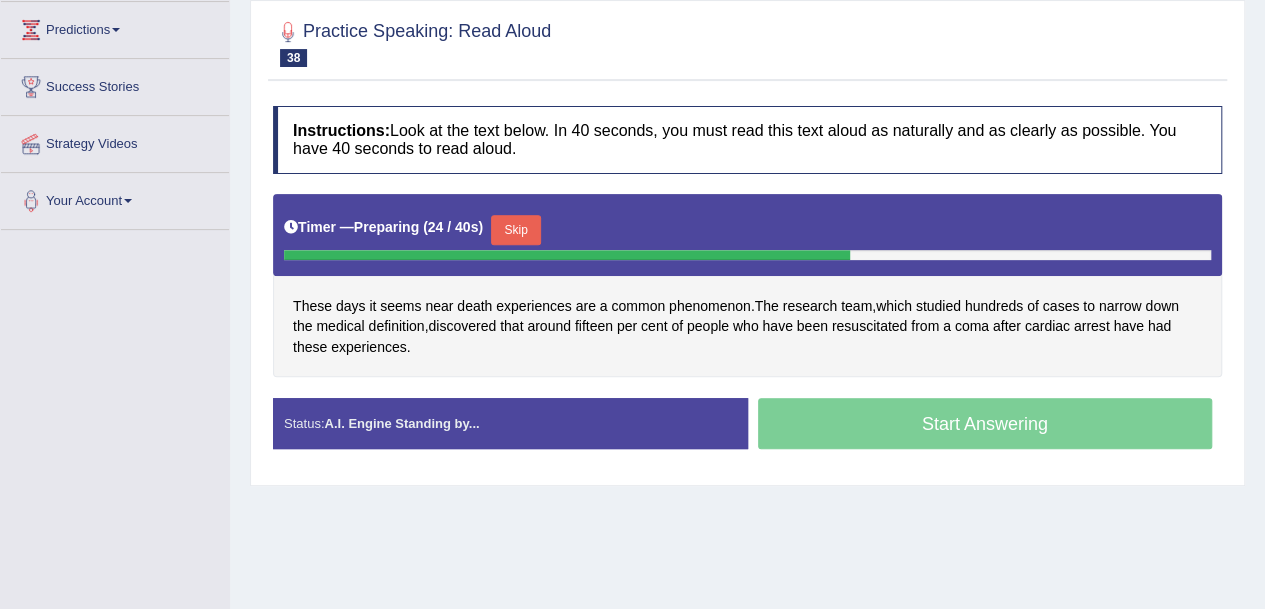 click on "Skip" at bounding box center (516, 230) 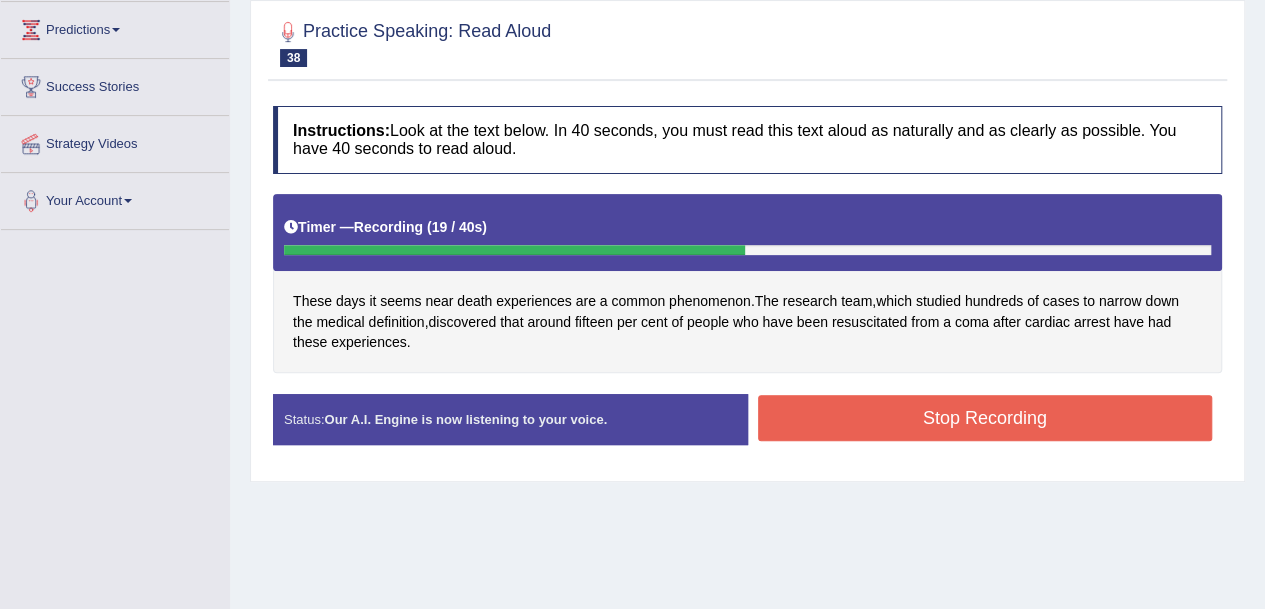 click on "Stop Recording" at bounding box center [985, 418] 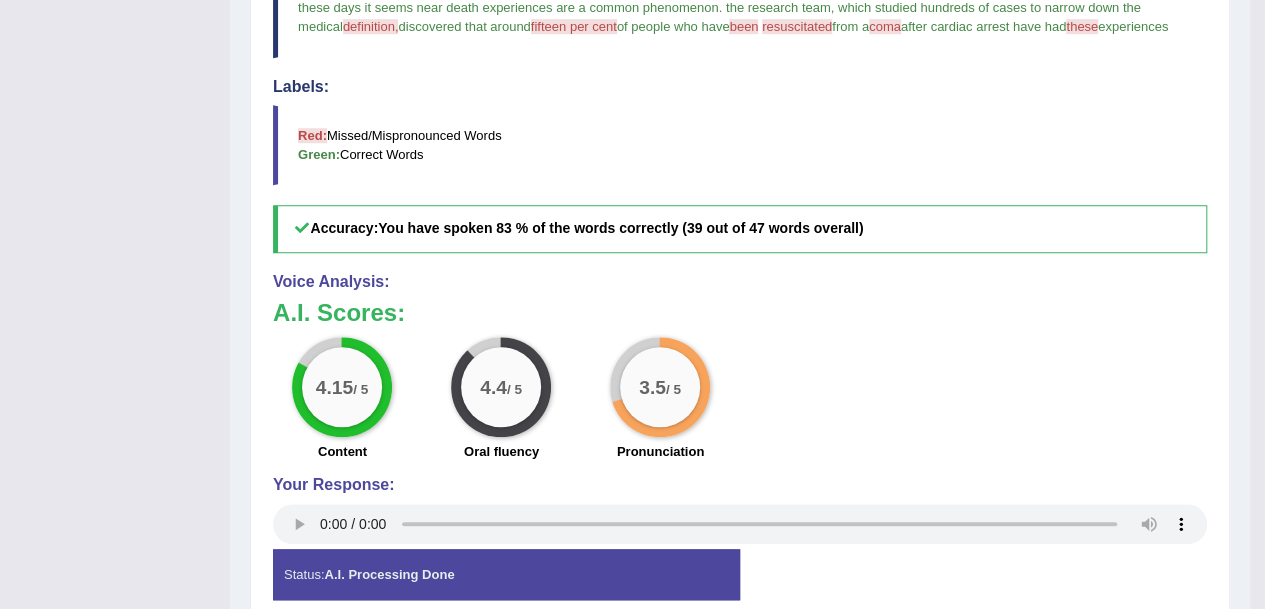 scroll, scrollTop: 828, scrollLeft: 0, axis: vertical 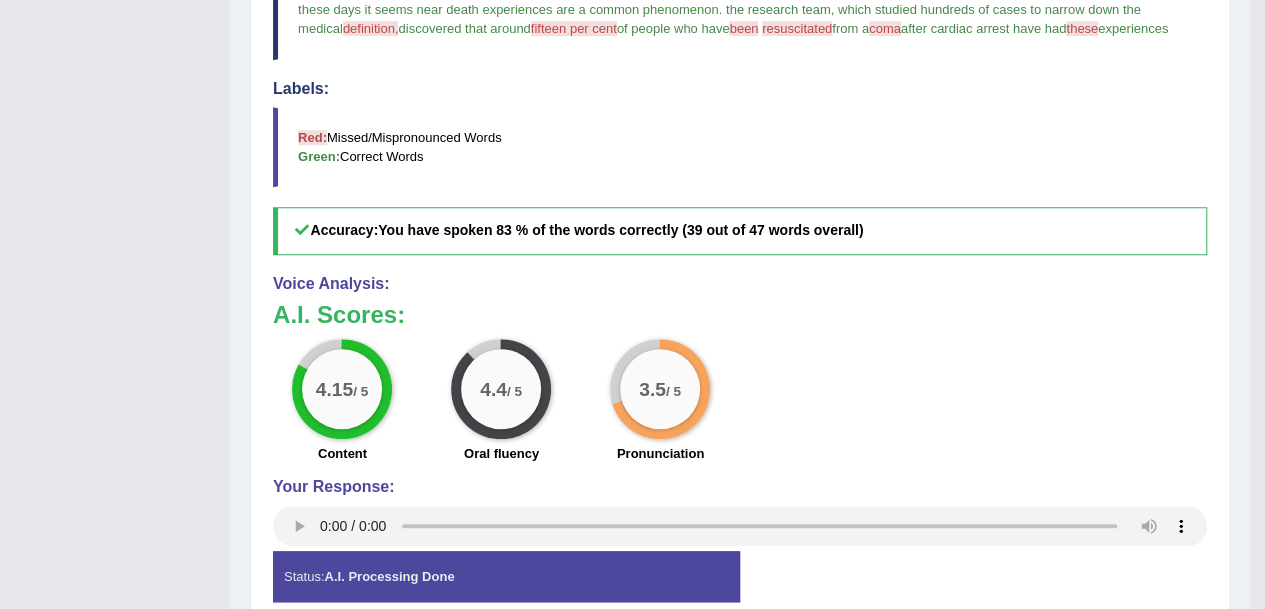 click on "4.15  / 5              Content
4.4  / 5              Oral fluency
3.5  / 5              Pronunciation" at bounding box center [740, 403] 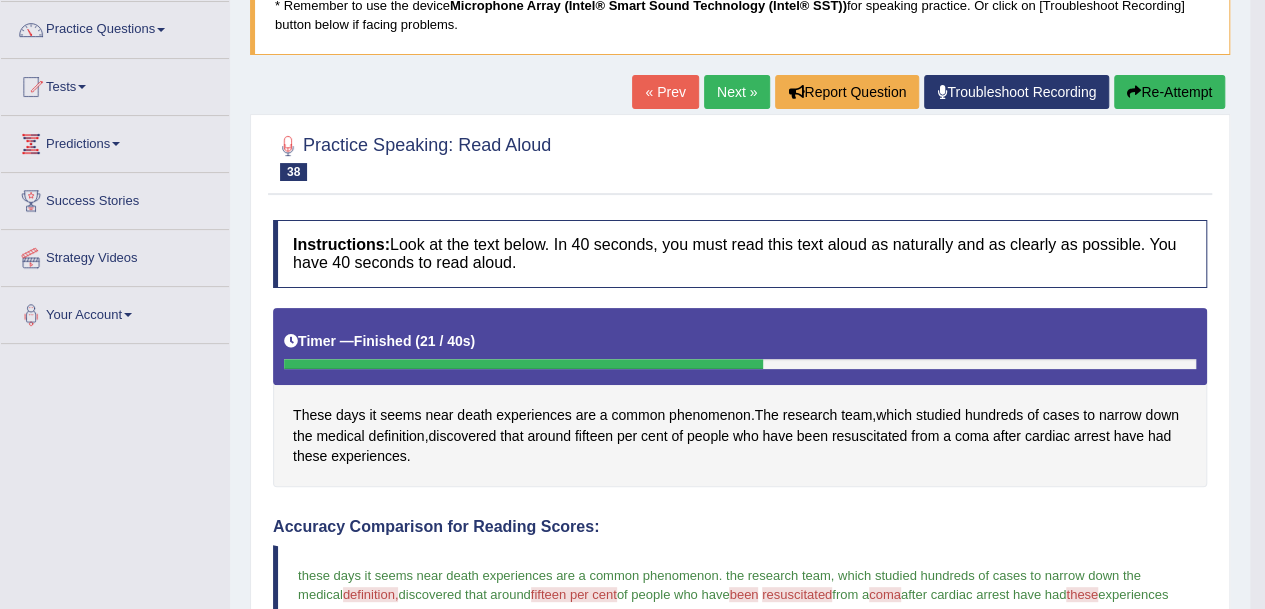scroll, scrollTop: 147, scrollLeft: 0, axis: vertical 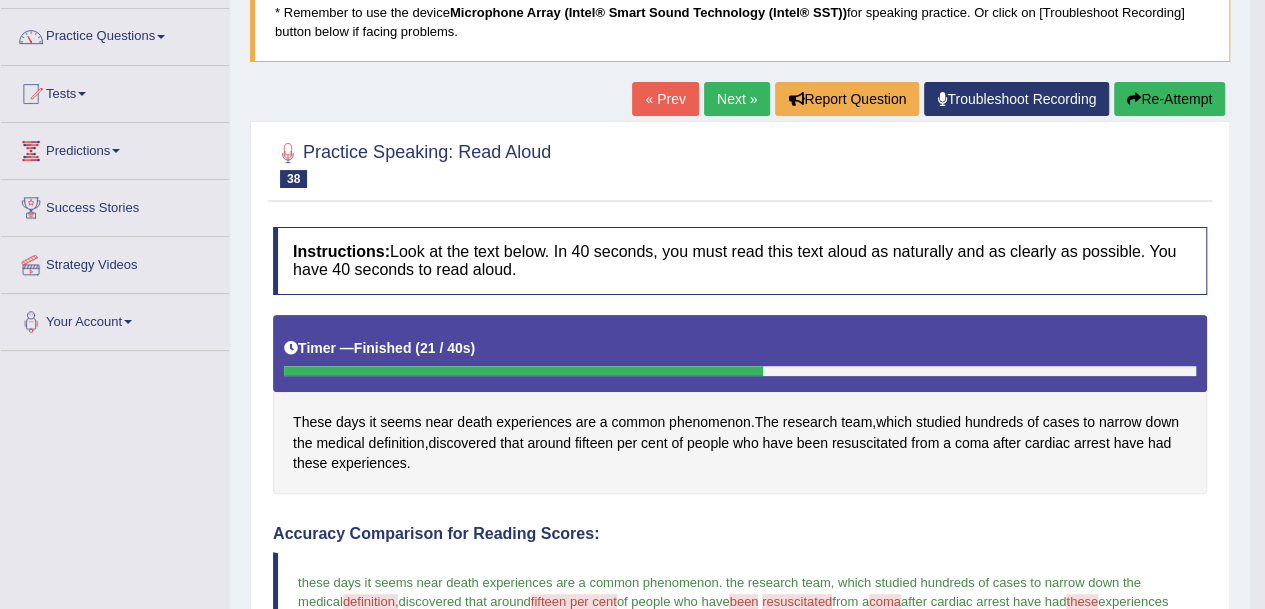 click on "Next »" at bounding box center (737, 99) 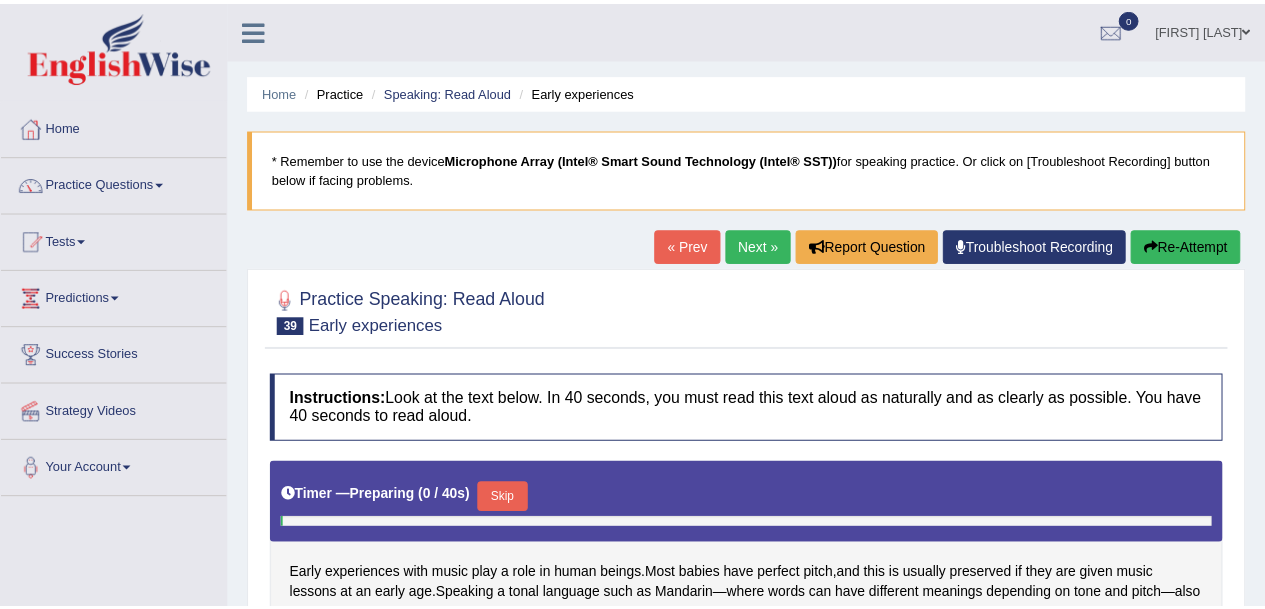 scroll, scrollTop: 0, scrollLeft: 0, axis: both 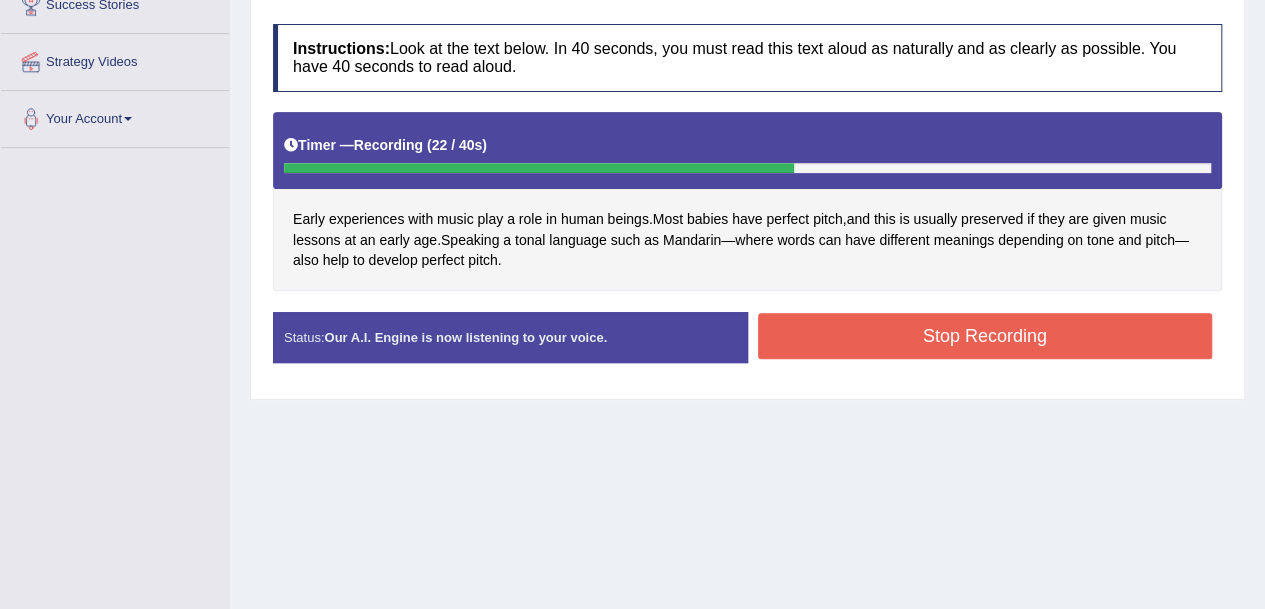 click on "Stop Recording" at bounding box center [985, 336] 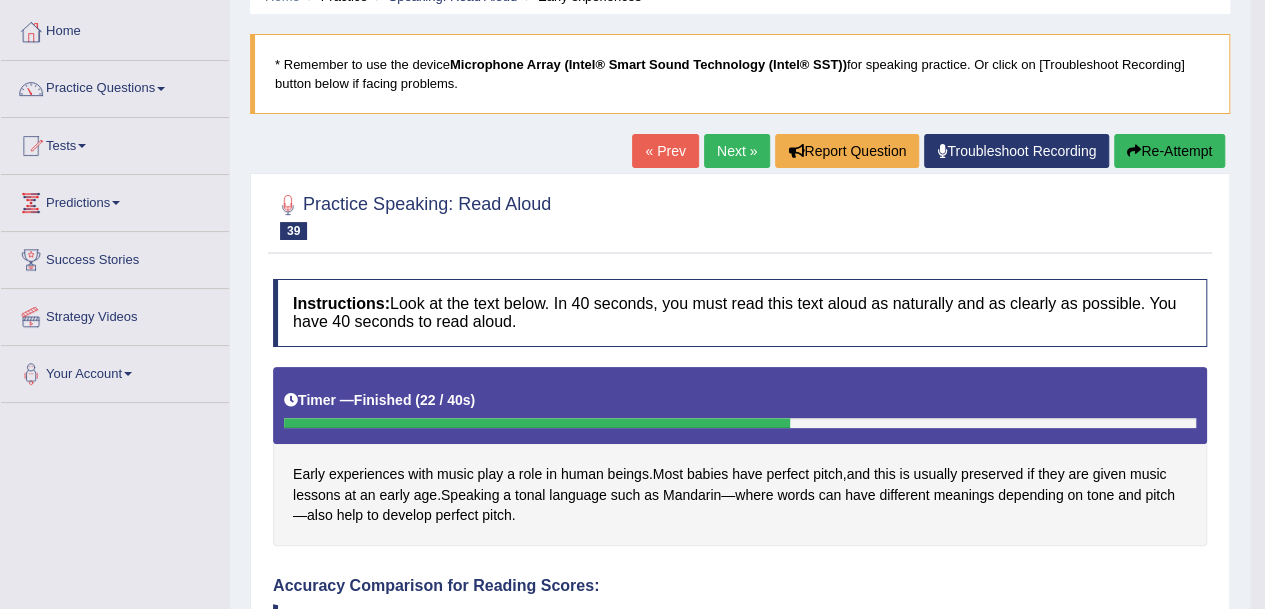 scroll, scrollTop: 93, scrollLeft: 0, axis: vertical 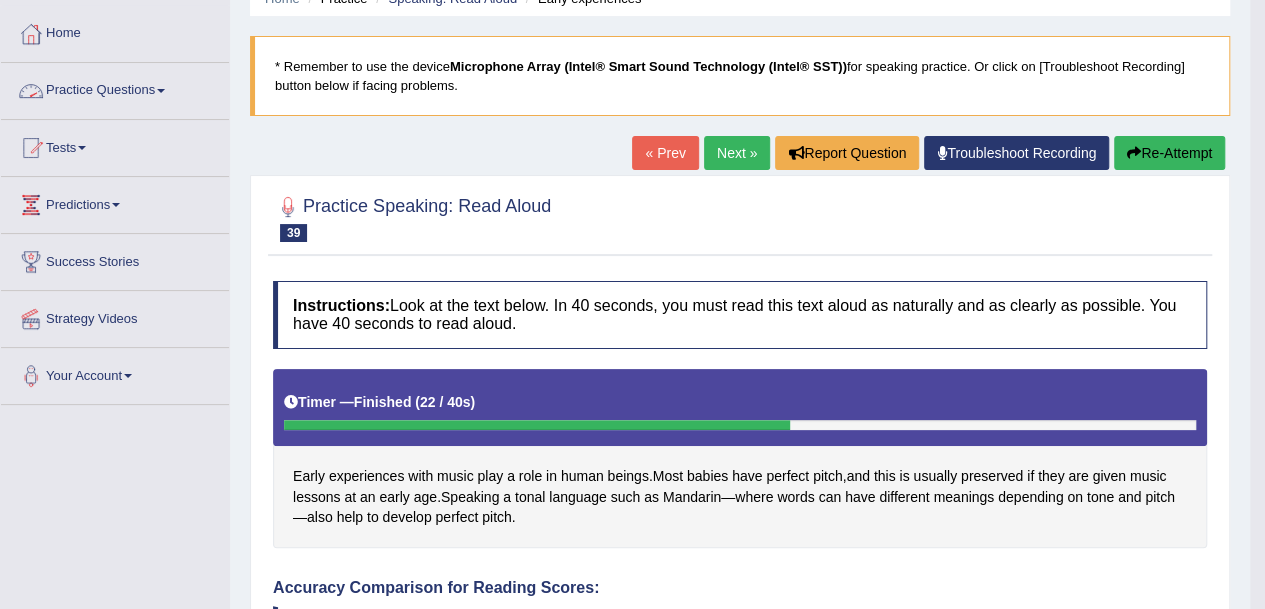 click on "Practice Questions" at bounding box center [115, 88] 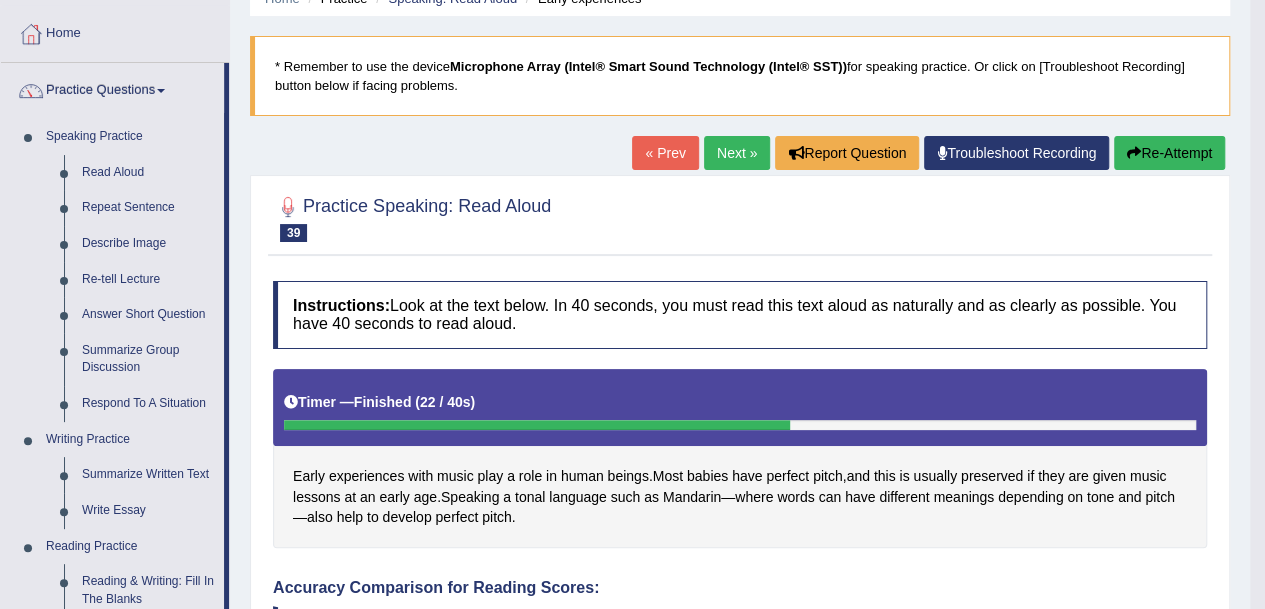 click on "Repeat Sentence" at bounding box center [148, 208] 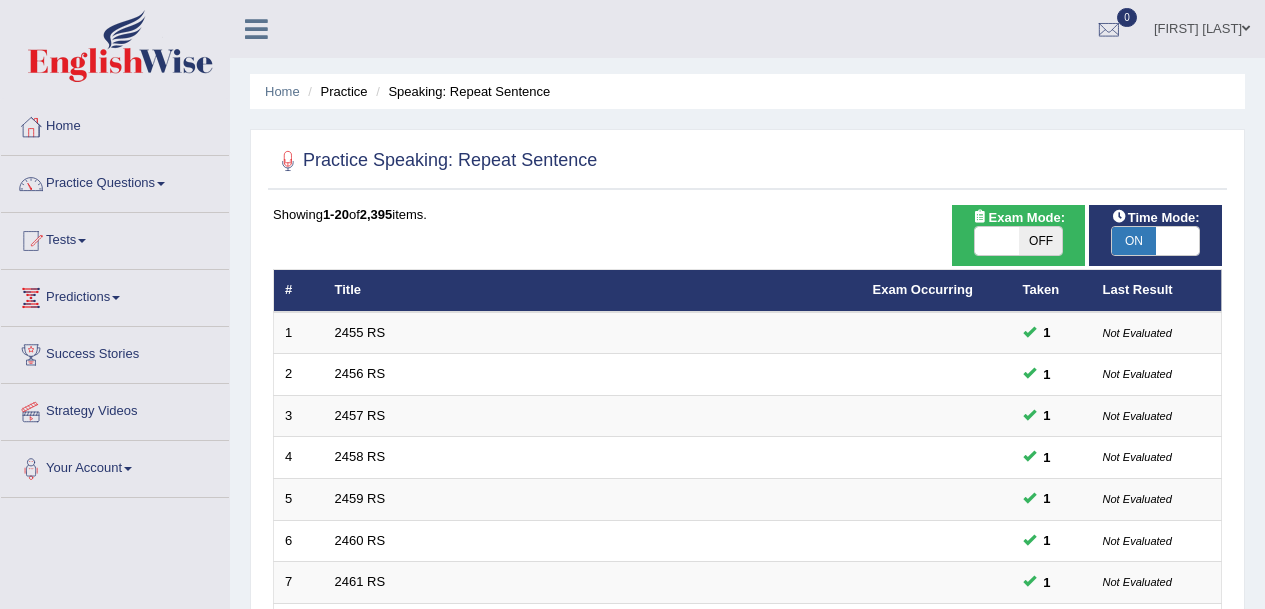 scroll, scrollTop: 0, scrollLeft: 0, axis: both 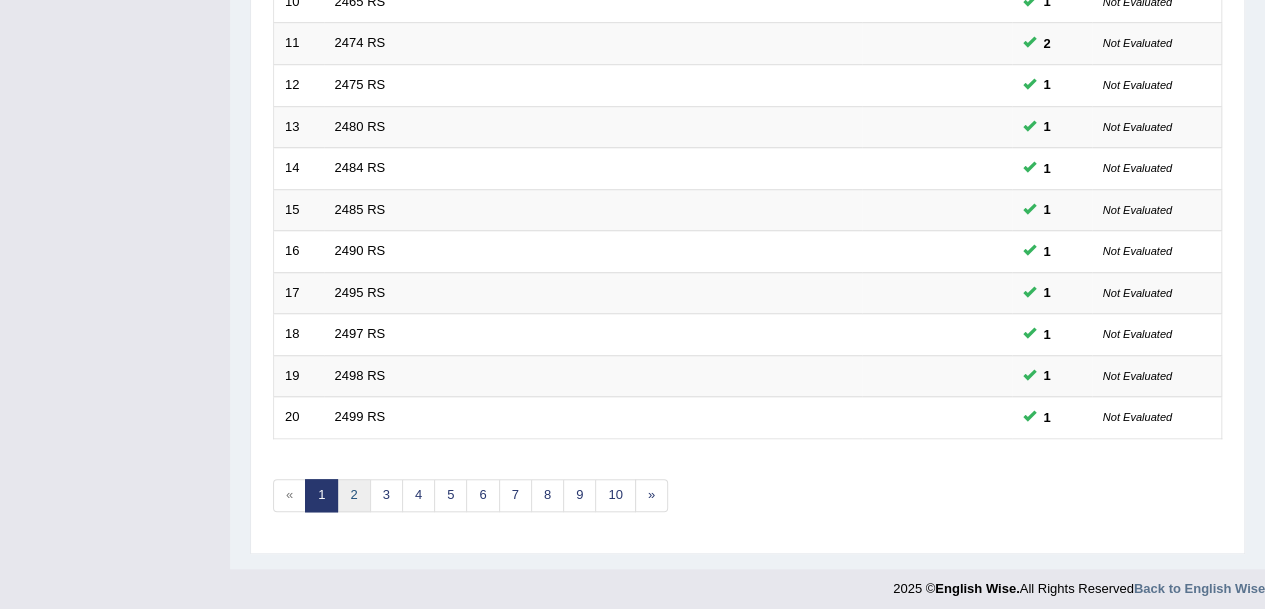 click on "2" at bounding box center (353, 495) 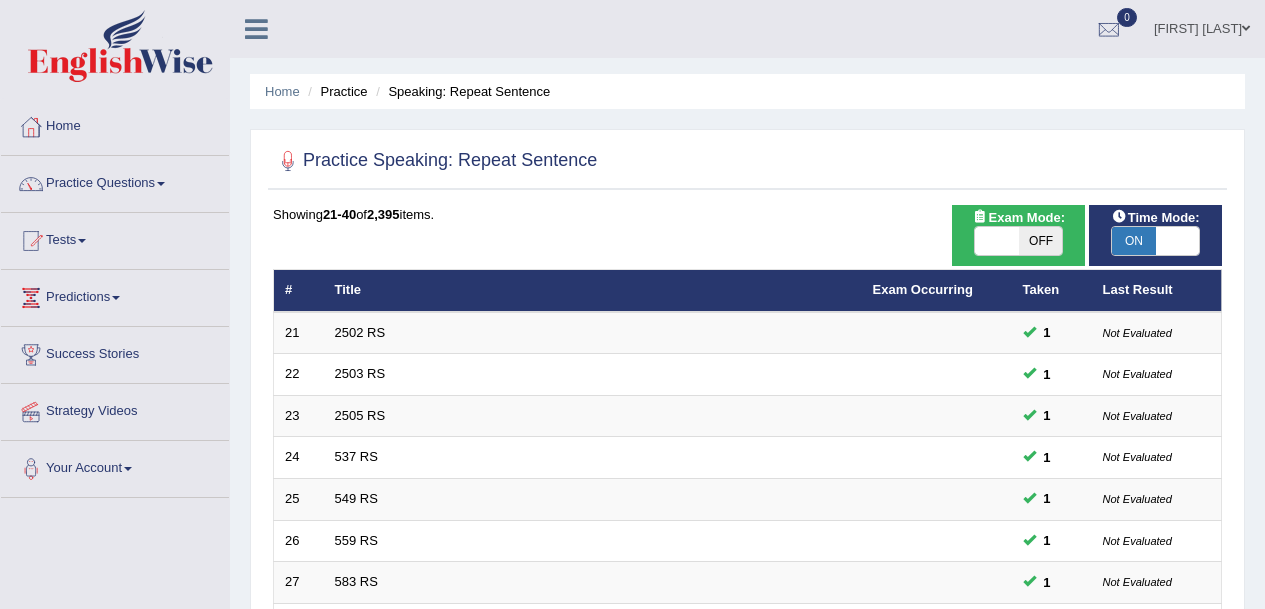 scroll, scrollTop: 0, scrollLeft: 0, axis: both 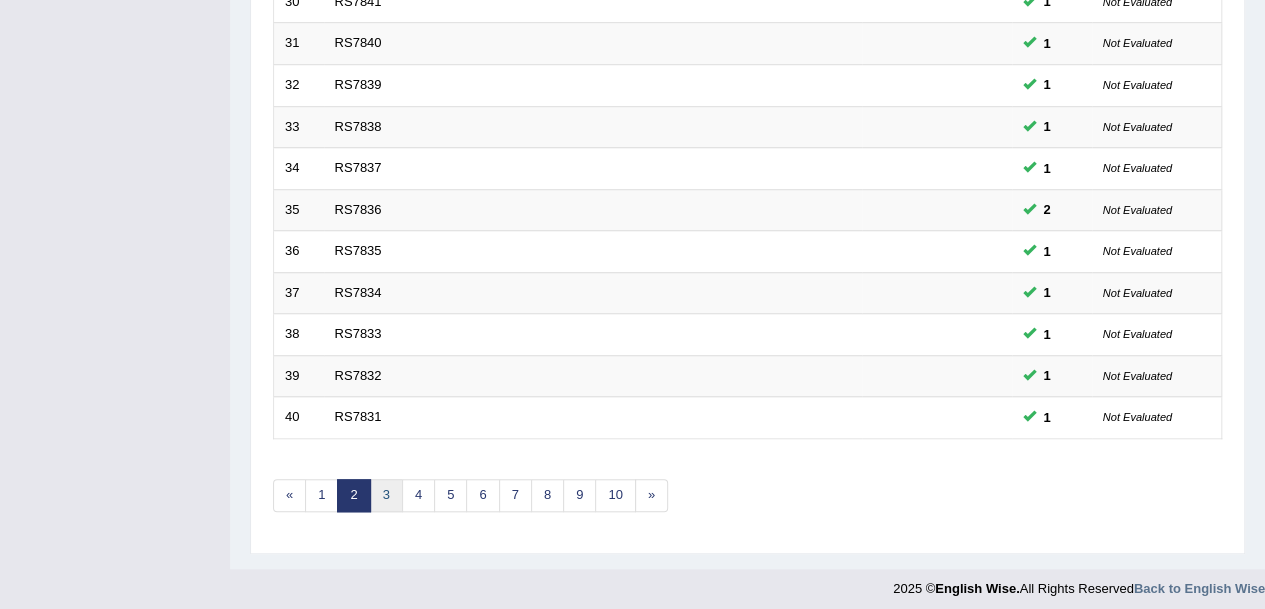 click on "3" at bounding box center [386, 495] 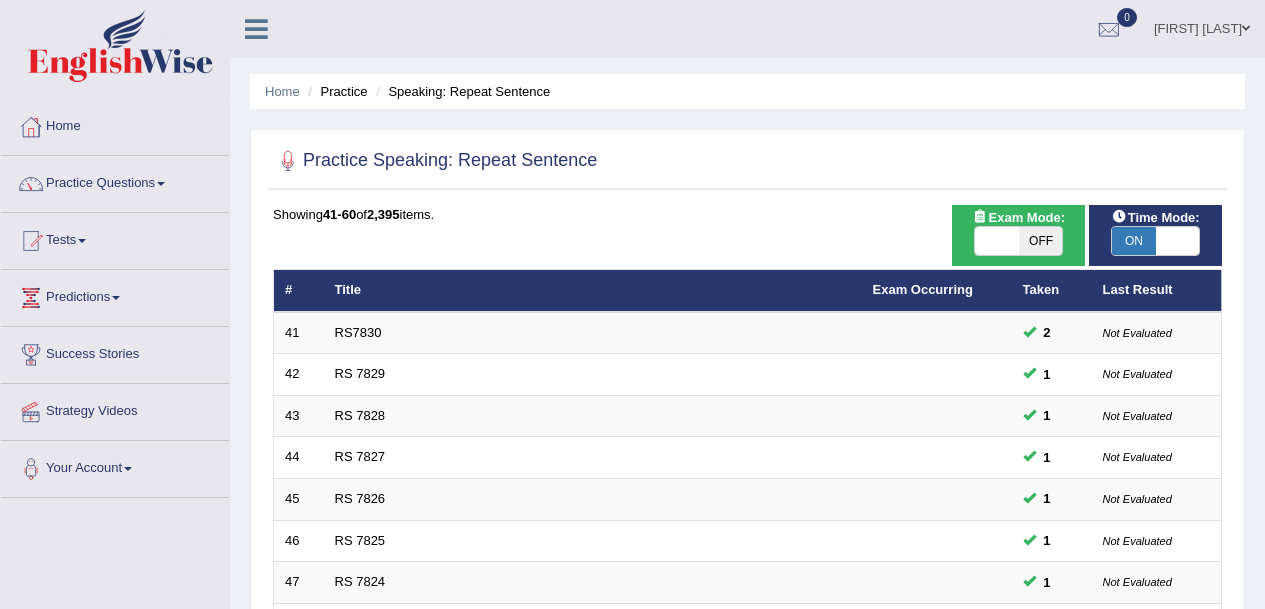 scroll, scrollTop: 51, scrollLeft: 0, axis: vertical 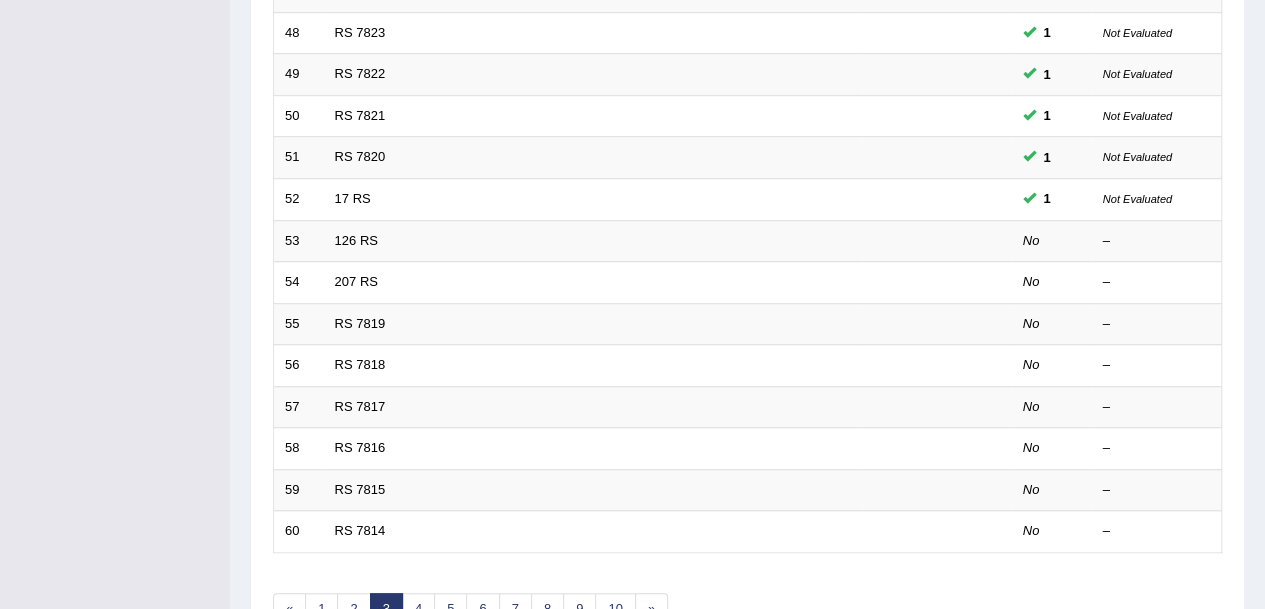 click on "126 RS" at bounding box center [356, 240] 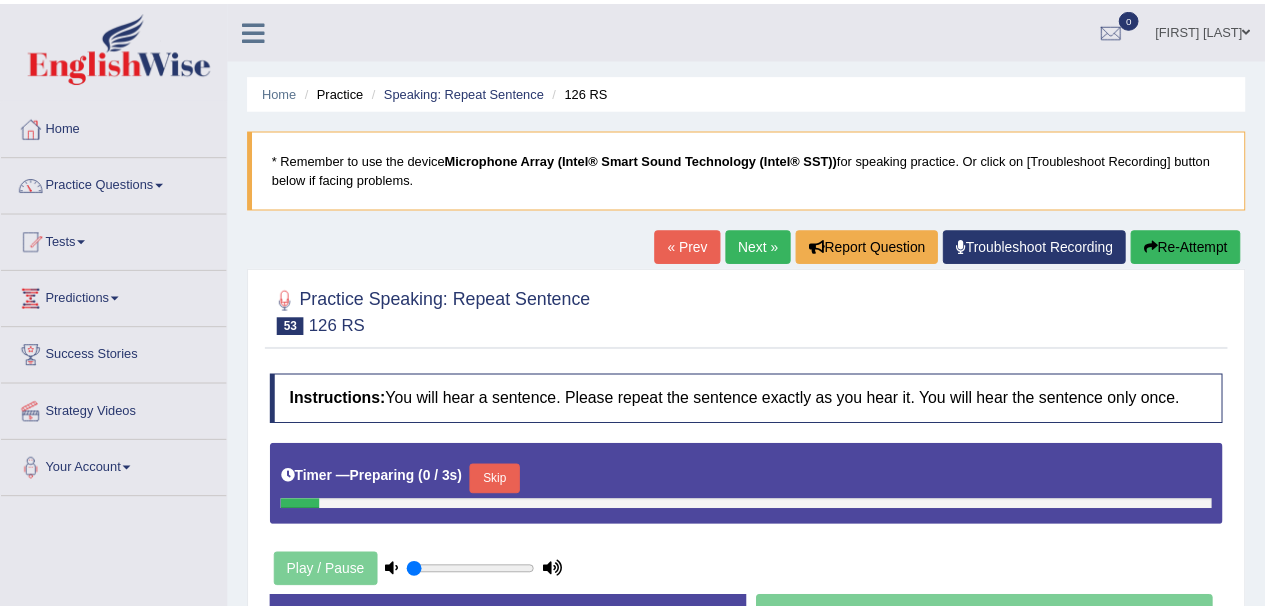 scroll, scrollTop: 0, scrollLeft: 0, axis: both 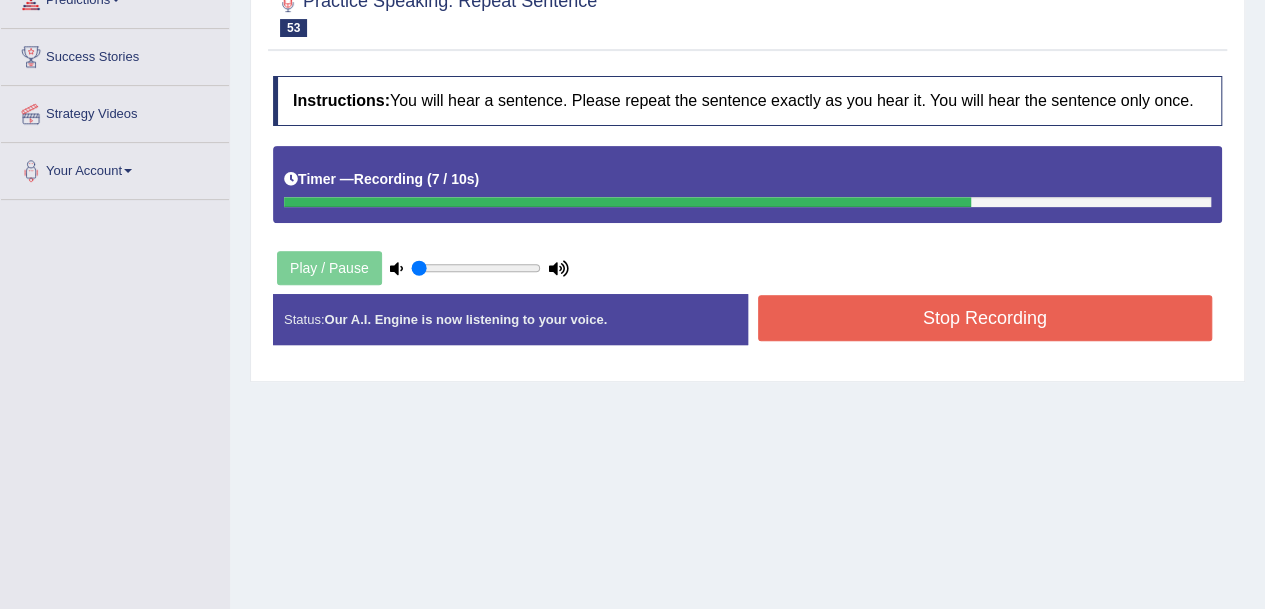 click on "Stop Recording" at bounding box center [985, 318] 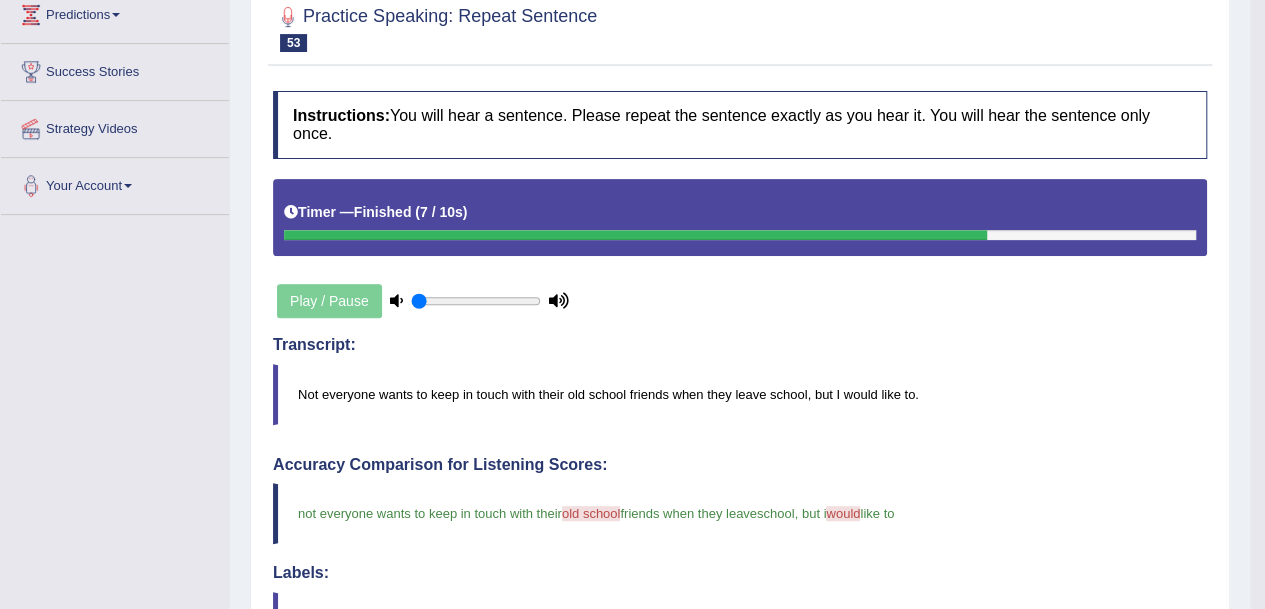 scroll, scrollTop: 281, scrollLeft: 0, axis: vertical 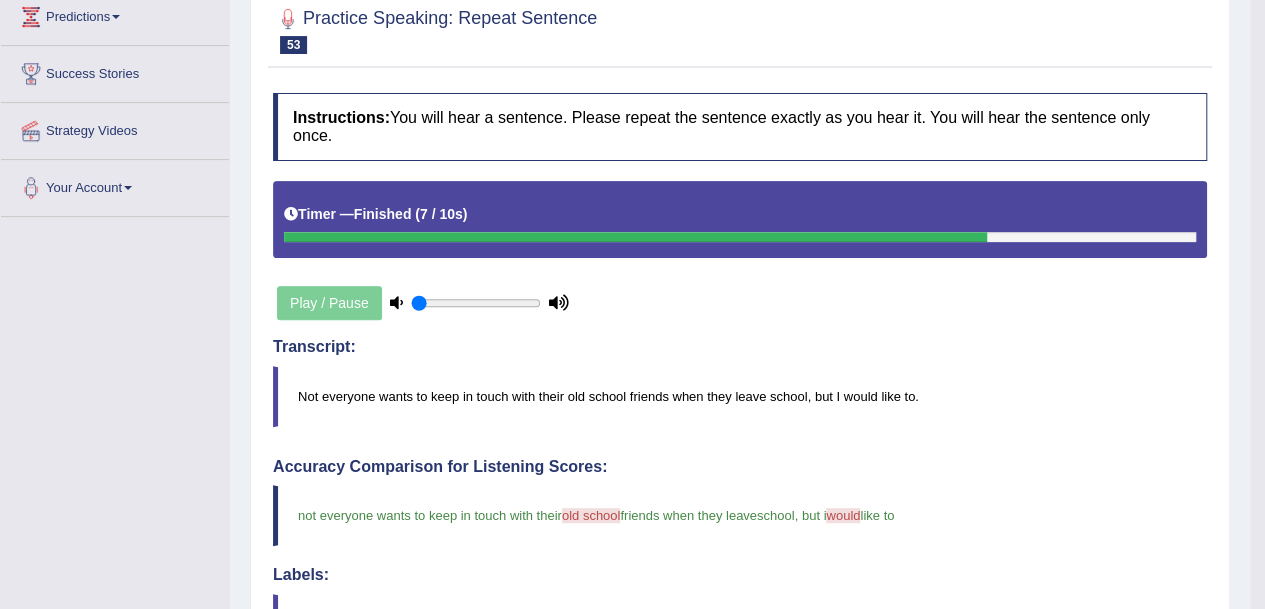 click on "Instructions:  You will hear a sentence. Please repeat the sentence exactly as you hear it. You will hear the sentence only once.
Timer —  Finished   ( 7 / 10s ) Play / Pause Transcript: Not everyone wants to keep in touch with their old school friends when they leave school, but I would like to. Created with Highcharts 7.1.2 Too low Too high Time Pitch meter: 0 2.5 5 7.5 10 Created with Highcharts 7.1.2 Great Too slow Too fast Time Speech pace meter: 0 10 20 30 40 Accuracy Comparison for Listening Scores: not everyone wants to keep in touch with their  old school  friends when they leave  the  school ,    but i  would  like to Labels:
Red:  Missed/Mispronounced Words
Green:  Correct Words
Accuracy:  You have spoken 86 % of the words correctly (18 out of 21 words overall) Voice Analysis: A.I. Scores:
2  / 3              Content
5  / 5              Oral fluency
4.3" at bounding box center (740, 598) 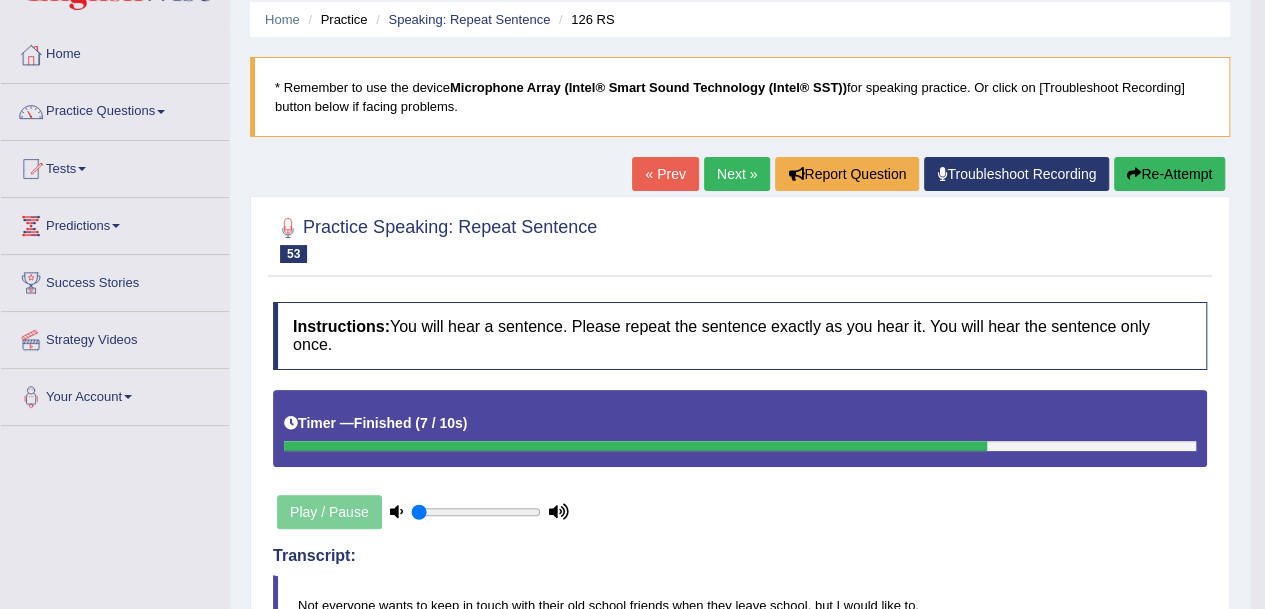 scroll, scrollTop: 0, scrollLeft: 0, axis: both 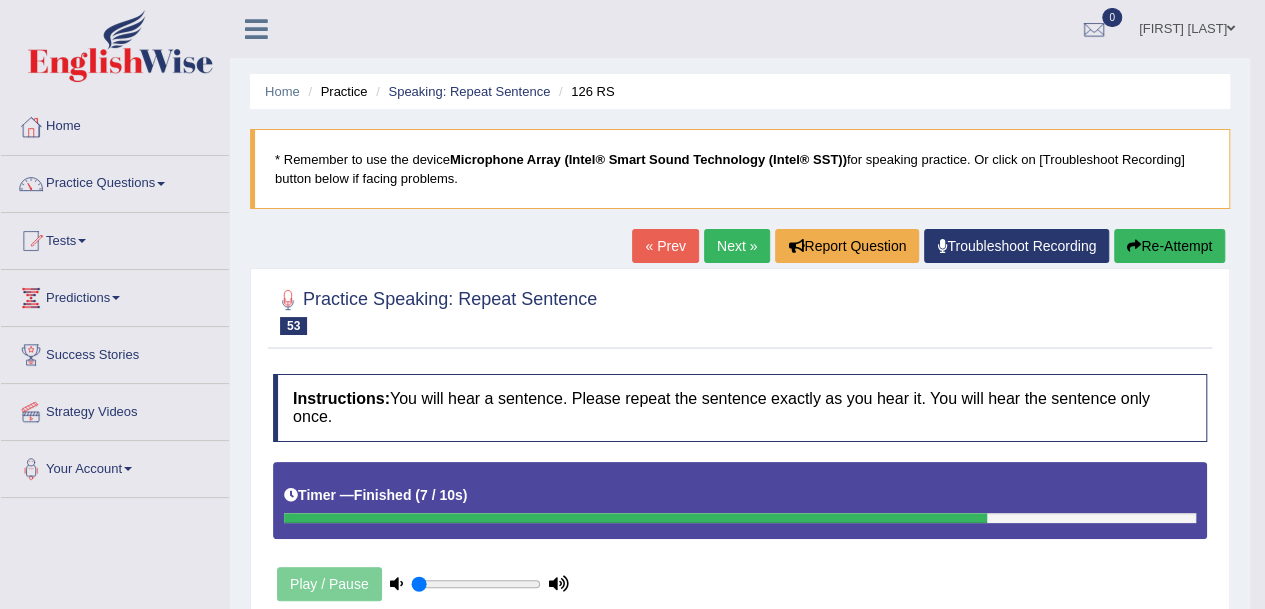 click on "Next »" at bounding box center [737, 246] 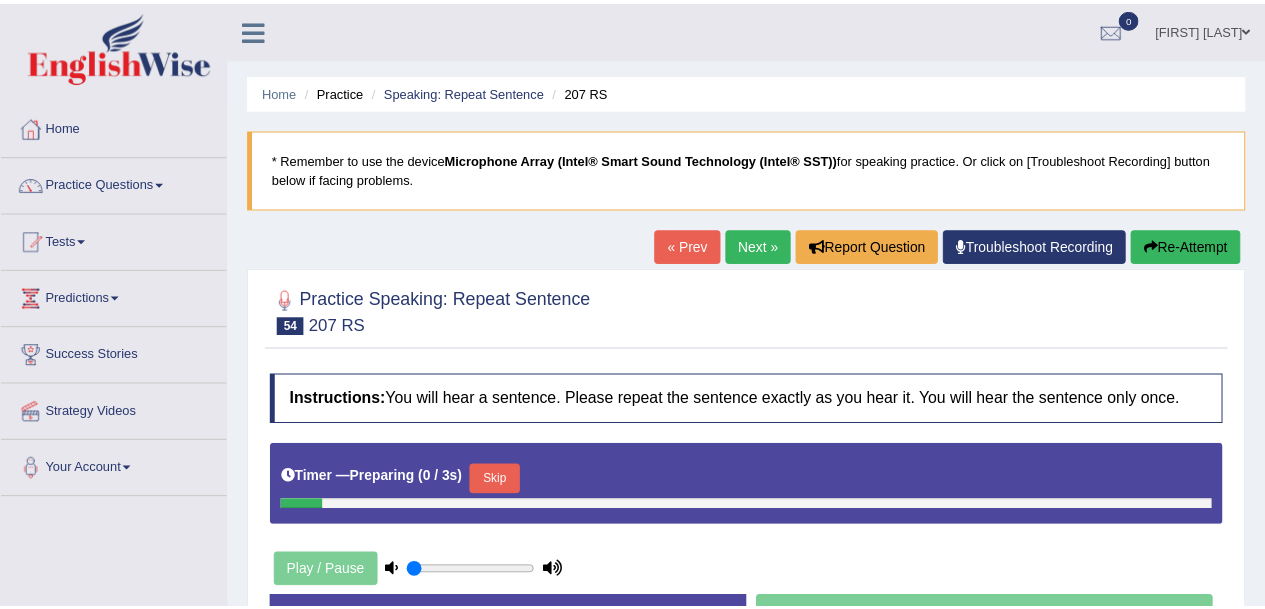 scroll, scrollTop: 0, scrollLeft: 0, axis: both 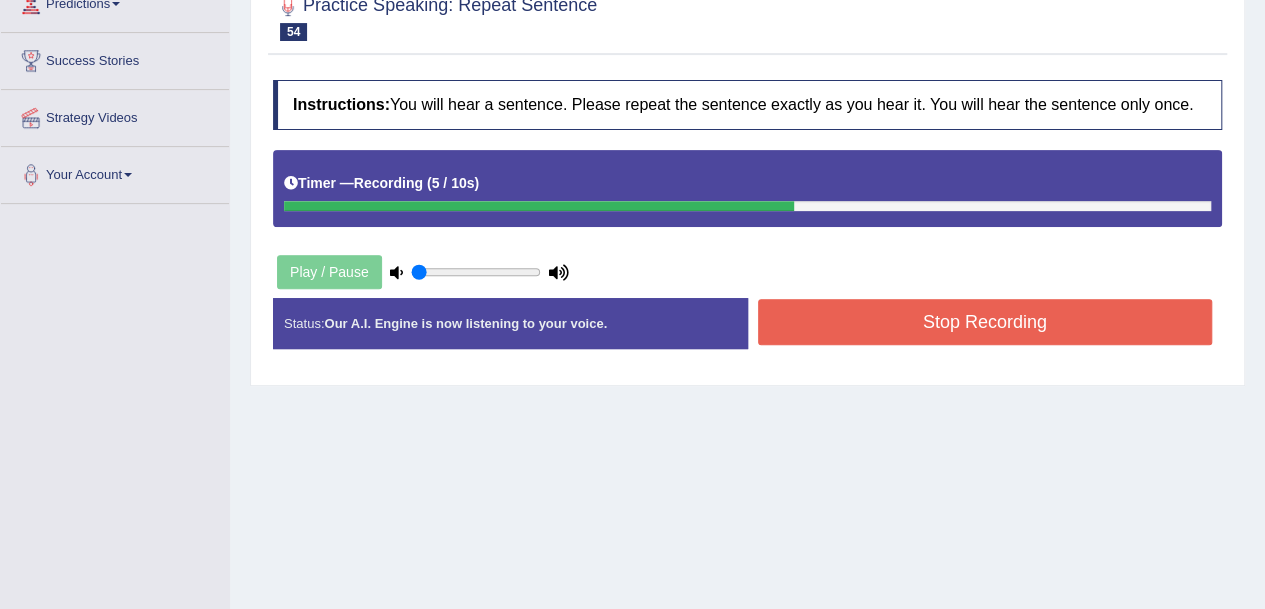 click on "Stop Recording" at bounding box center (985, 322) 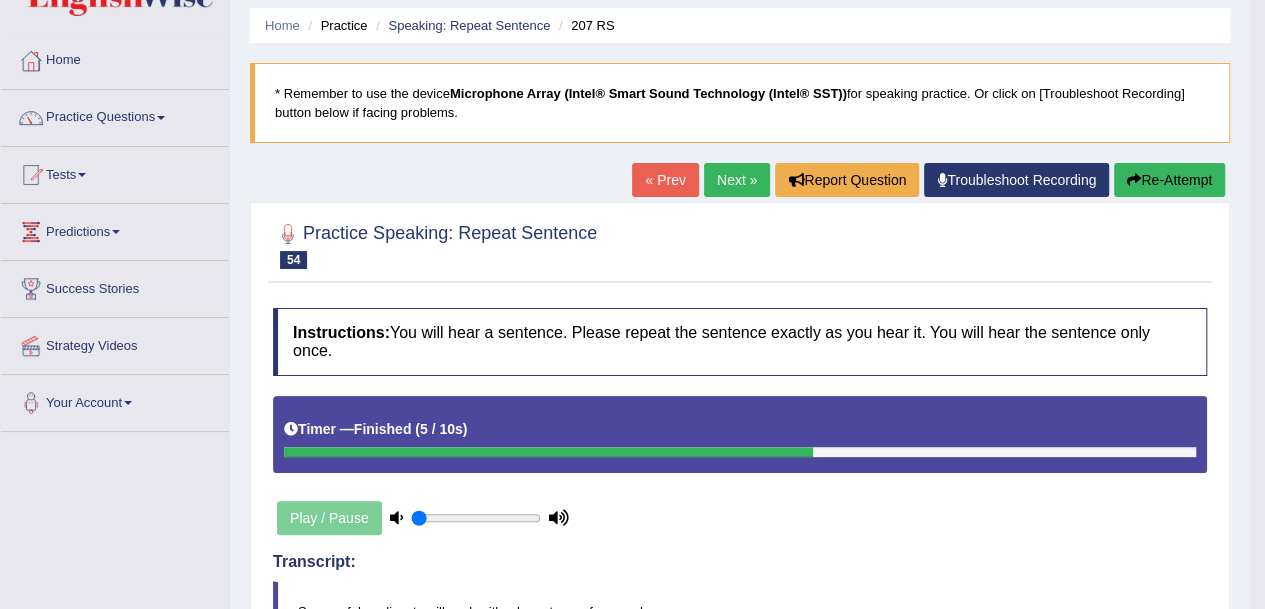 scroll, scrollTop: 65, scrollLeft: 0, axis: vertical 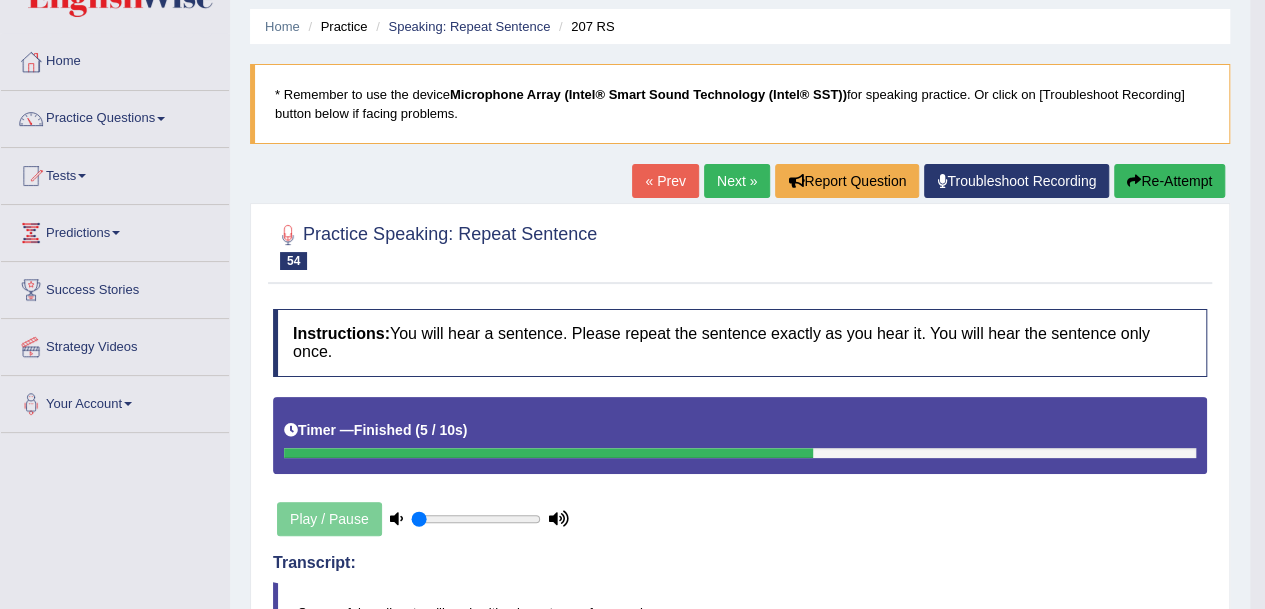 click on "Next »" at bounding box center (737, 181) 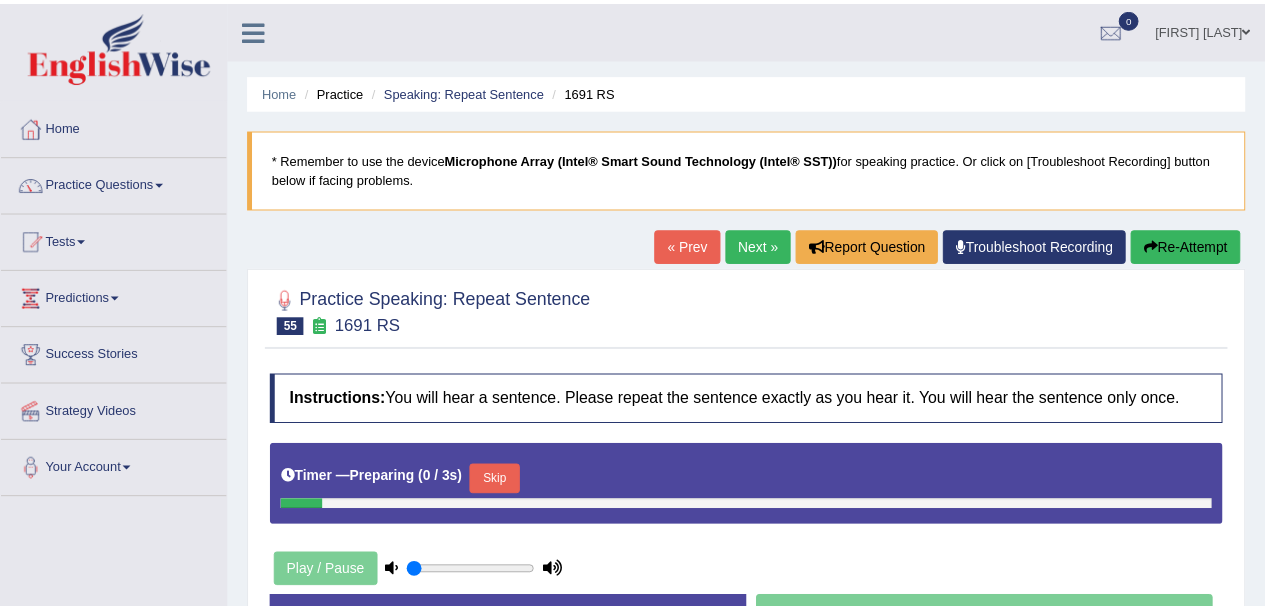 scroll, scrollTop: 6, scrollLeft: 0, axis: vertical 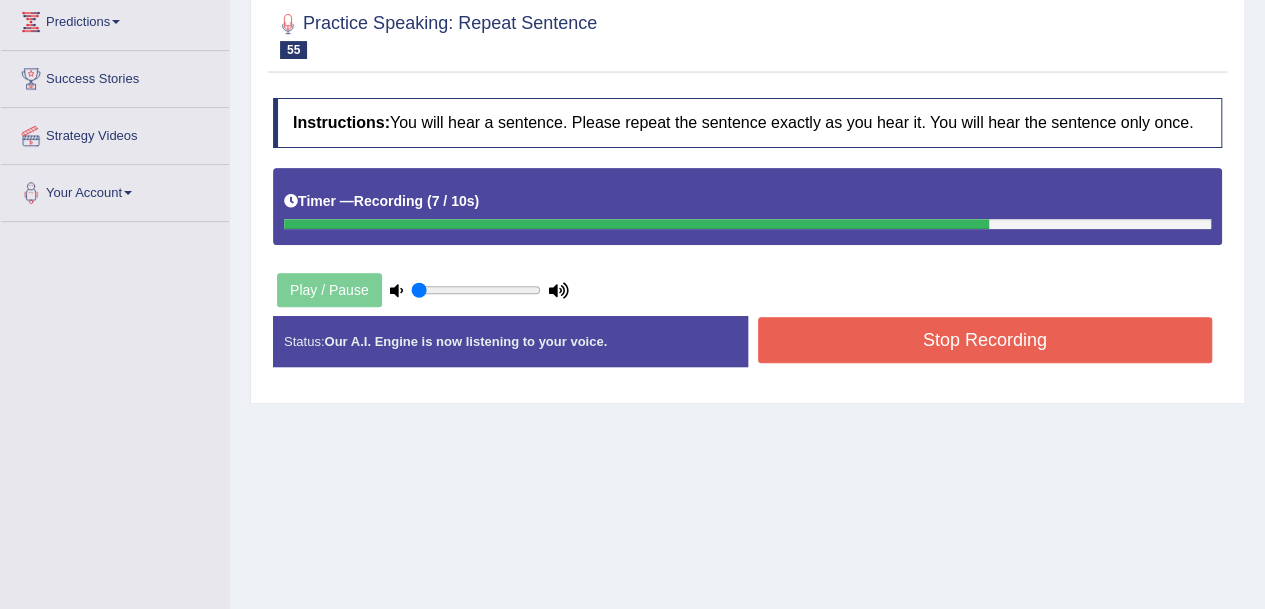 click on "Stop Recording" at bounding box center [985, 340] 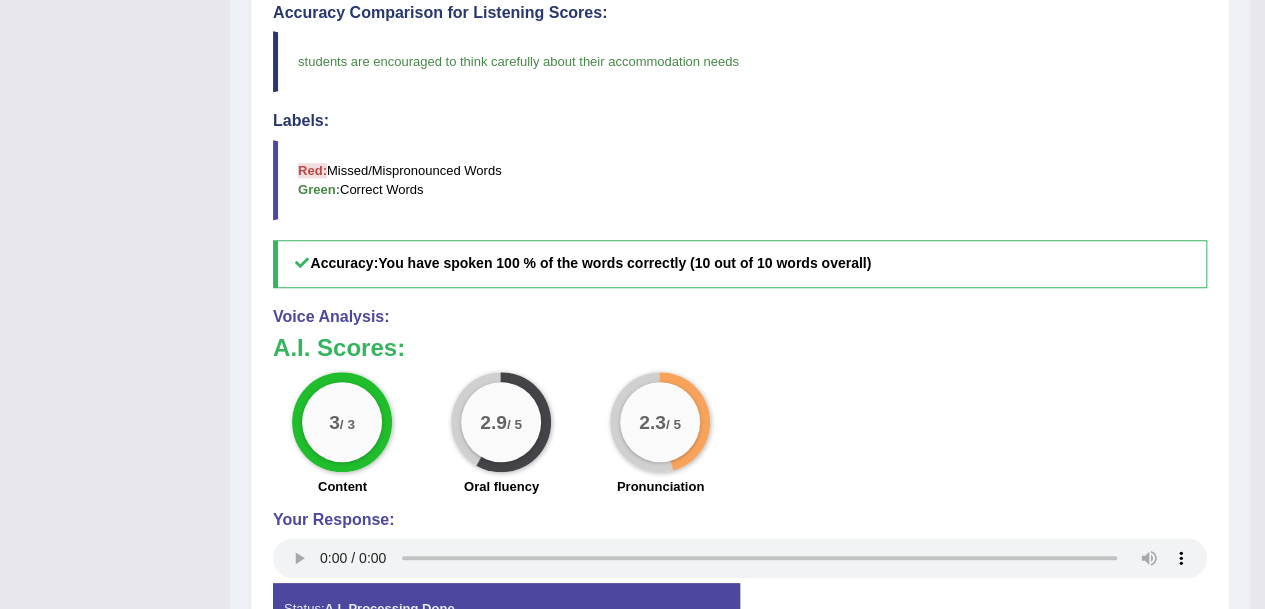 scroll, scrollTop: 856, scrollLeft: 0, axis: vertical 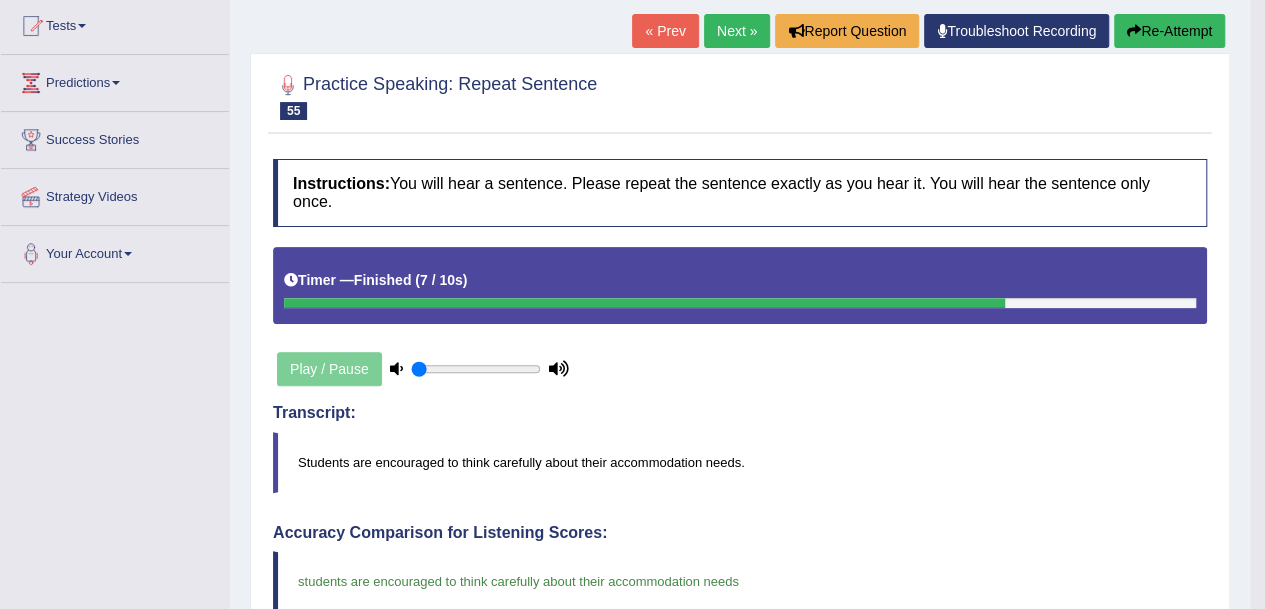 click on "Next »" at bounding box center (737, 31) 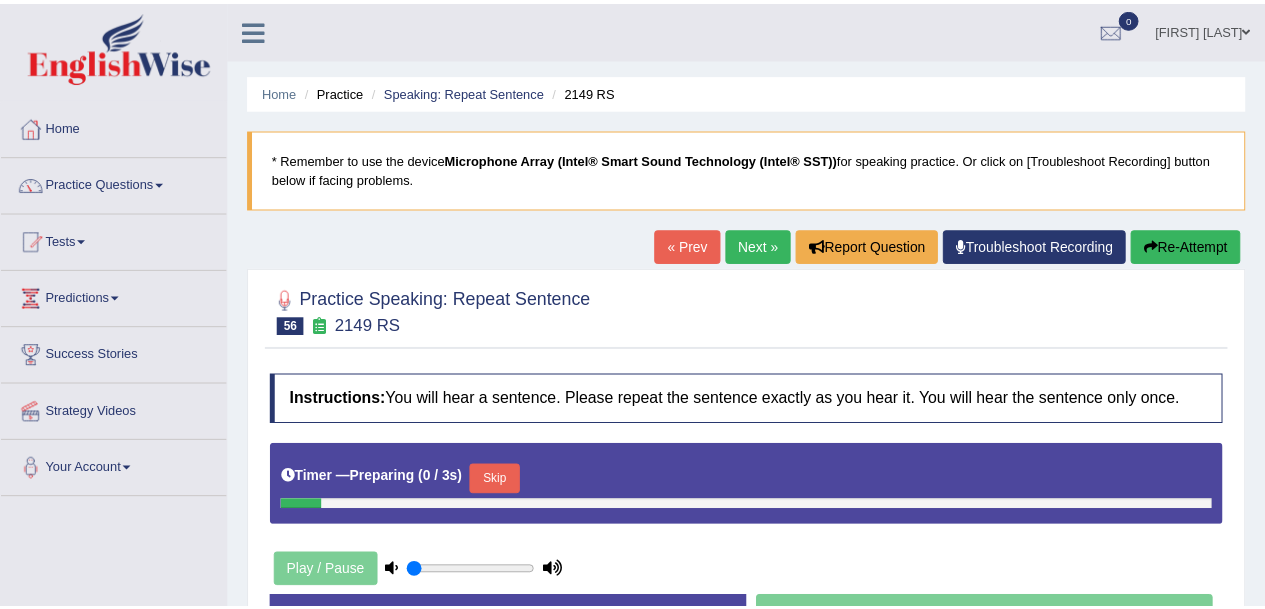 scroll, scrollTop: 0, scrollLeft: 0, axis: both 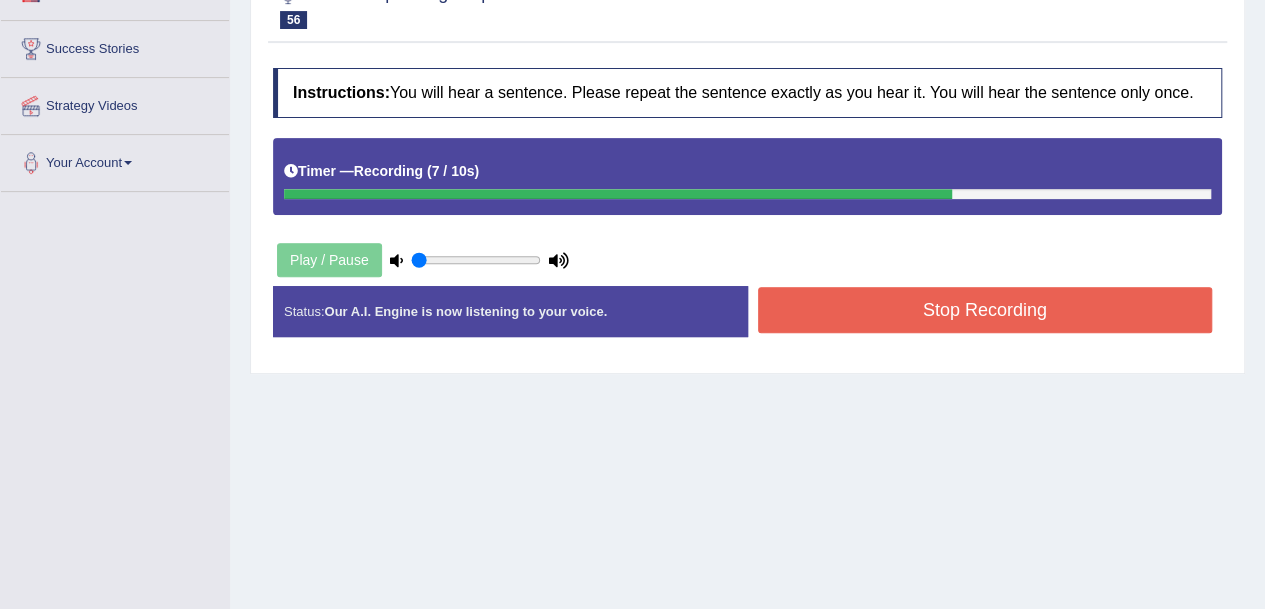 click on "Stop Recording" at bounding box center (985, 310) 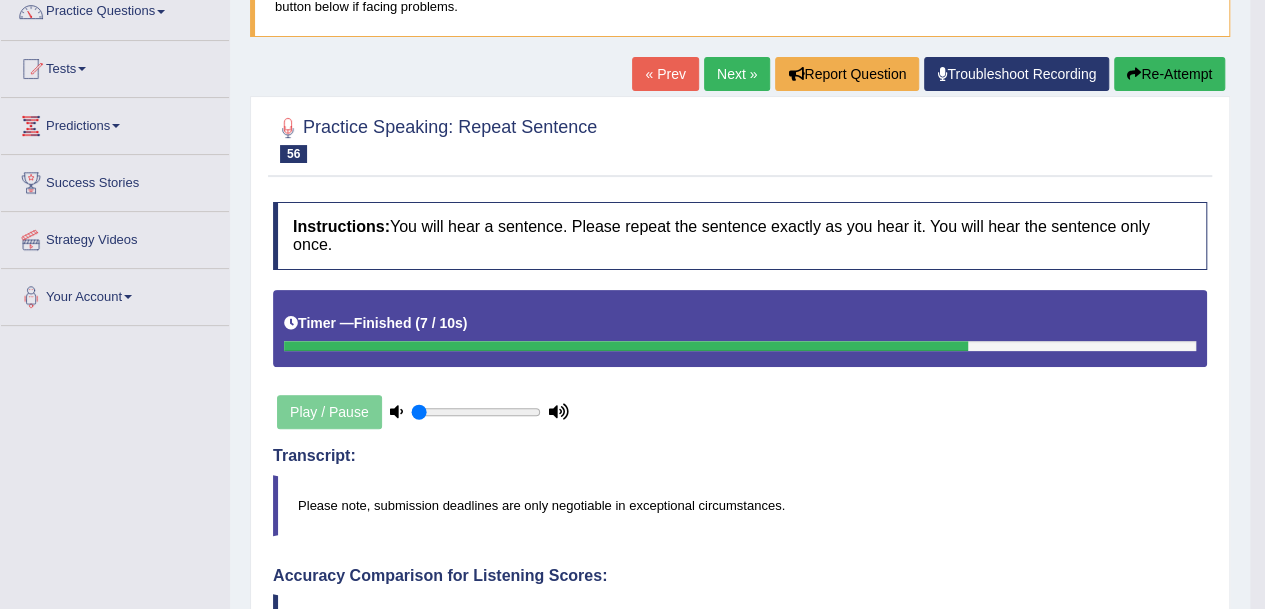 scroll, scrollTop: 170, scrollLeft: 0, axis: vertical 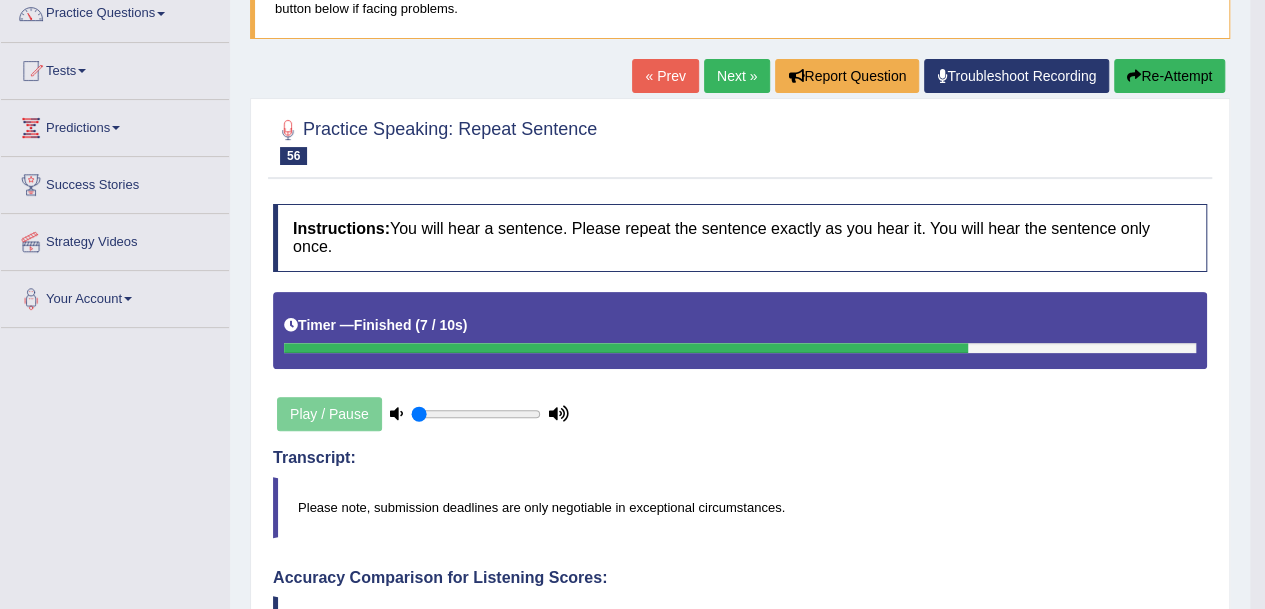 click on "Next »" at bounding box center (737, 76) 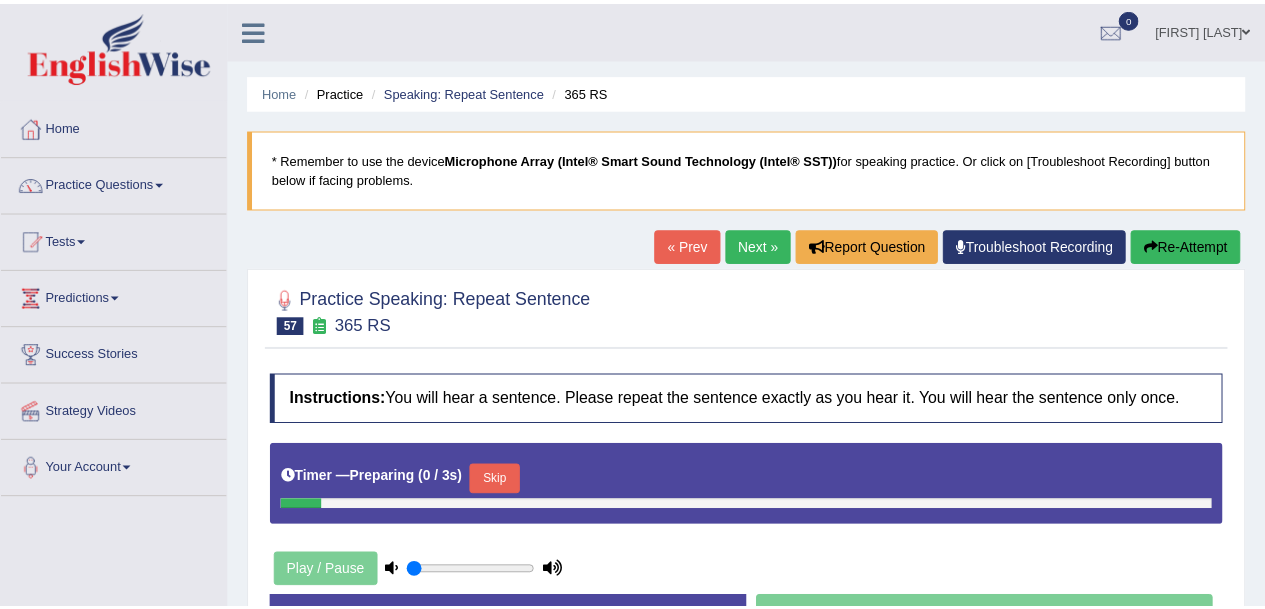 scroll, scrollTop: 0, scrollLeft: 0, axis: both 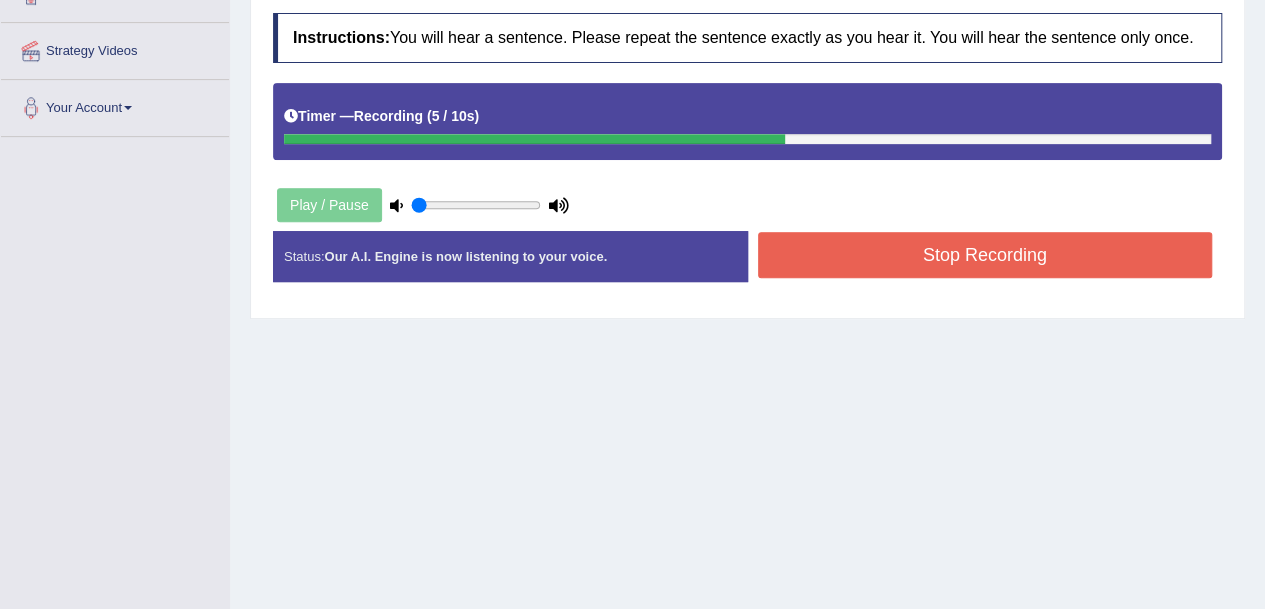 click on "Stop Recording" at bounding box center (985, 255) 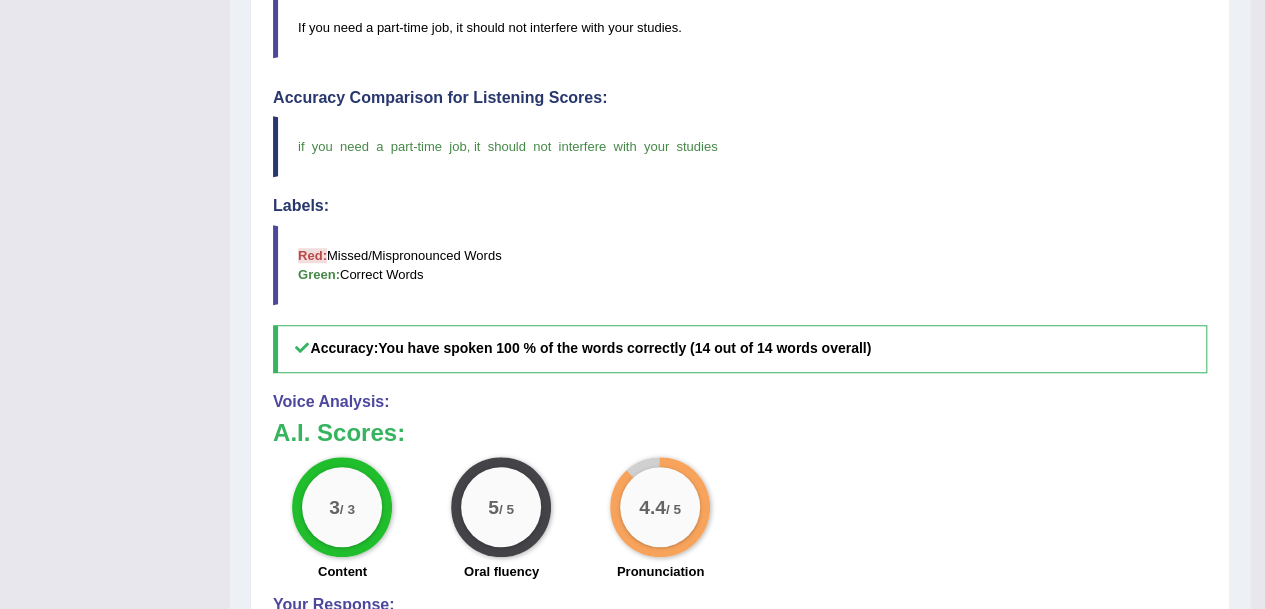 scroll, scrollTop: 787, scrollLeft: 0, axis: vertical 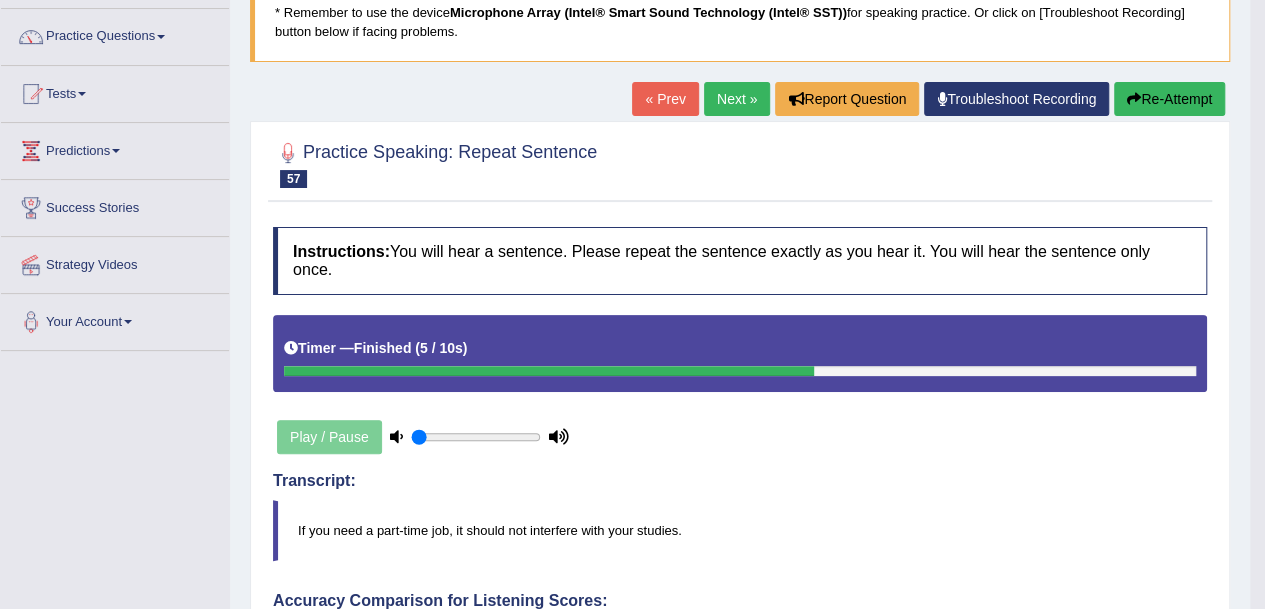 click on "Next »" at bounding box center [737, 99] 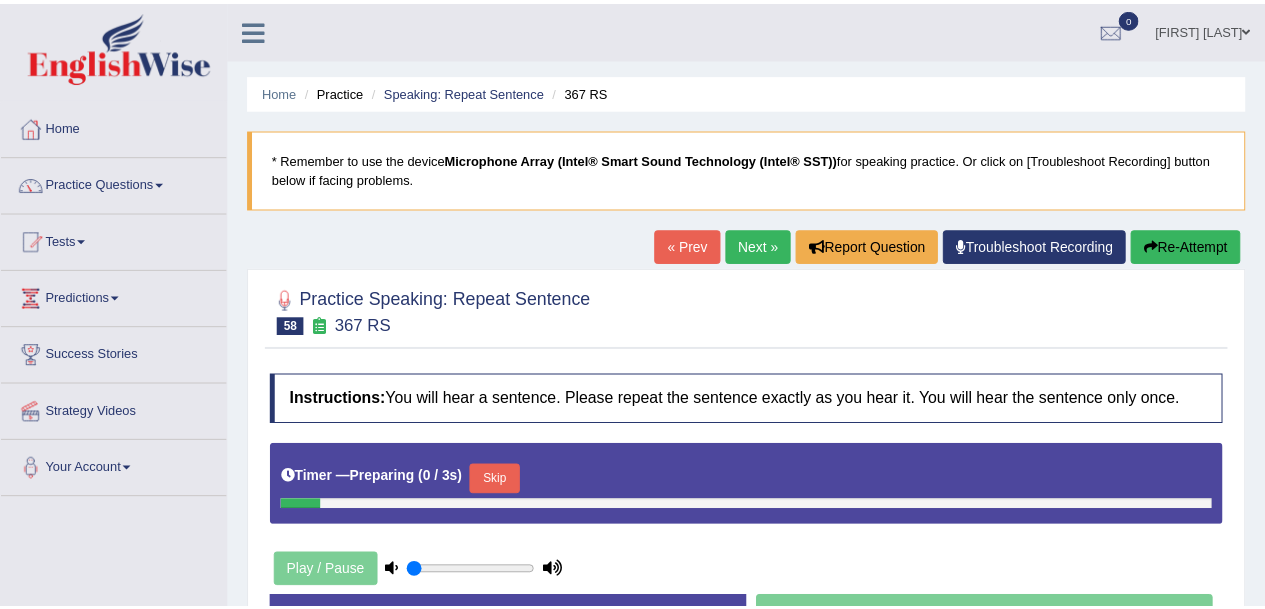 scroll, scrollTop: 0, scrollLeft: 0, axis: both 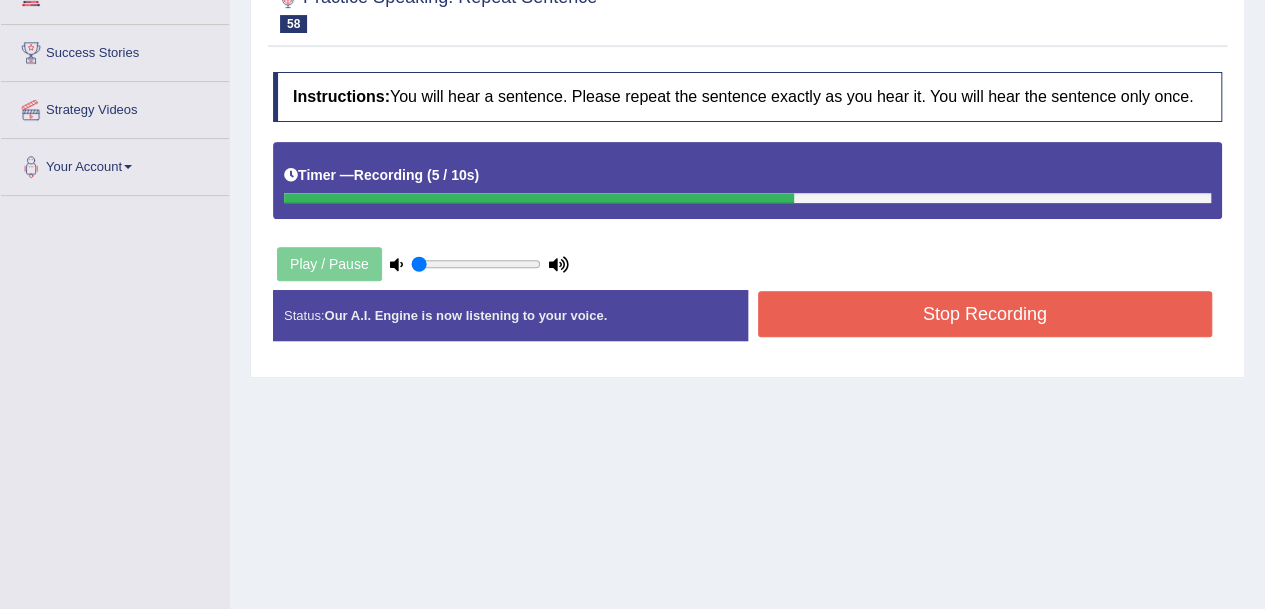 click on "Stop Recording" at bounding box center [985, 314] 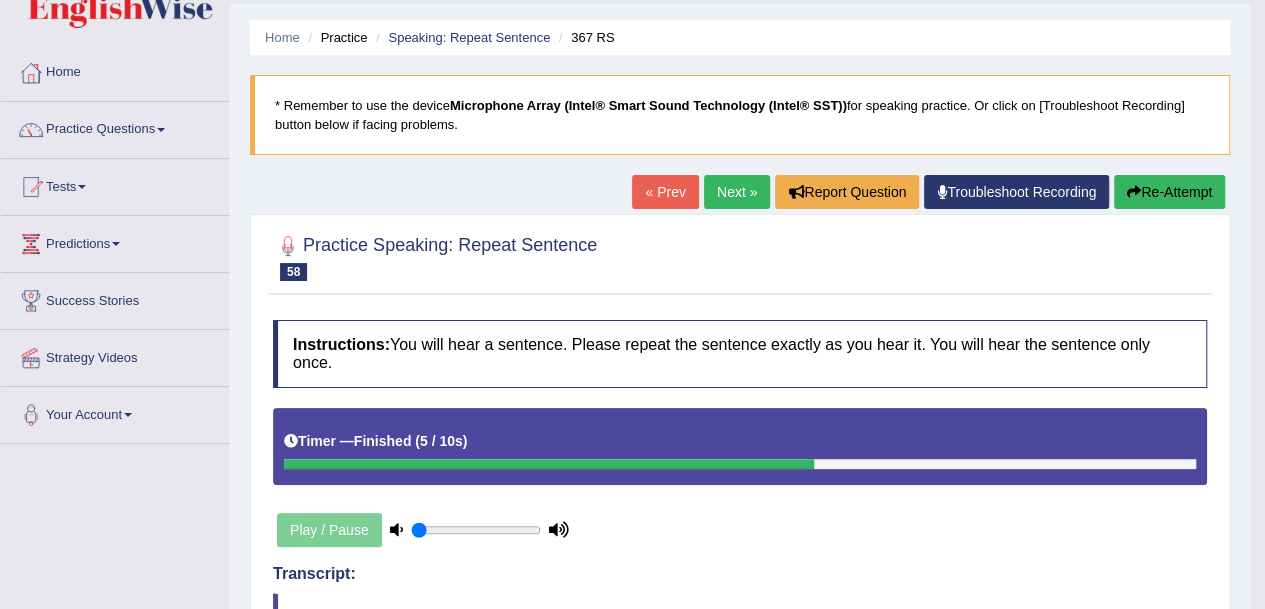 scroll, scrollTop: 0, scrollLeft: 0, axis: both 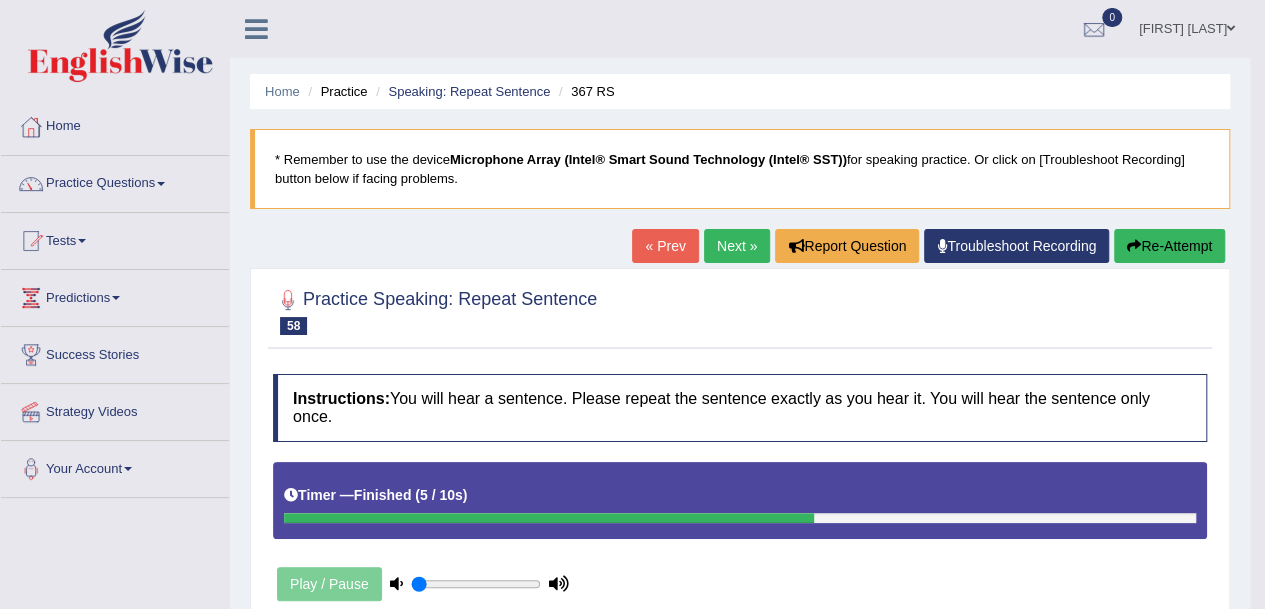 click on "Next »" at bounding box center [737, 246] 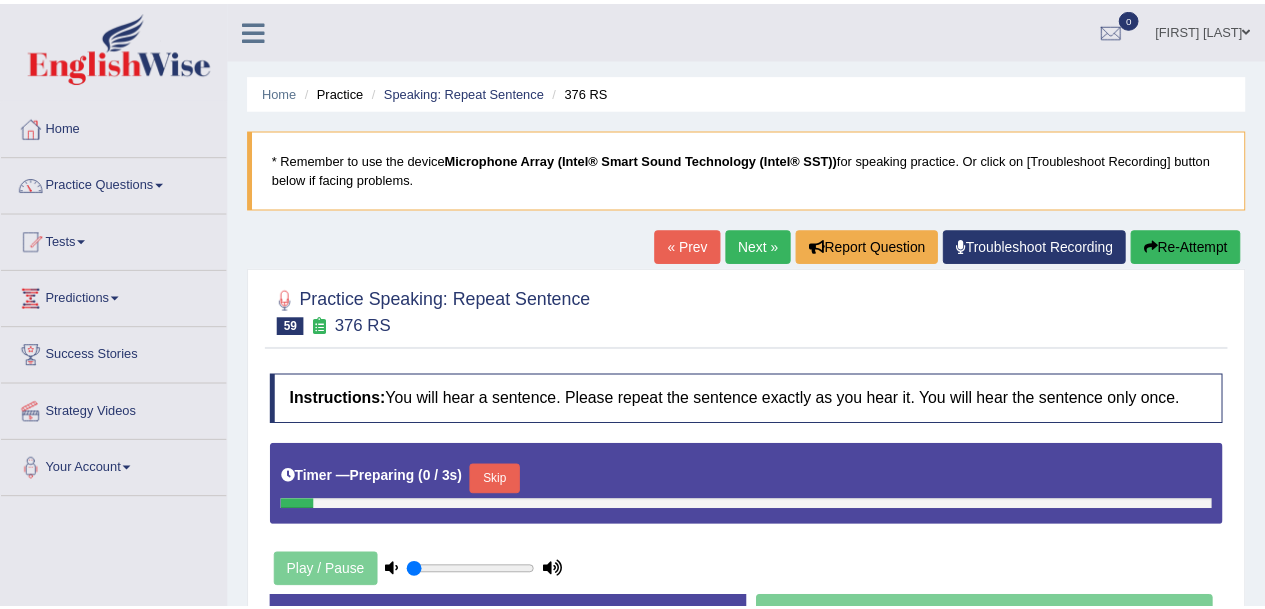 scroll, scrollTop: 0, scrollLeft: 0, axis: both 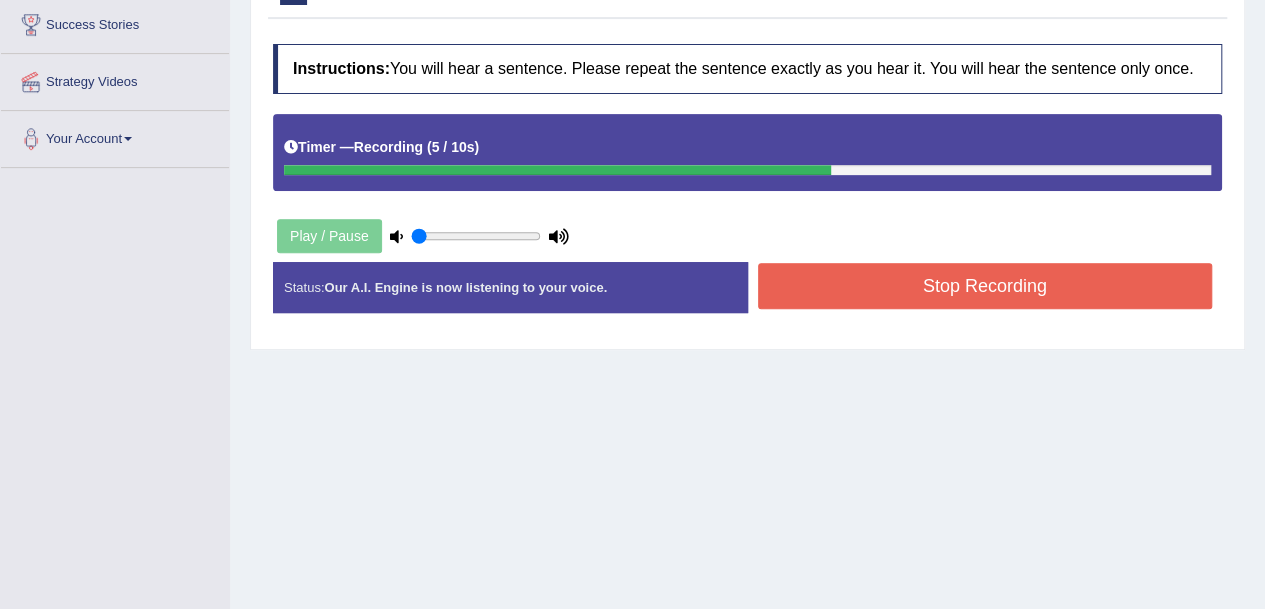 click on "Stop Recording" at bounding box center [985, 286] 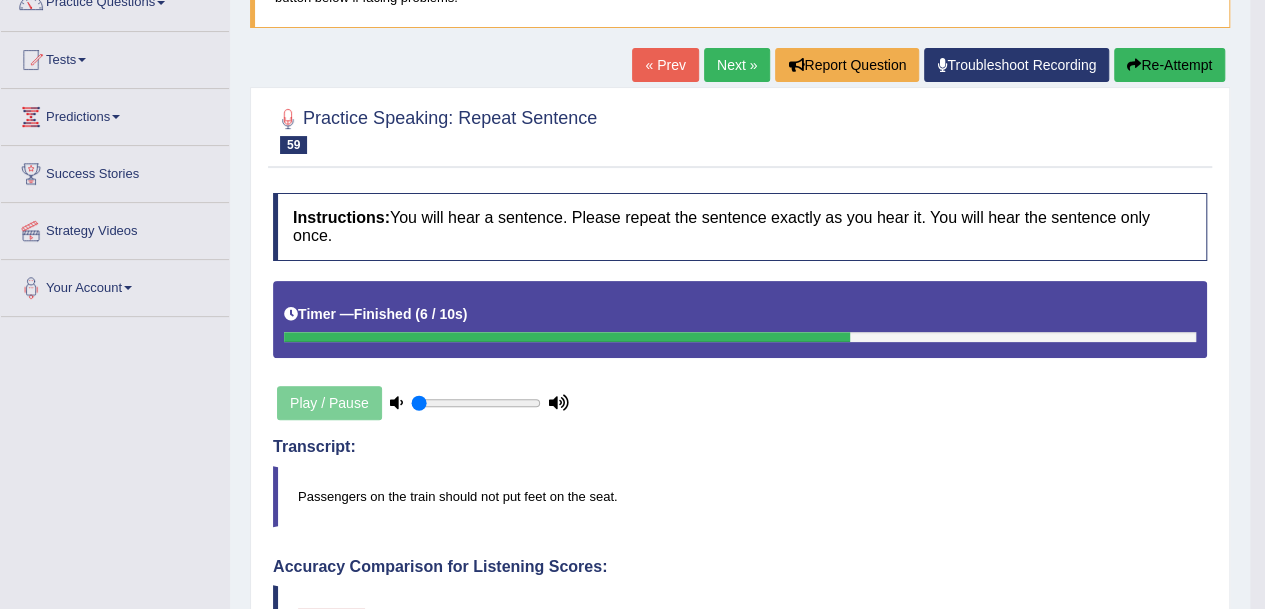 scroll, scrollTop: 180, scrollLeft: 0, axis: vertical 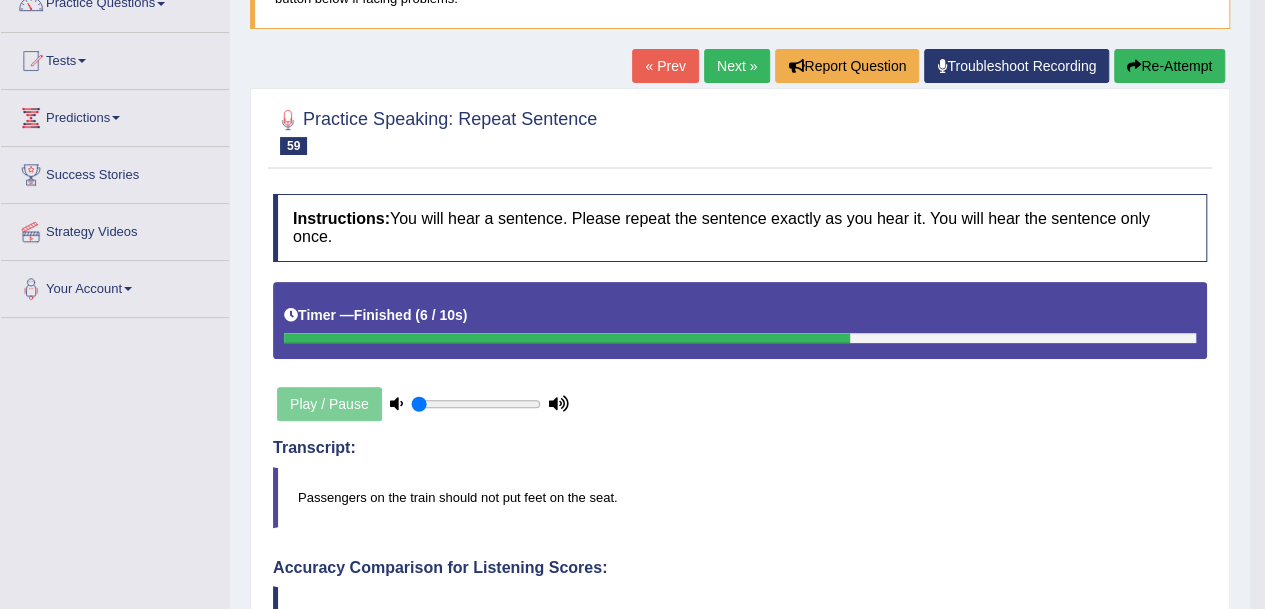 click on "Next »" at bounding box center [737, 66] 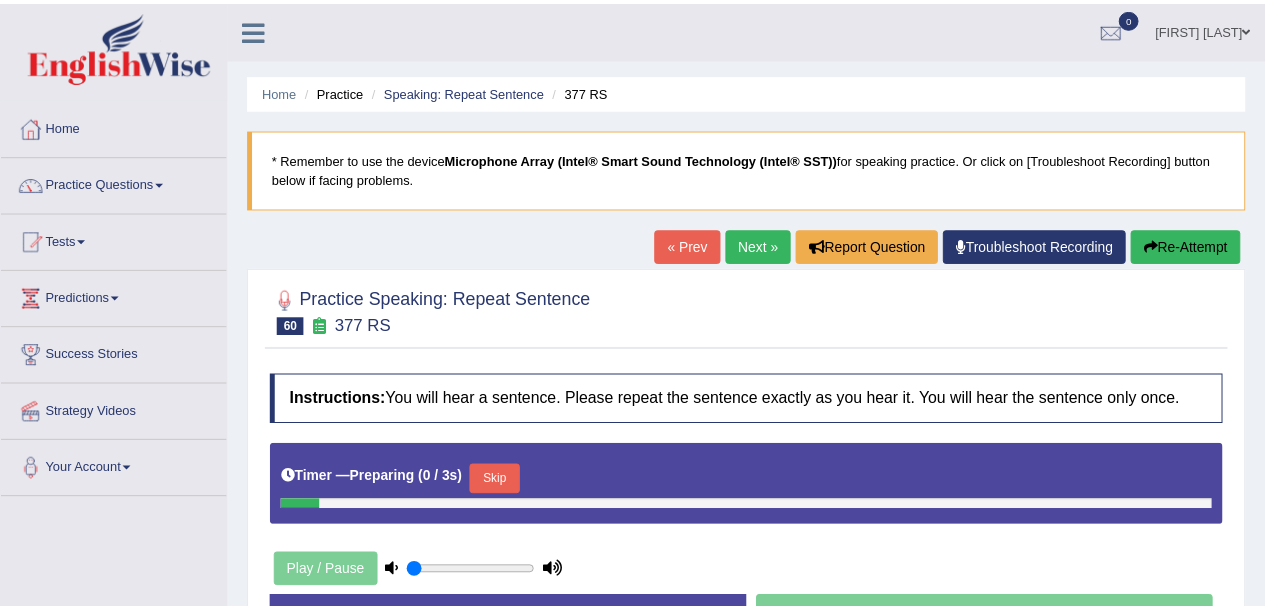 scroll, scrollTop: 0, scrollLeft: 0, axis: both 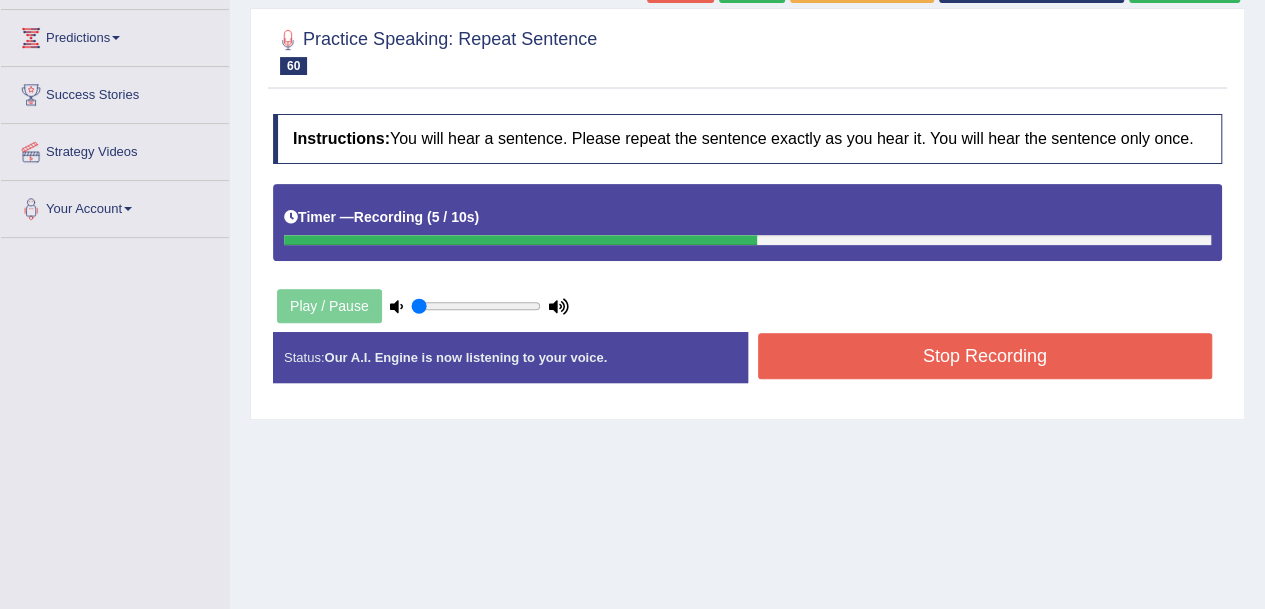 click on "Stop Recording" at bounding box center [985, 356] 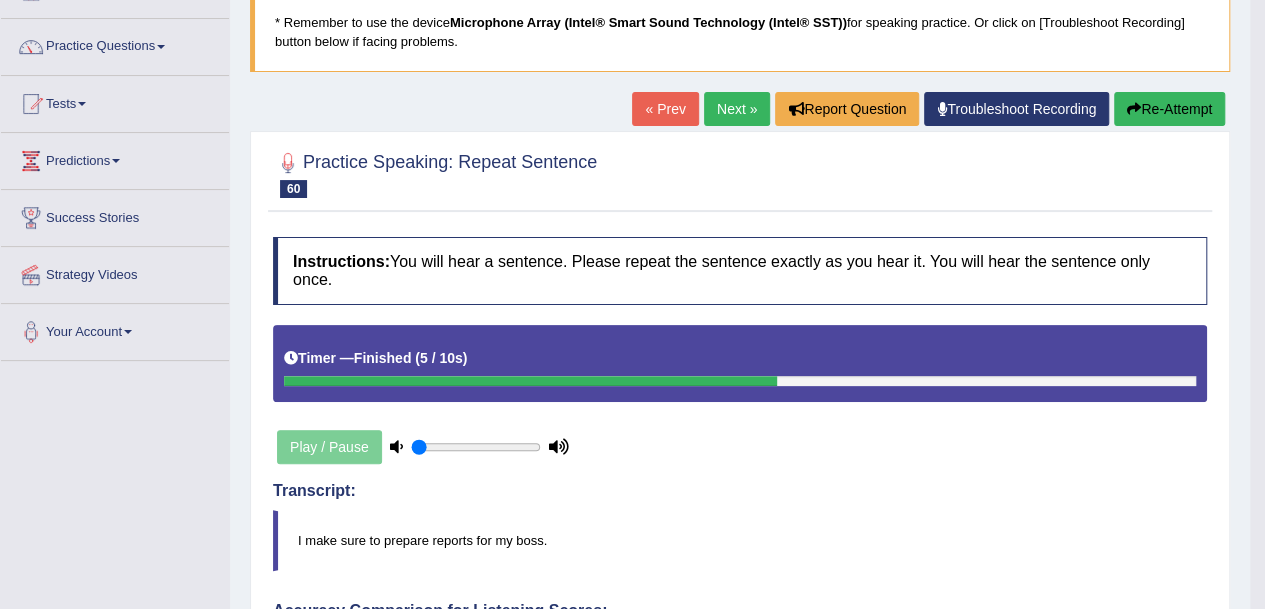 scroll, scrollTop: 0, scrollLeft: 0, axis: both 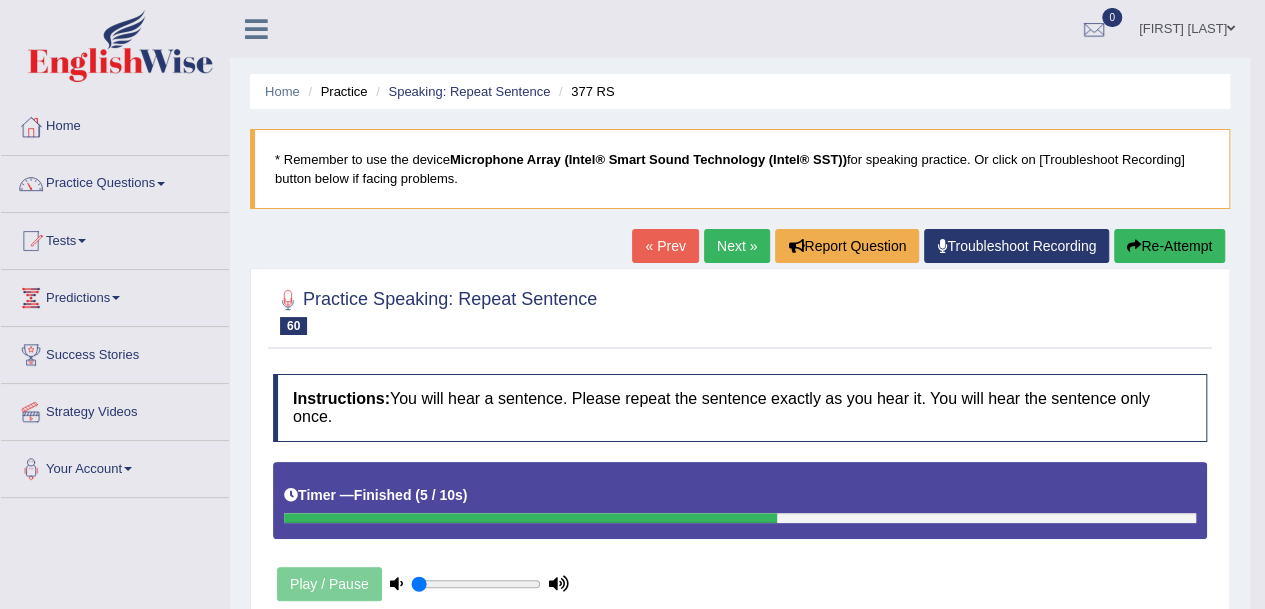 click on "Next »" at bounding box center [737, 246] 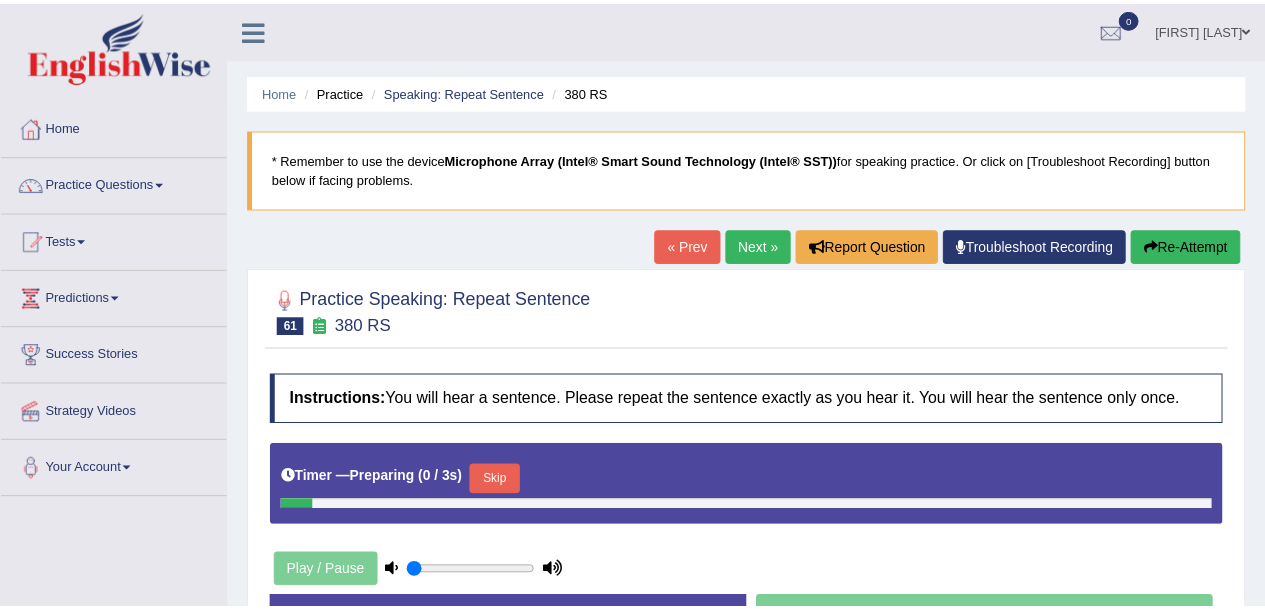 scroll, scrollTop: 0, scrollLeft: 0, axis: both 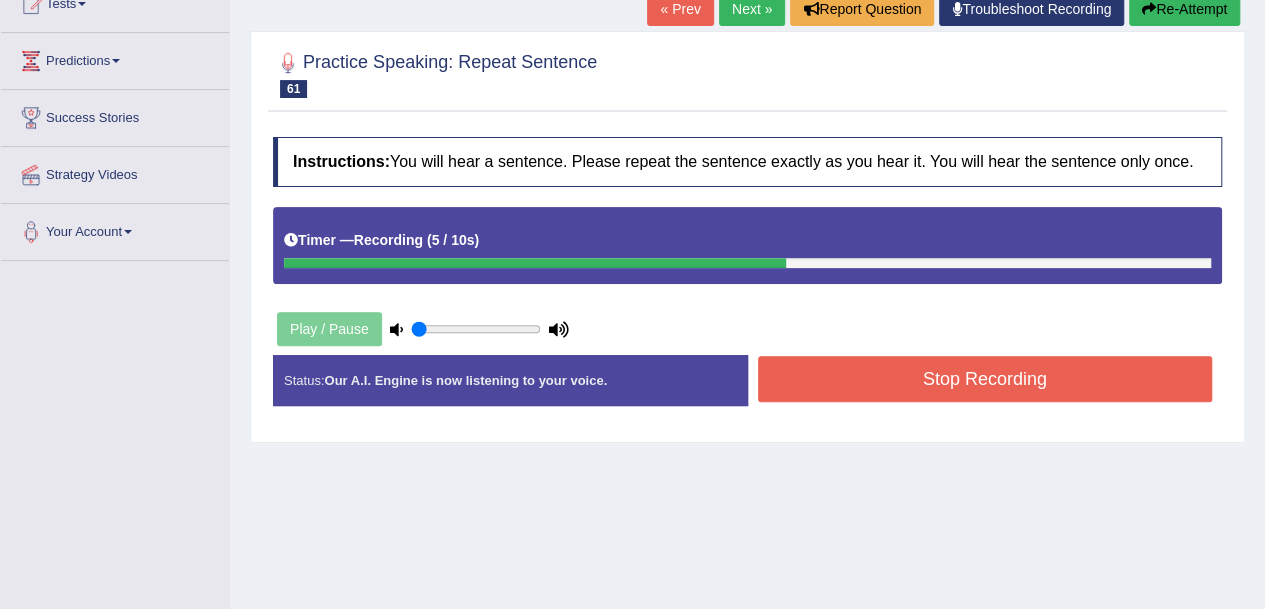 click on "Stop Recording" at bounding box center [985, 379] 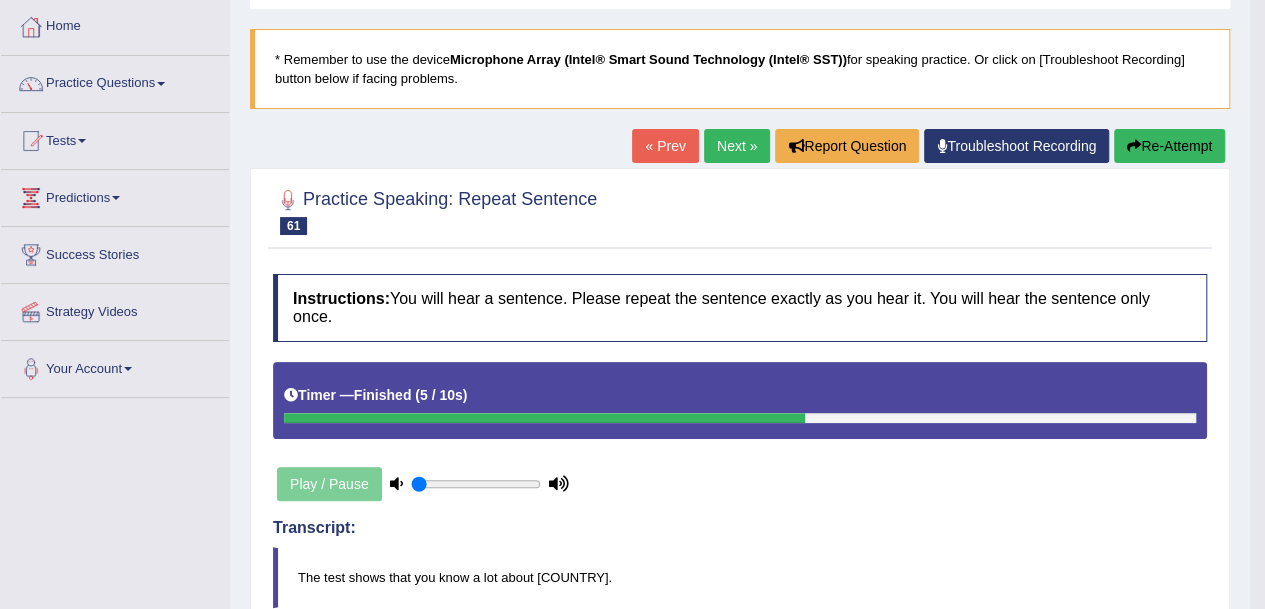scroll, scrollTop: 97, scrollLeft: 0, axis: vertical 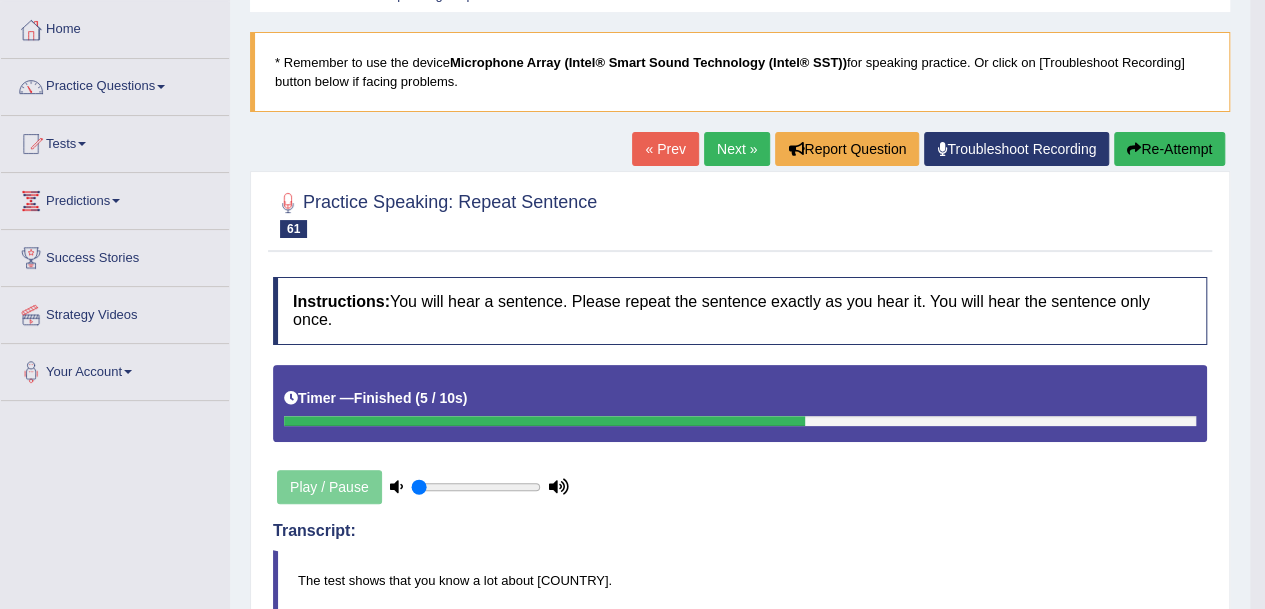 click on "Next »" at bounding box center [737, 149] 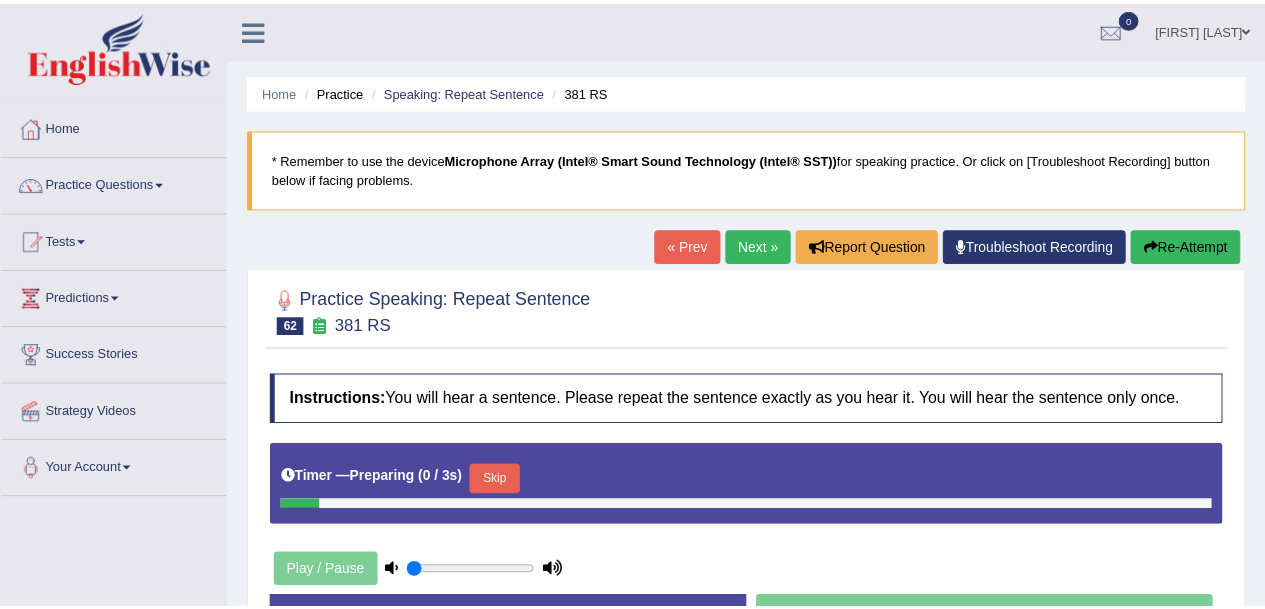 scroll, scrollTop: 0, scrollLeft: 0, axis: both 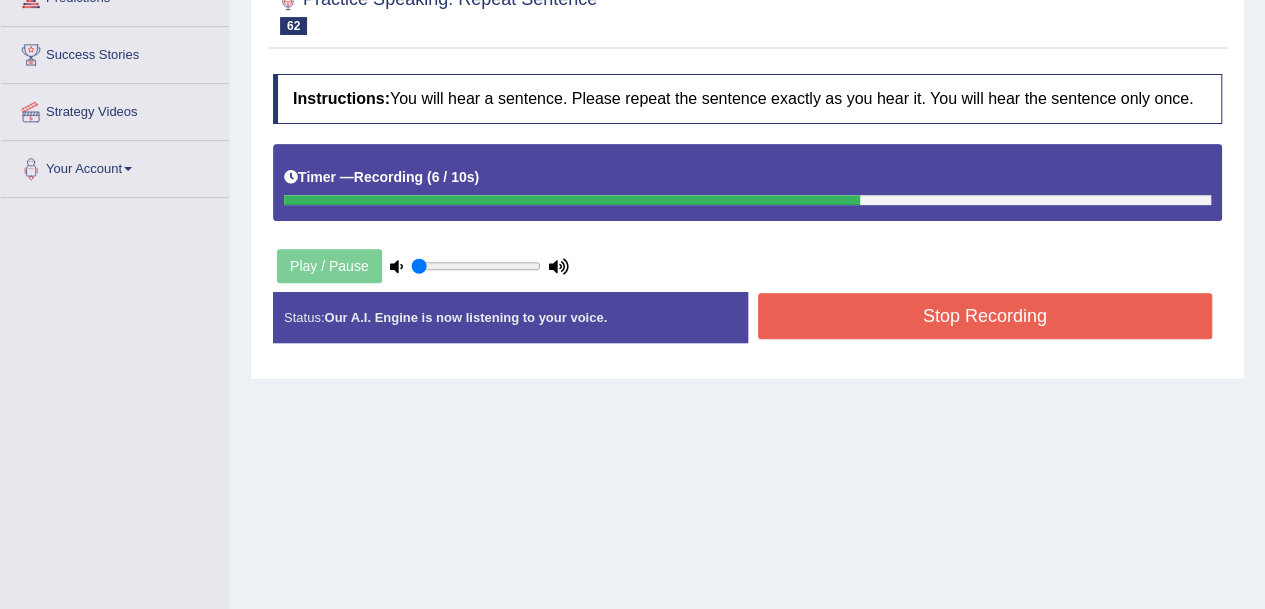 click on "Stop Recording" at bounding box center (985, 316) 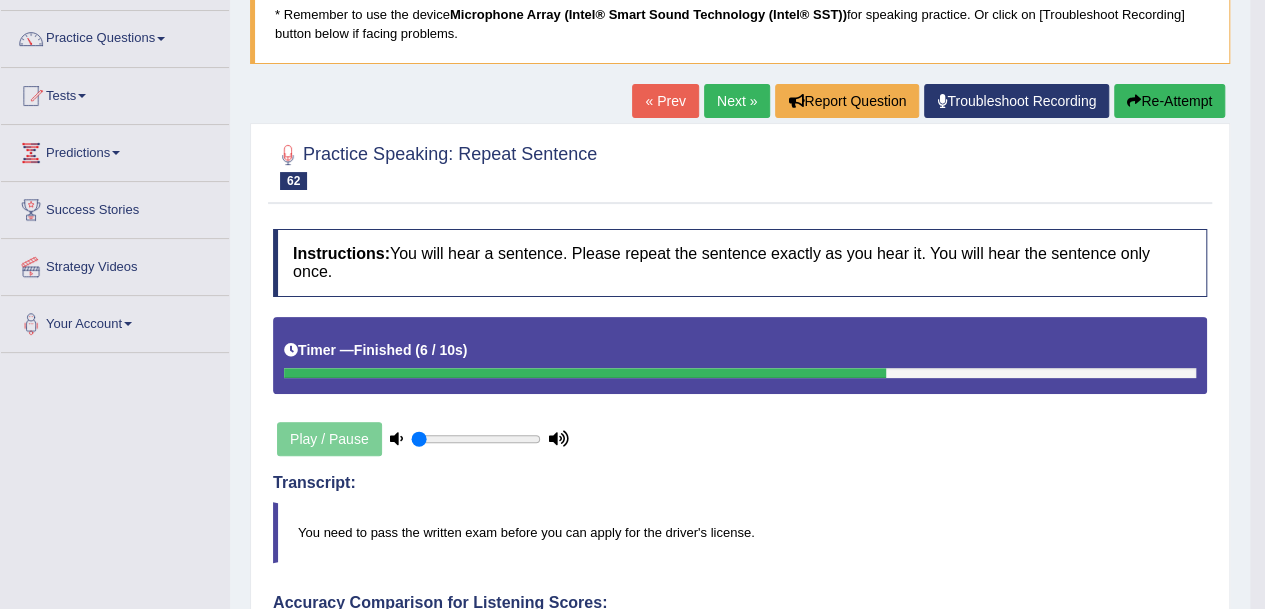 scroll, scrollTop: 144, scrollLeft: 0, axis: vertical 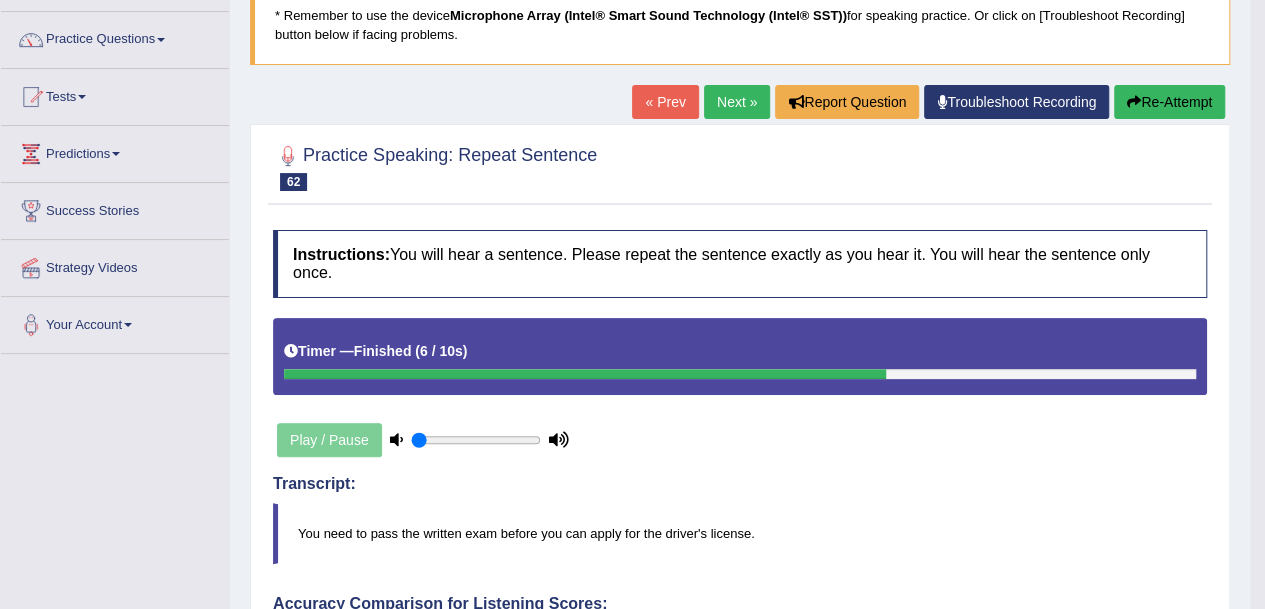 click on "Next »" at bounding box center [737, 102] 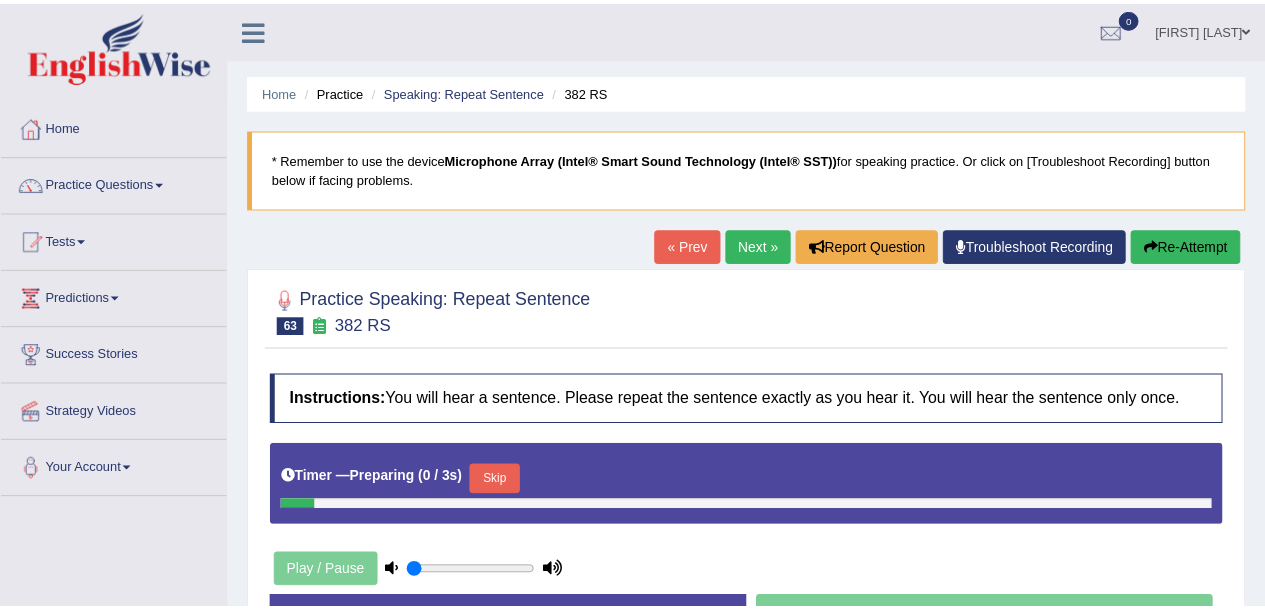 scroll, scrollTop: 0, scrollLeft: 0, axis: both 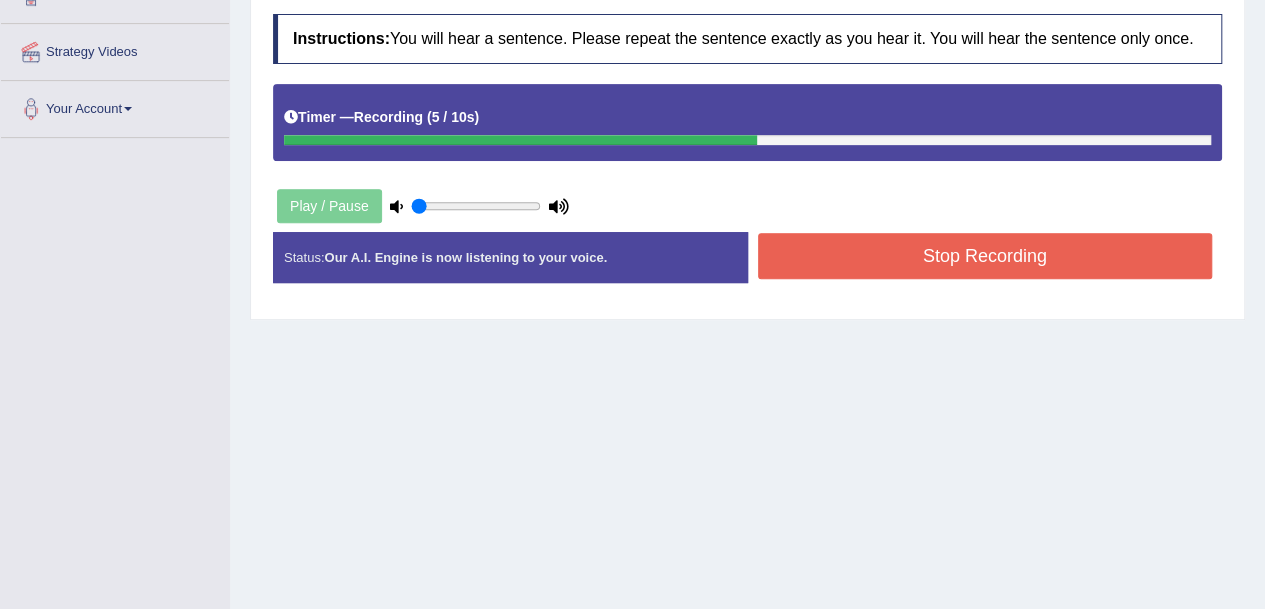 click on "Stop Recording" at bounding box center (985, 256) 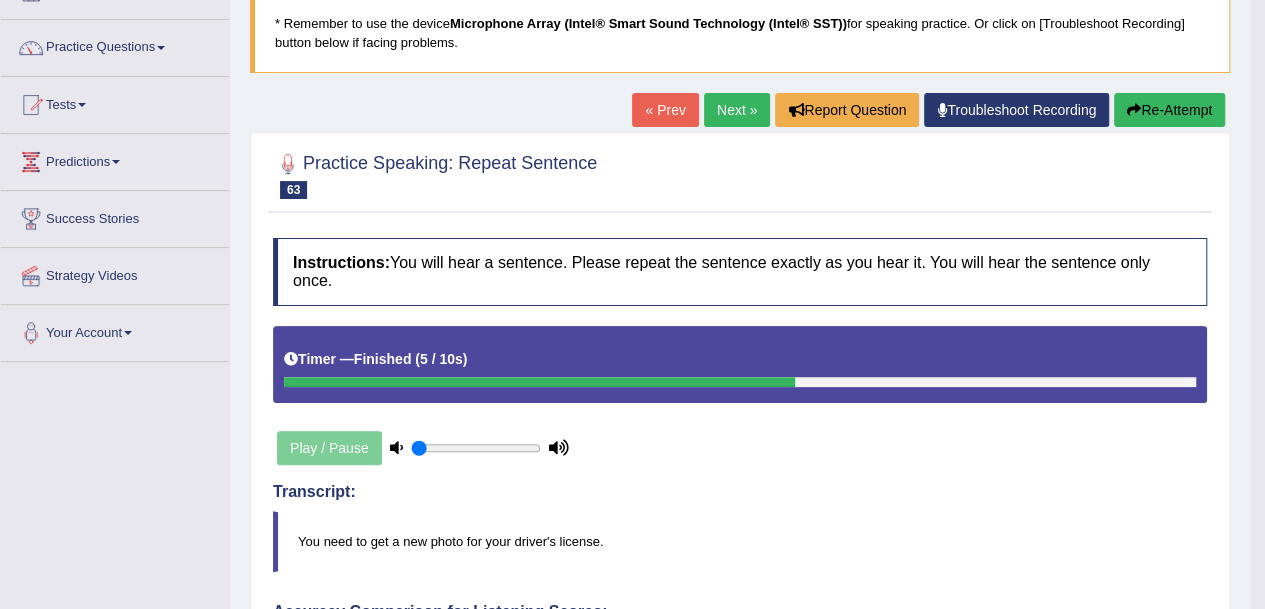 scroll, scrollTop: 134, scrollLeft: 0, axis: vertical 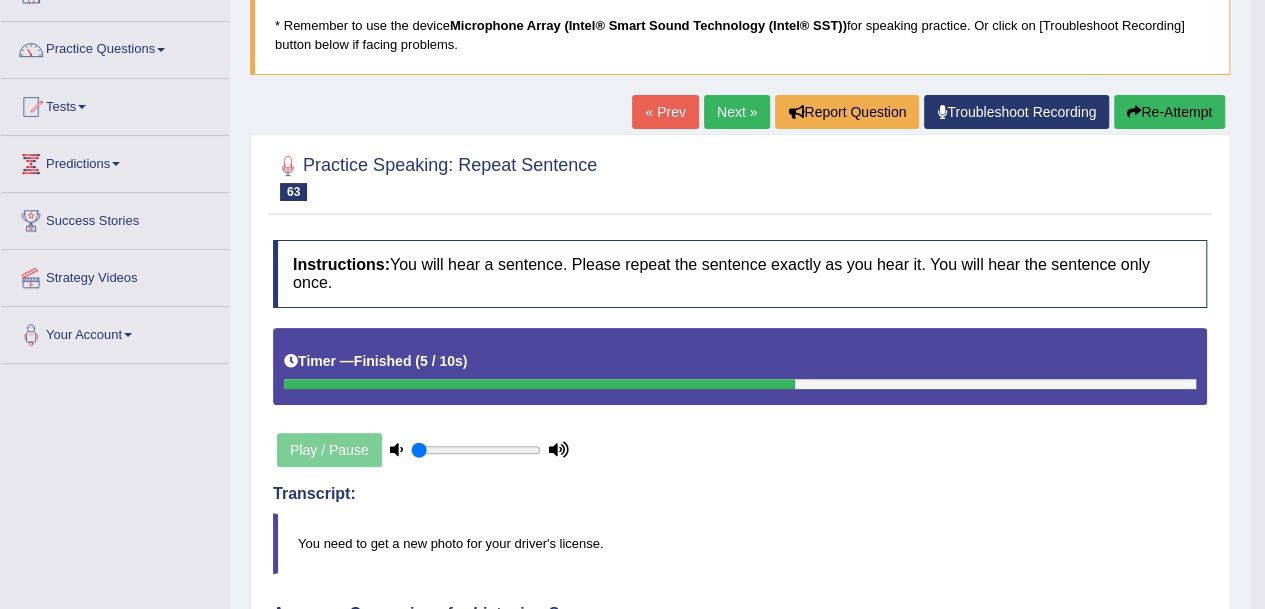 click on "Next »" at bounding box center (737, 112) 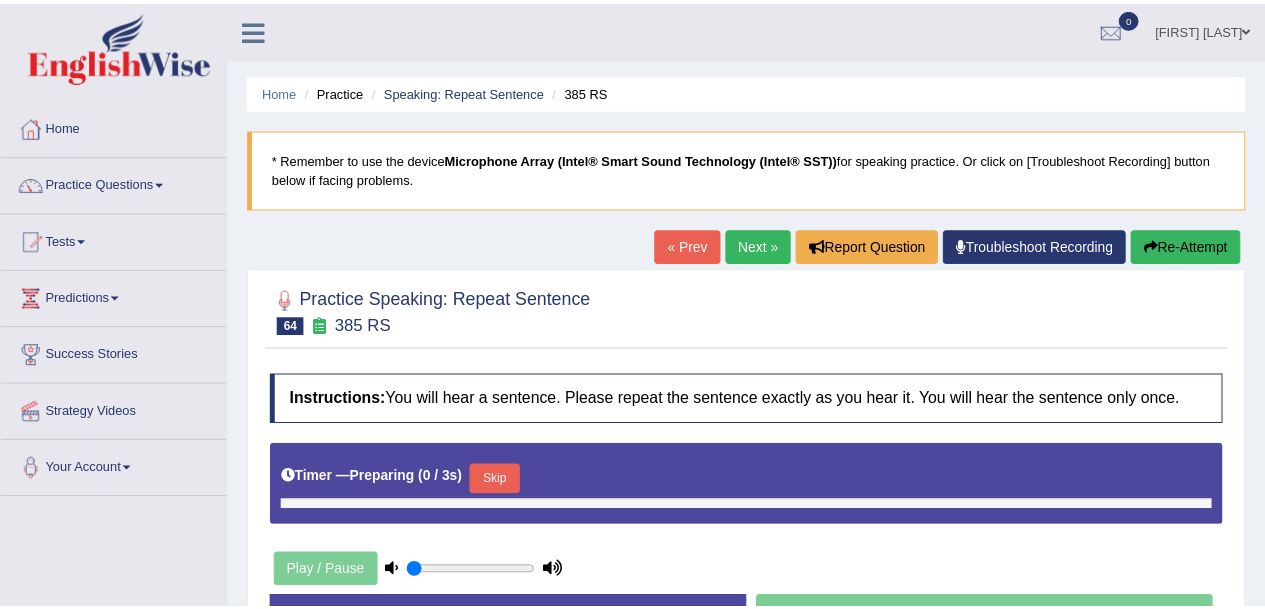 scroll, scrollTop: 0, scrollLeft: 0, axis: both 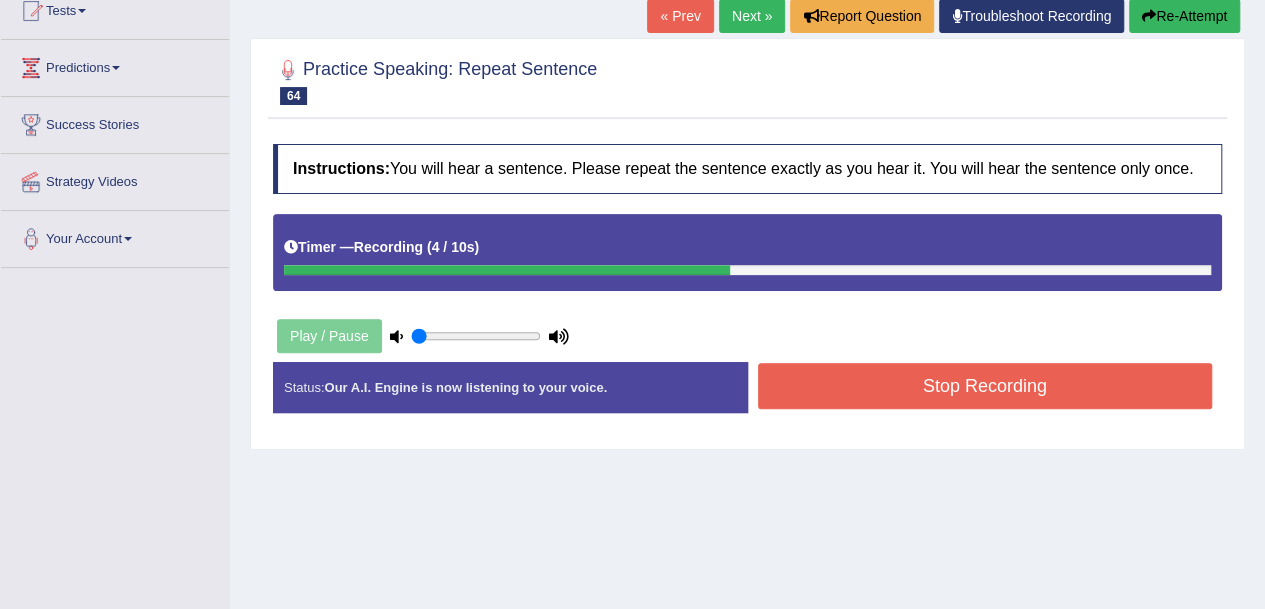 click on "Stop Recording" at bounding box center (985, 386) 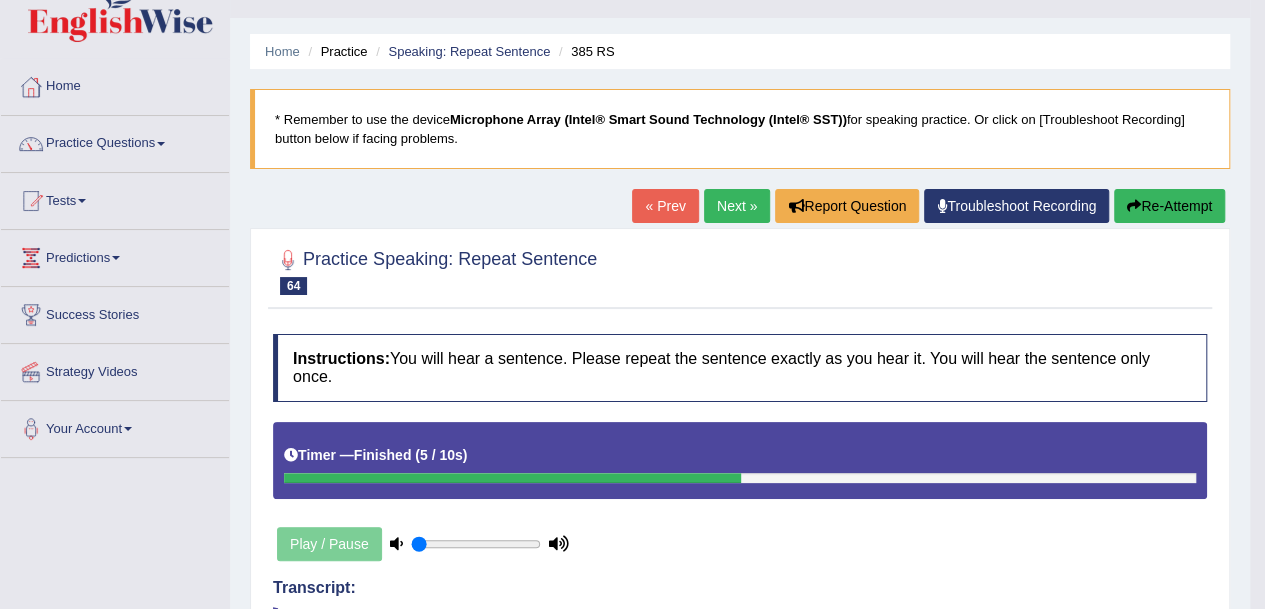 scroll, scrollTop: 0, scrollLeft: 0, axis: both 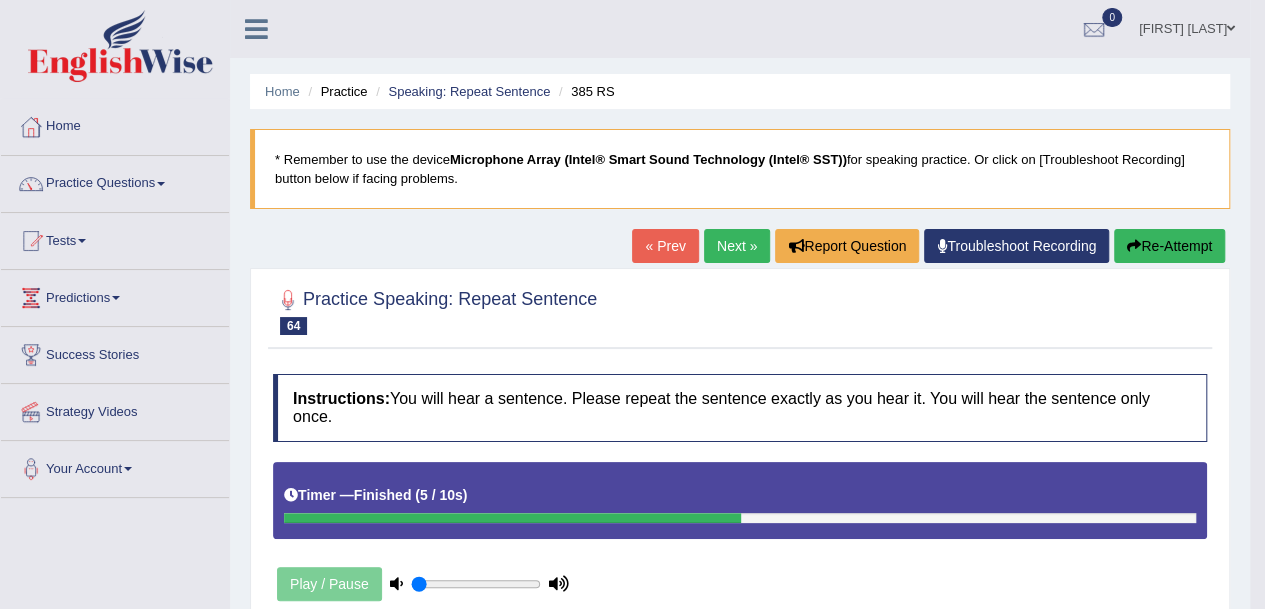 click on "Next »" at bounding box center (737, 246) 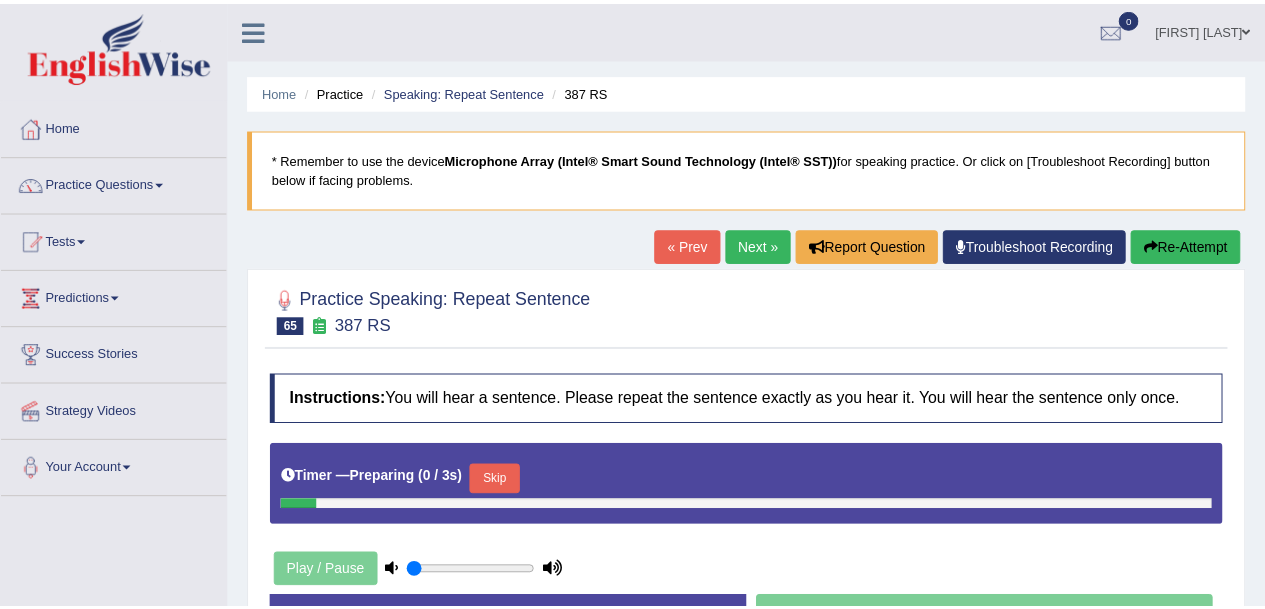 scroll, scrollTop: 0, scrollLeft: 0, axis: both 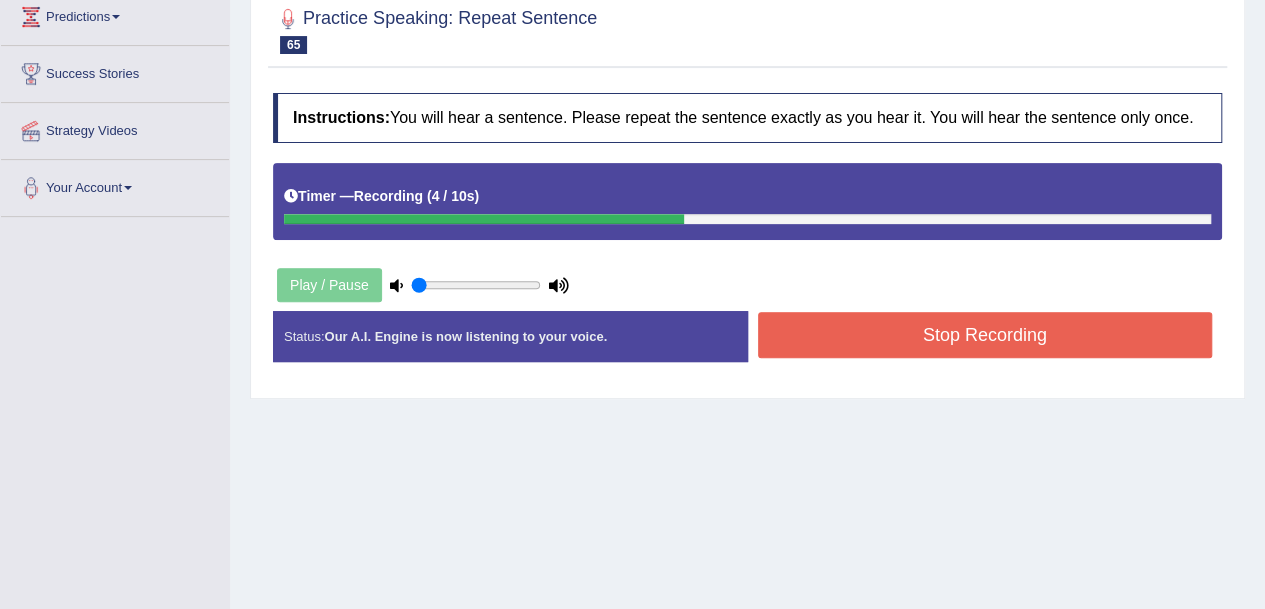 click on "Stop Recording" at bounding box center (985, 335) 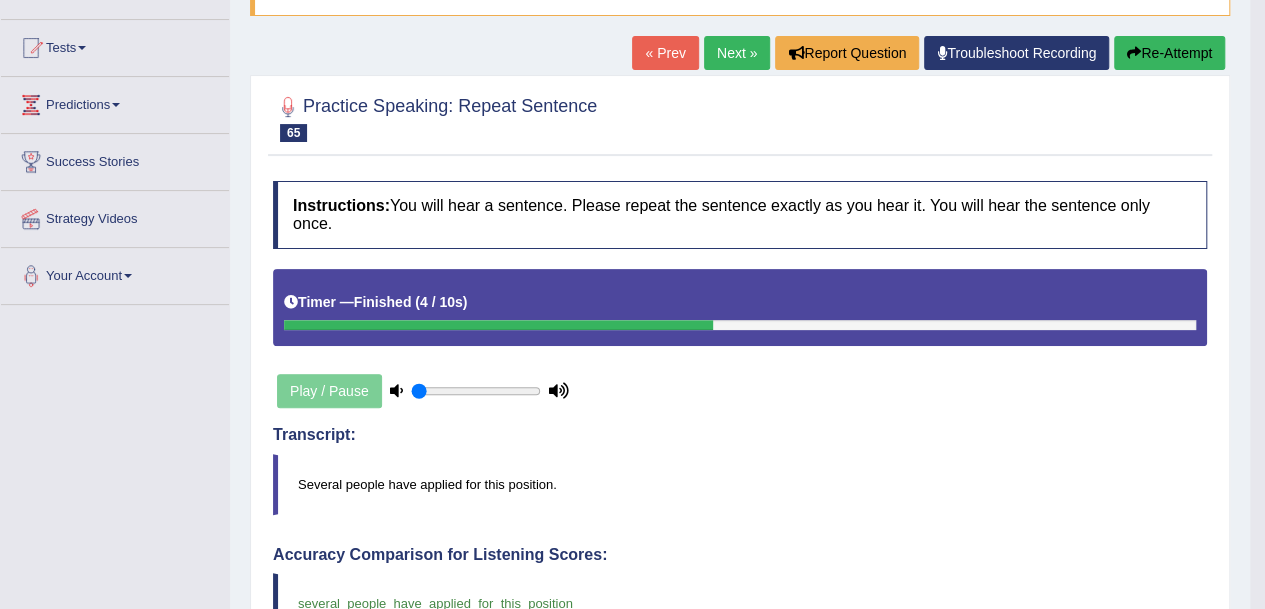 scroll, scrollTop: 190, scrollLeft: 0, axis: vertical 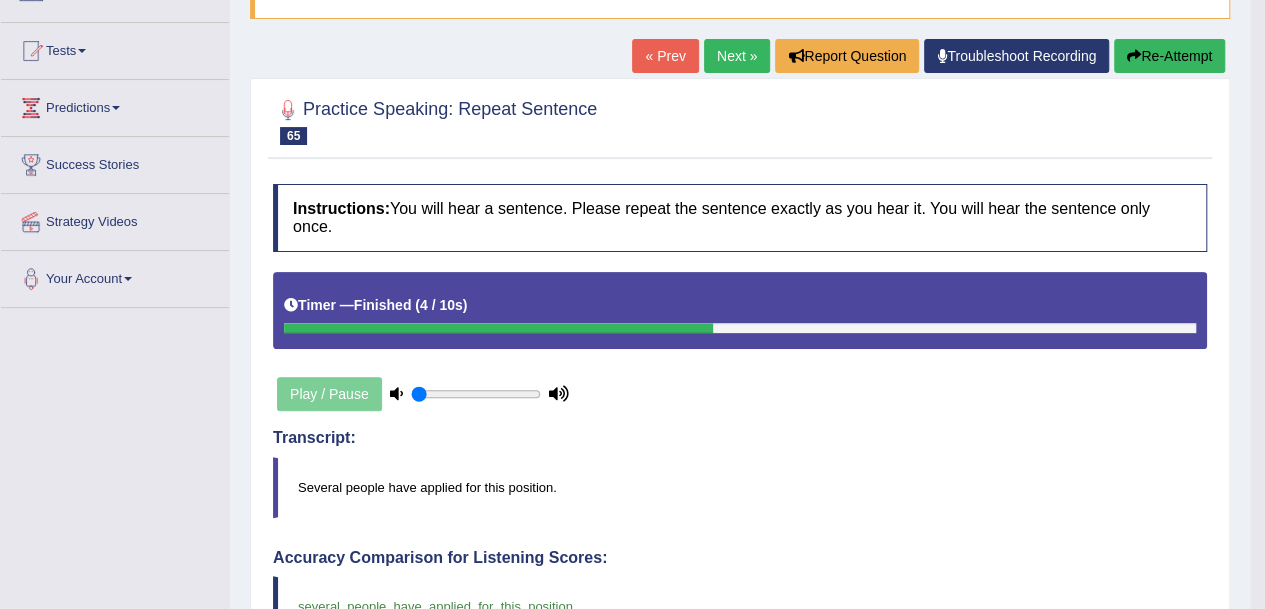 click on "Next »" at bounding box center (737, 56) 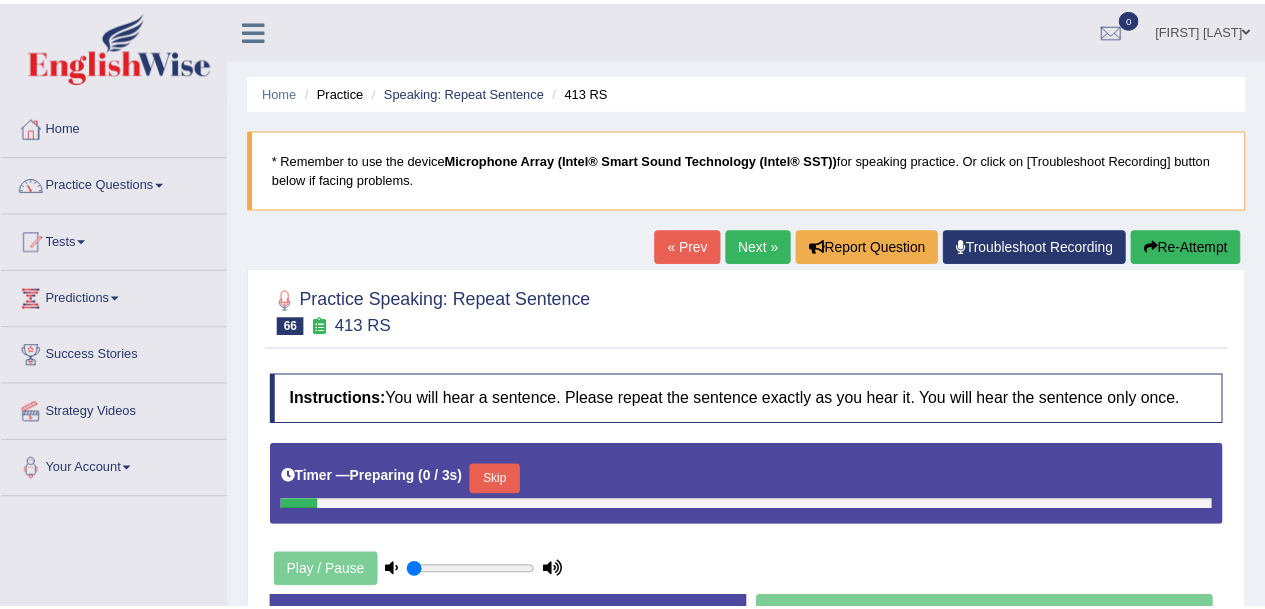 scroll, scrollTop: 0, scrollLeft: 0, axis: both 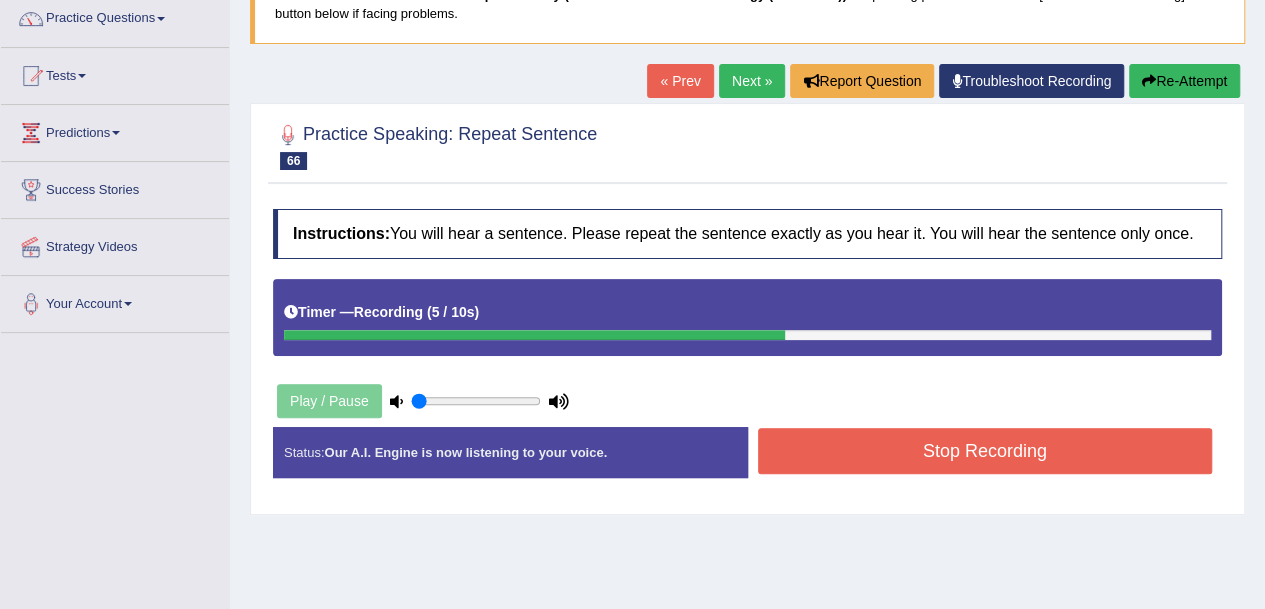 drag, startPoint x: 891, startPoint y: 485, endPoint x: 896, endPoint y: 454, distance: 31.400637 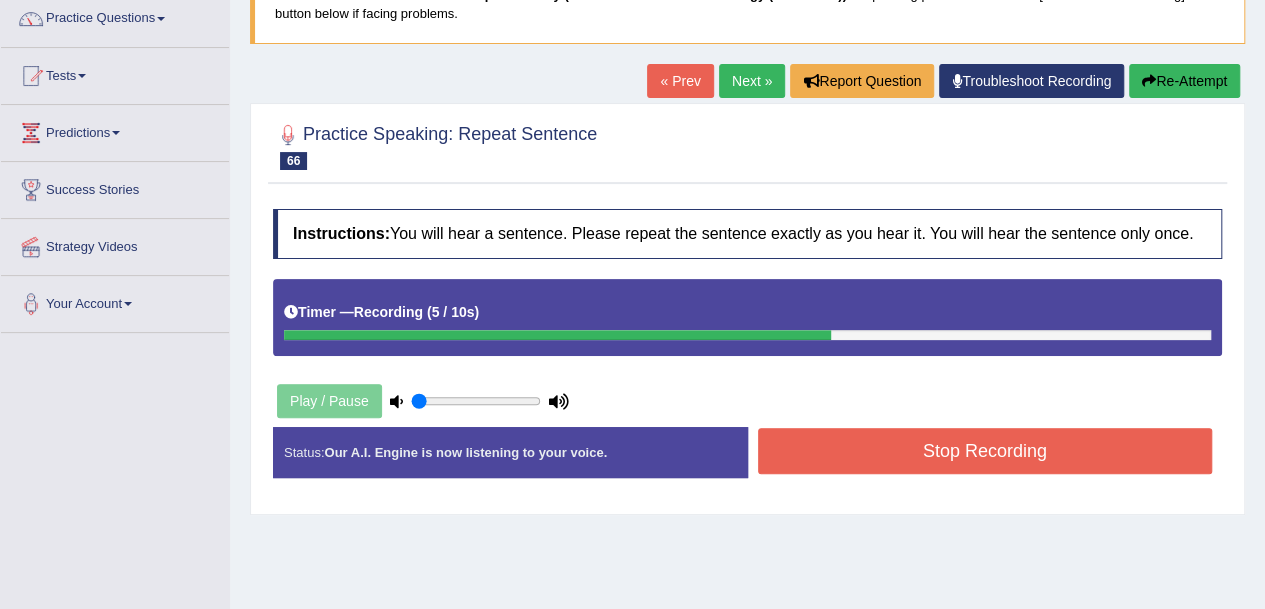 click on "Stop Recording" at bounding box center (985, 451) 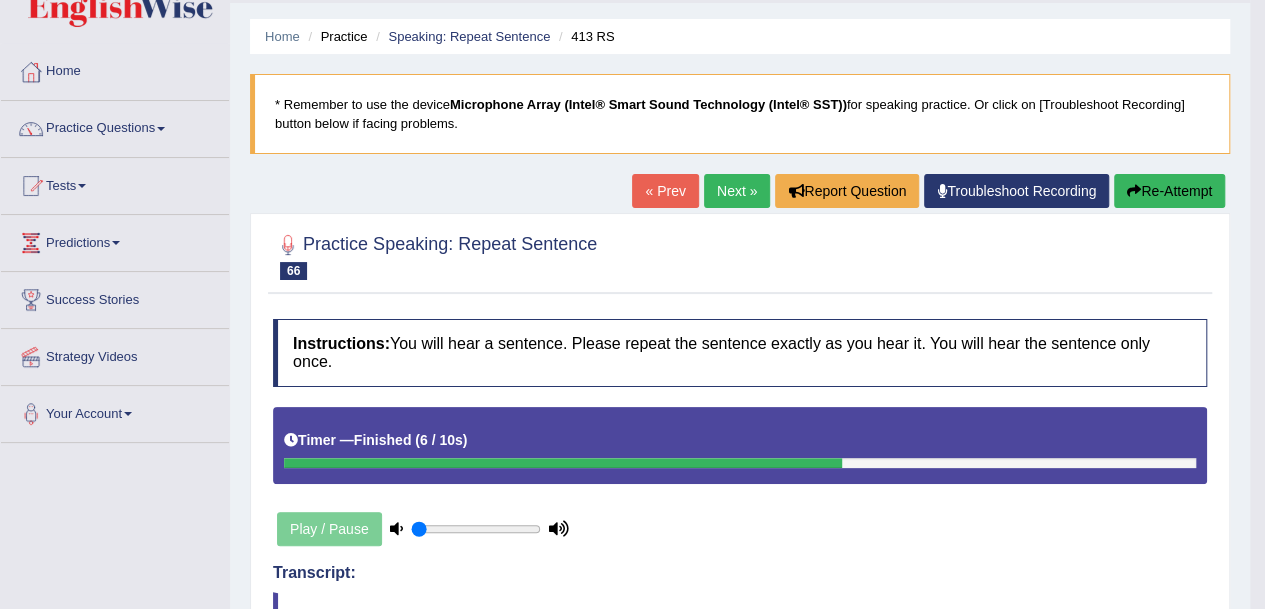 scroll, scrollTop: 52, scrollLeft: 0, axis: vertical 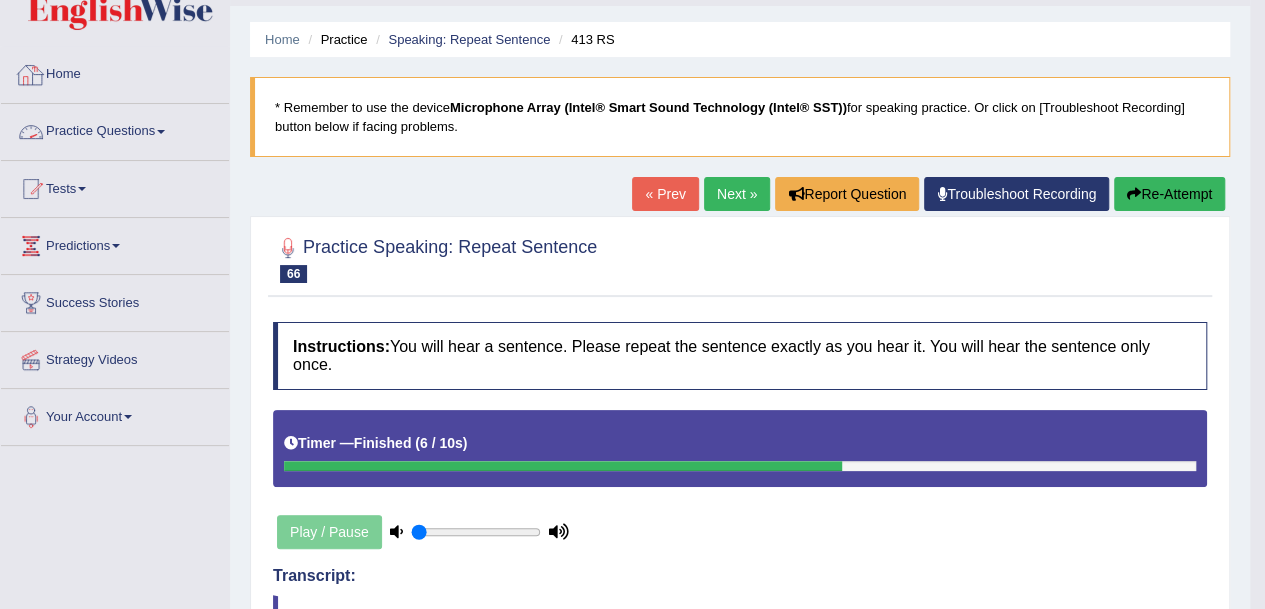 click on "Practice Questions" at bounding box center (115, 129) 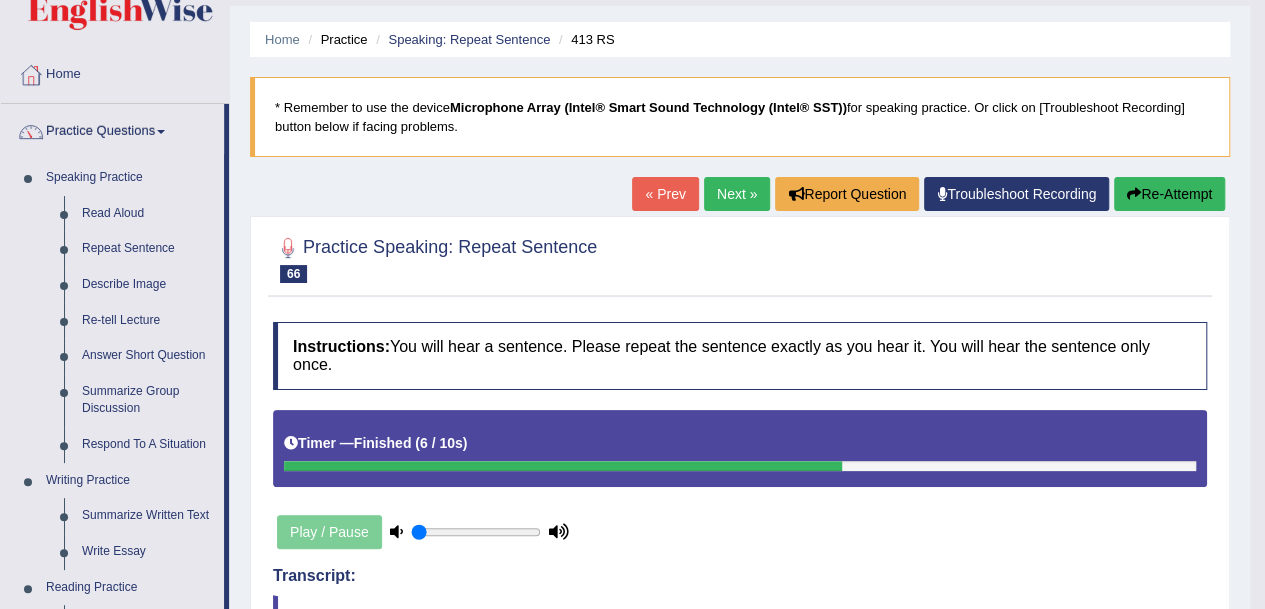 click on "Summarize Group Discussion" at bounding box center (148, 400) 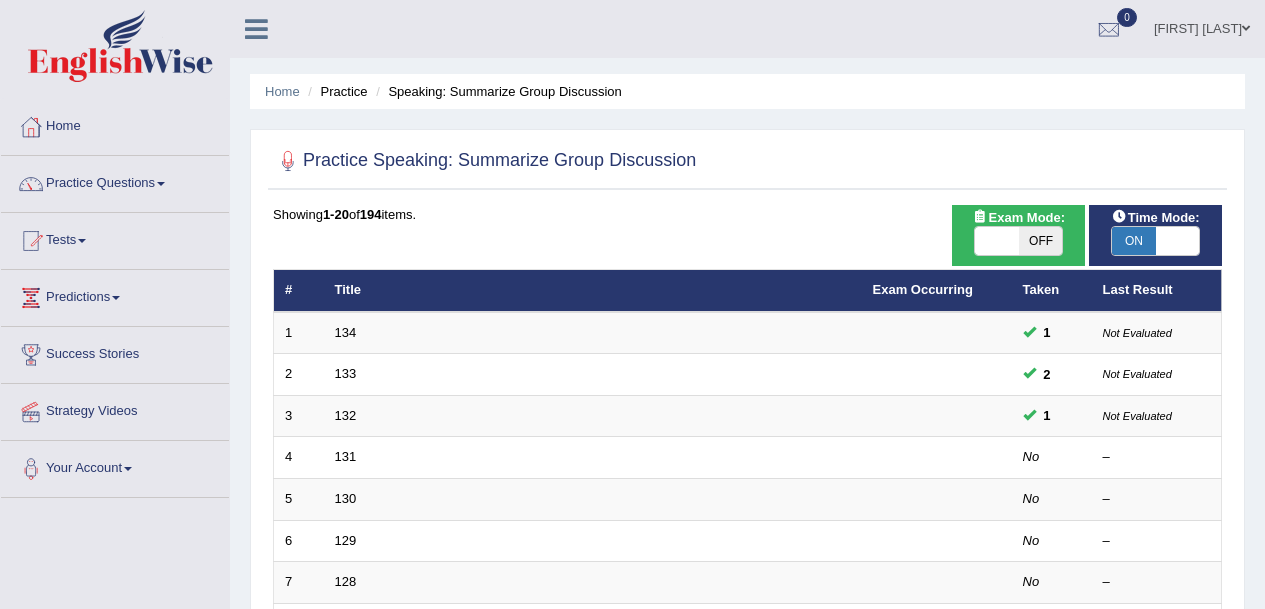 scroll, scrollTop: 0, scrollLeft: 0, axis: both 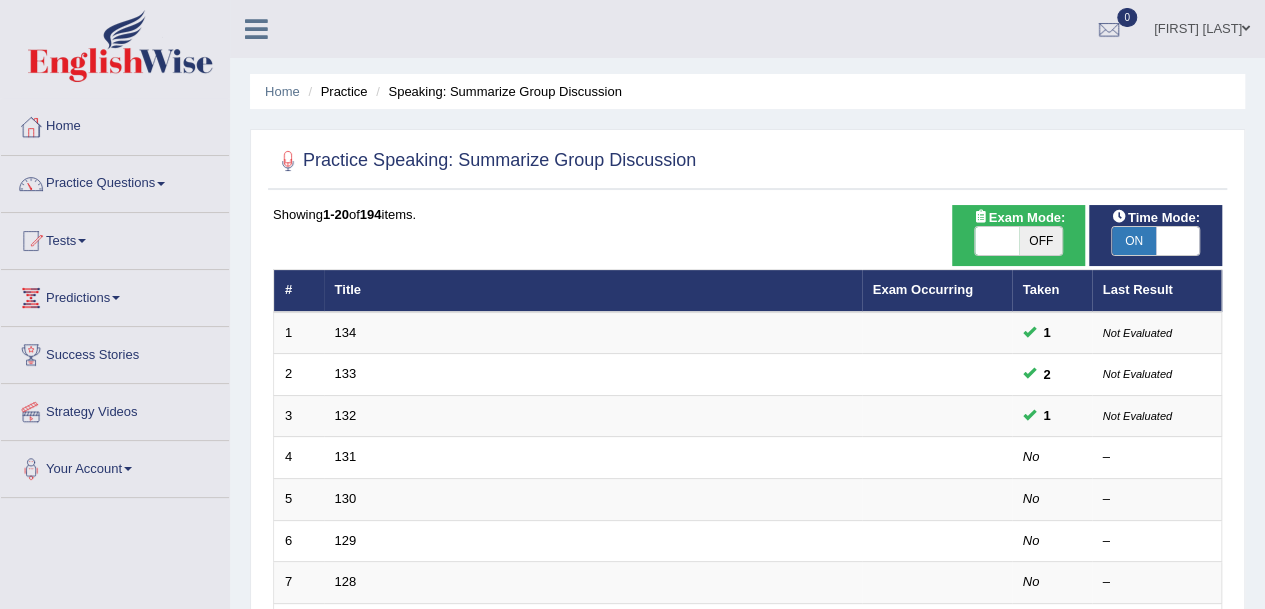 click on "131" at bounding box center (346, 456) 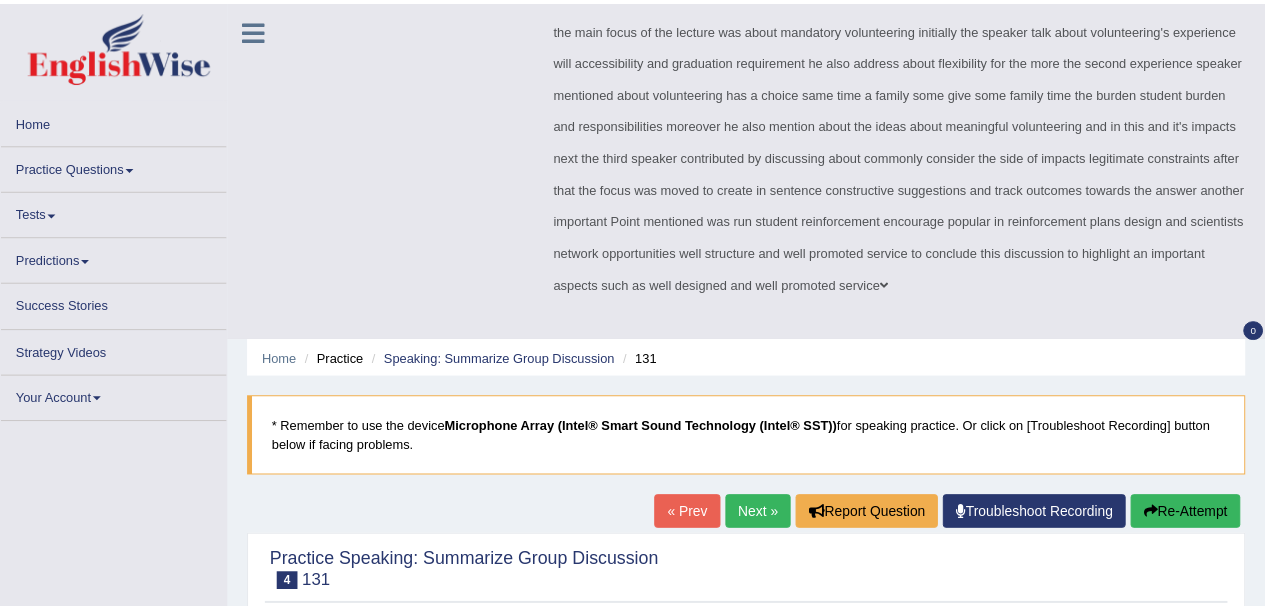 scroll, scrollTop: 0, scrollLeft: 0, axis: both 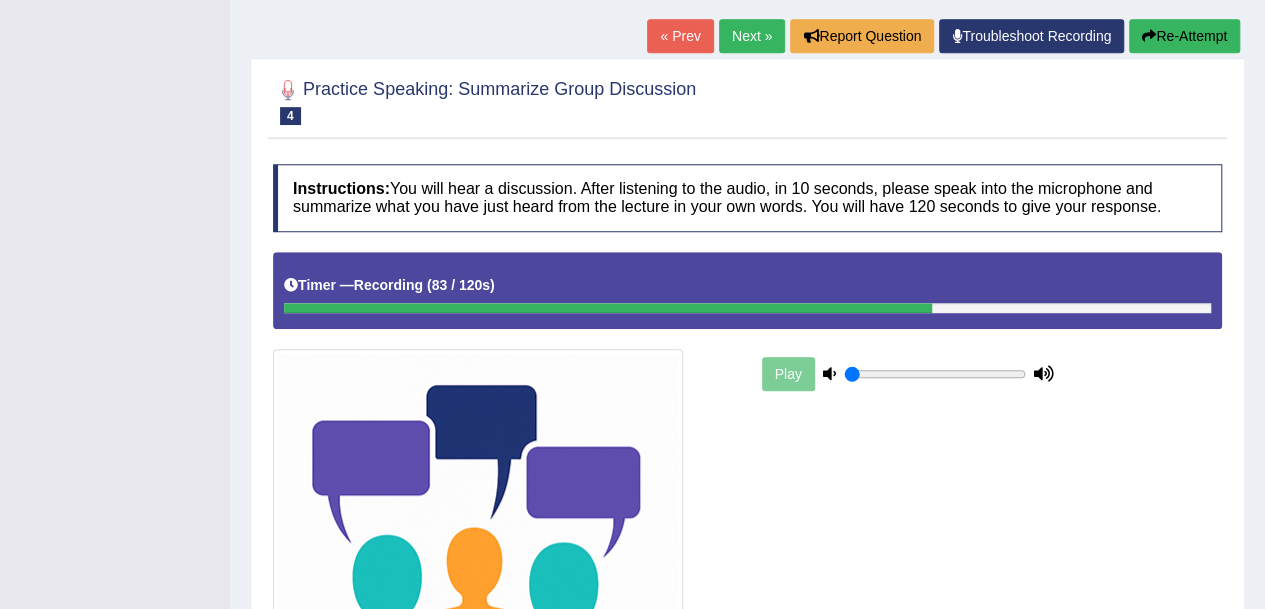 click on "Stop Recording" at bounding box center [985, 784] 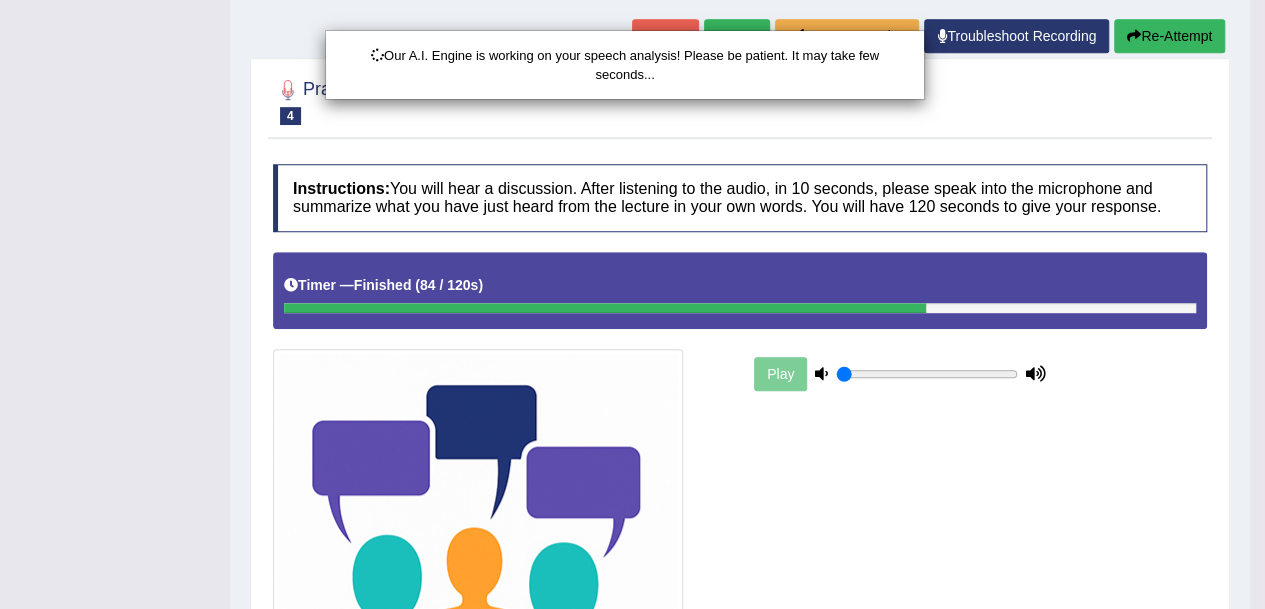 click on "Our A.I. Engine is working on your speech analysis! Please be patient. It may take few seconds..." at bounding box center [632, 304] 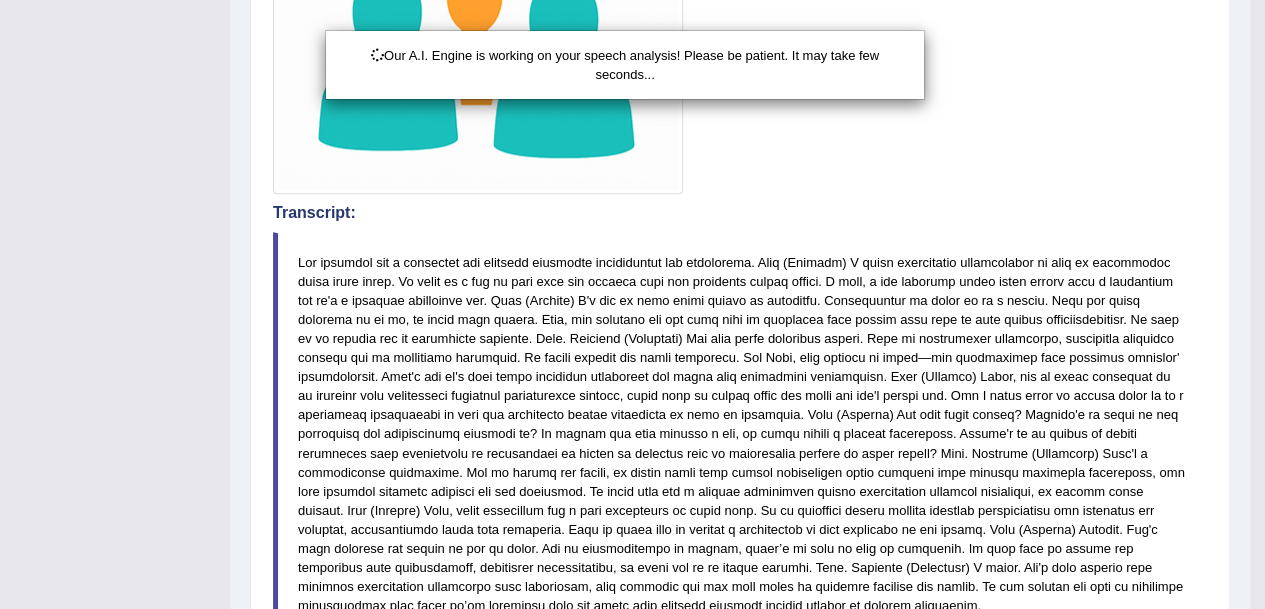 scroll, scrollTop: 1312, scrollLeft: 0, axis: vertical 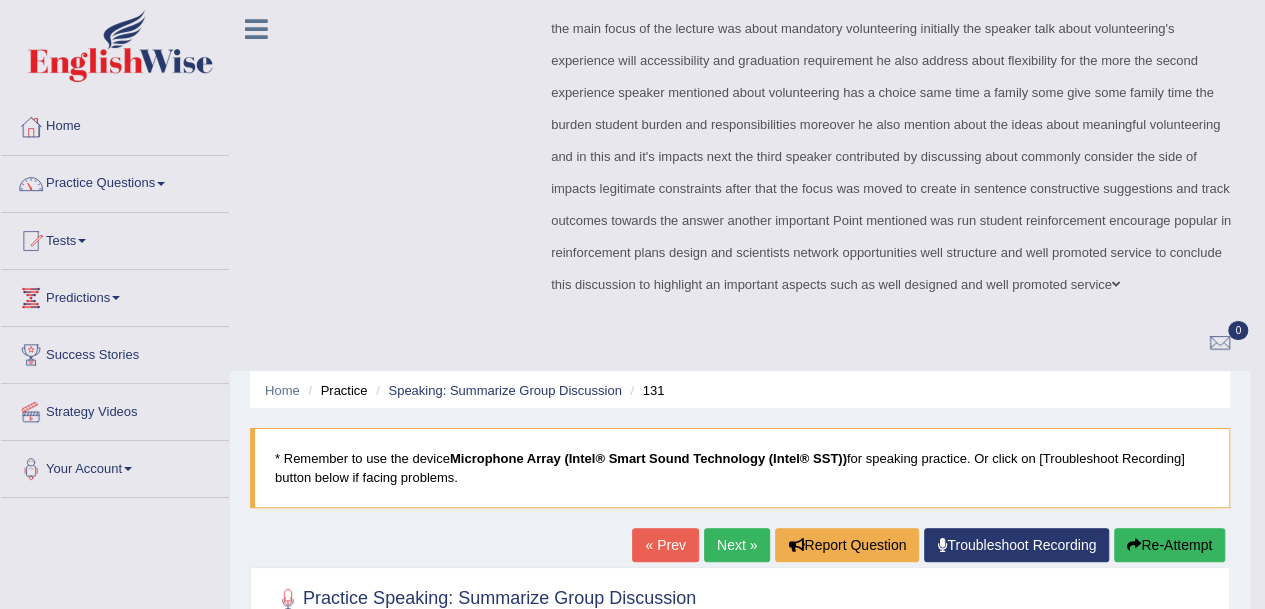 click on "Next »" at bounding box center [737, 545] 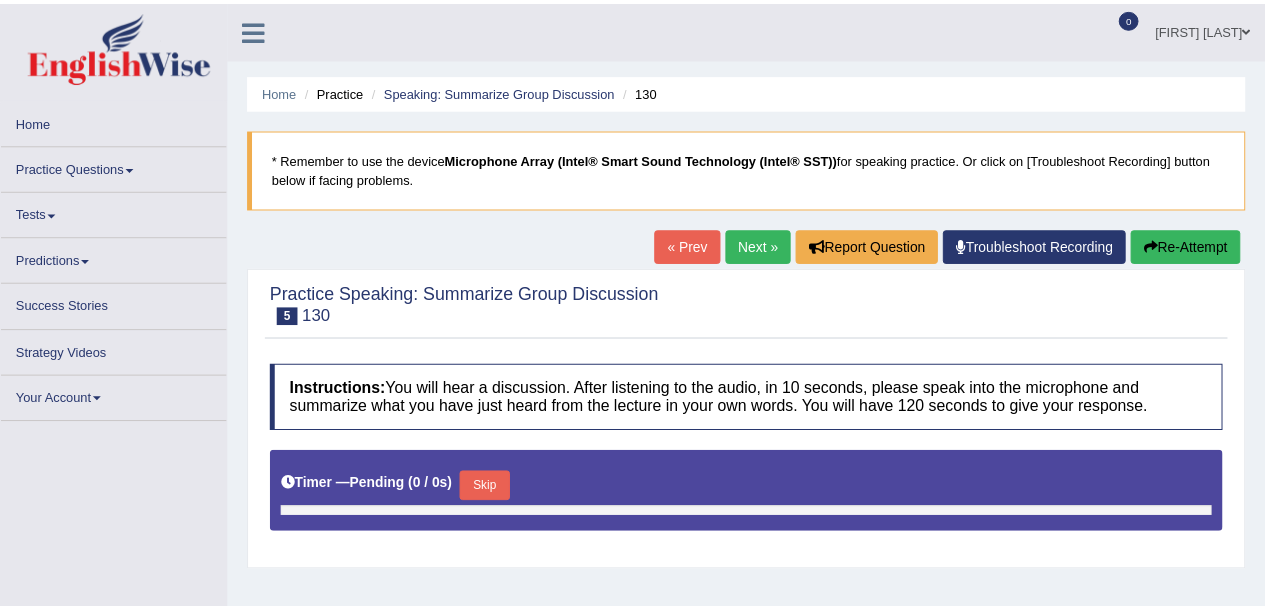 scroll, scrollTop: 0, scrollLeft: 0, axis: both 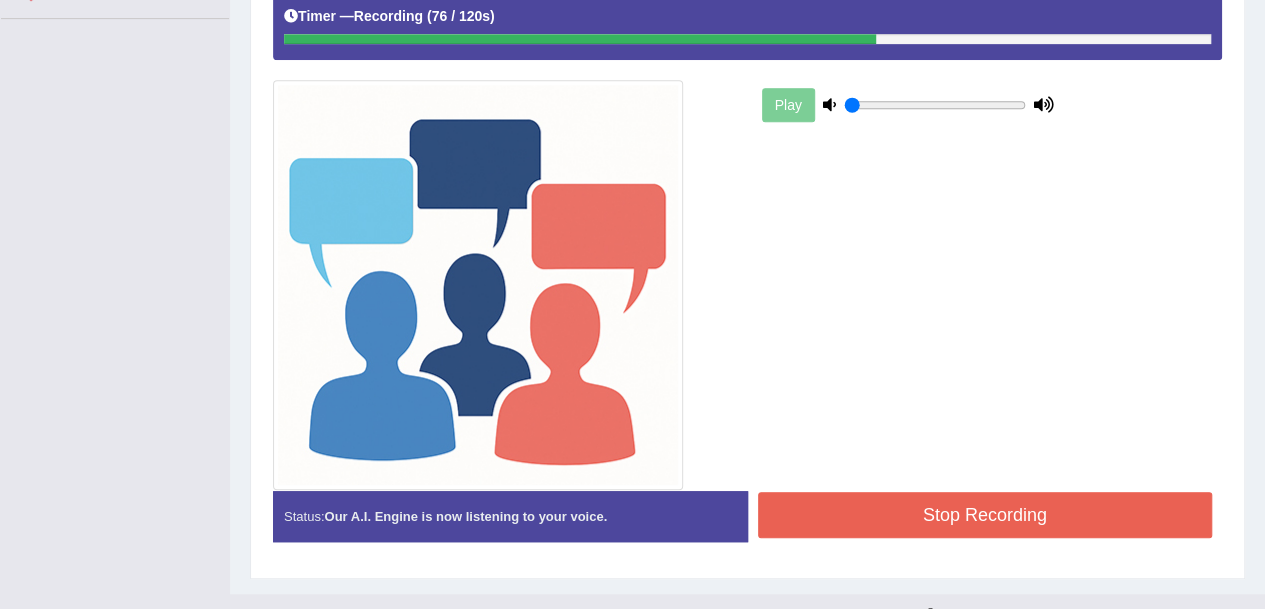 click on "Stop Recording" at bounding box center [985, 515] 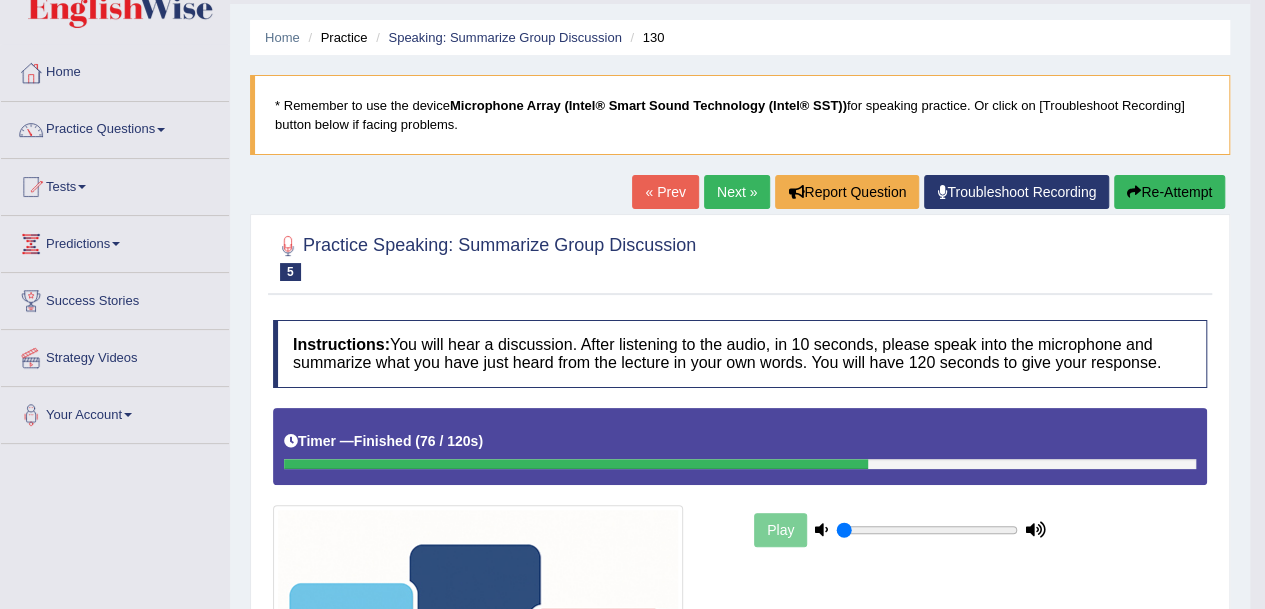 scroll, scrollTop: 52, scrollLeft: 0, axis: vertical 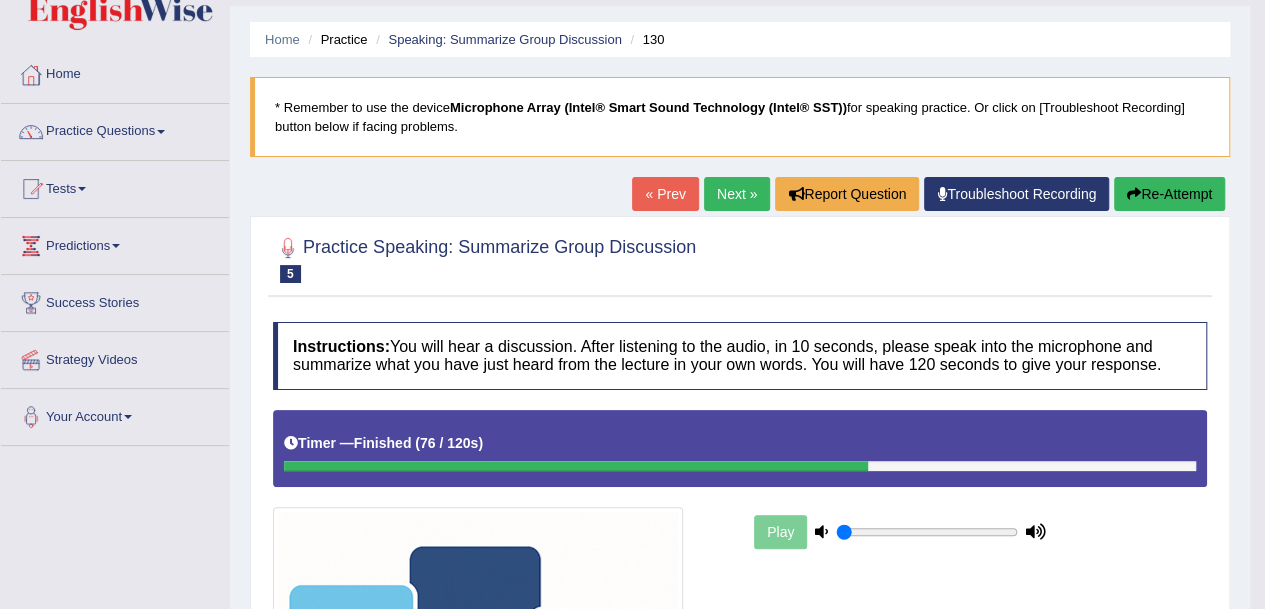 click on "Next »" at bounding box center (737, 194) 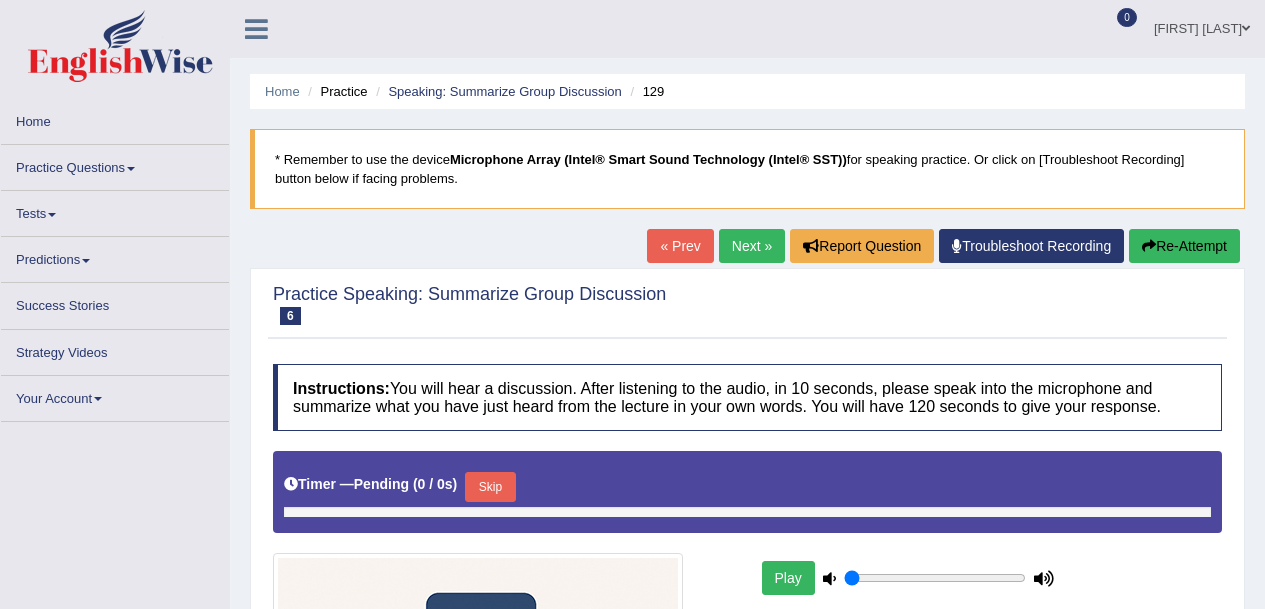 scroll, scrollTop: 0, scrollLeft: 0, axis: both 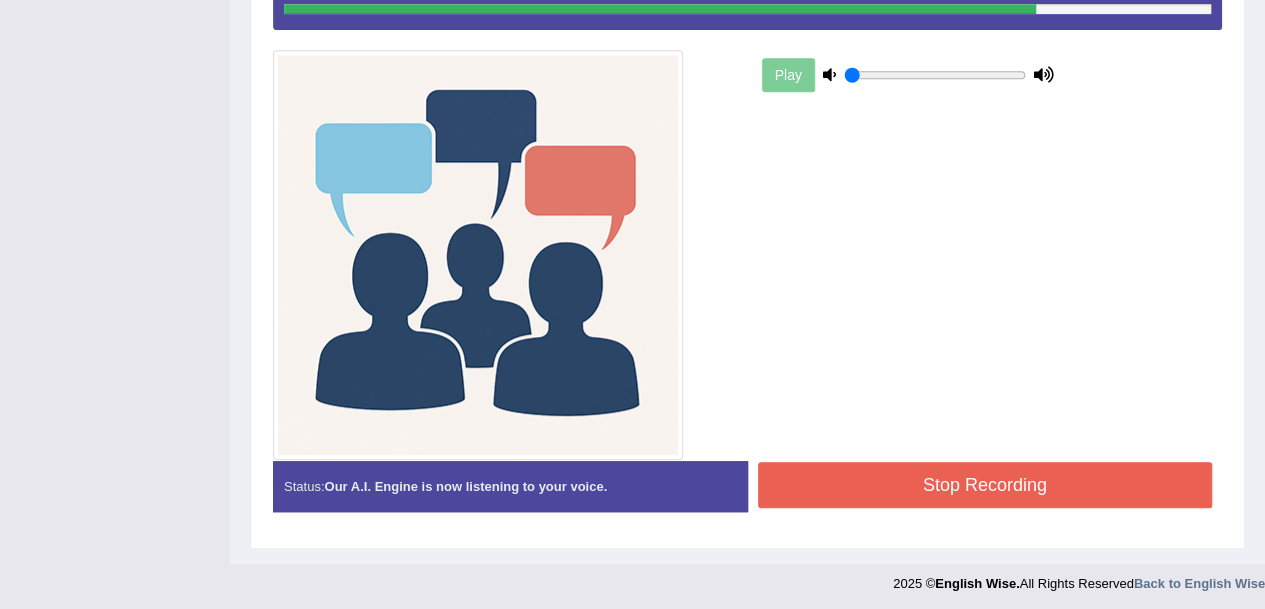 click on "Stop Recording" at bounding box center (985, 485) 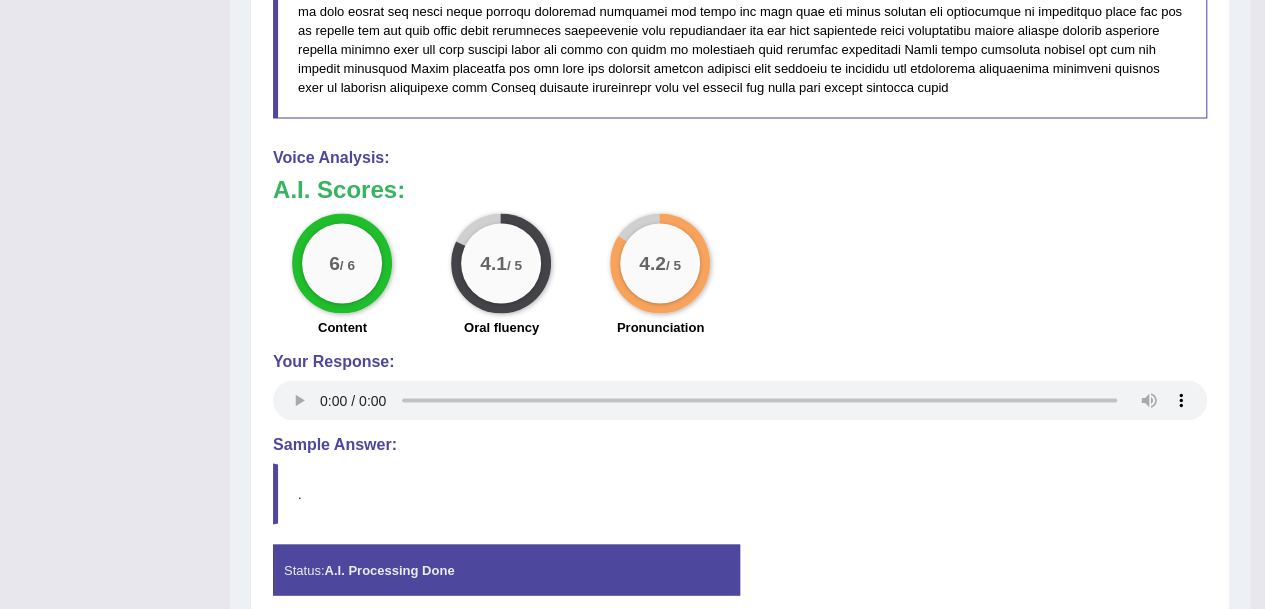scroll, scrollTop: 1537, scrollLeft: 0, axis: vertical 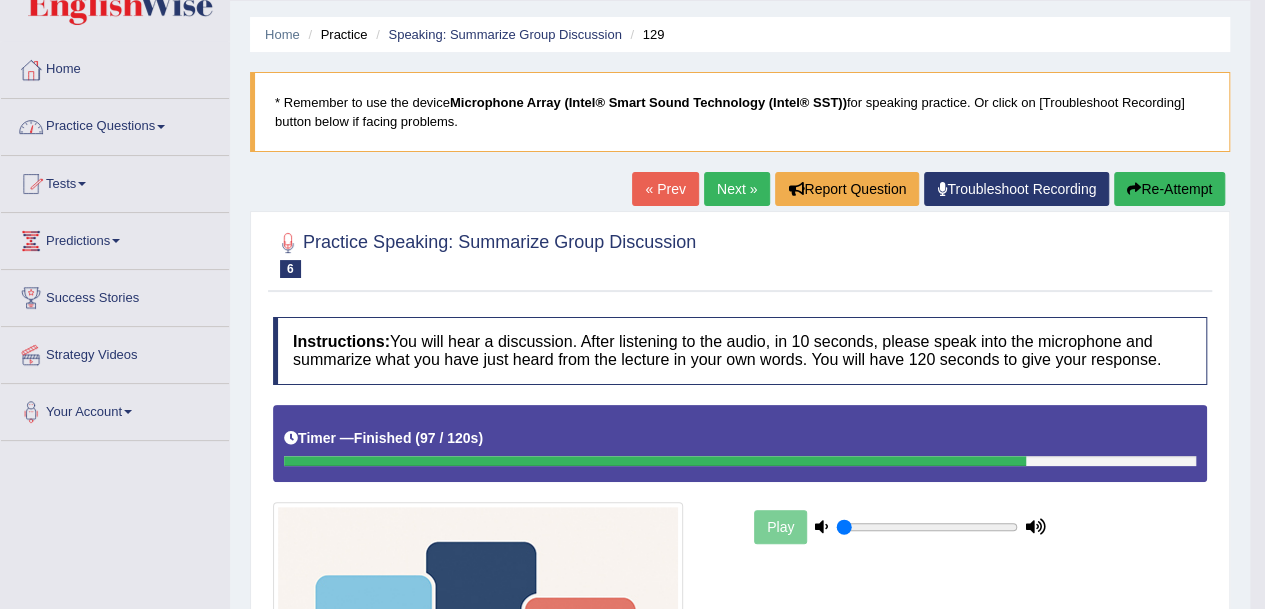 click on "Practice Questions" at bounding box center [115, 124] 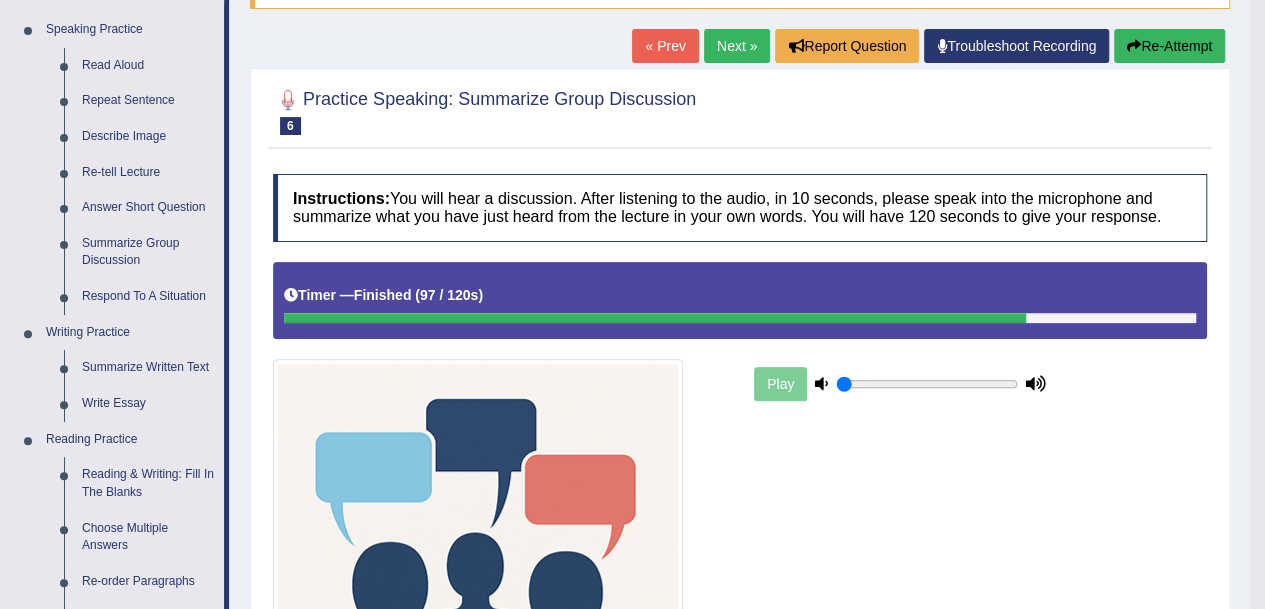 scroll, scrollTop: 224, scrollLeft: 0, axis: vertical 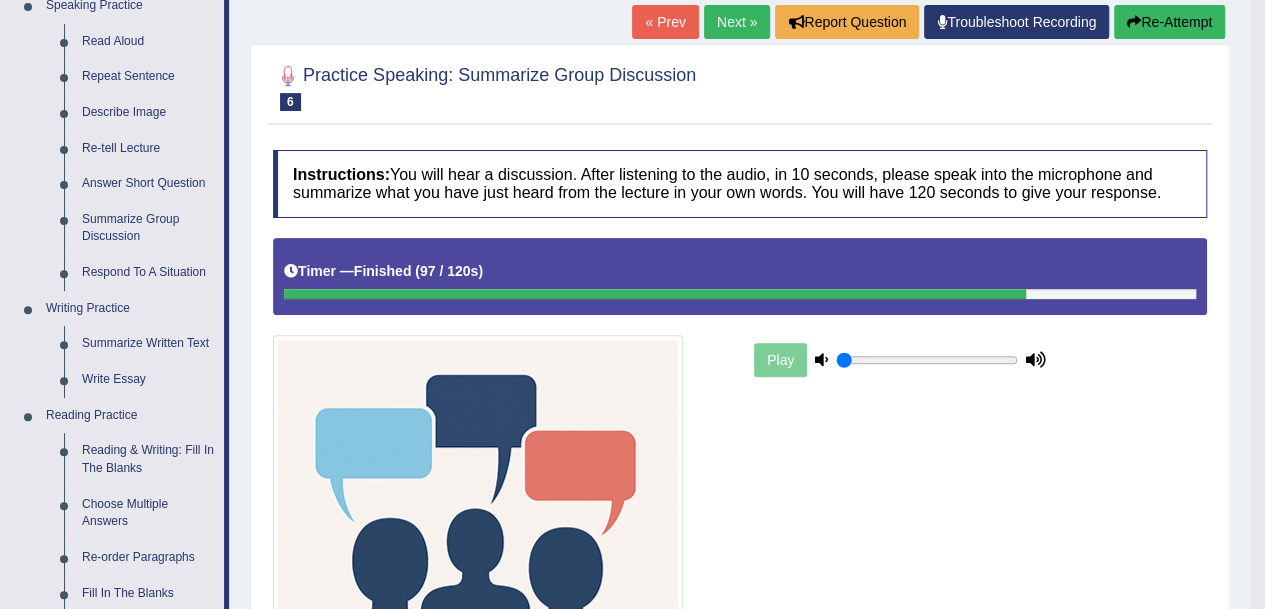 click on "Respond To A Situation" at bounding box center [148, 273] 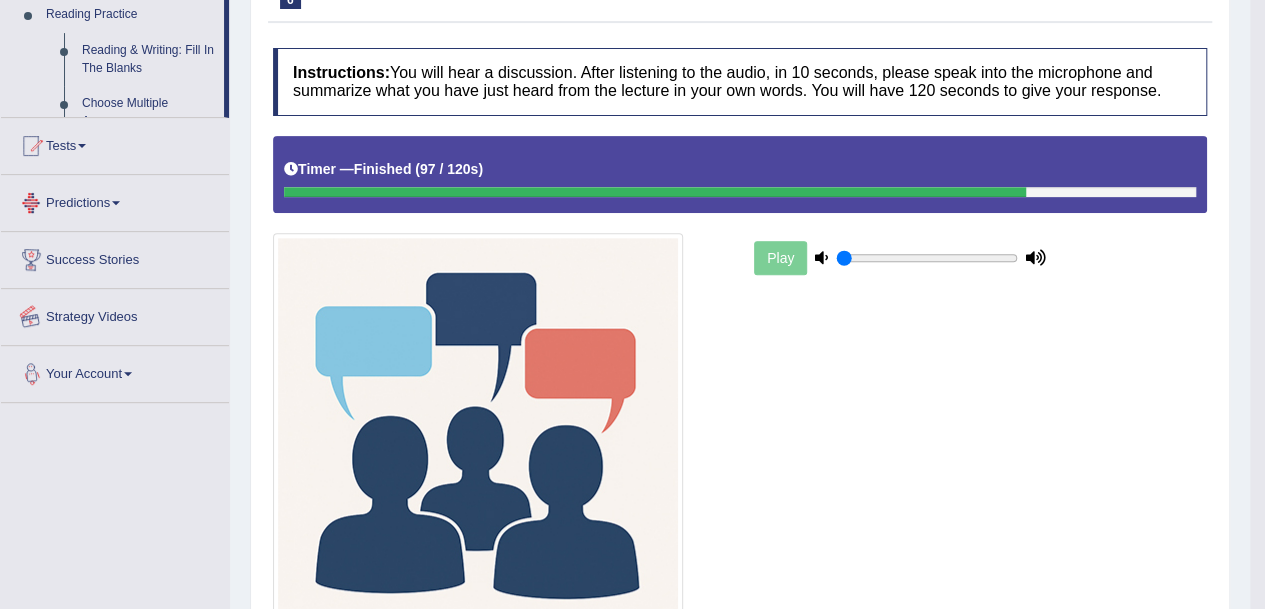 scroll, scrollTop: 626, scrollLeft: 0, axis: vertical 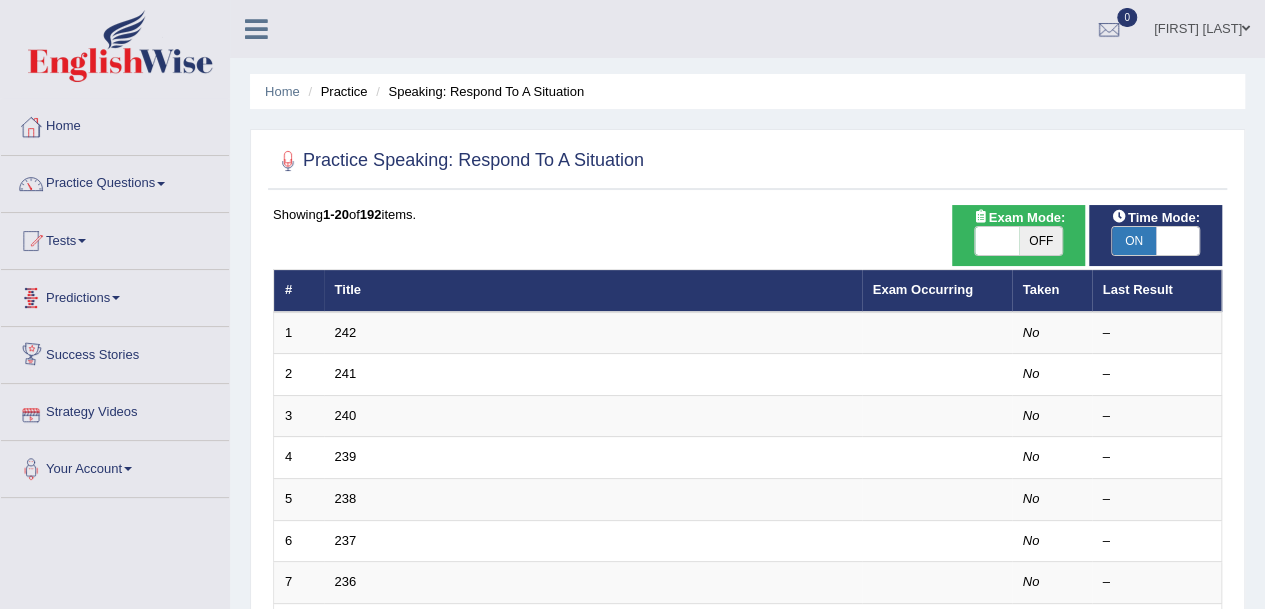click on "242" at bounding box center [346, 332] 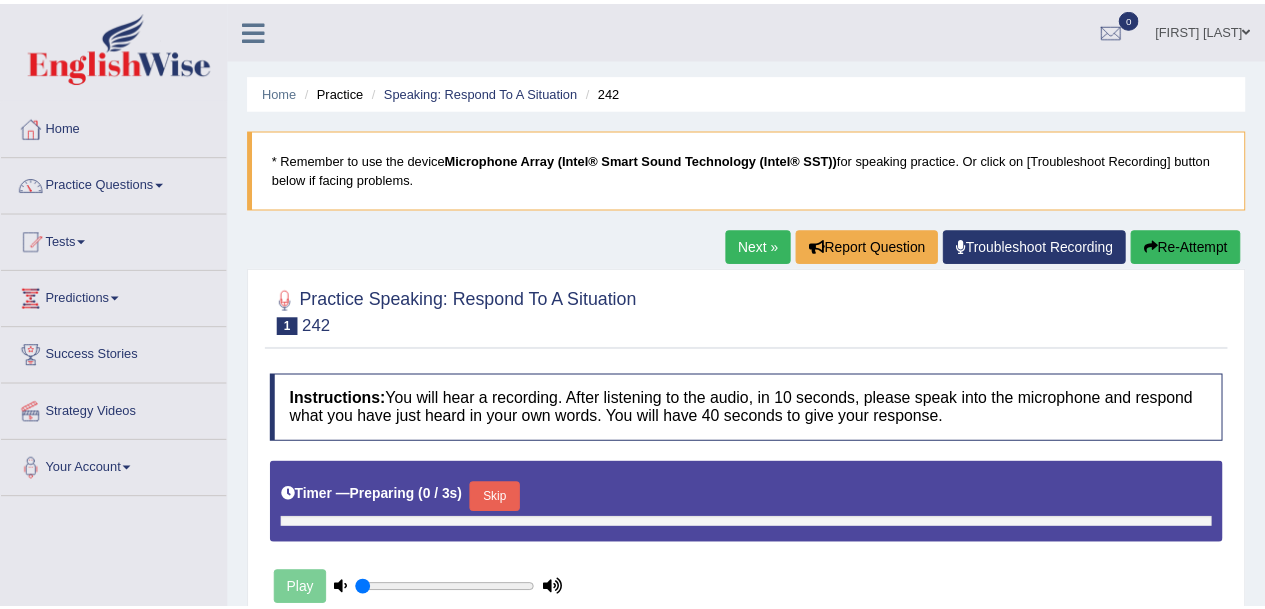 scroll, scrollTop: 0, scrollLeft: 0, axis: both 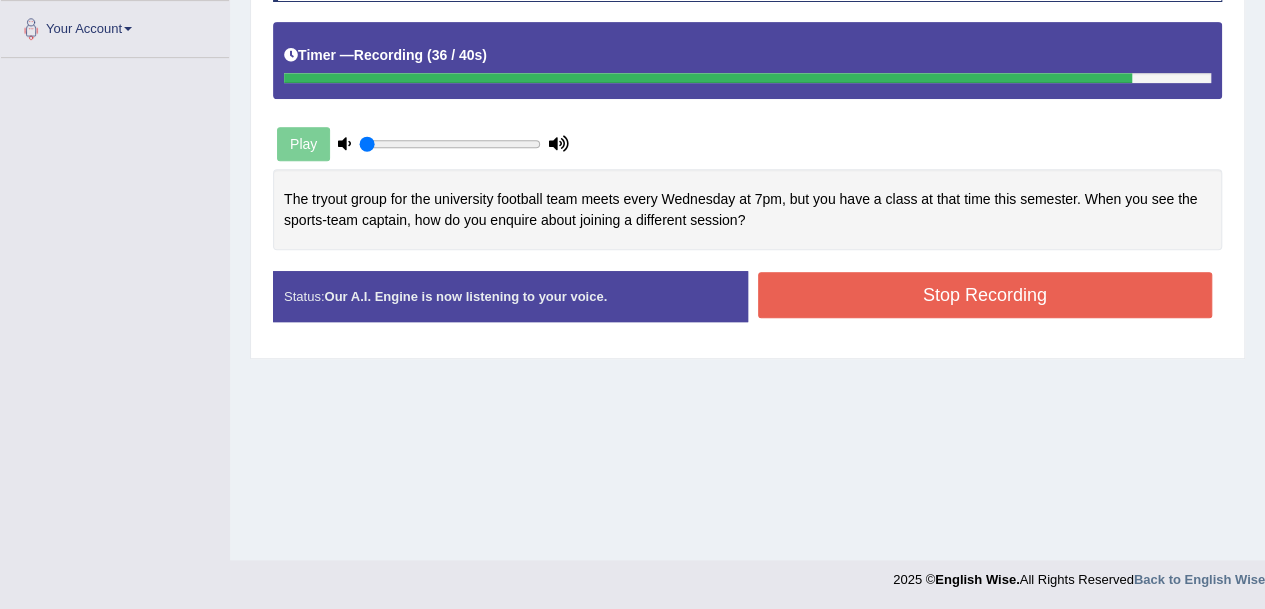 click on "Stop Recording" at bounding box center [985, 295] 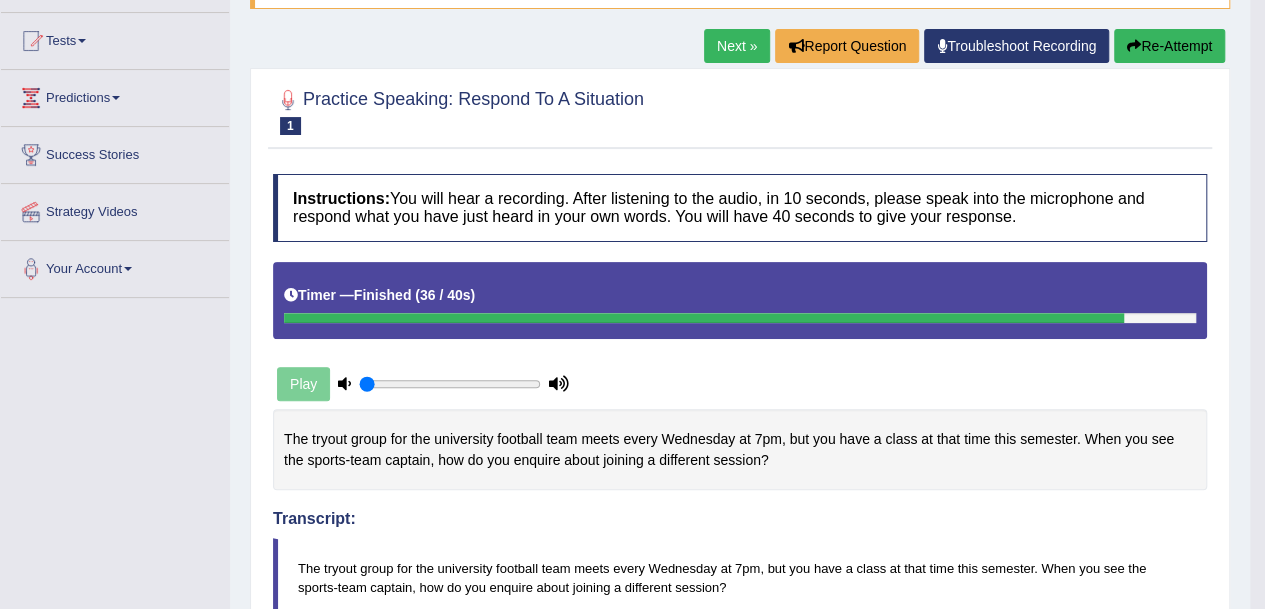 scroll, scrollTop: 200, scrollLeft: 0, axis: vertical 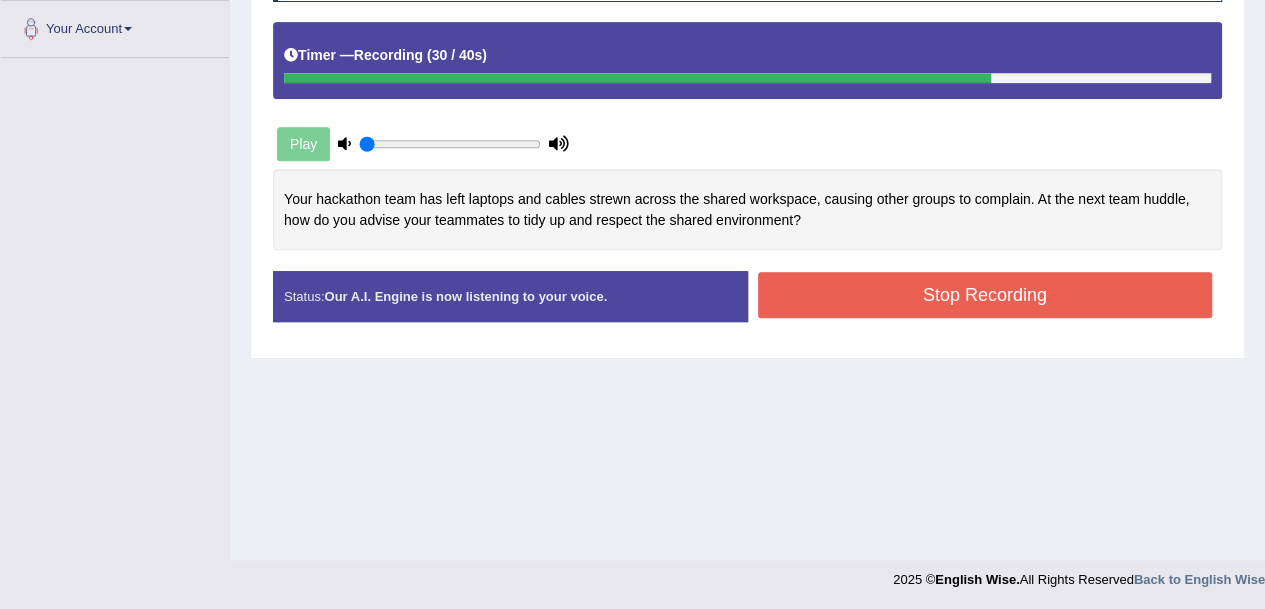 click on "Stop Recording" at bounding box center [985, 295] 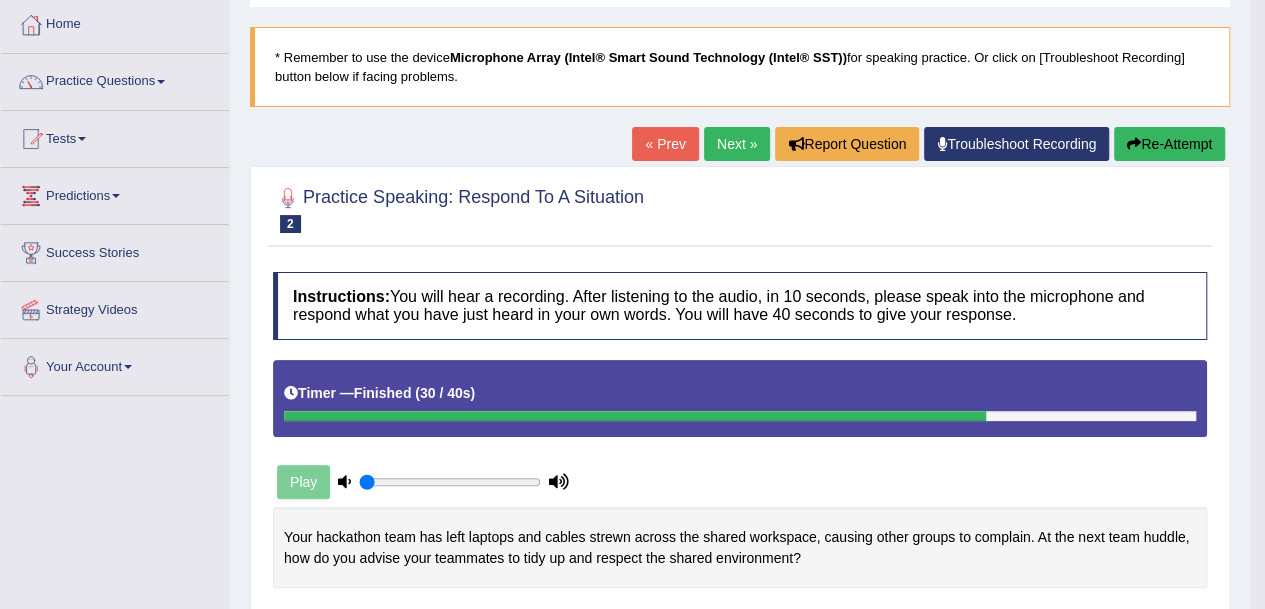 scroll, scrollTop: 90, scrollLeft: 0, axis: vertical 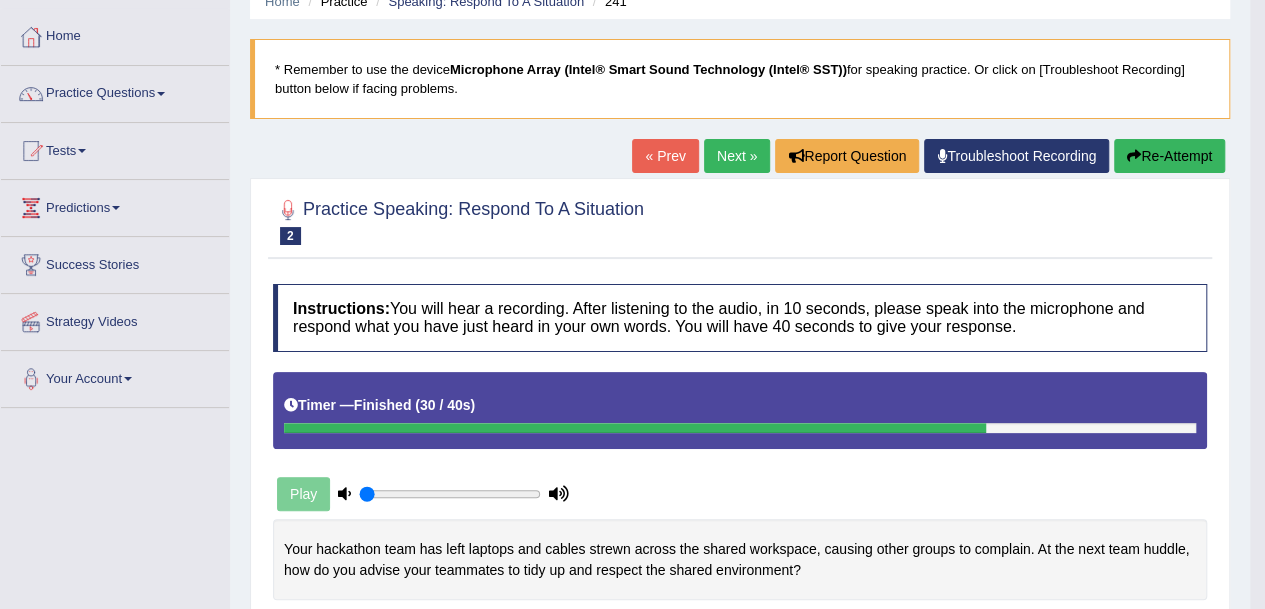 click on "Next »" at bounding box center (737, 156) 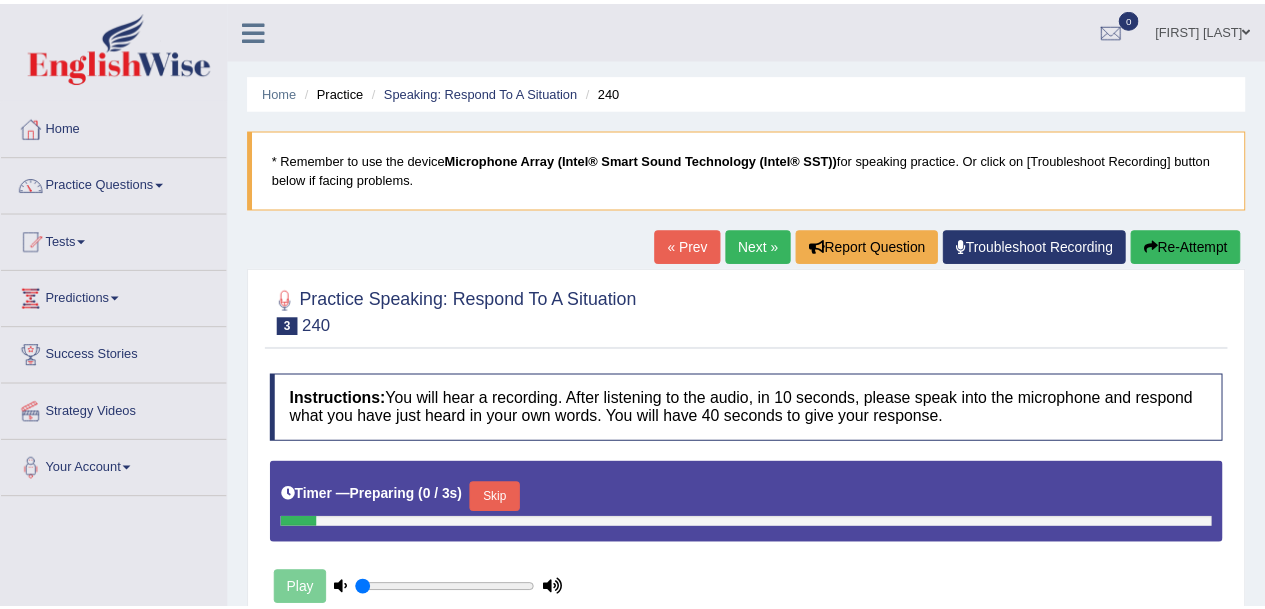 scroll, scrollTop: 0, scrollLeft: 0, axis: both 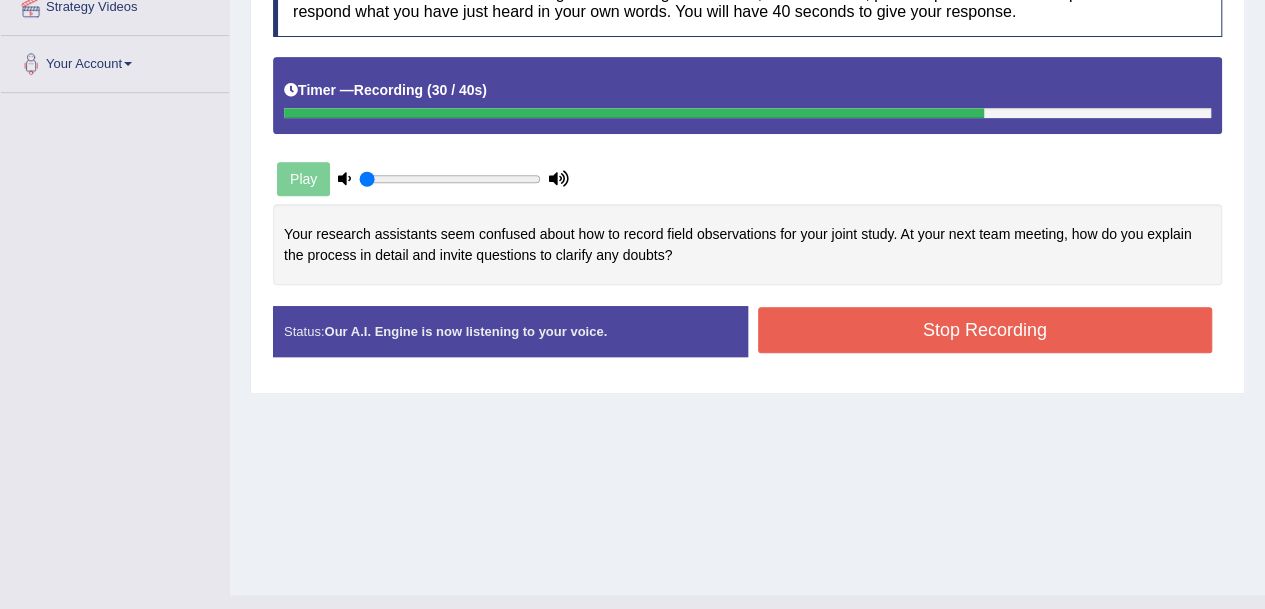 click on "Stop Recording" at bounding box center (985, 330) 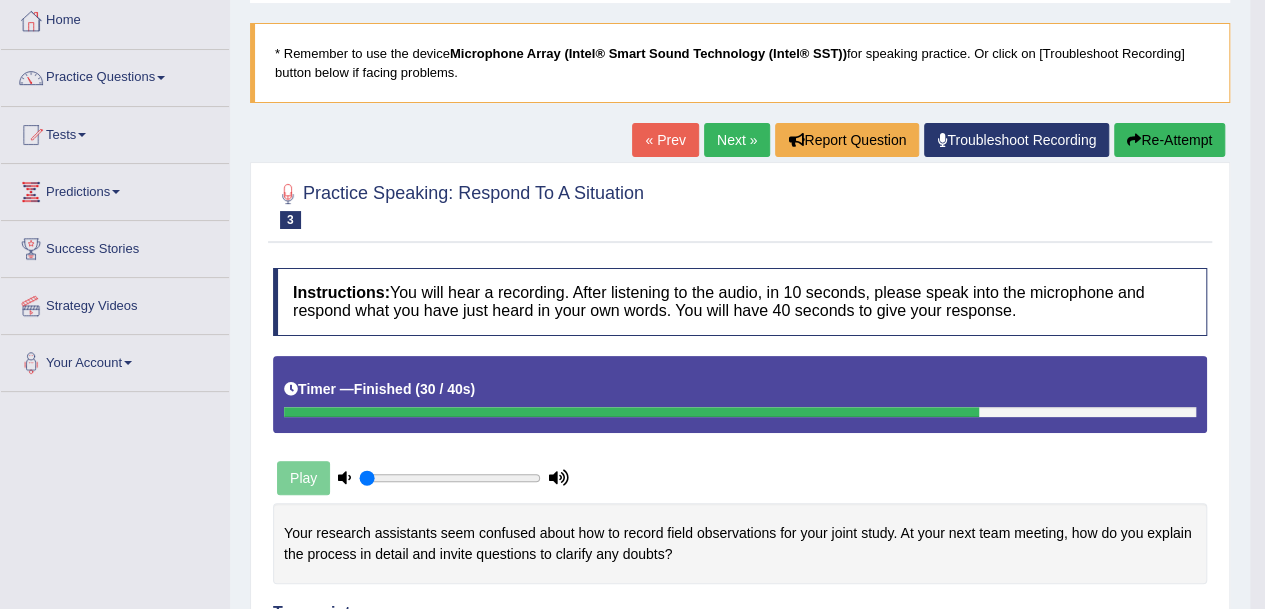 scroll, scrollTop: 76, scrollLeft: 0, axis: vertical 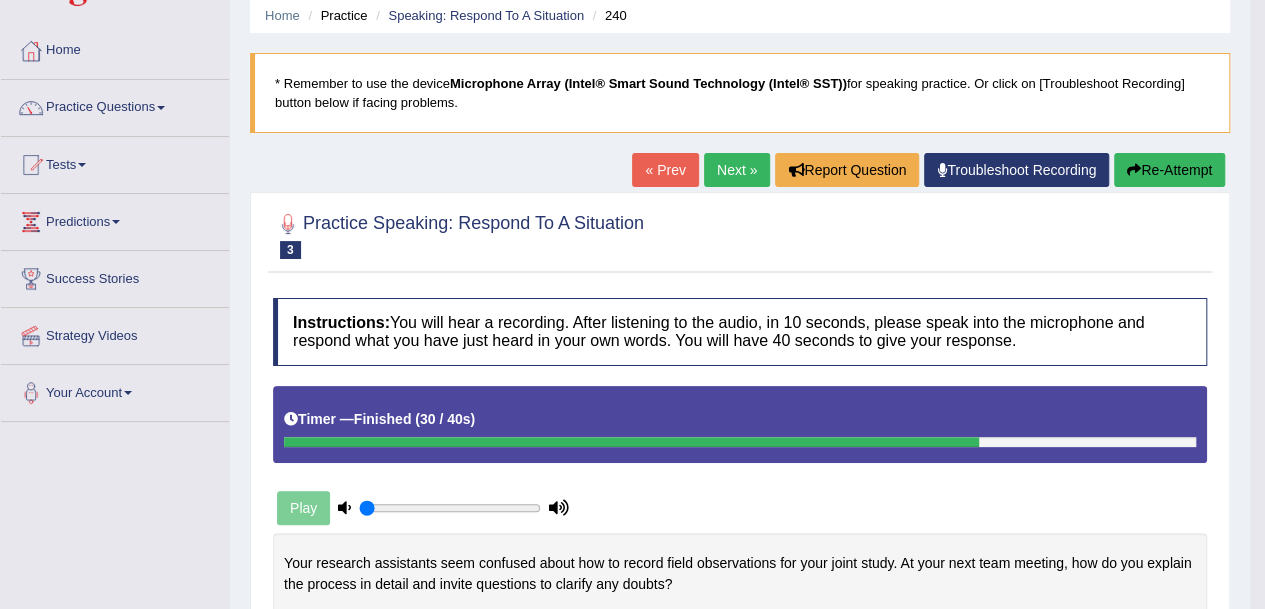 click on "Next »" at bounding box center [737, 170] 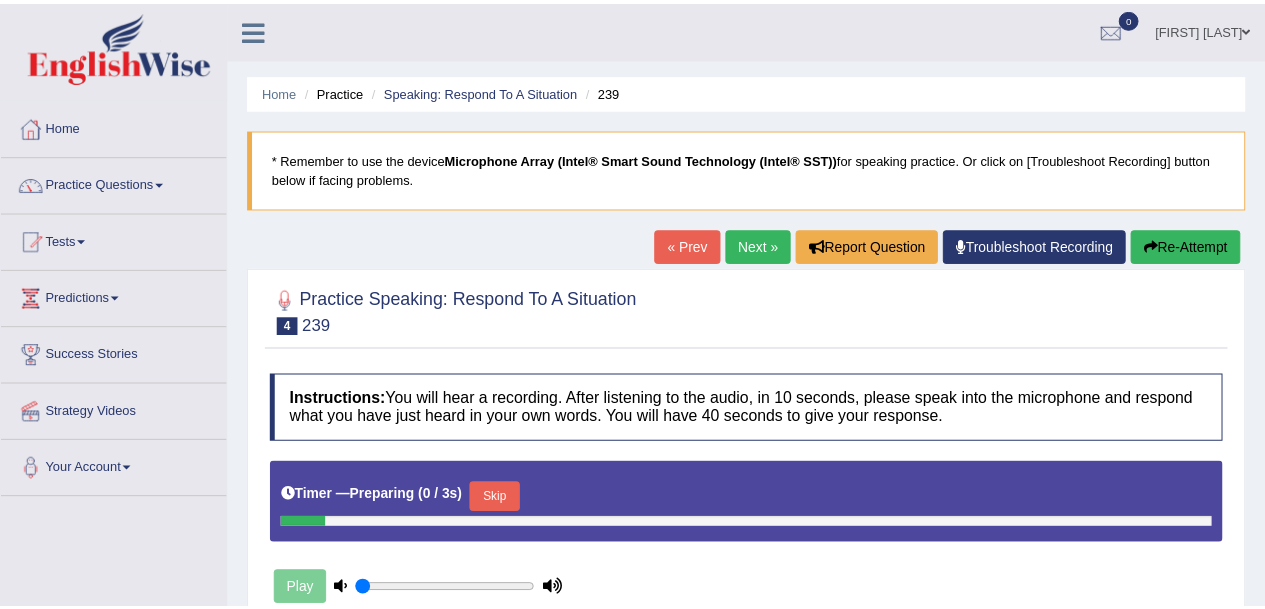 scroll, scrollTop: 0, scrollLeft: 0, axis: both 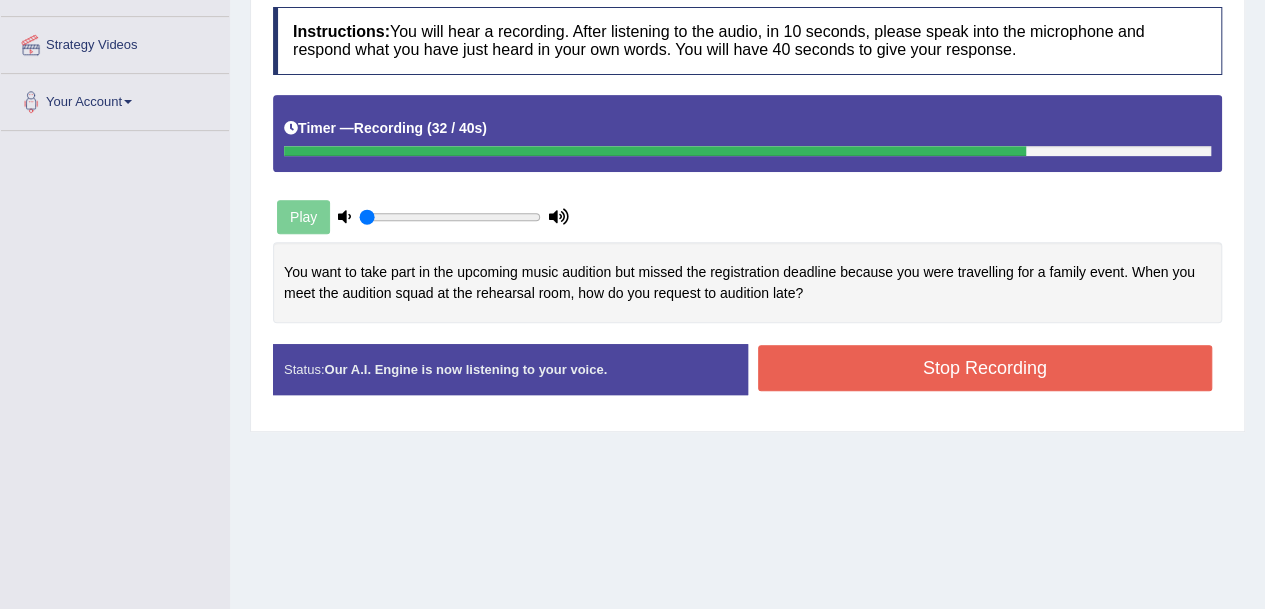 click on "Stop Recording" at bounding box center [985, 368] 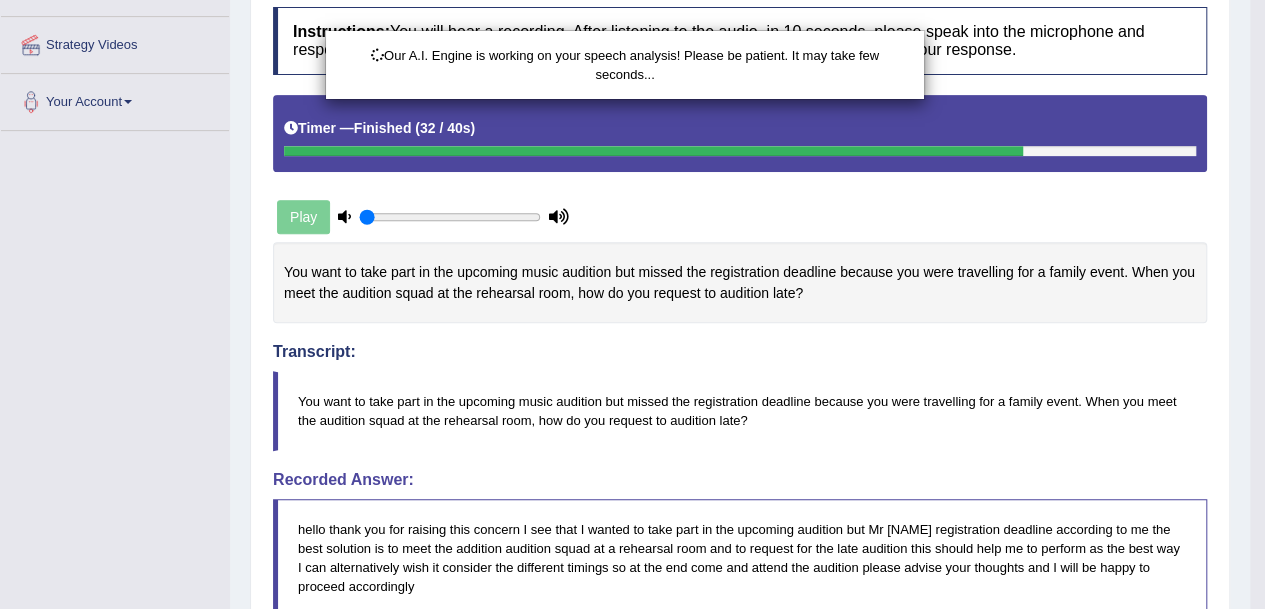 scroll, scrollTop: 661, scrollLeft: 0, axis: vertical 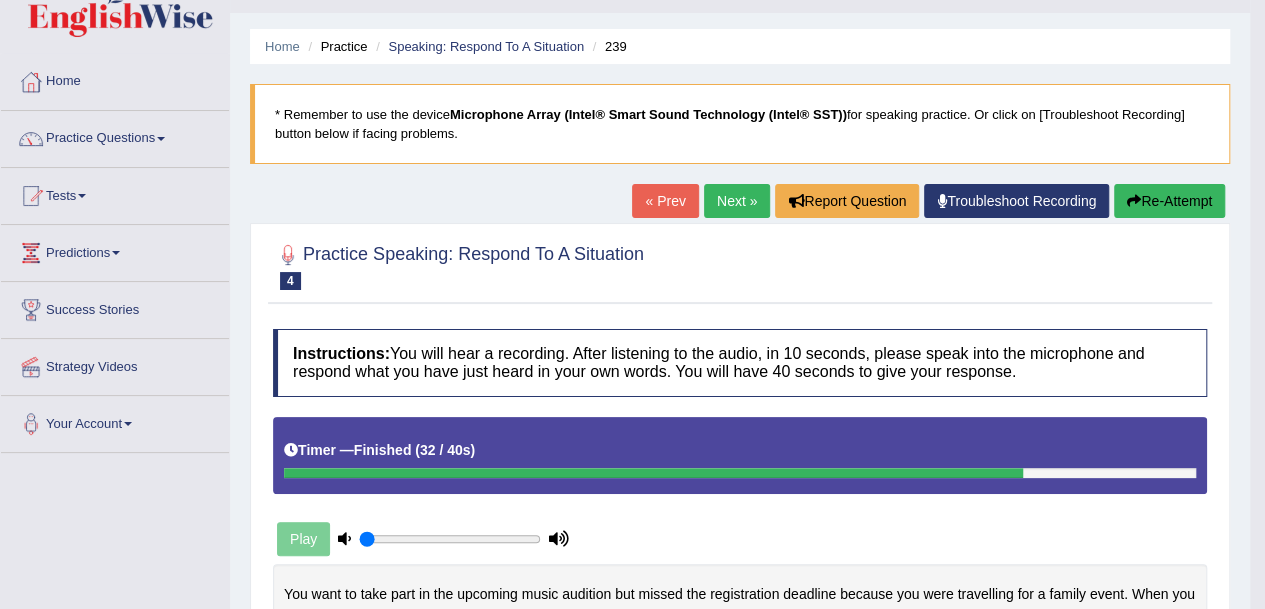 click on "Next »" at bounding box center (737, 201) 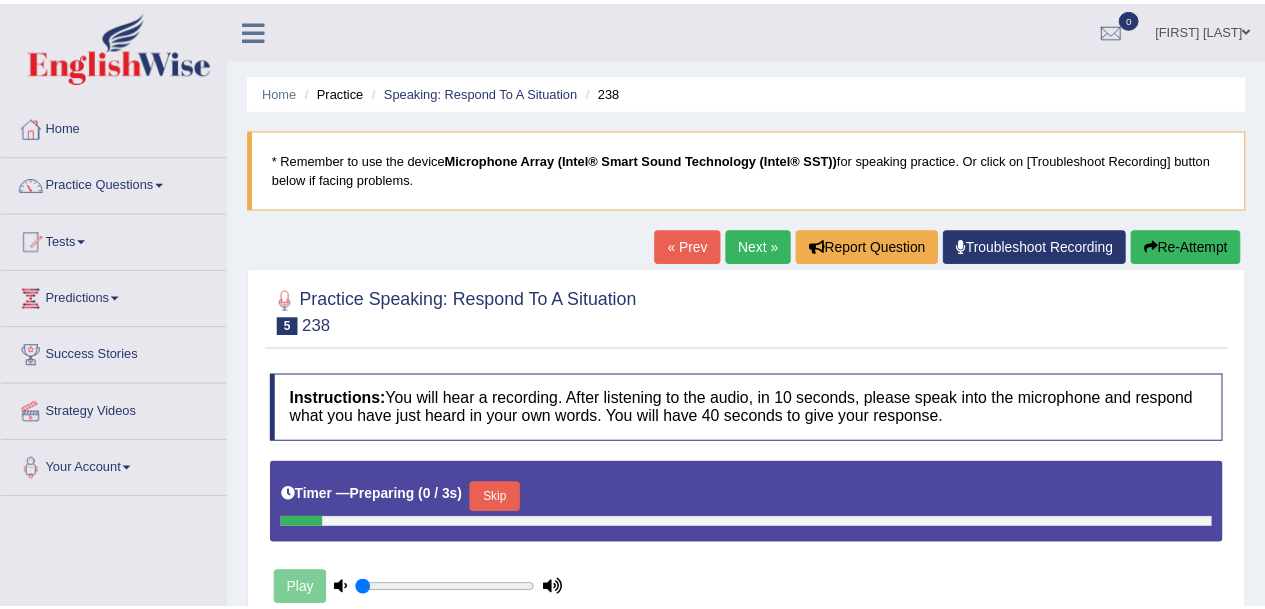 scroll, scrollTop: 0, scrollLeft: 0, axis: both 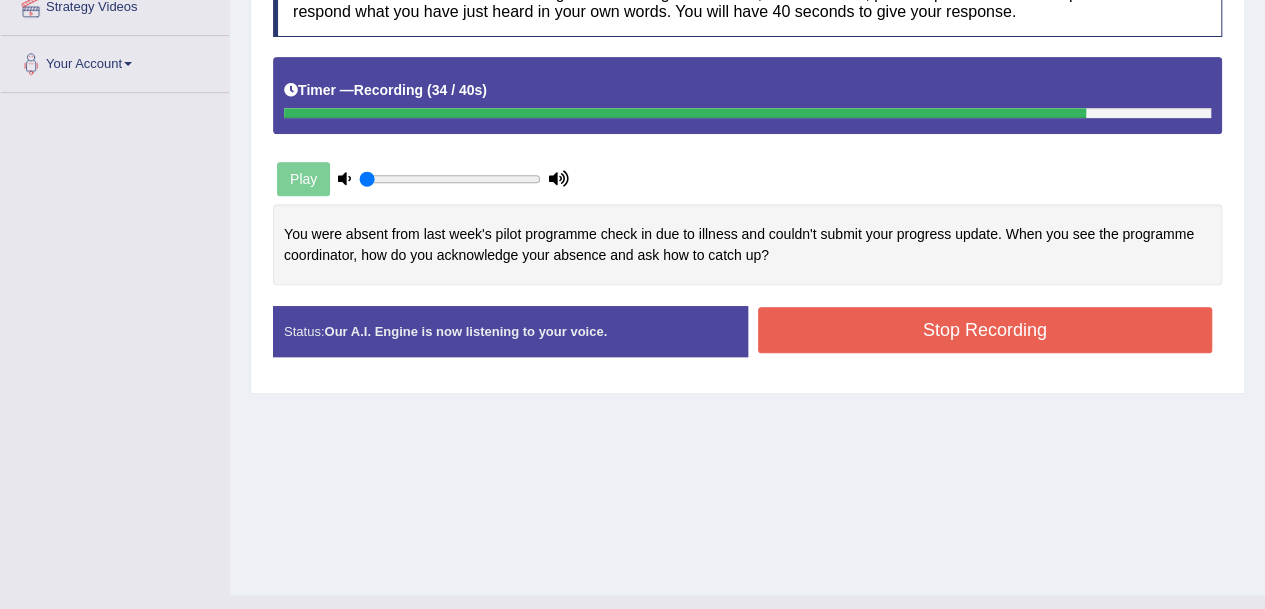 click on "Stop Recording" at bounding box center [985, 330] 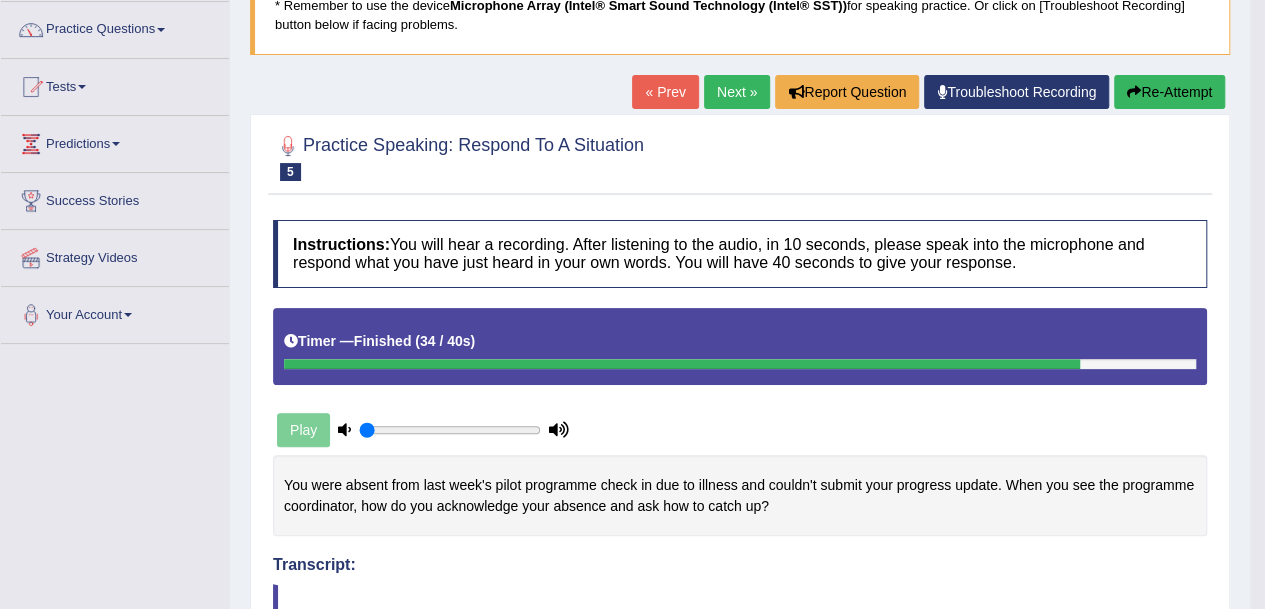scroll, scrollTop: 153, scrollLeft: 0, axis: vertical 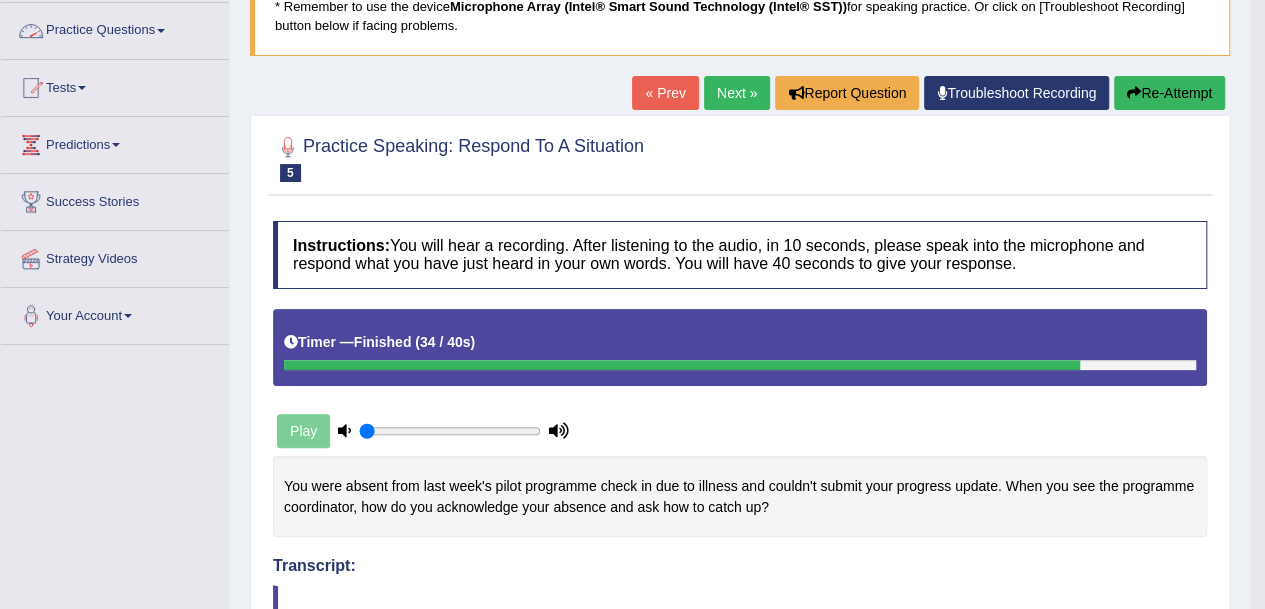 click on "Practice Questions" at bounding box center (115, 28) 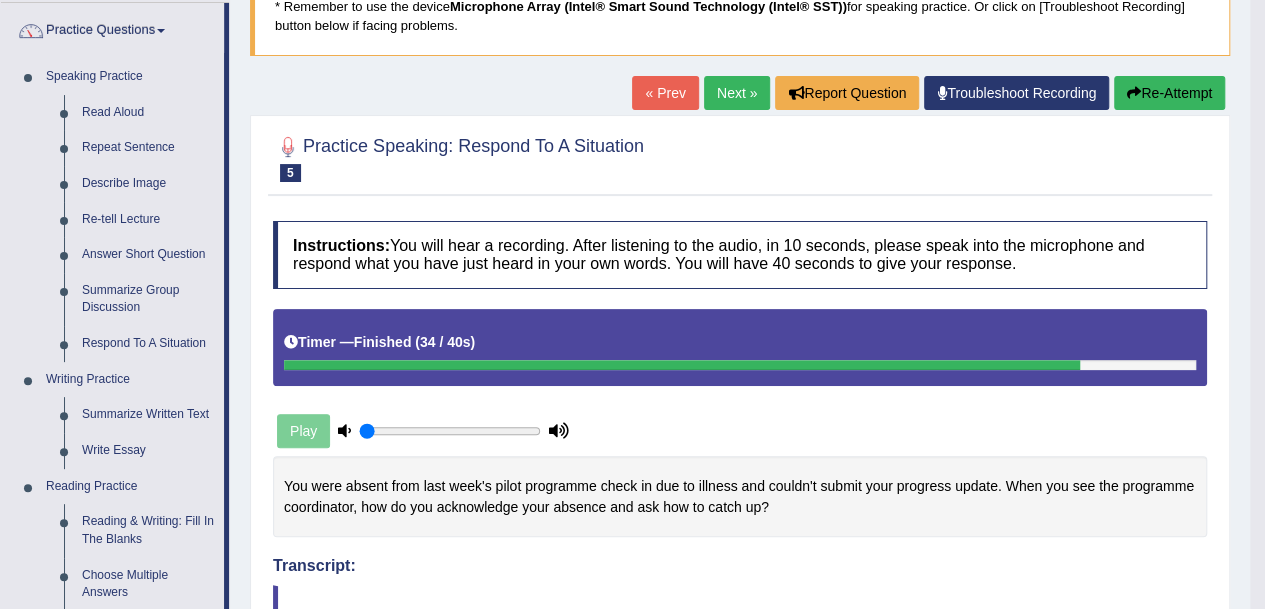 click on "Describe Image" at bounding box center [148, 184] 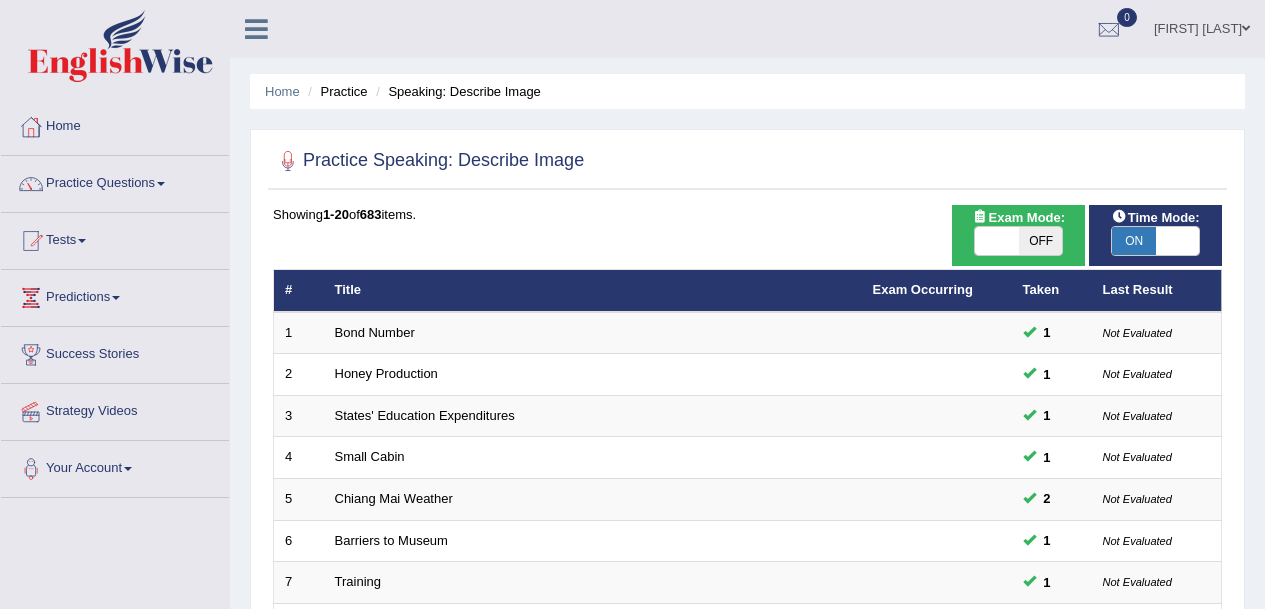 scroll, scrollTop: 130, scrollLeft: 0, axis: vertical 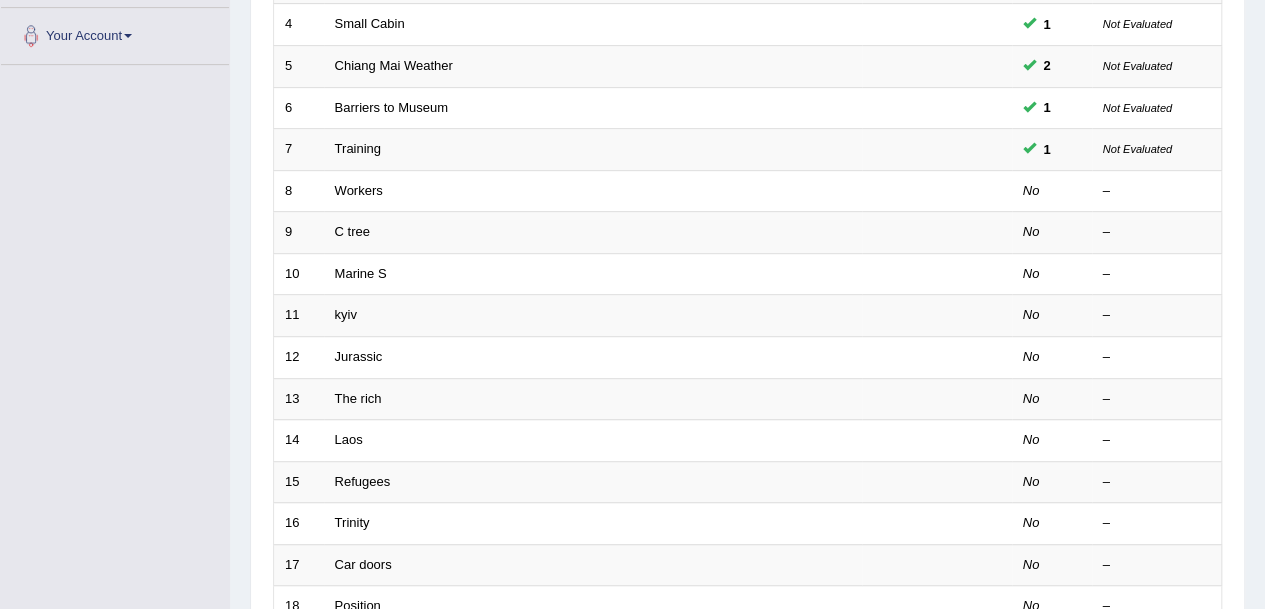 click on "Training" at bounding box center [358, 148] 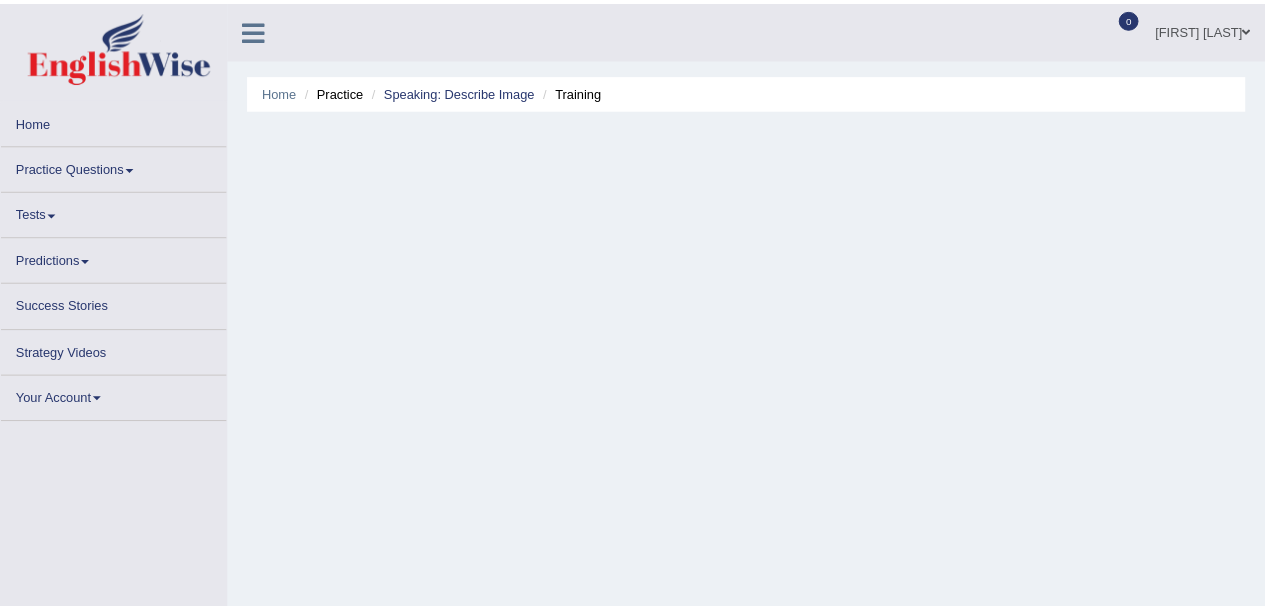 scroll, scrollTop: 0, scrollLeft: 0, axis: both 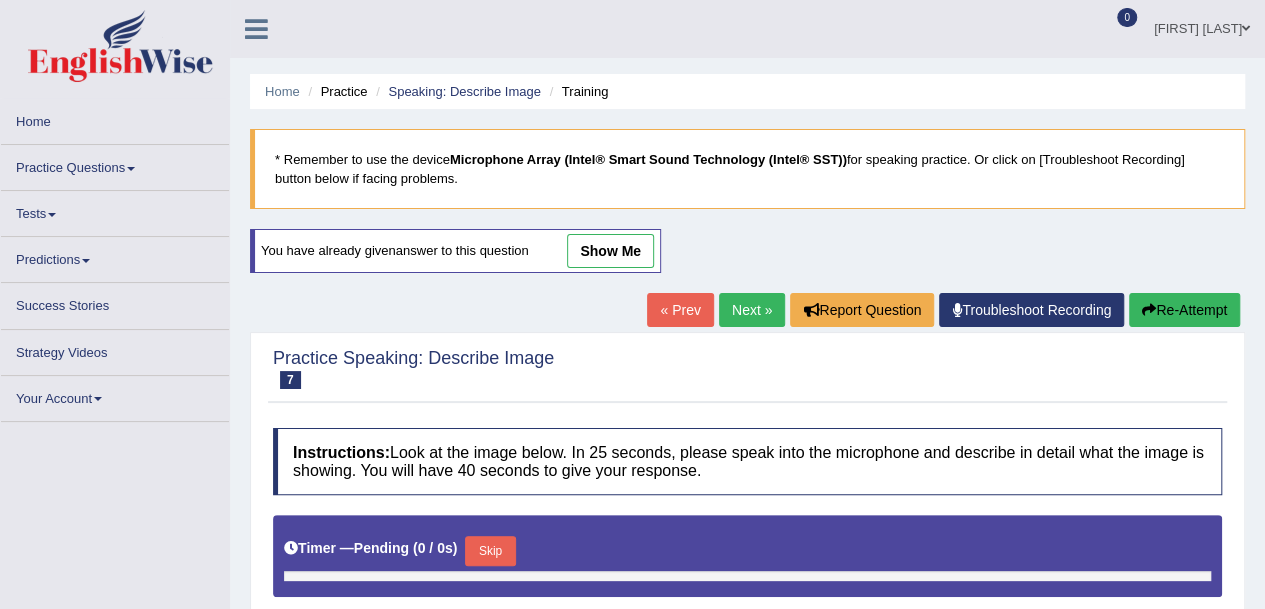 click on "Speaking: Describe Image" at bounding box center [464, 91] 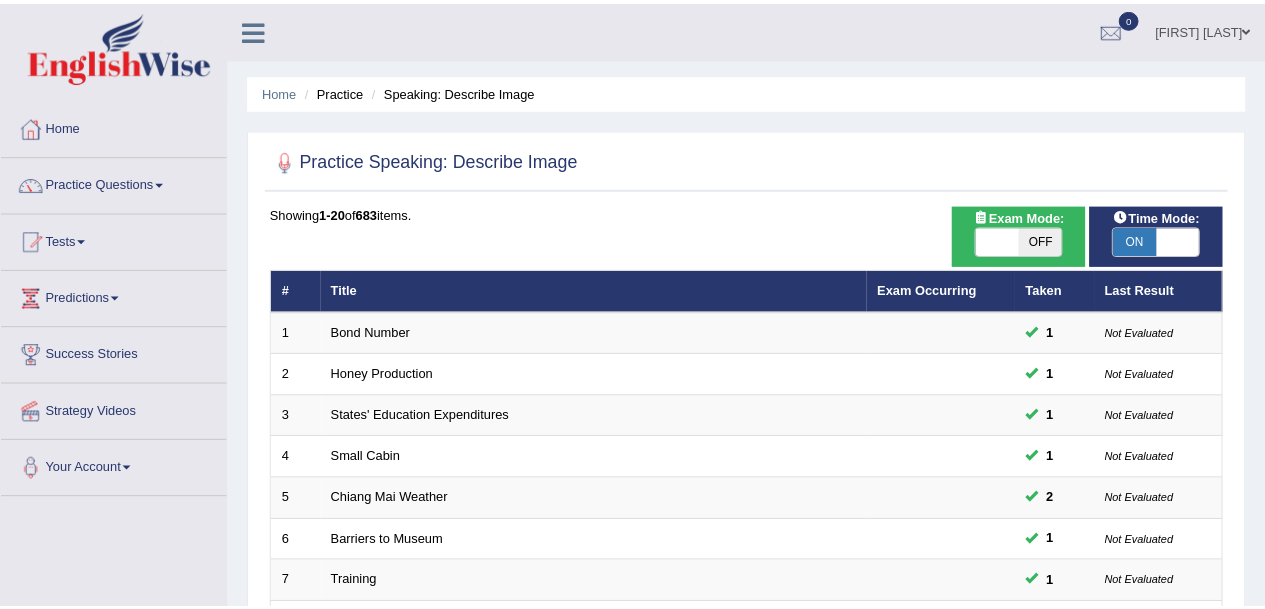 scroll, scrollTop: 27, scrollLeft: 0, axis: vertical 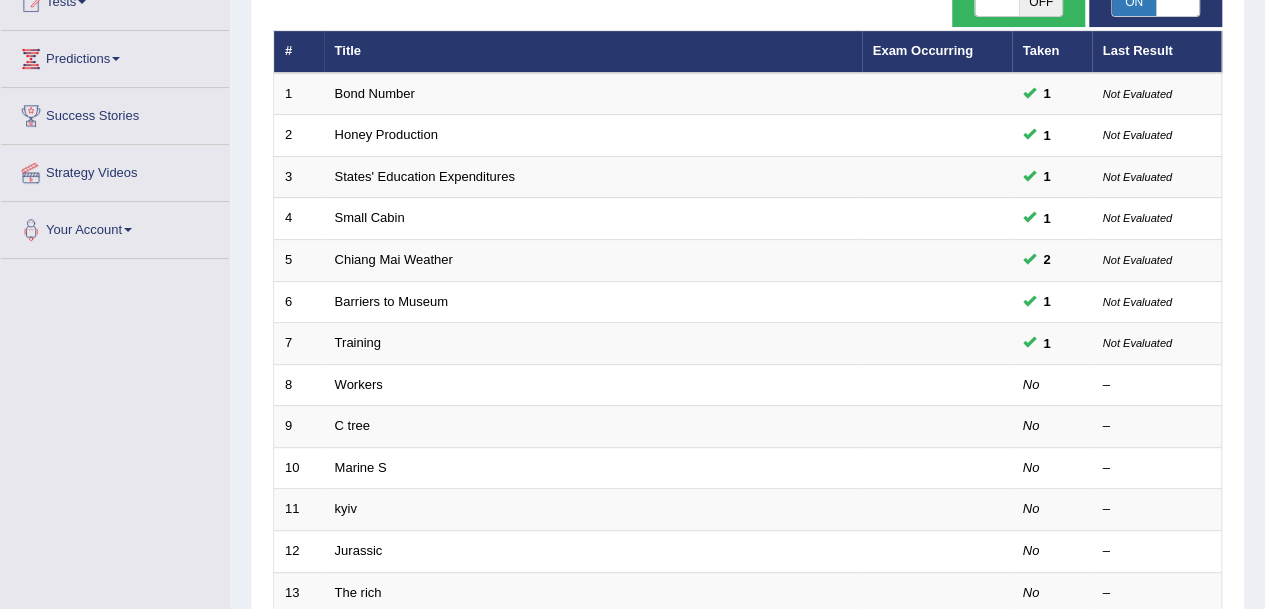 click on "Workers" at bounding box center [359, 384] 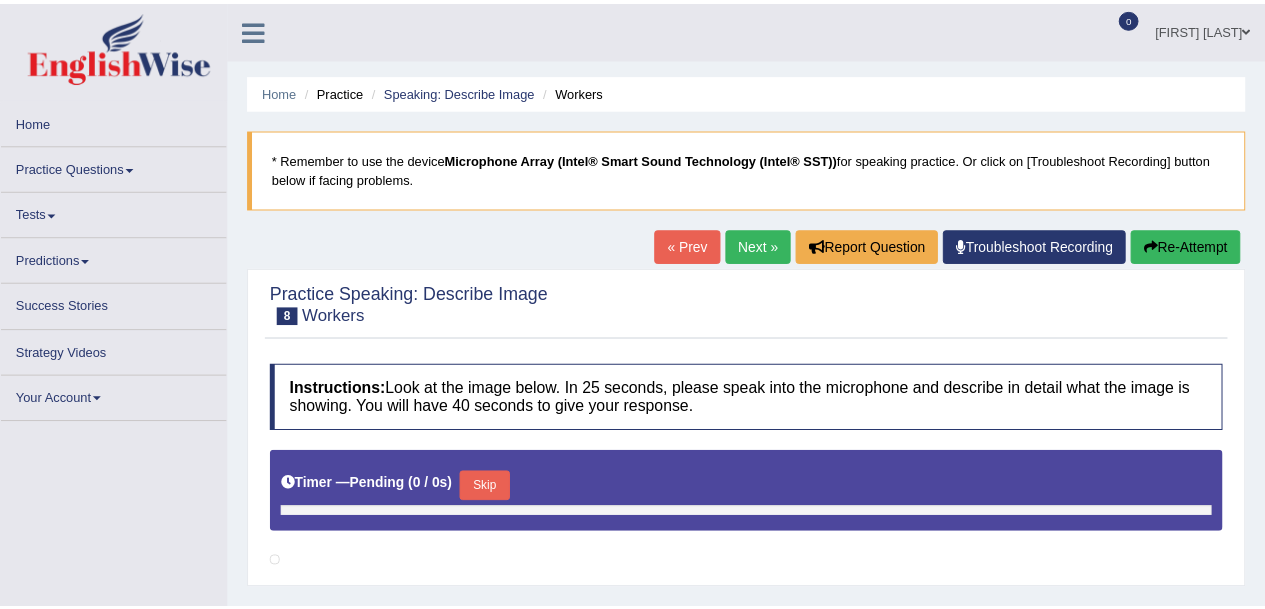 scroll, scrollTop: 0, scrollLeft: 0, axis: both 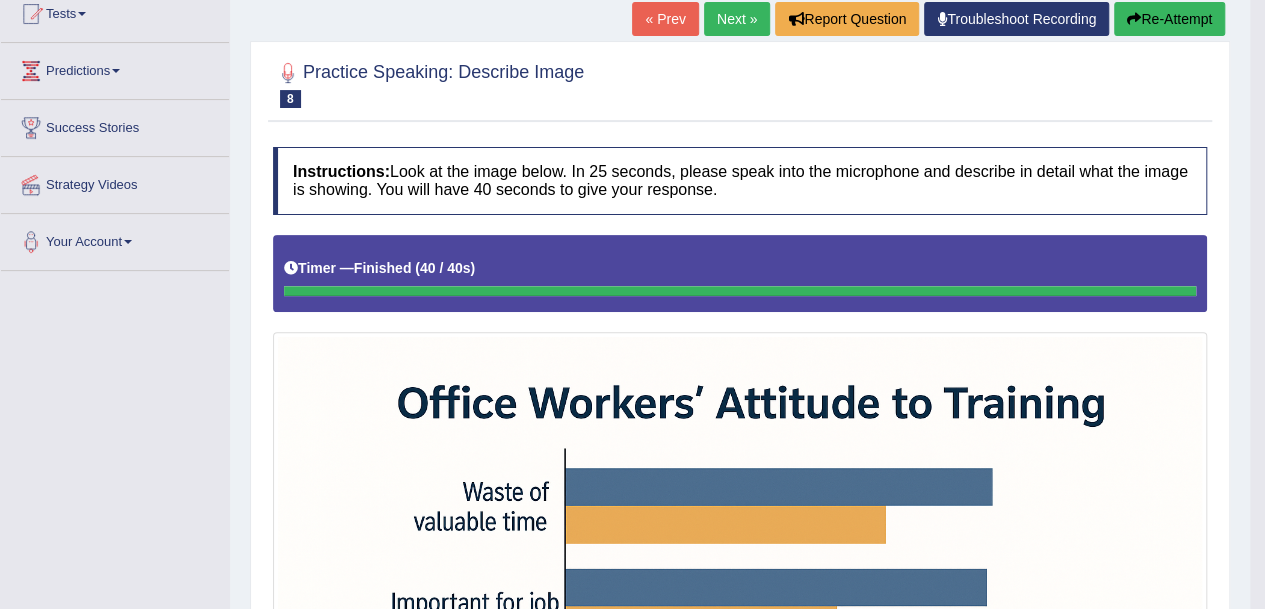 click on "Re-Attempt" at bounding box center (1169, 19) 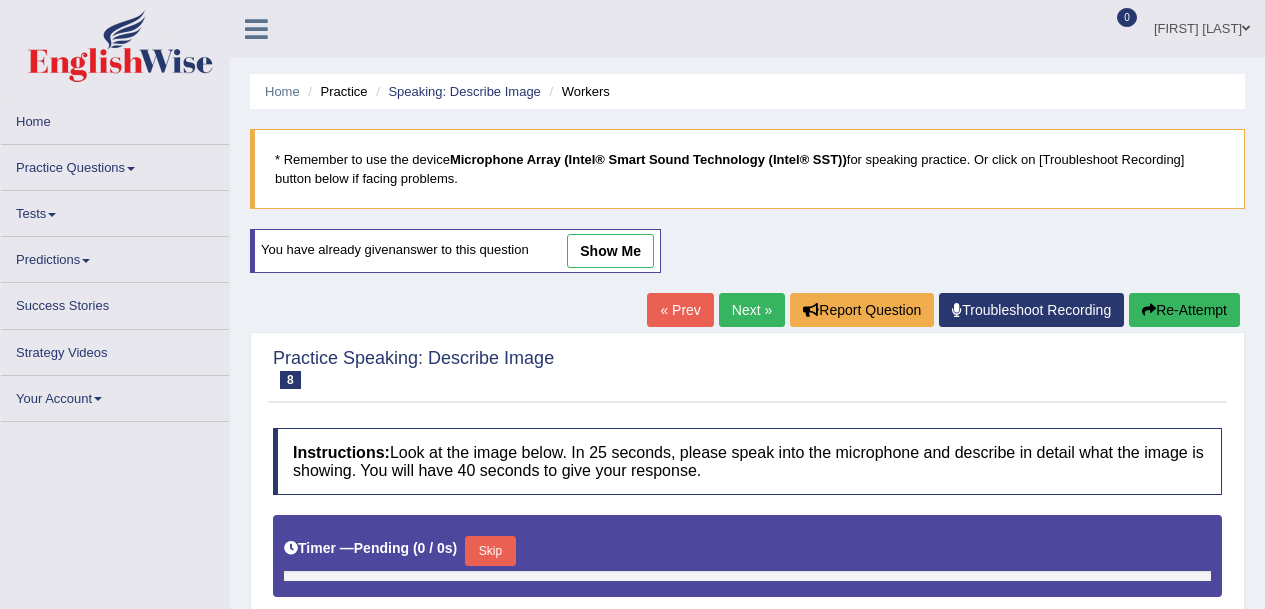 scroll, scrollTop: 227, scrollLeft: 0, axis: vertical 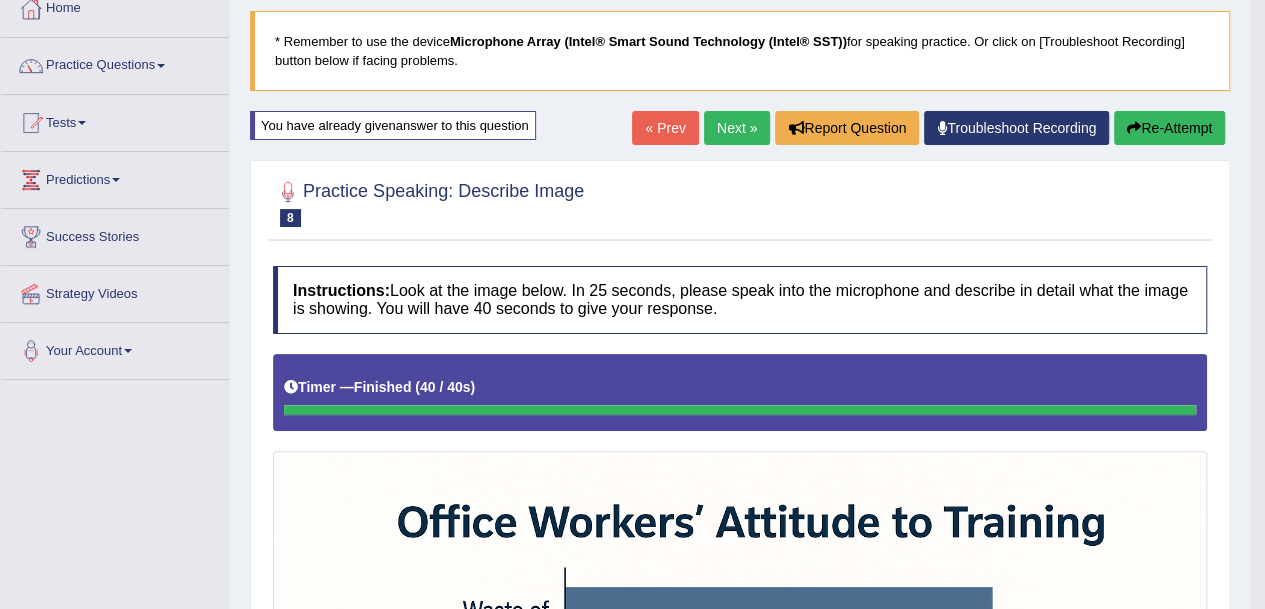 click on "Next »" at bounding box center (737, 128) 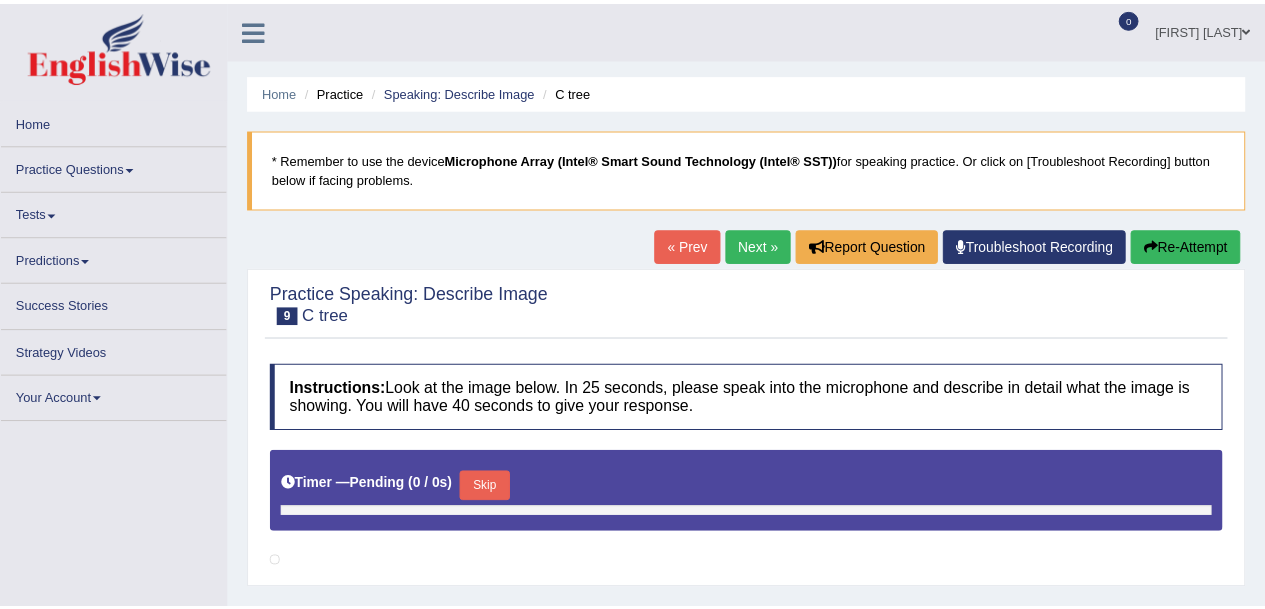 scroll, scrollTop: 0, scrollLeft: 0, axis: both 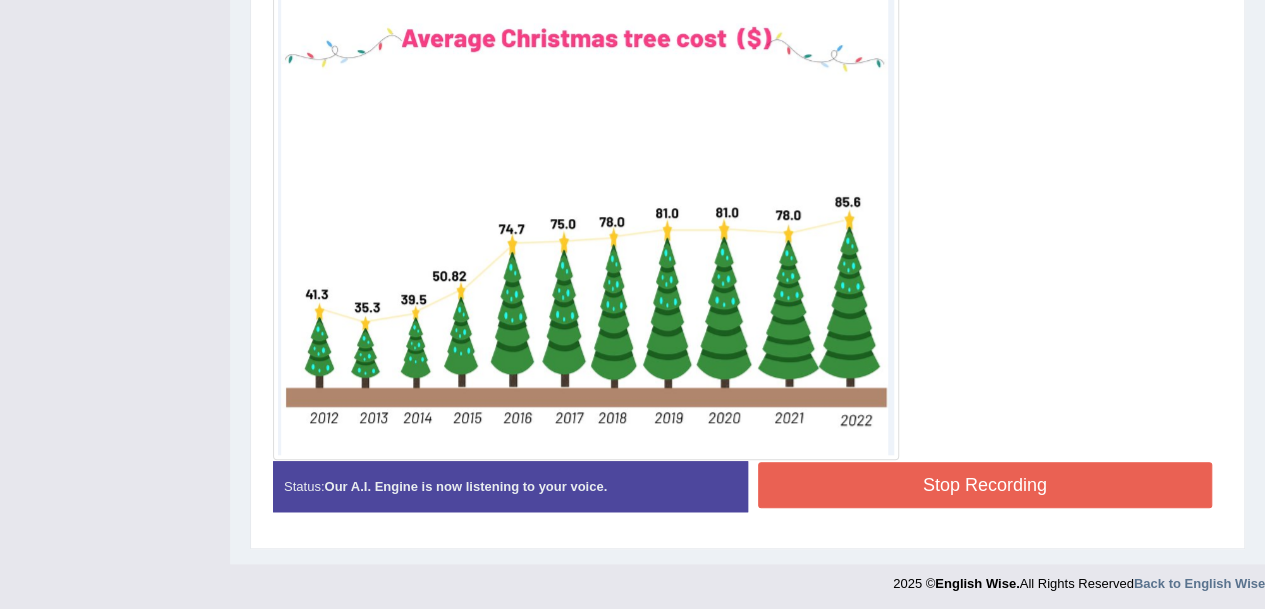 click on "Stop Recording" at bounding box center [985, 485] 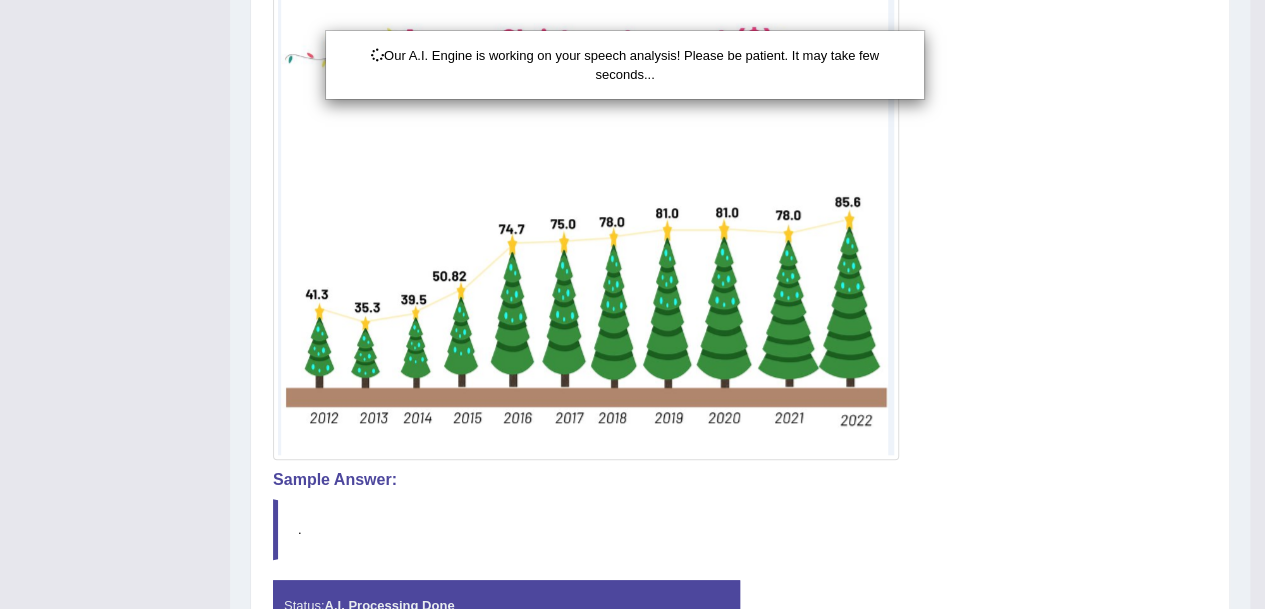 scroll, scrollTop: 699, scrollLeft: 0, axis: vertical 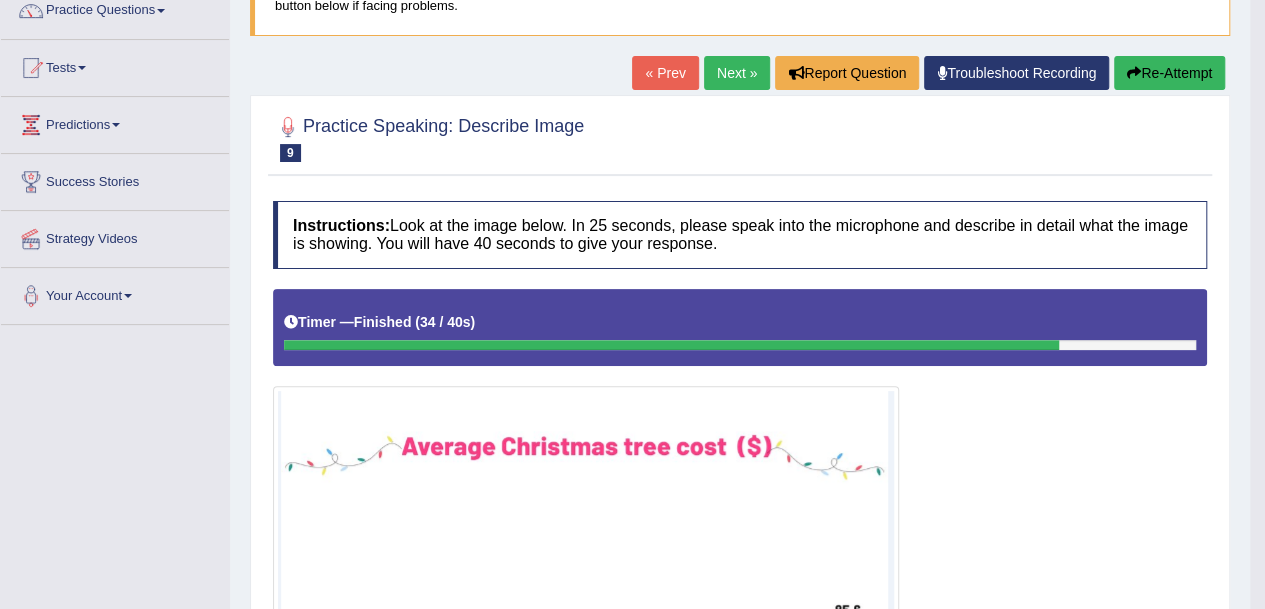click on "Next »" at bounding box center (737, 73) 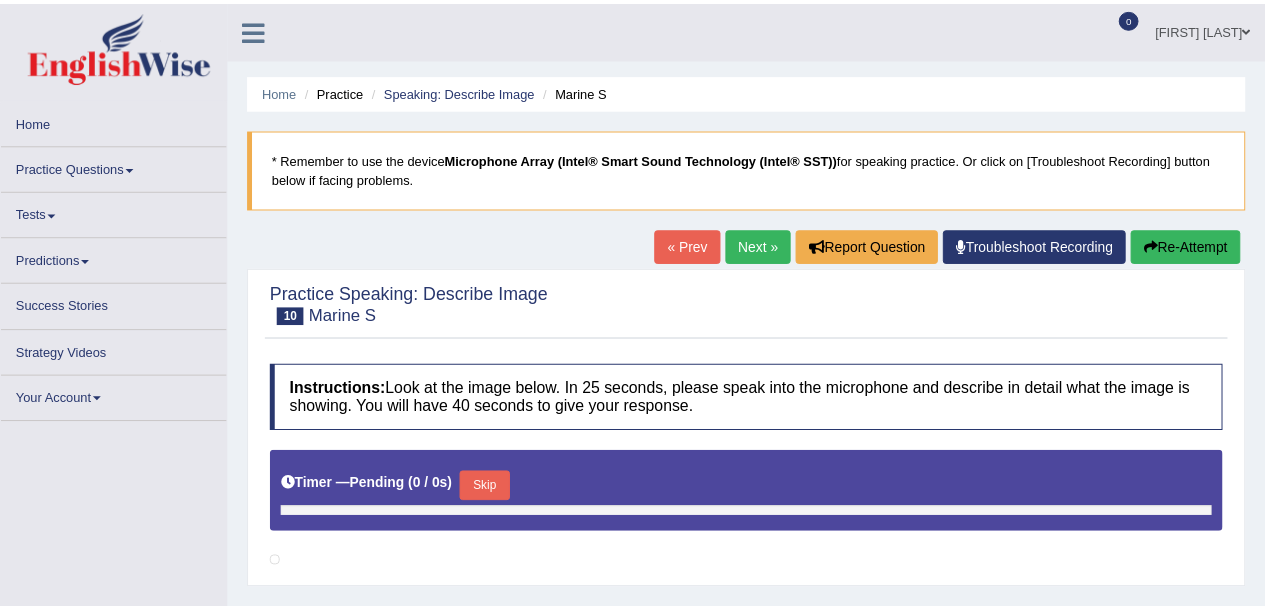 scroll, scrollTop: 0, scrollLeft: 0, axis: both 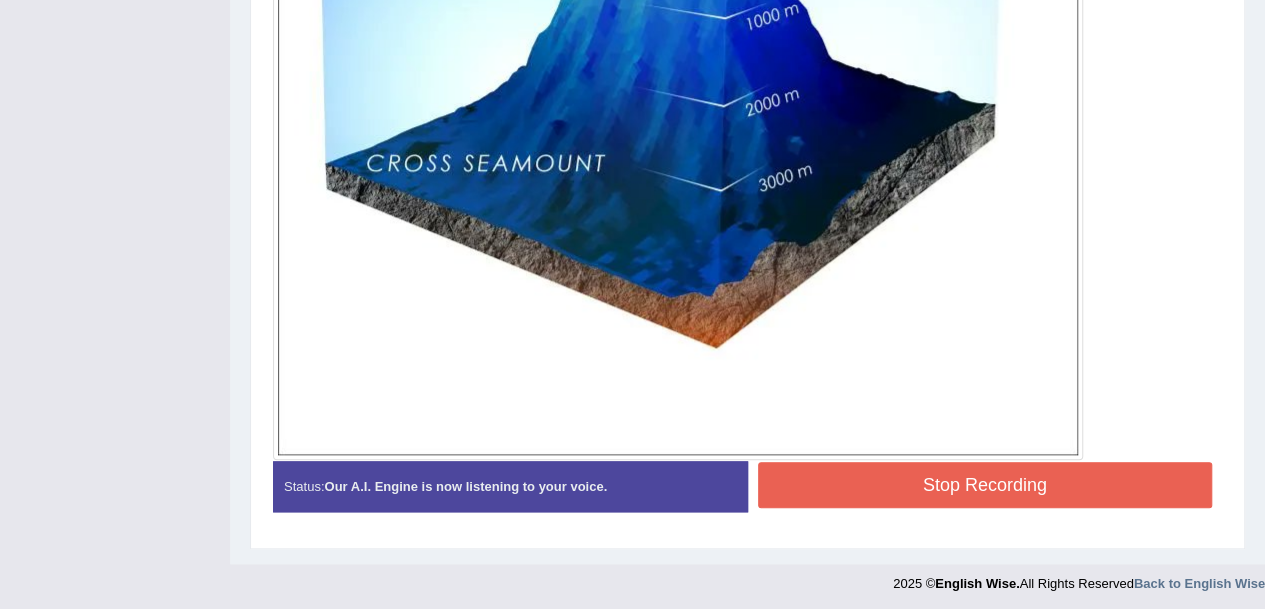 click on "Stop Recording" at bounding box center [985, 485] 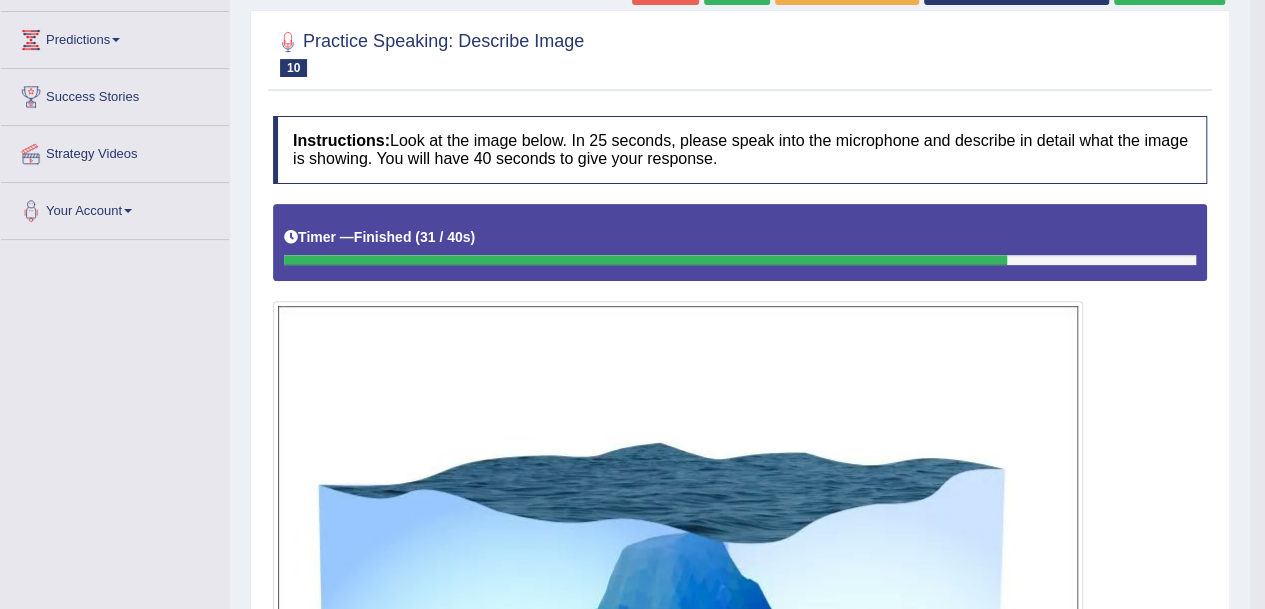 scroll, scrollTop: 0, scrollLeft: 0, axis: both 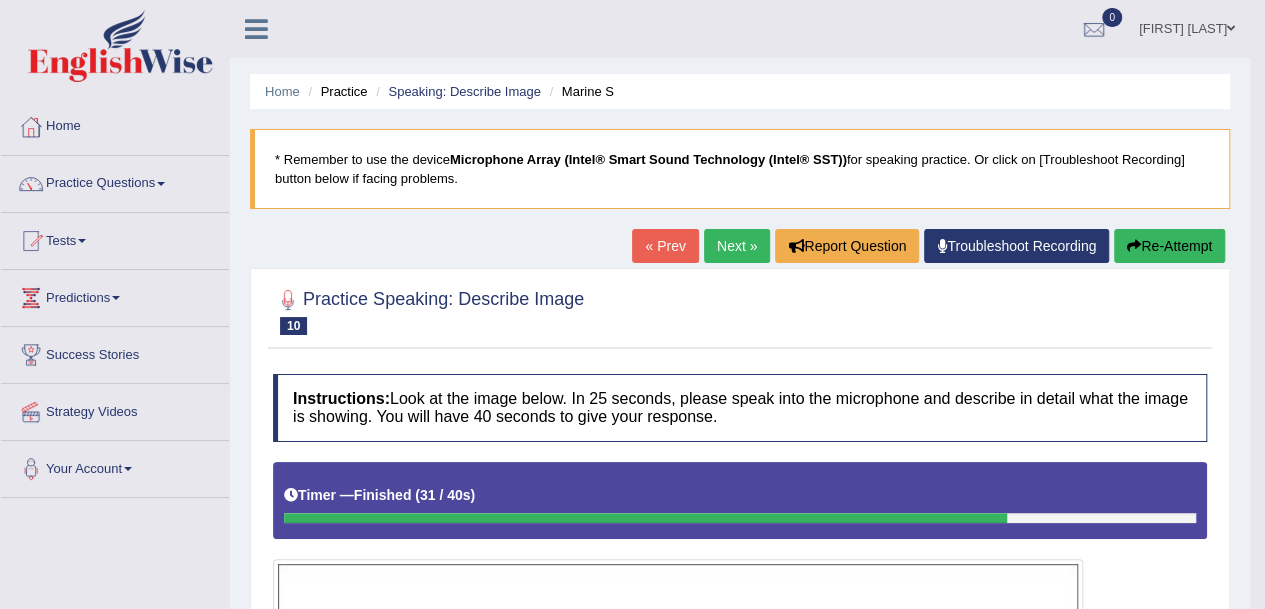 click on "Next »" at bounding box center [737, 246] 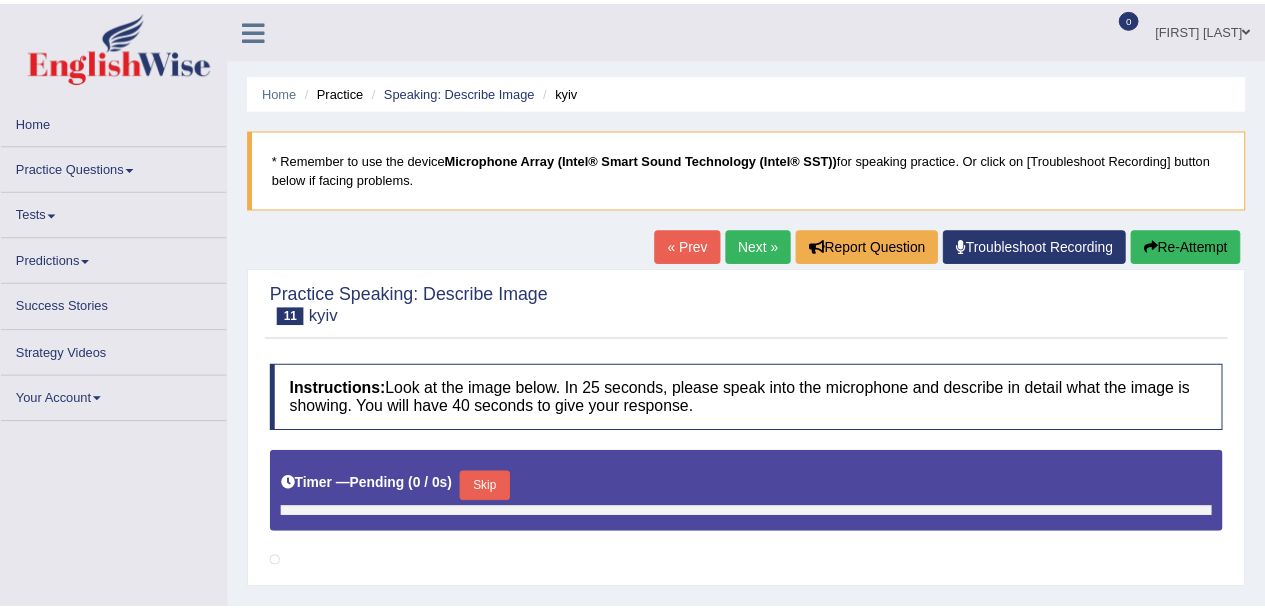 scroll, scrollTop: 0, scrollLeft: 0, axis: both 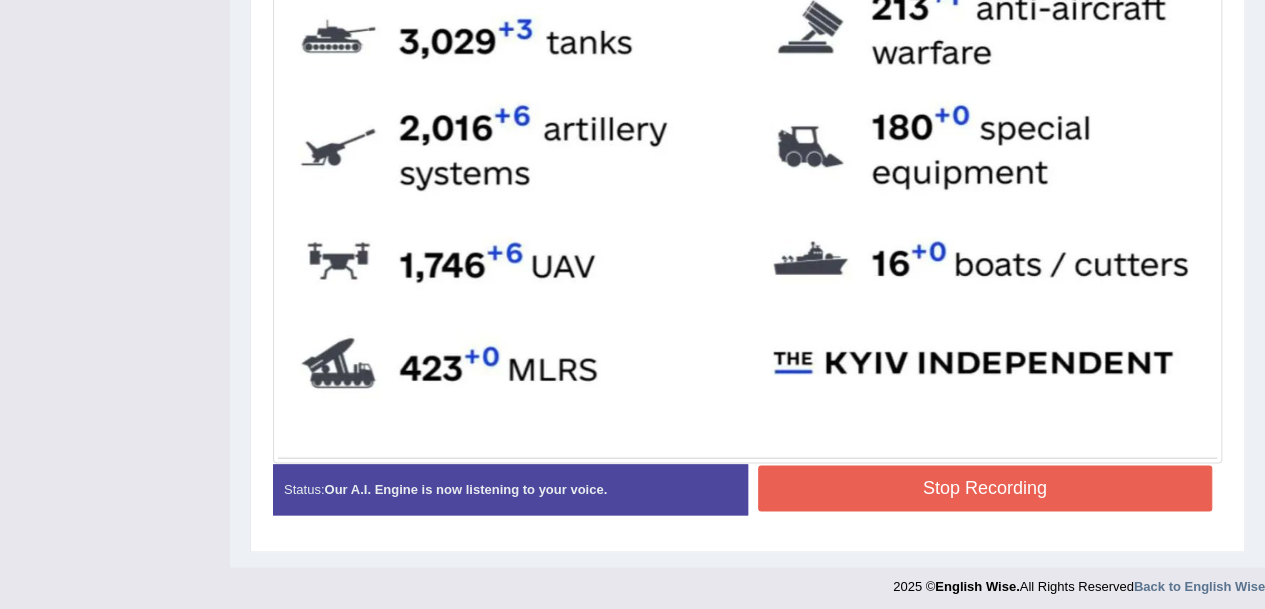 click on "Stop Recording" at bounding box center (985, 488) 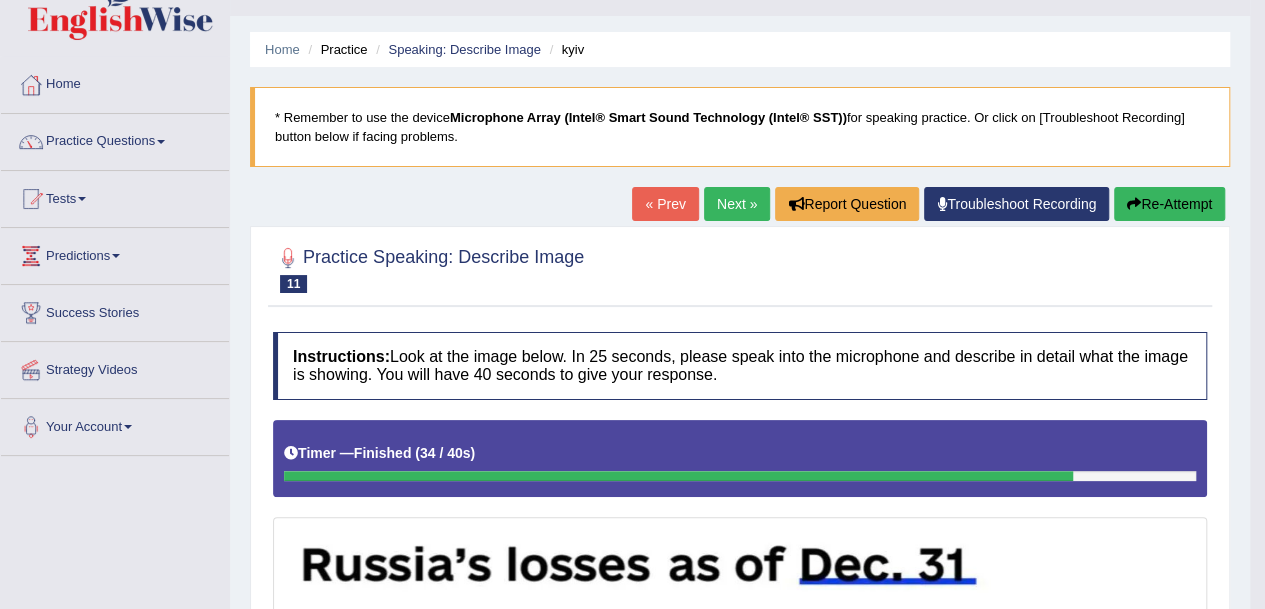 scroll, scrollTop: 40, scrollLeft: 0, axis: vertical 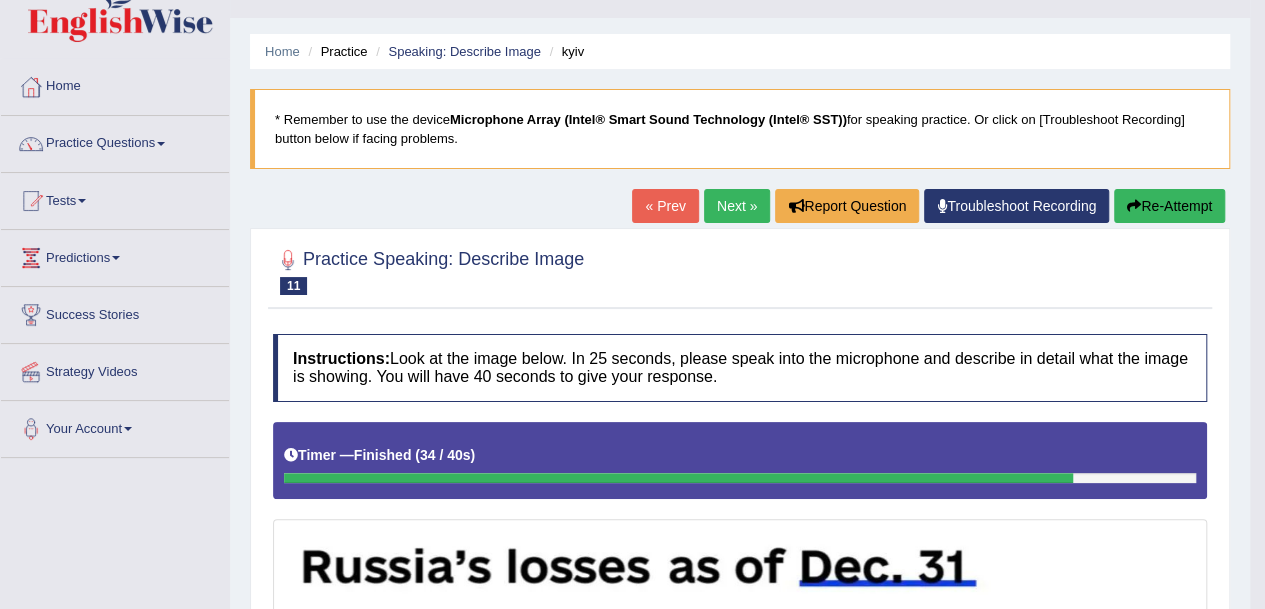 click on "Next »" at bounding box center (737, 206) 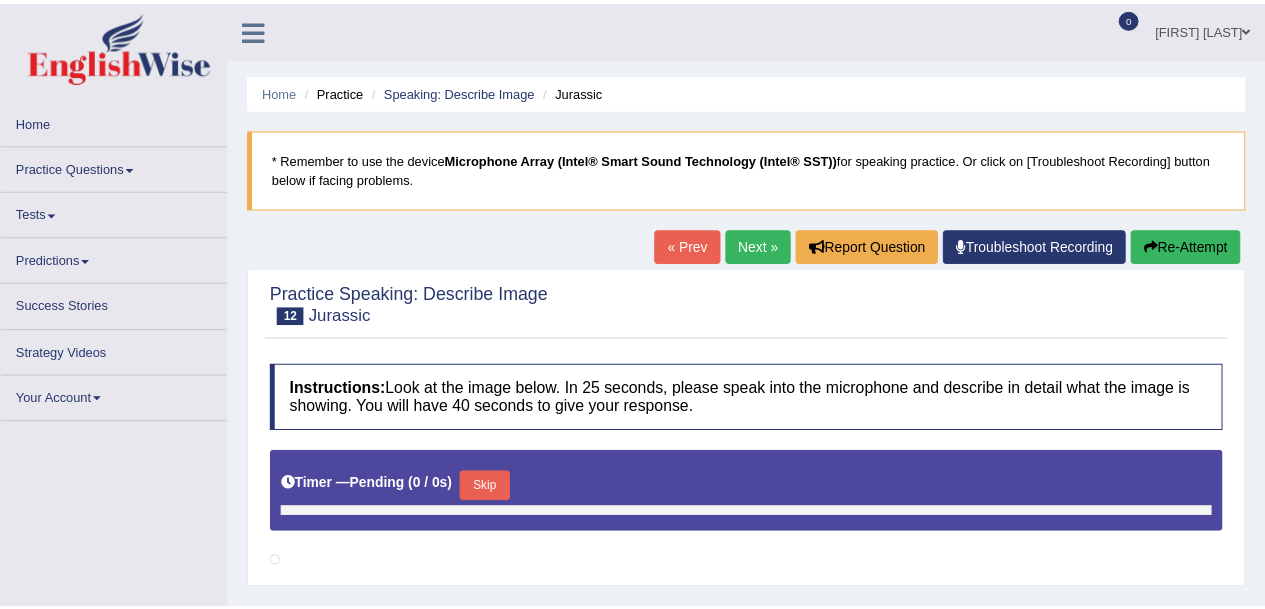scroll, scrollTop: 0, scrollLeft: 0, axis: both 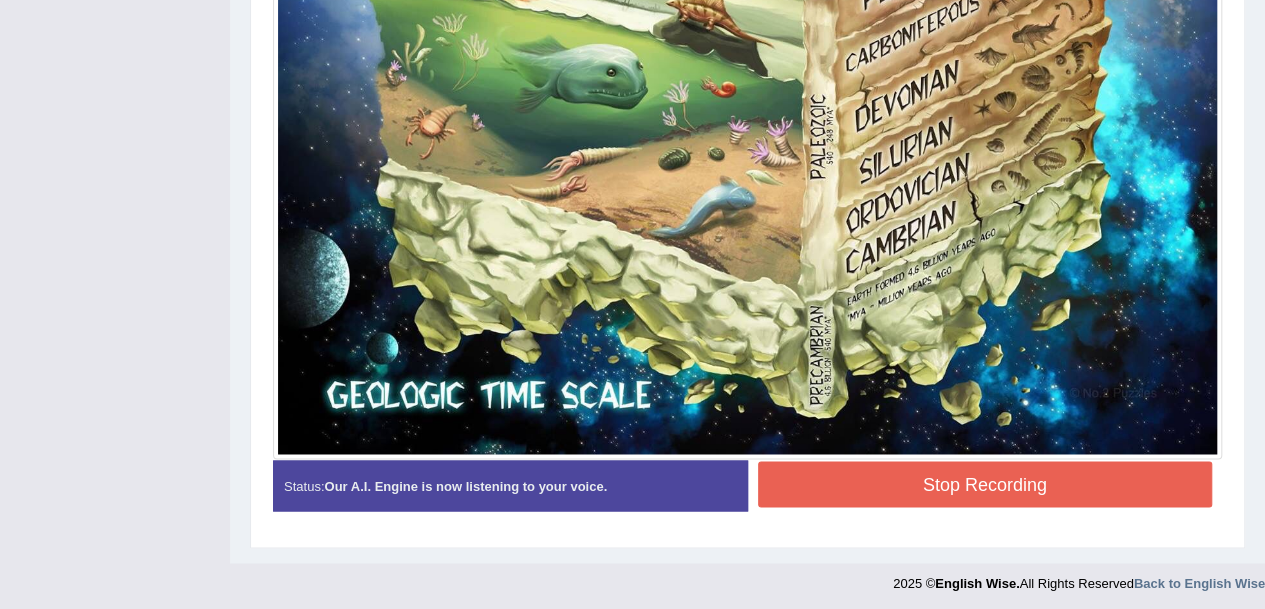 click on "Stop Recording" at bounding box center (985, 484) 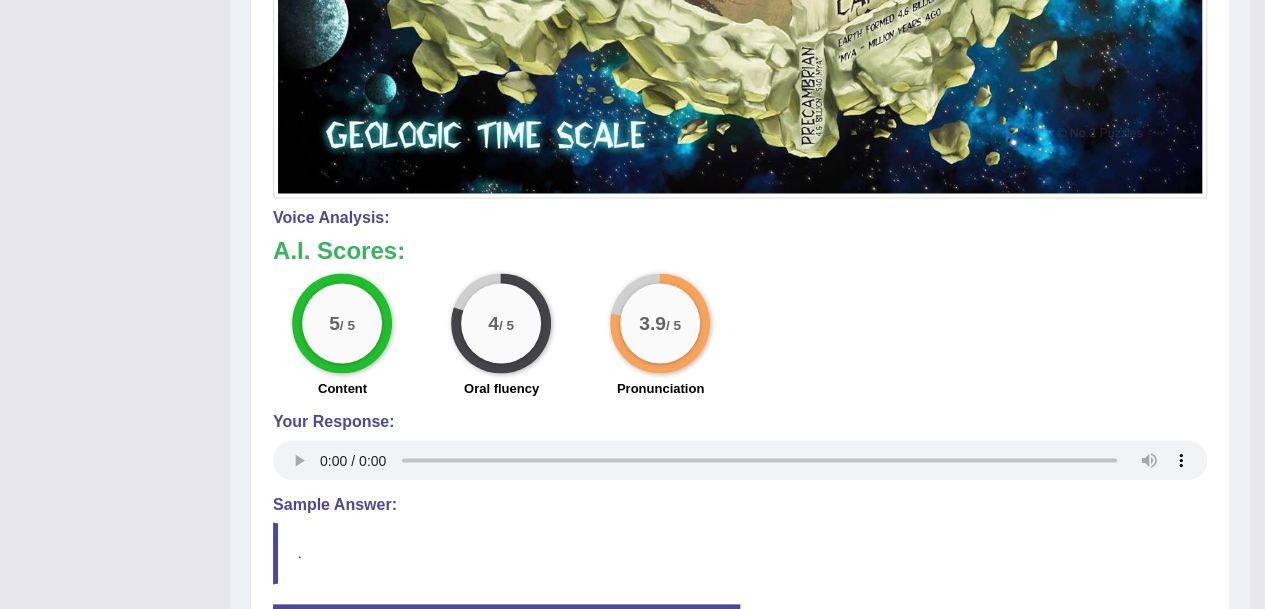 scroll, scrollTop: 1688, scrollLeft: 0, axis: vertical 